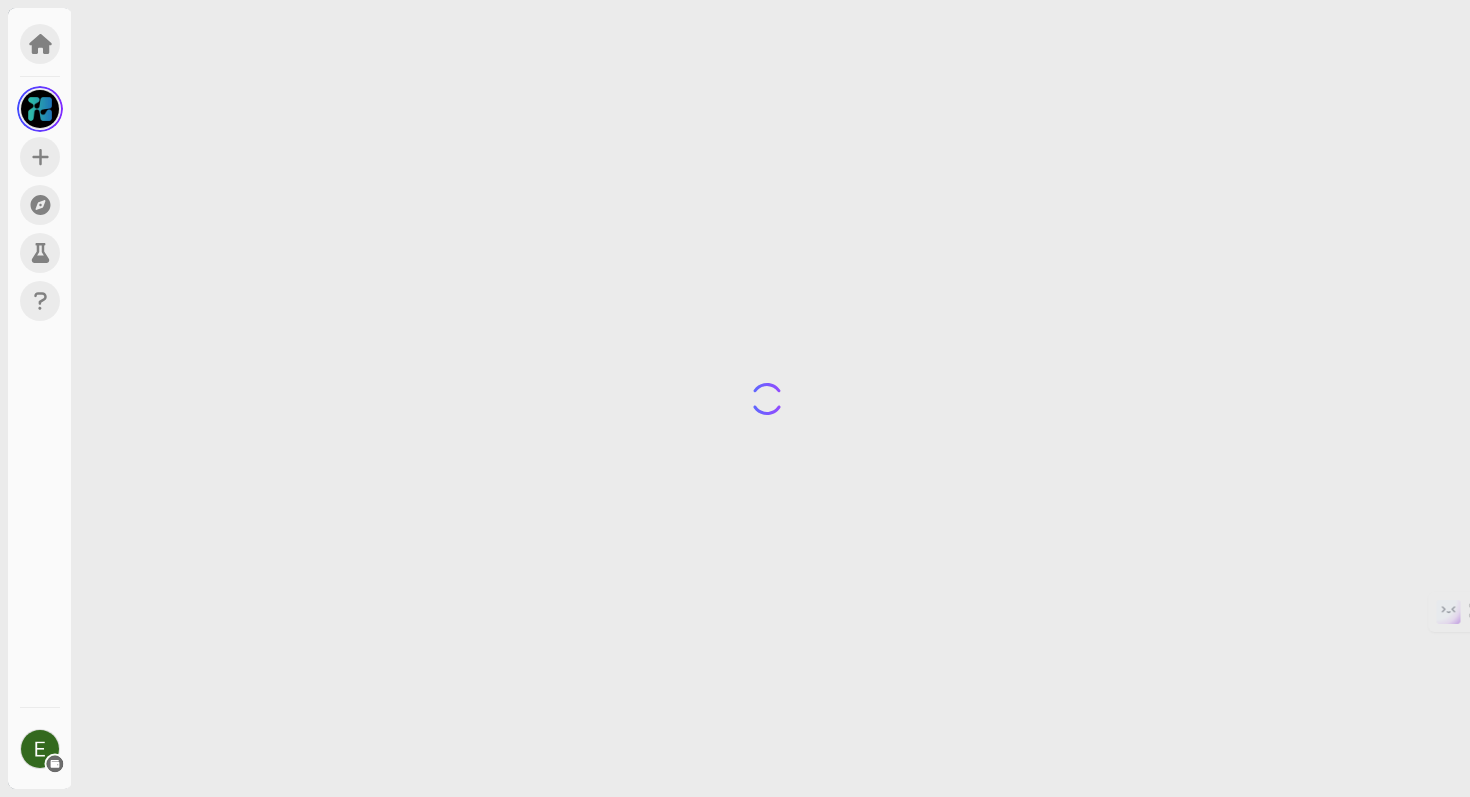 scroll, scrollTop: 0, scrollLeft: 0, axis: both 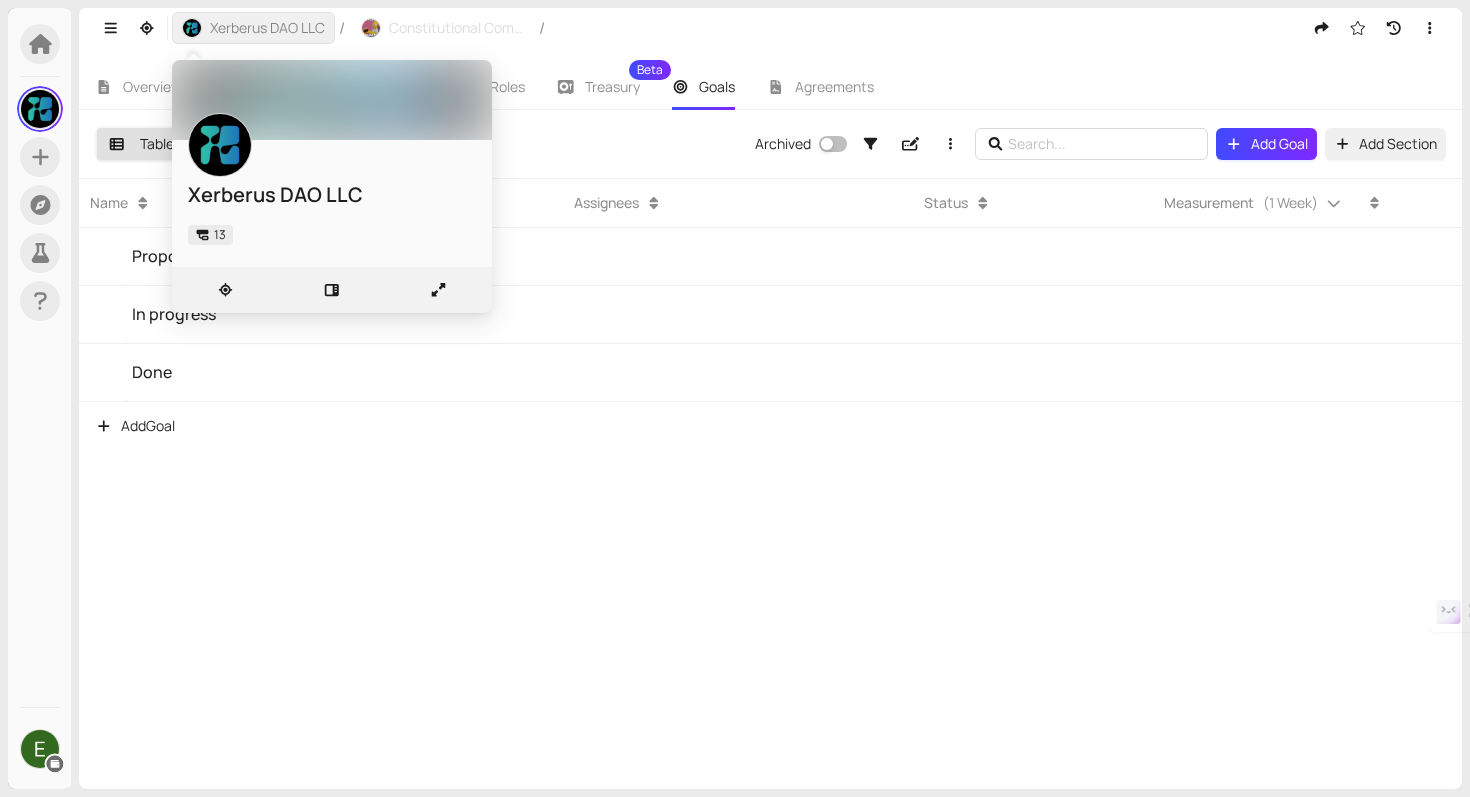 click on "Xerberus DAO LLC" at bounding box center (267, 28) 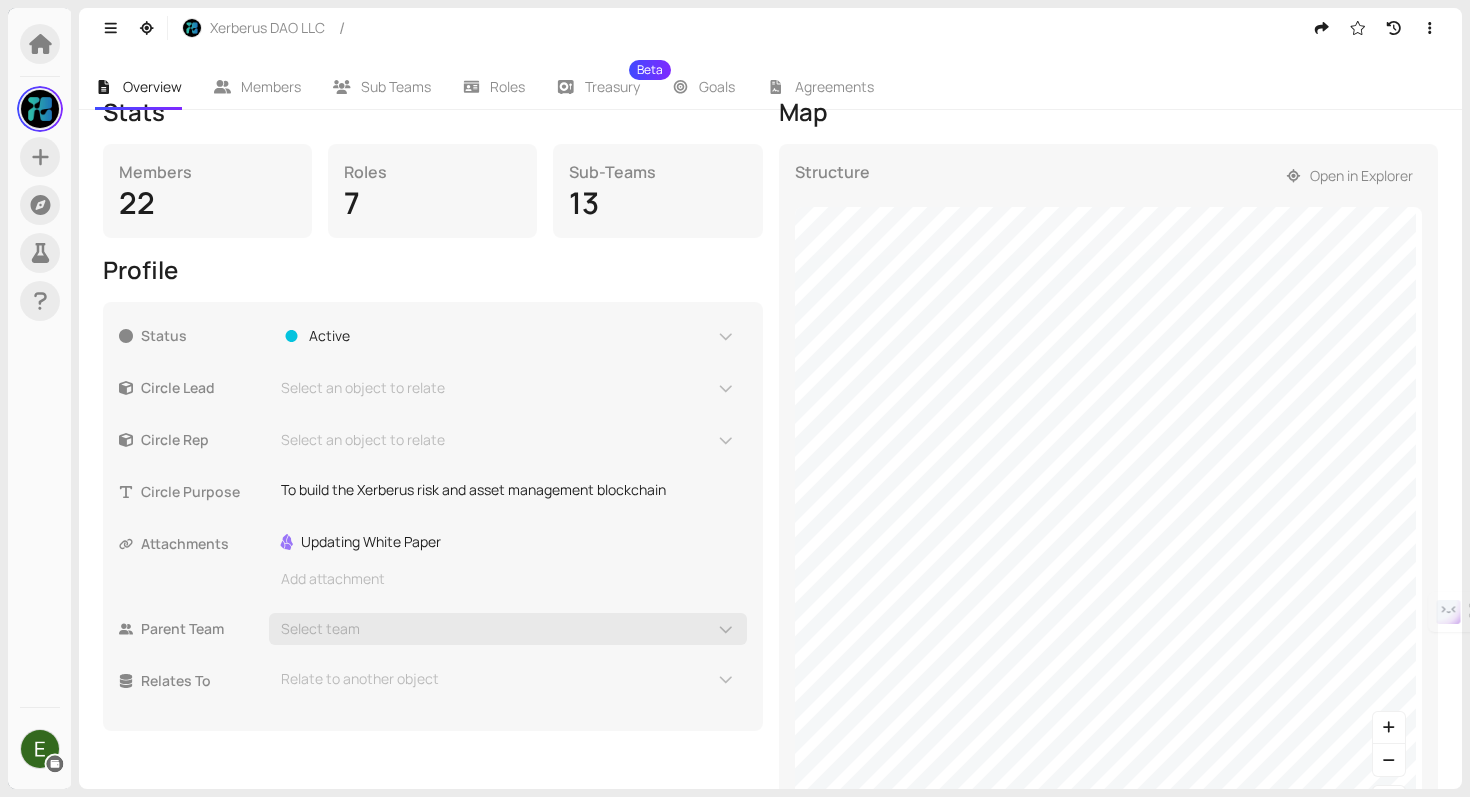scroll, scrollTop: 340, scrollLeft: 0, axis: vertical 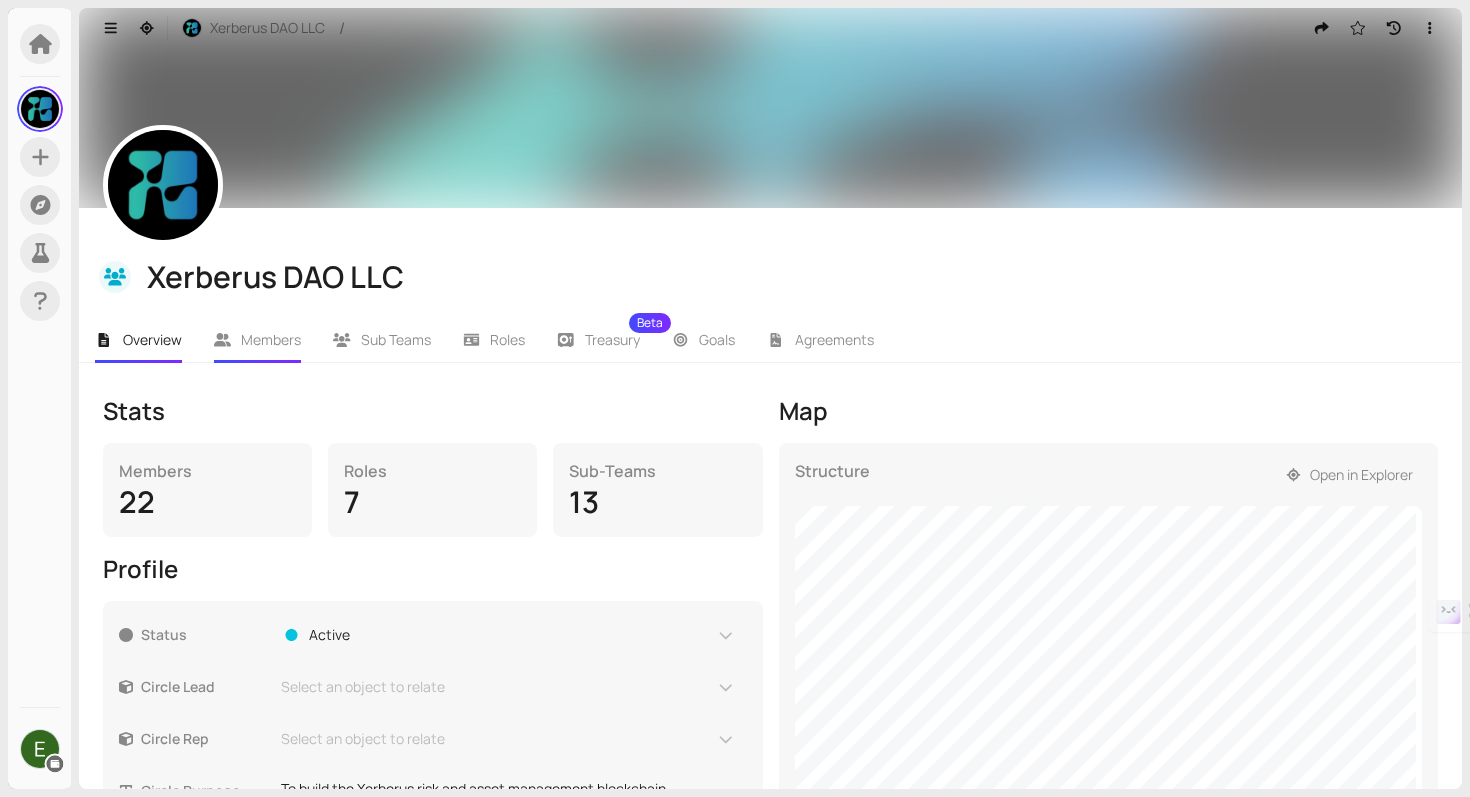 click on "Members" at bounding box center [271, 339] 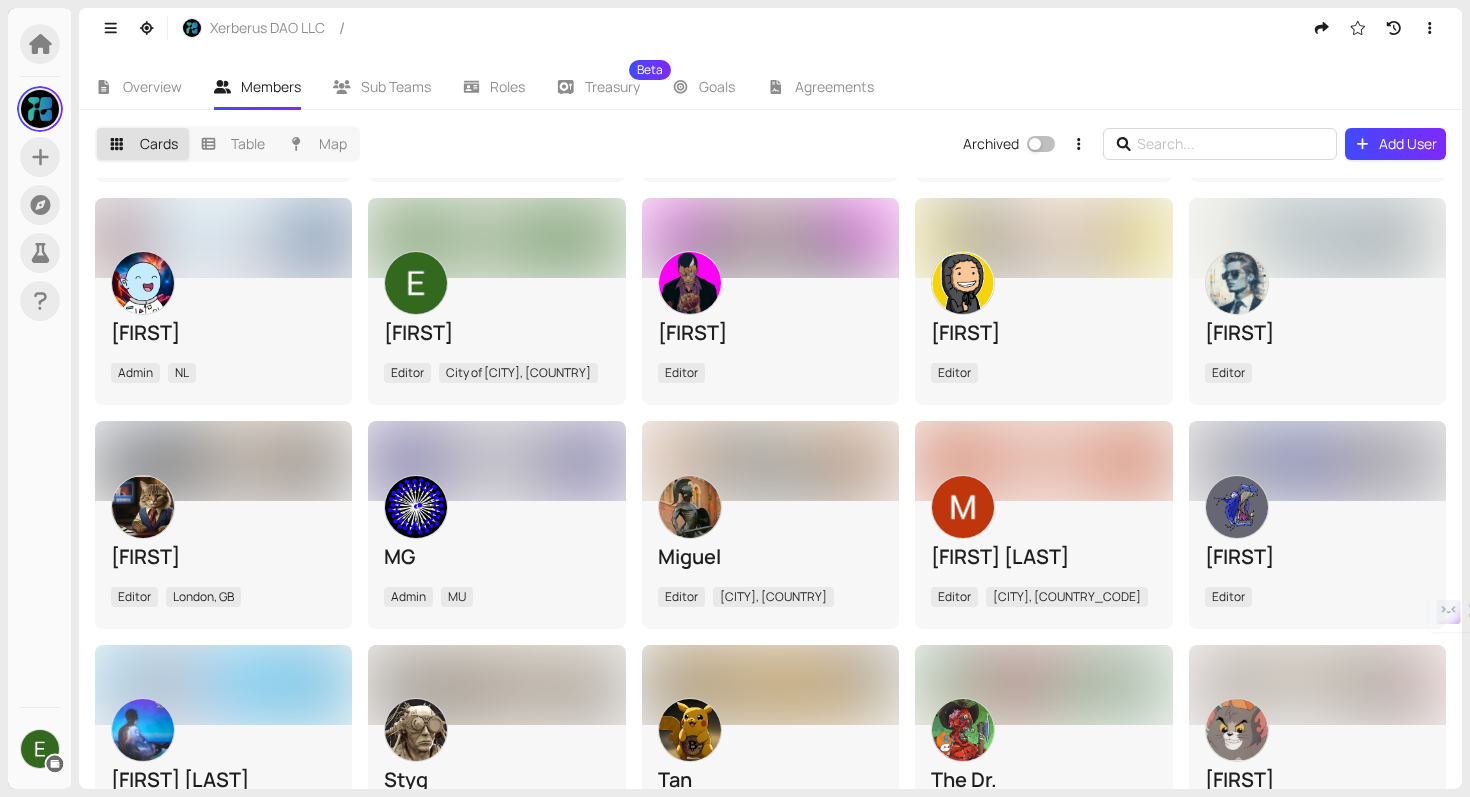 scroll, scrollTop: 0, scrollLeft: 0, axis: both 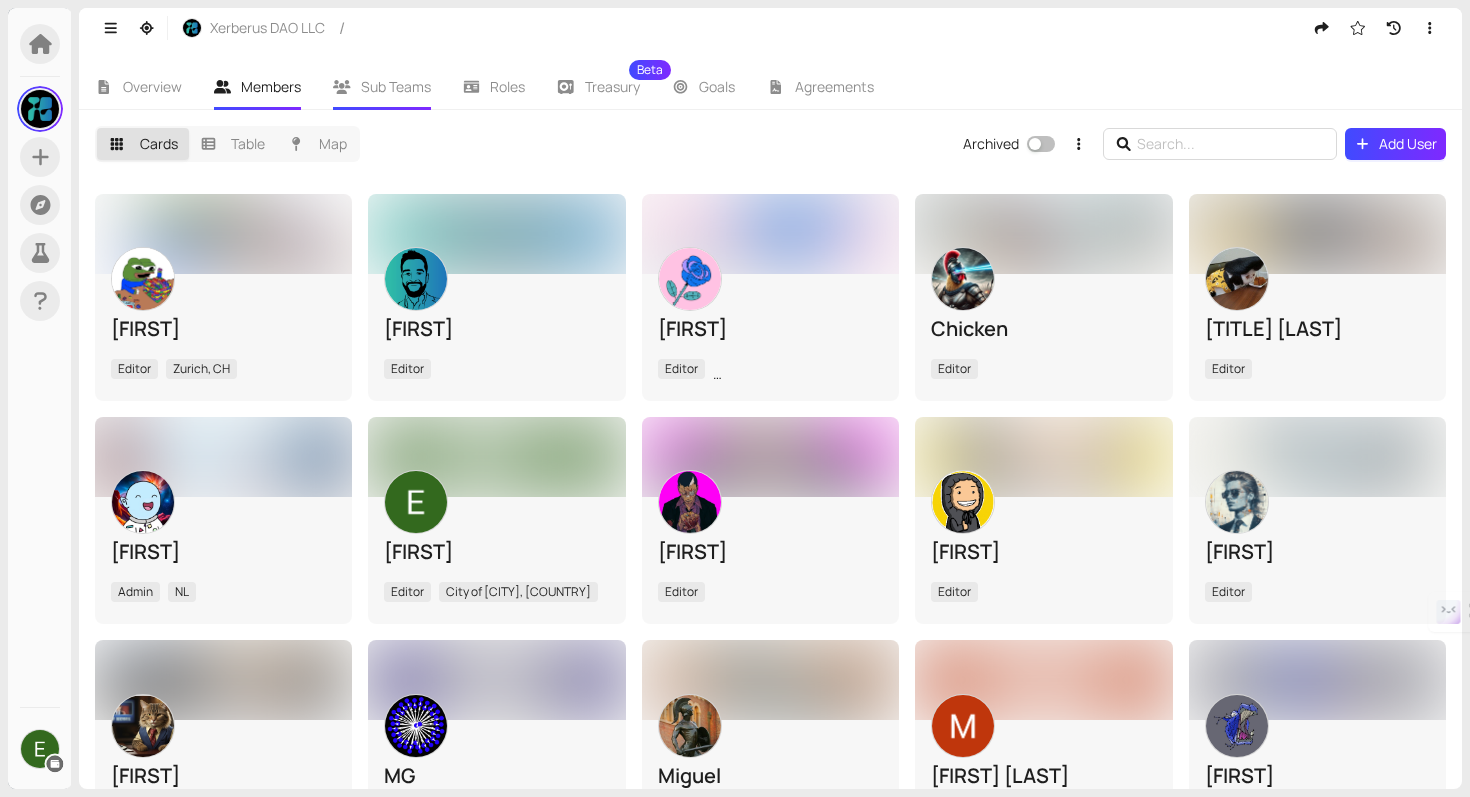 click on "Sub Teams" at bounding box center [382, 87] 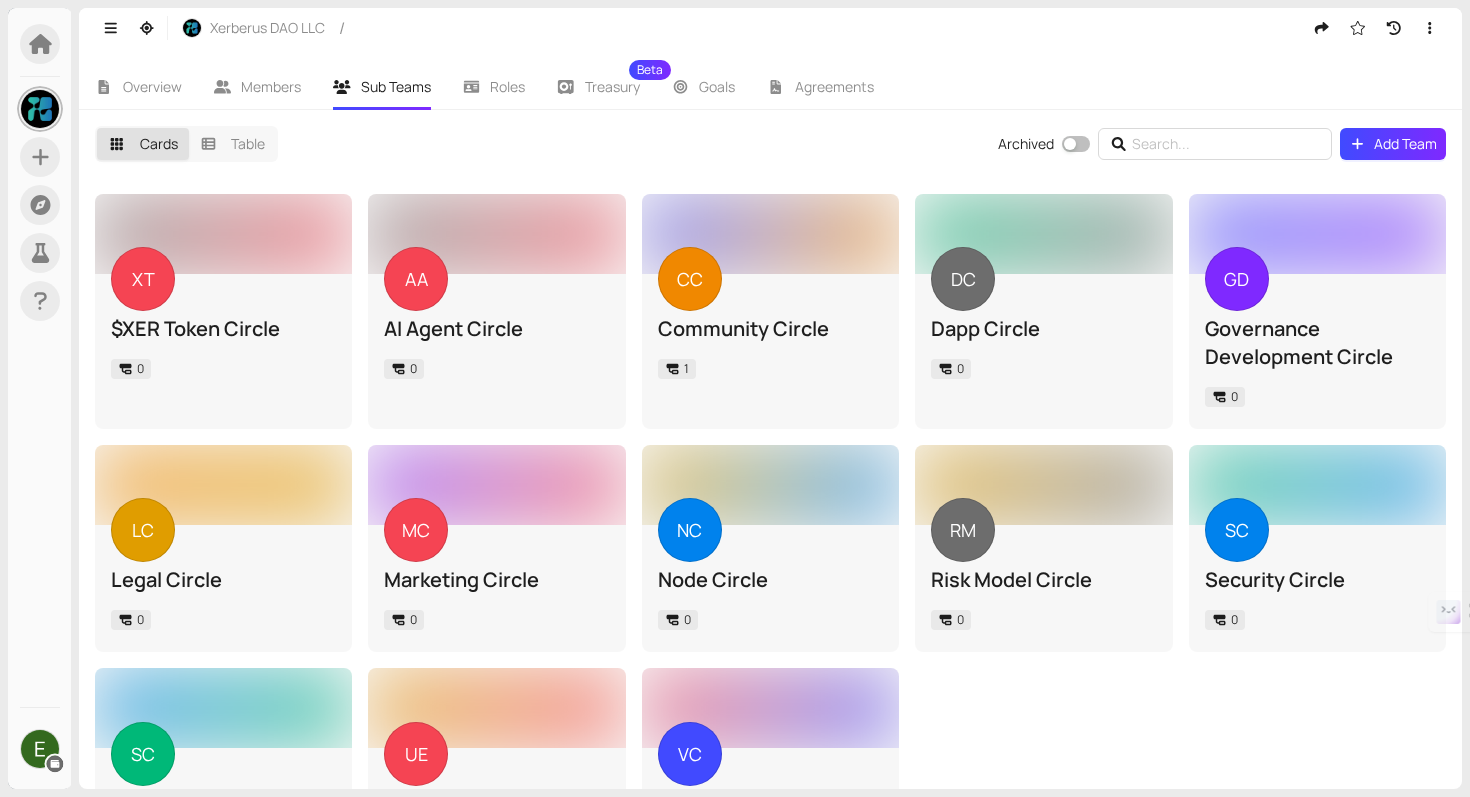 click at bounding box center [40, 109] 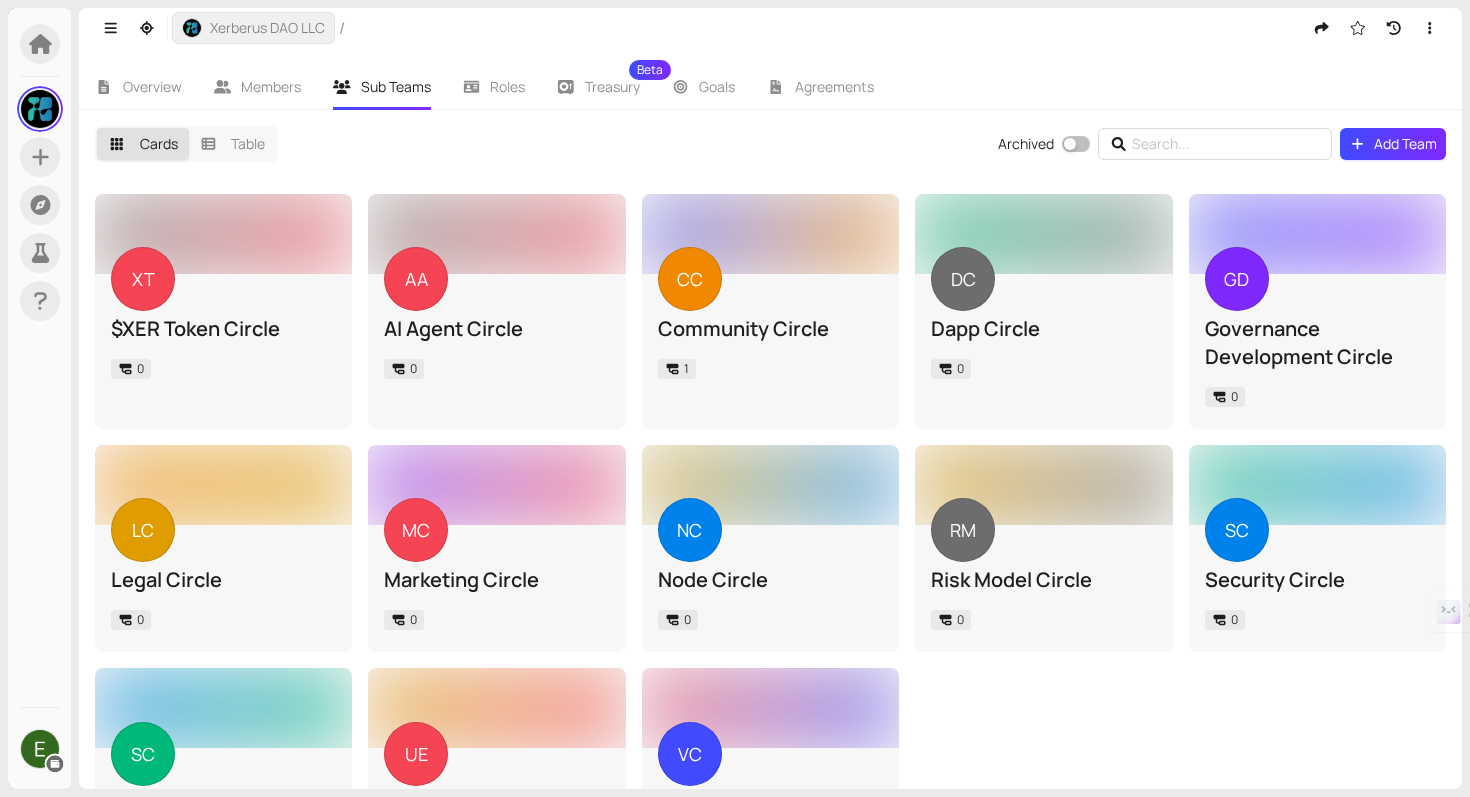 click on "Xerberus DAO LLC" at bounding box center [267, 28] 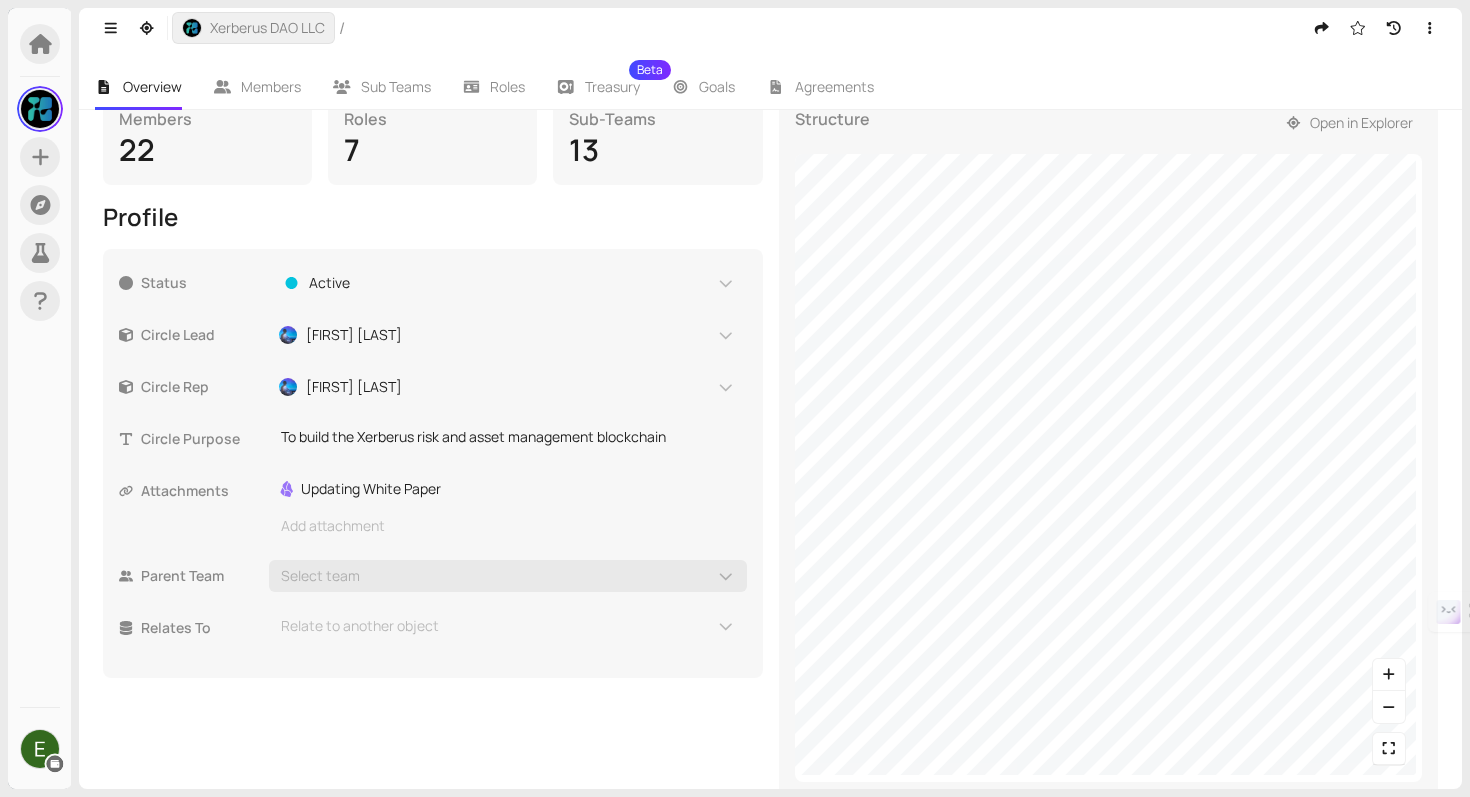 scroll, scrollTop: 378, scrollLeft: 0, axis: vertical 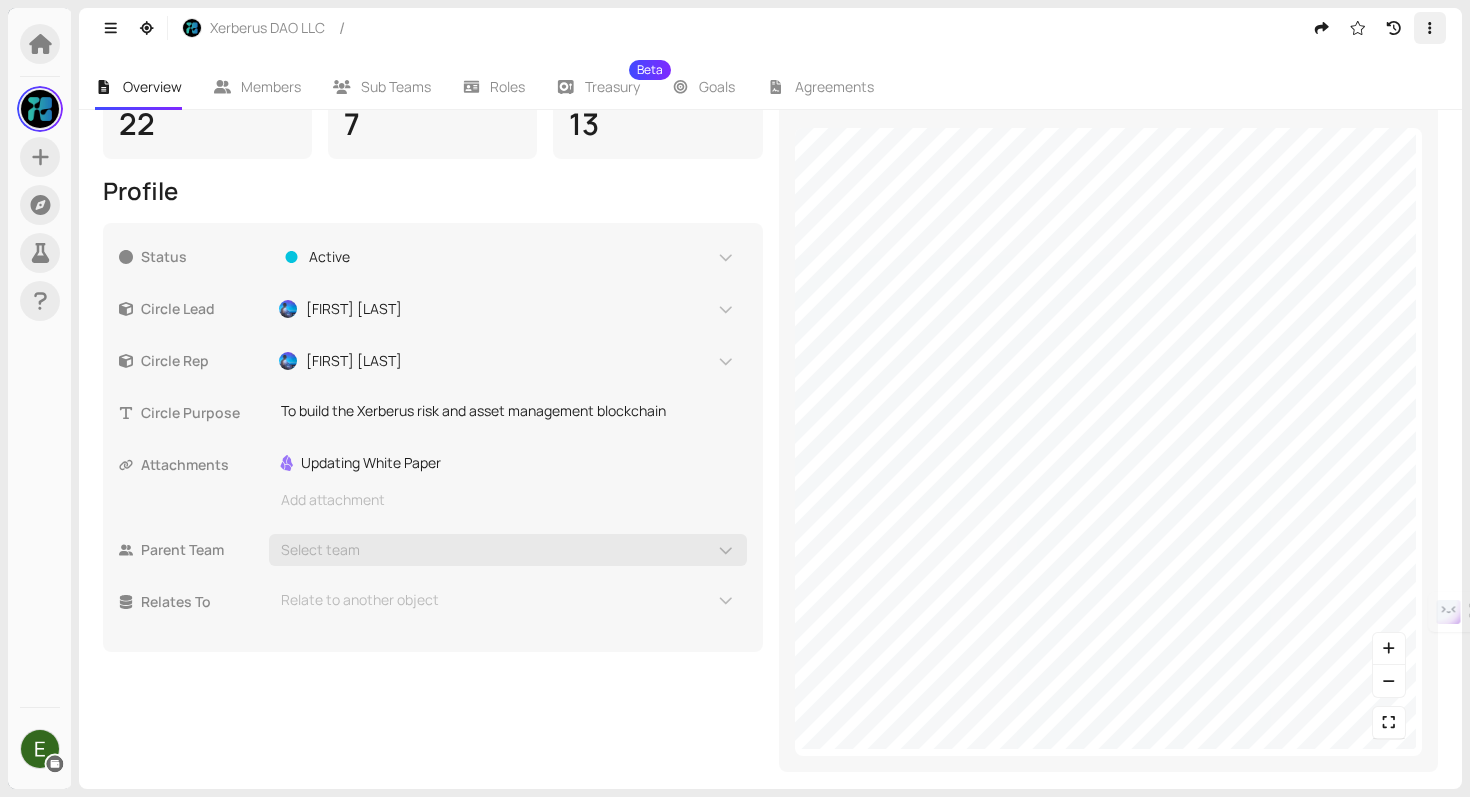 click 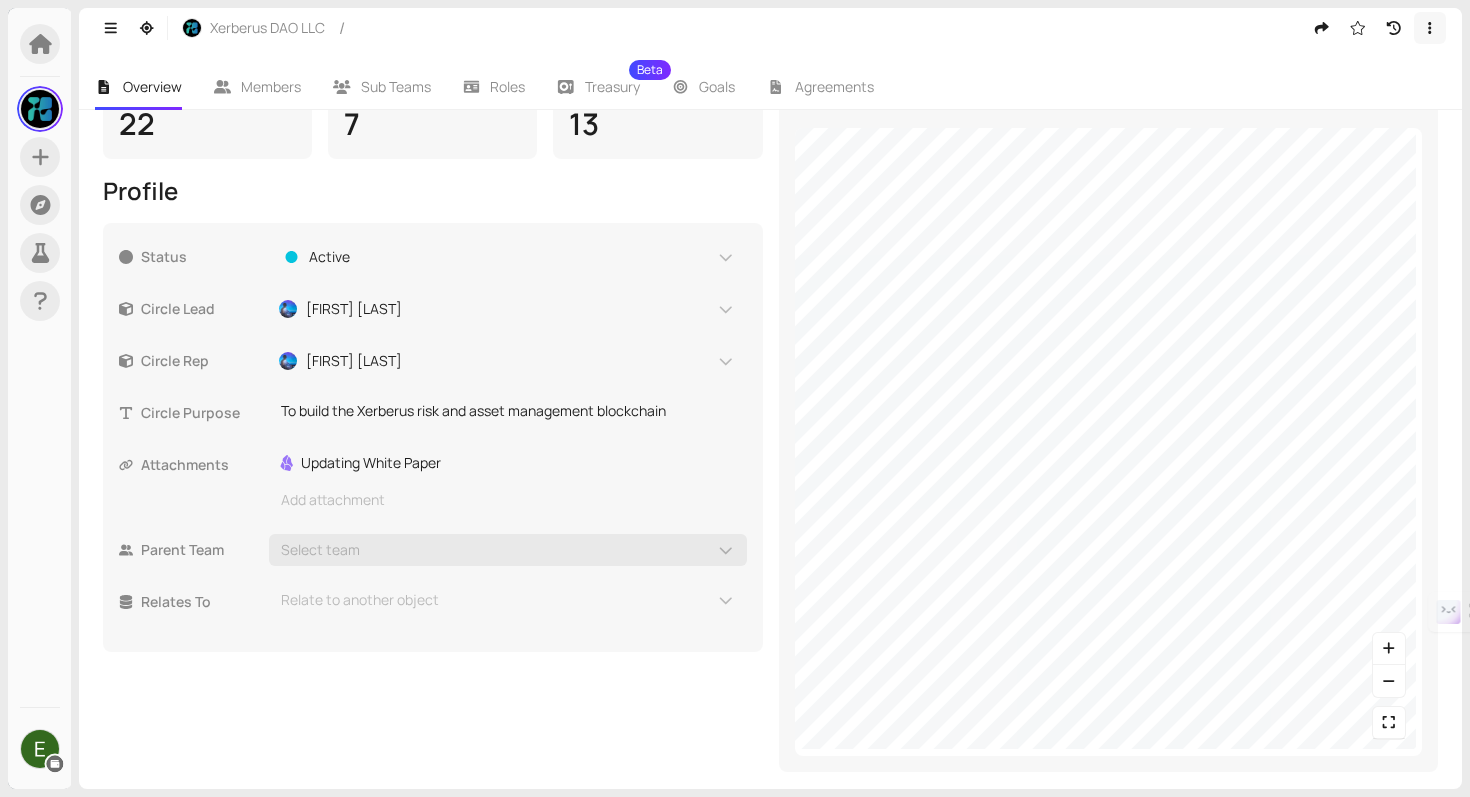 click 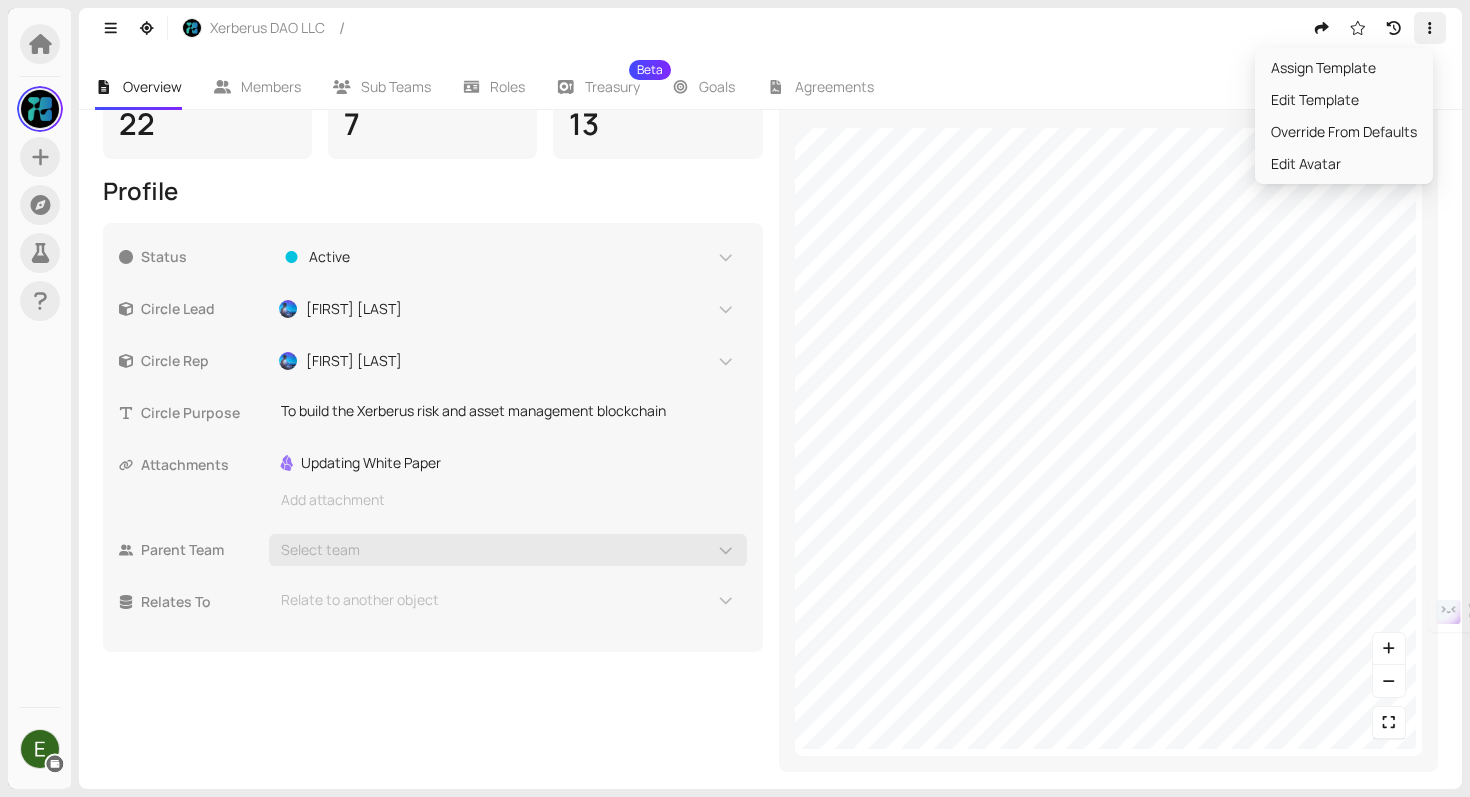 click 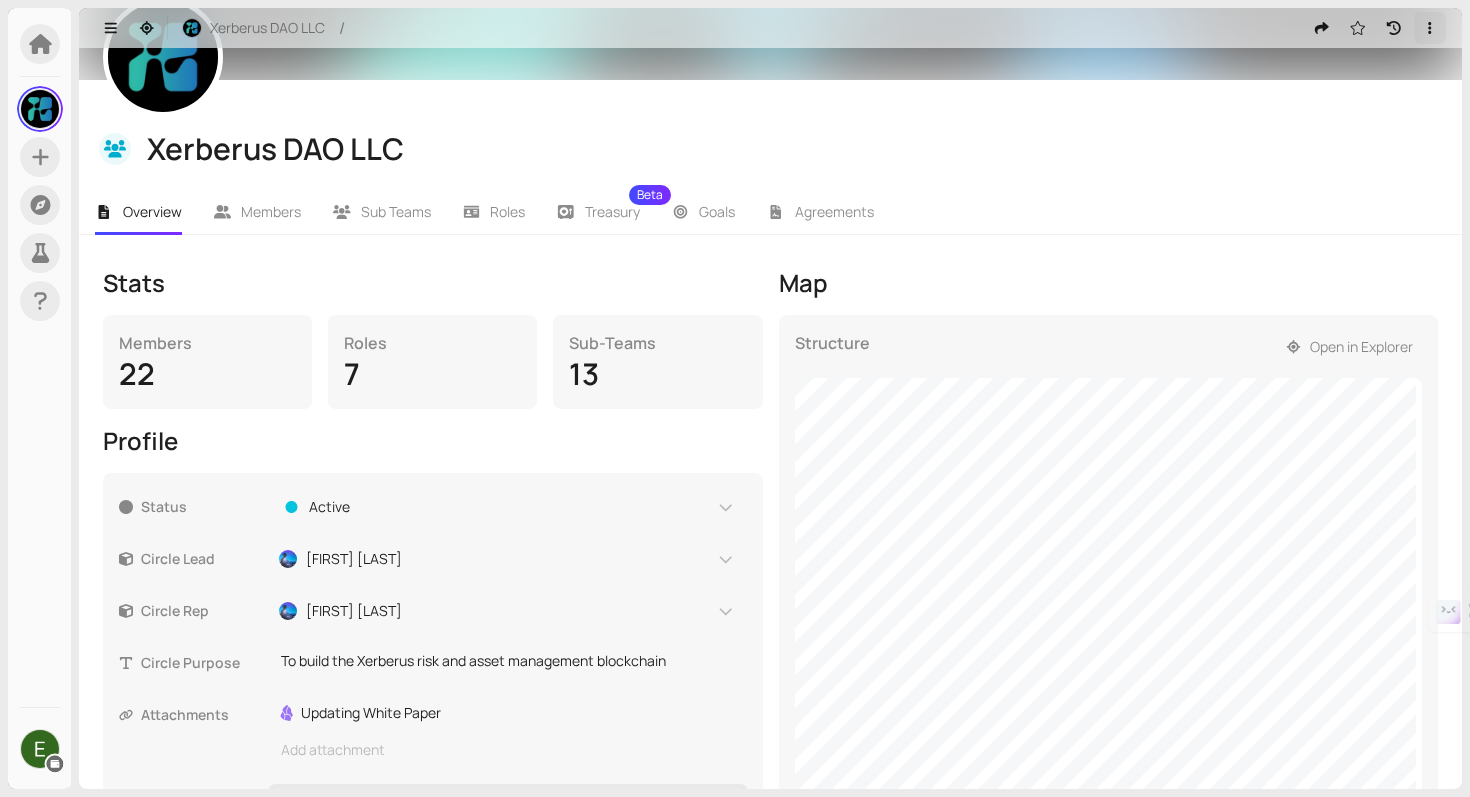 scroll, scrollTop: 0, scrollLeft: 0, axis: both 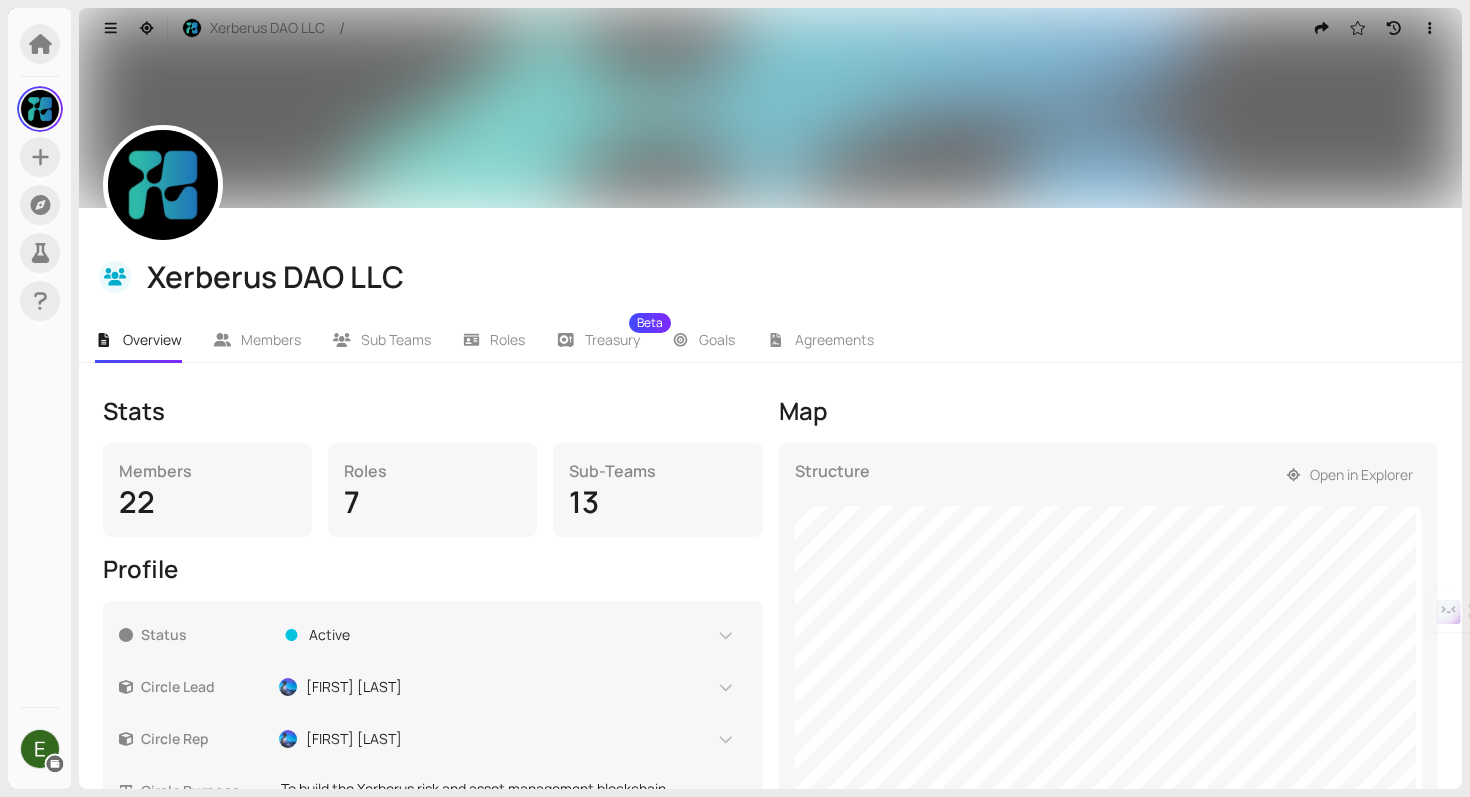 click on "Map" at bounding box center (1109, 411) 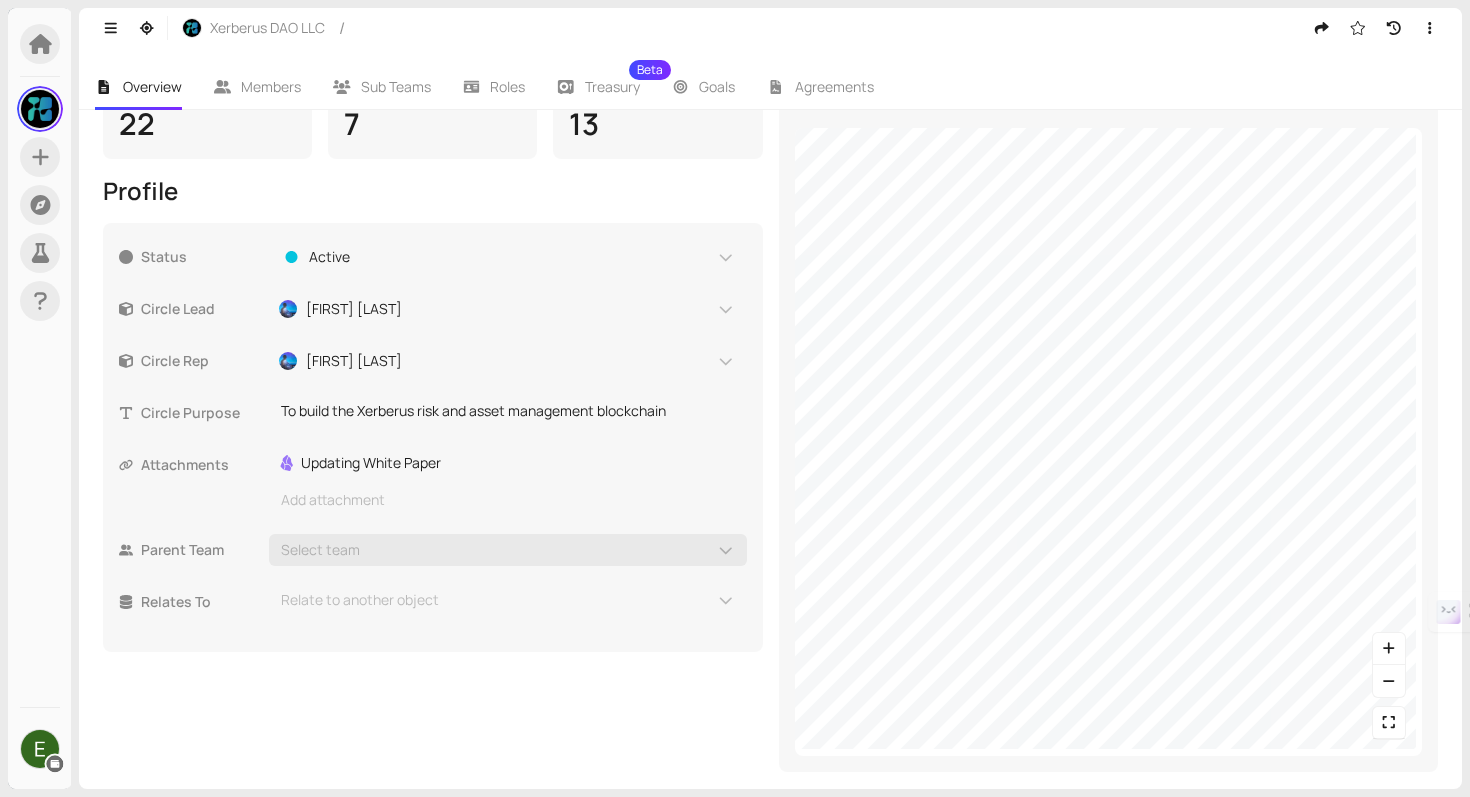 scroll, scrollTop: 0, scrollLeft: 0, axis: both 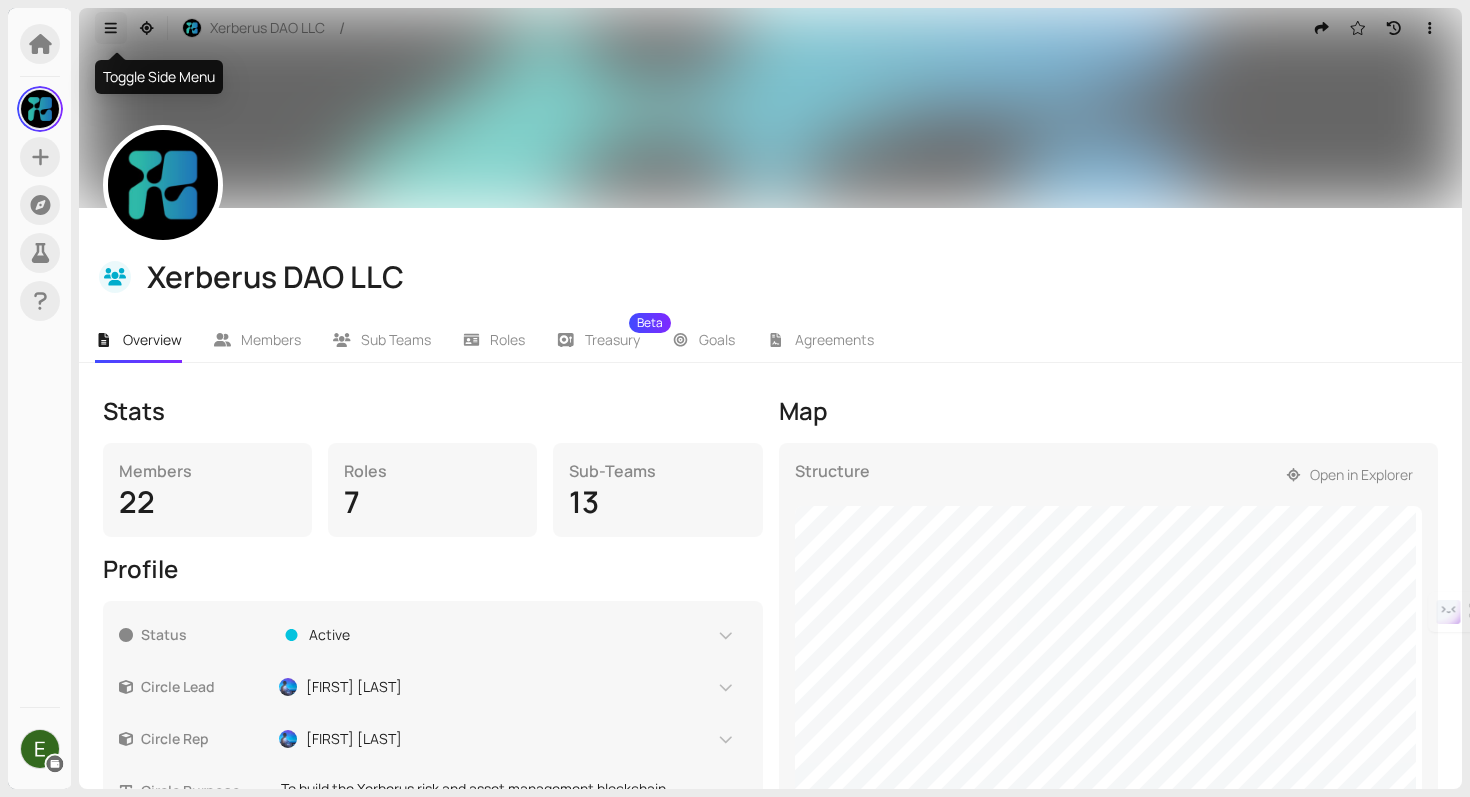 click 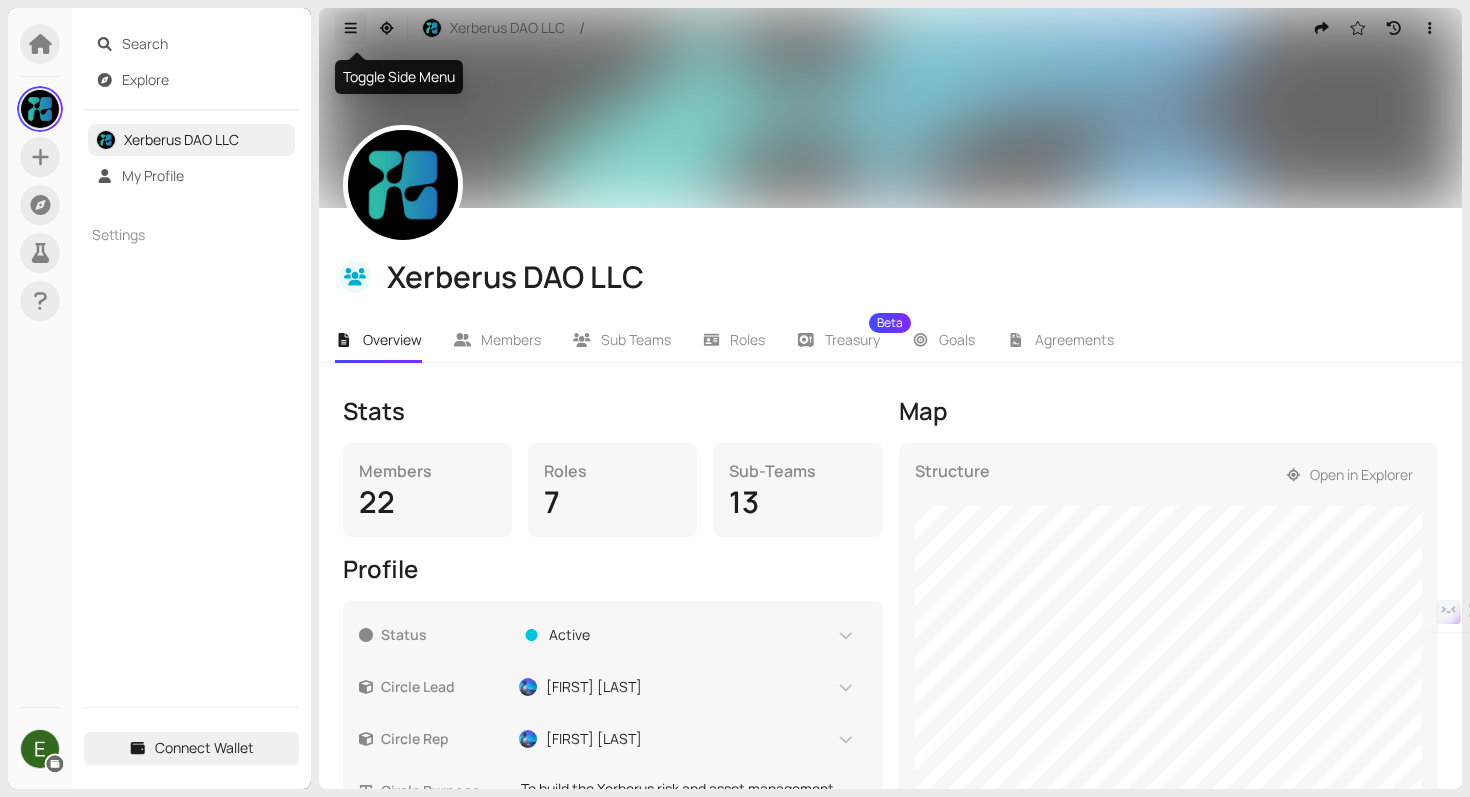 click 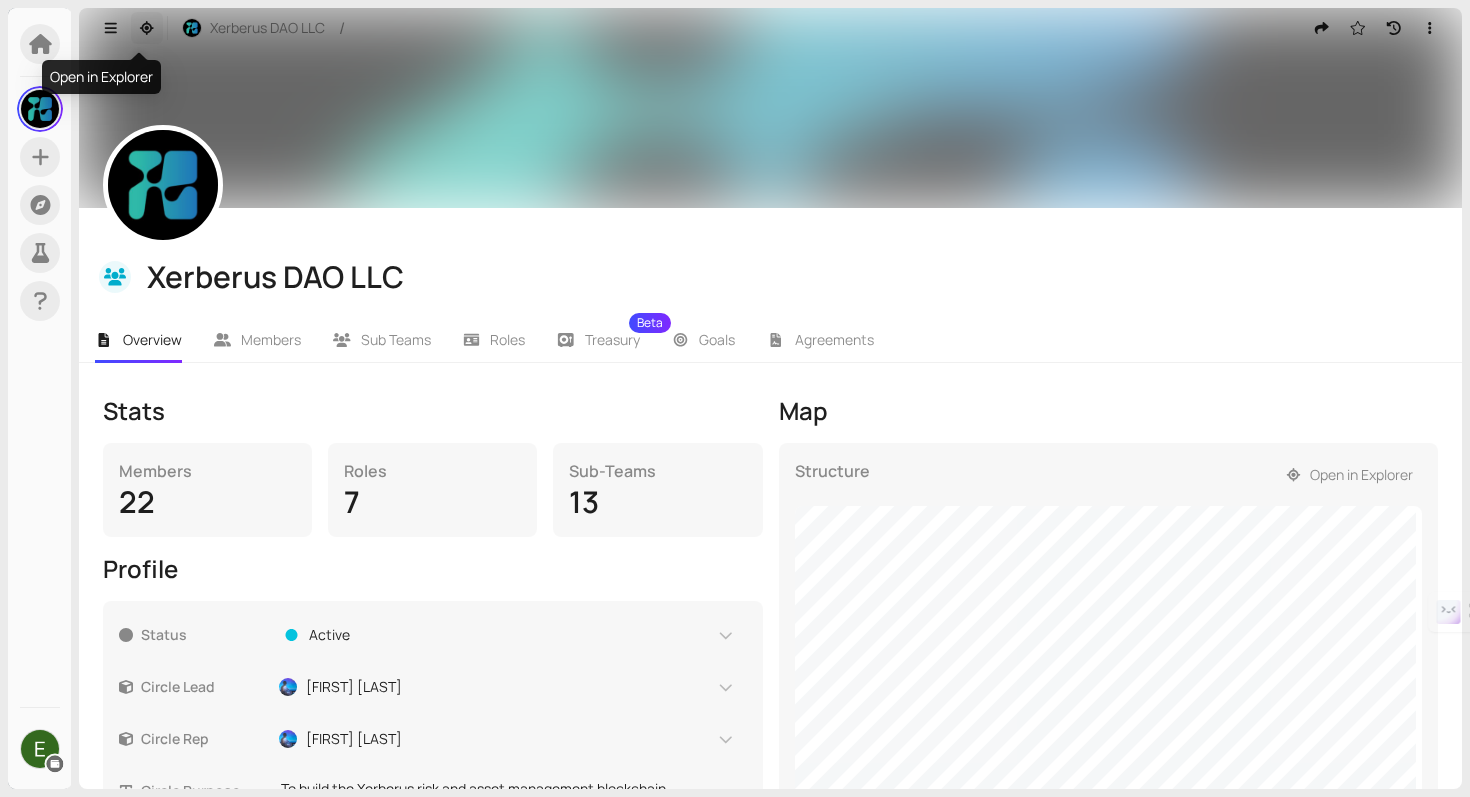 click 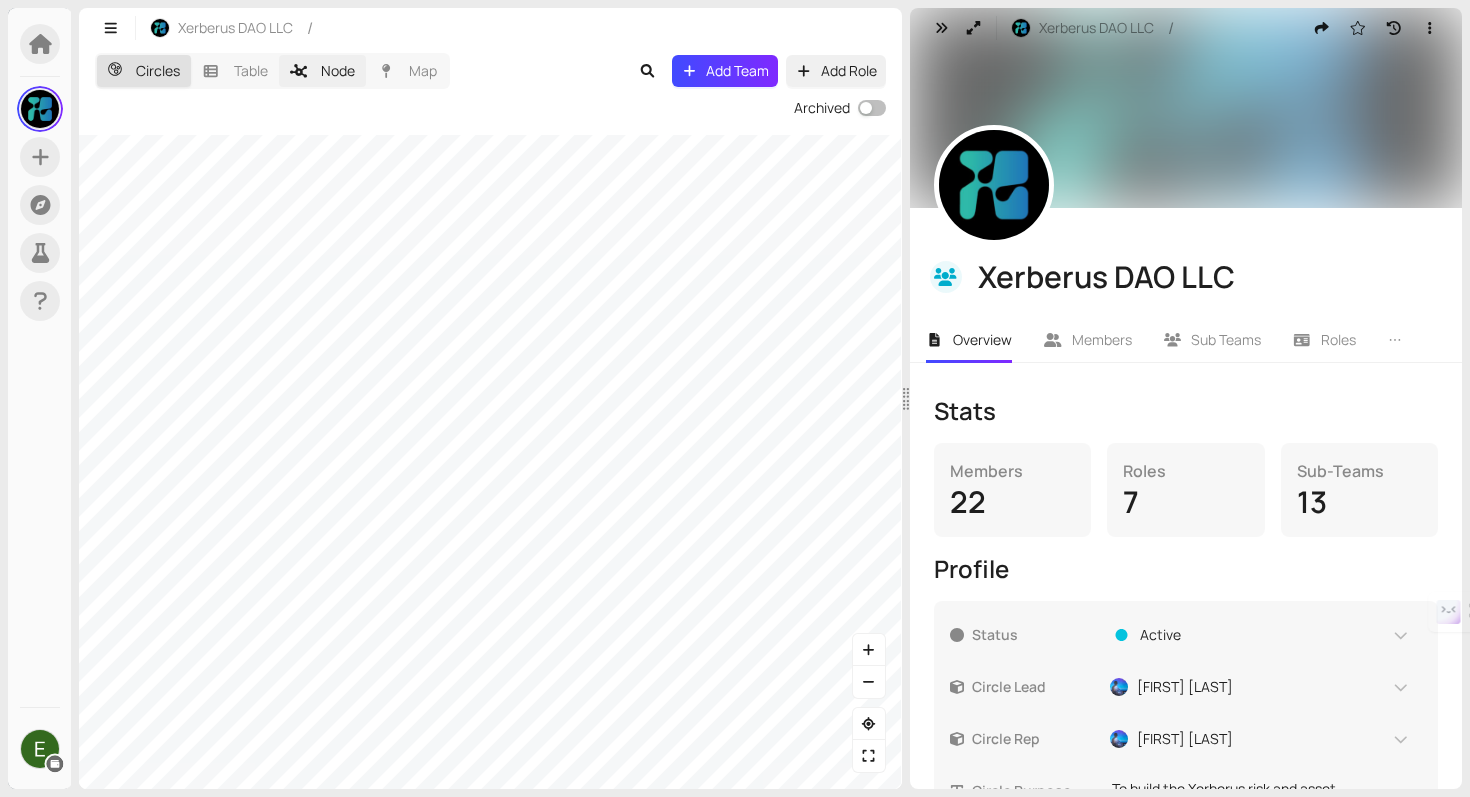 click on "Node" at bounding box center (323, 71) 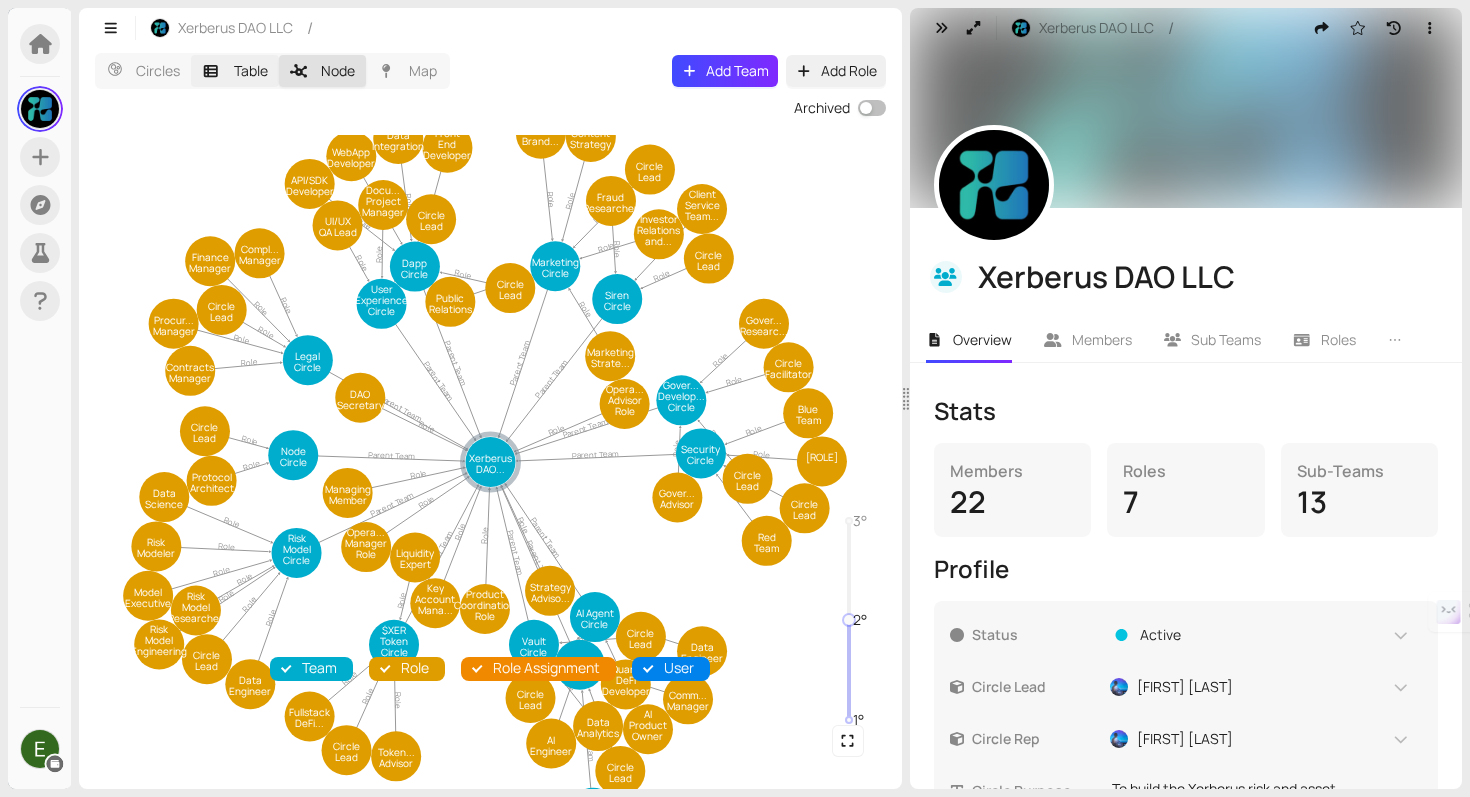 click on "Table" at bounding box center [235, 71] 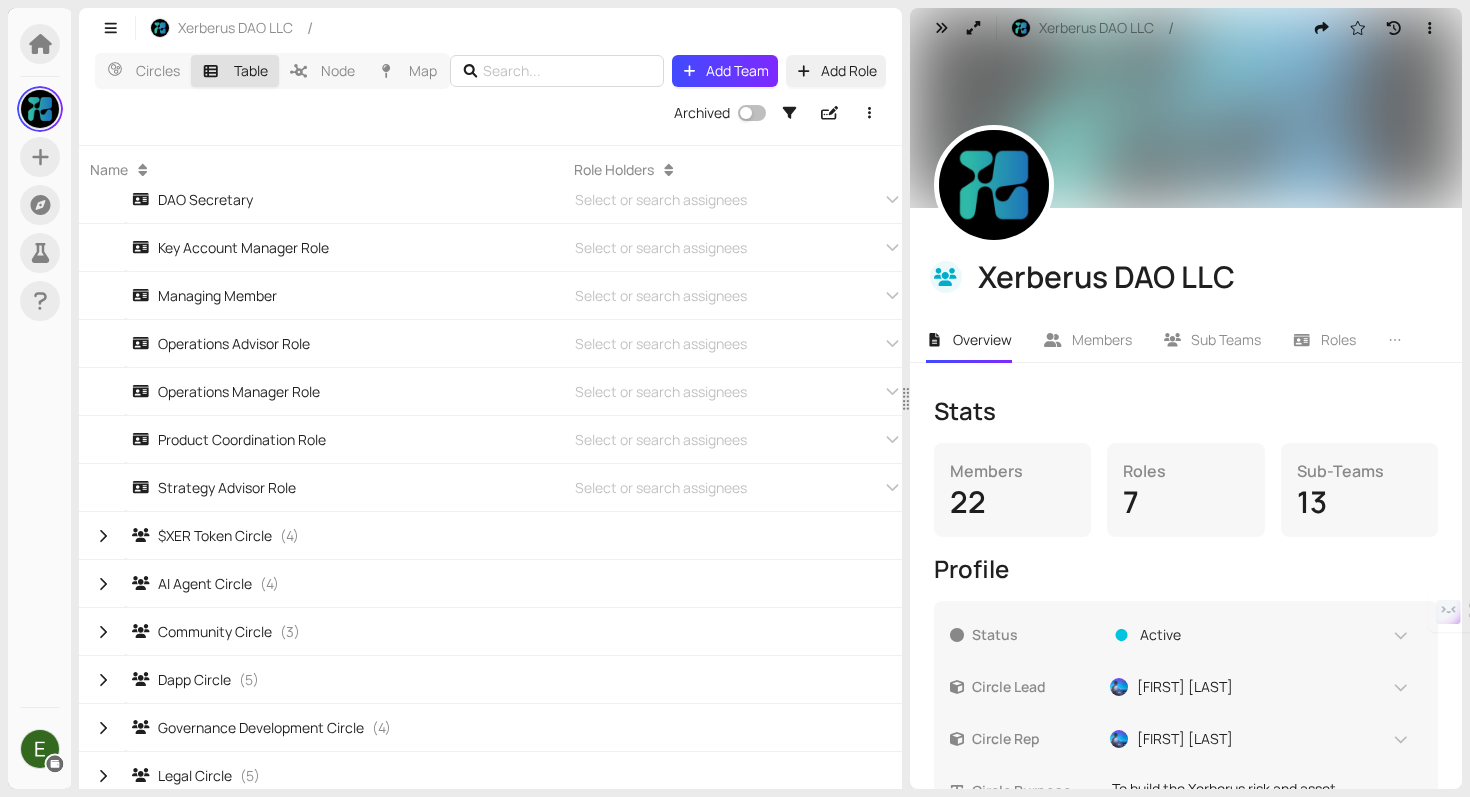 scroll, scrollTop: 0, scrollLeft: 0, axis: both 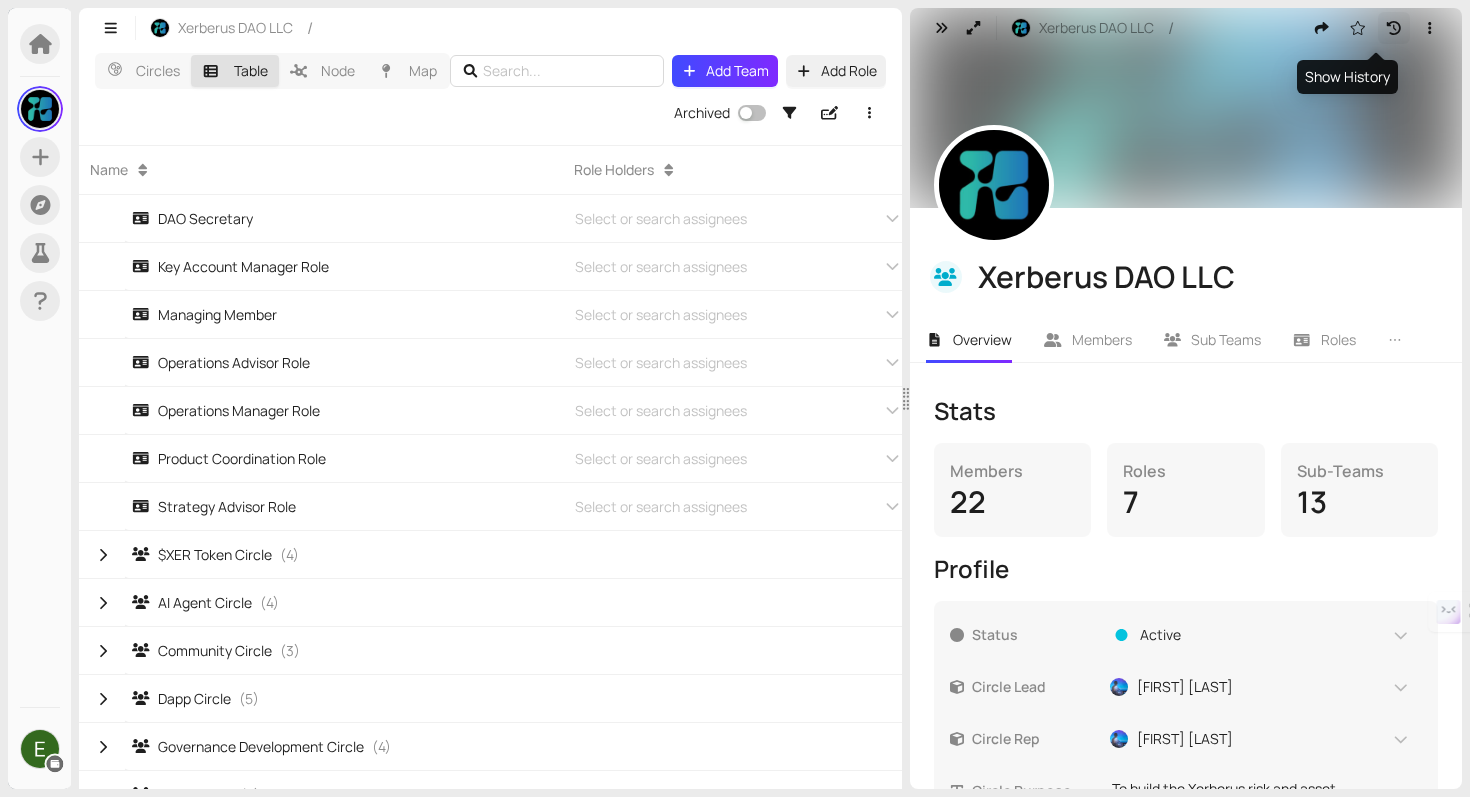 click 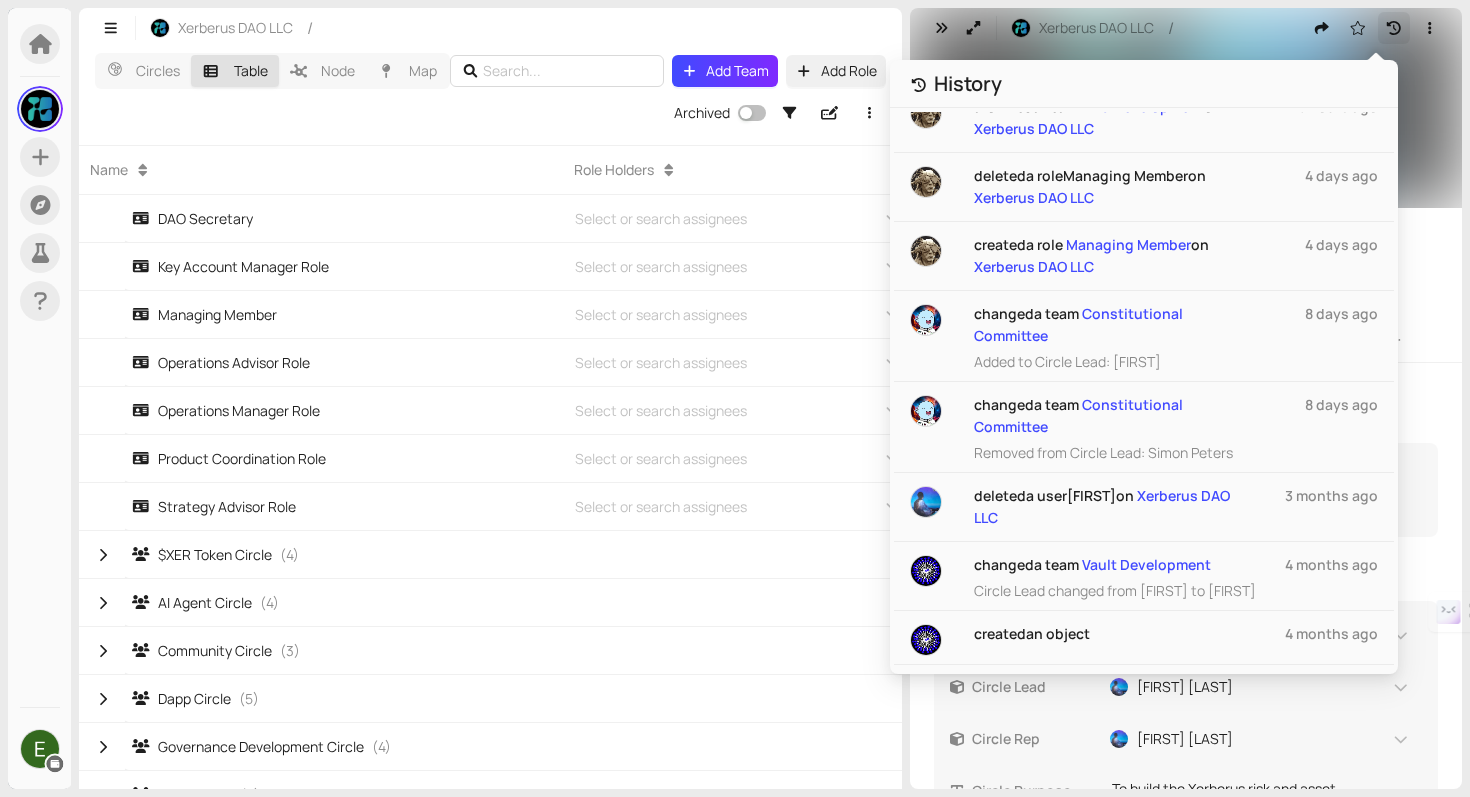 scroll, scrollTop: 2395, scrollLeft: 0, axis: vertical 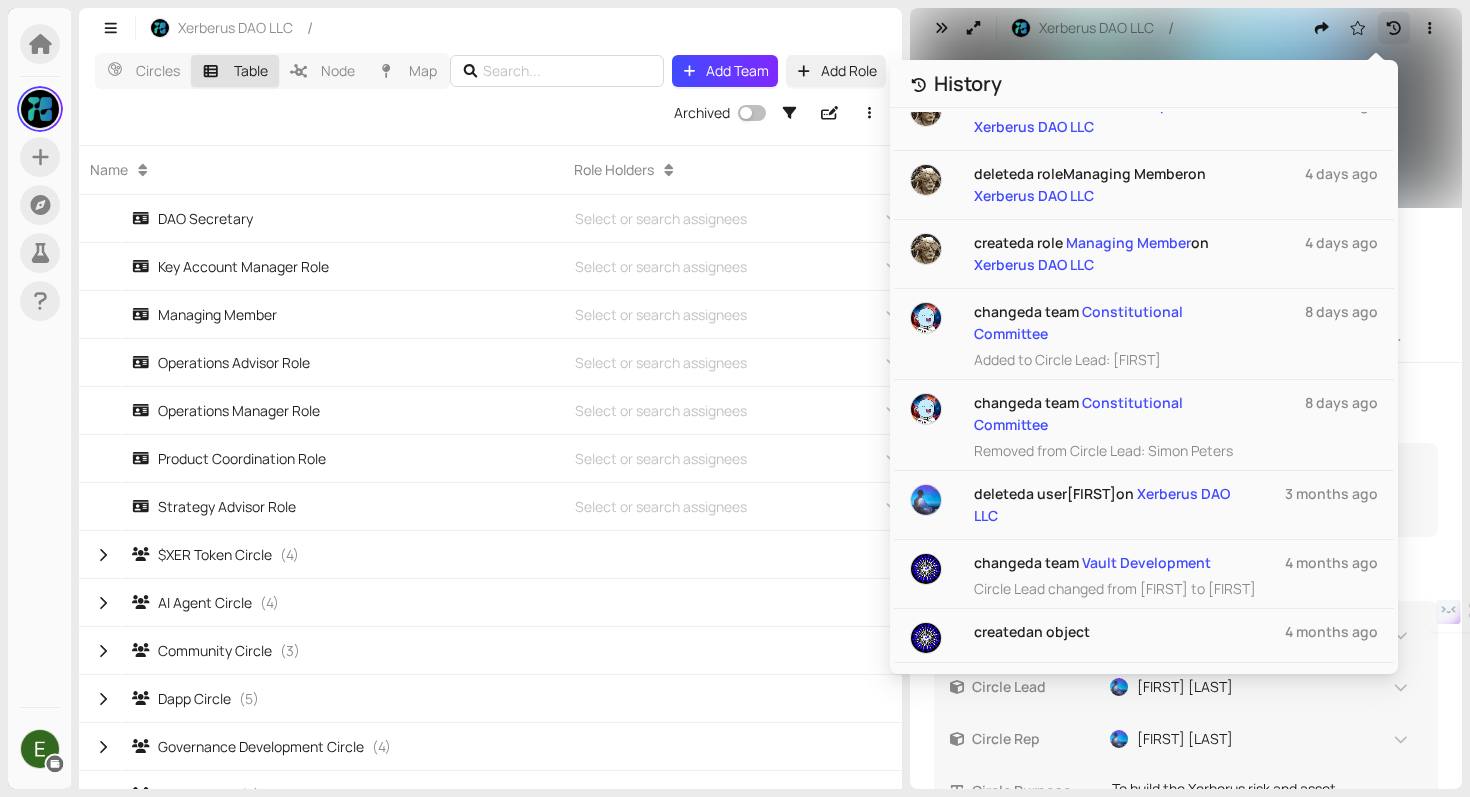click on "8 days ago" at bounding box center (1313, 414) 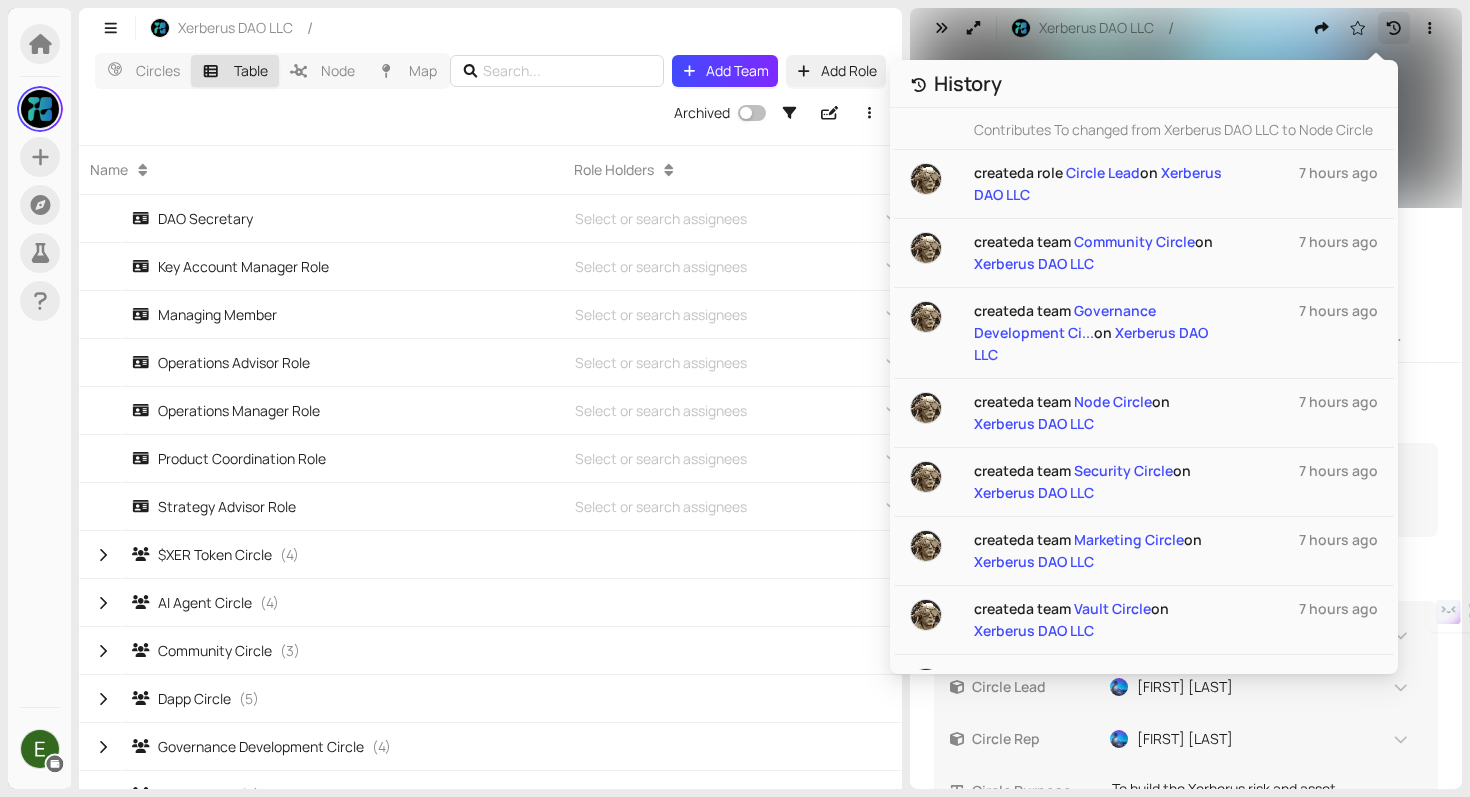 scroll, scrollTop: 0, scrollLeft: 0, axis: both 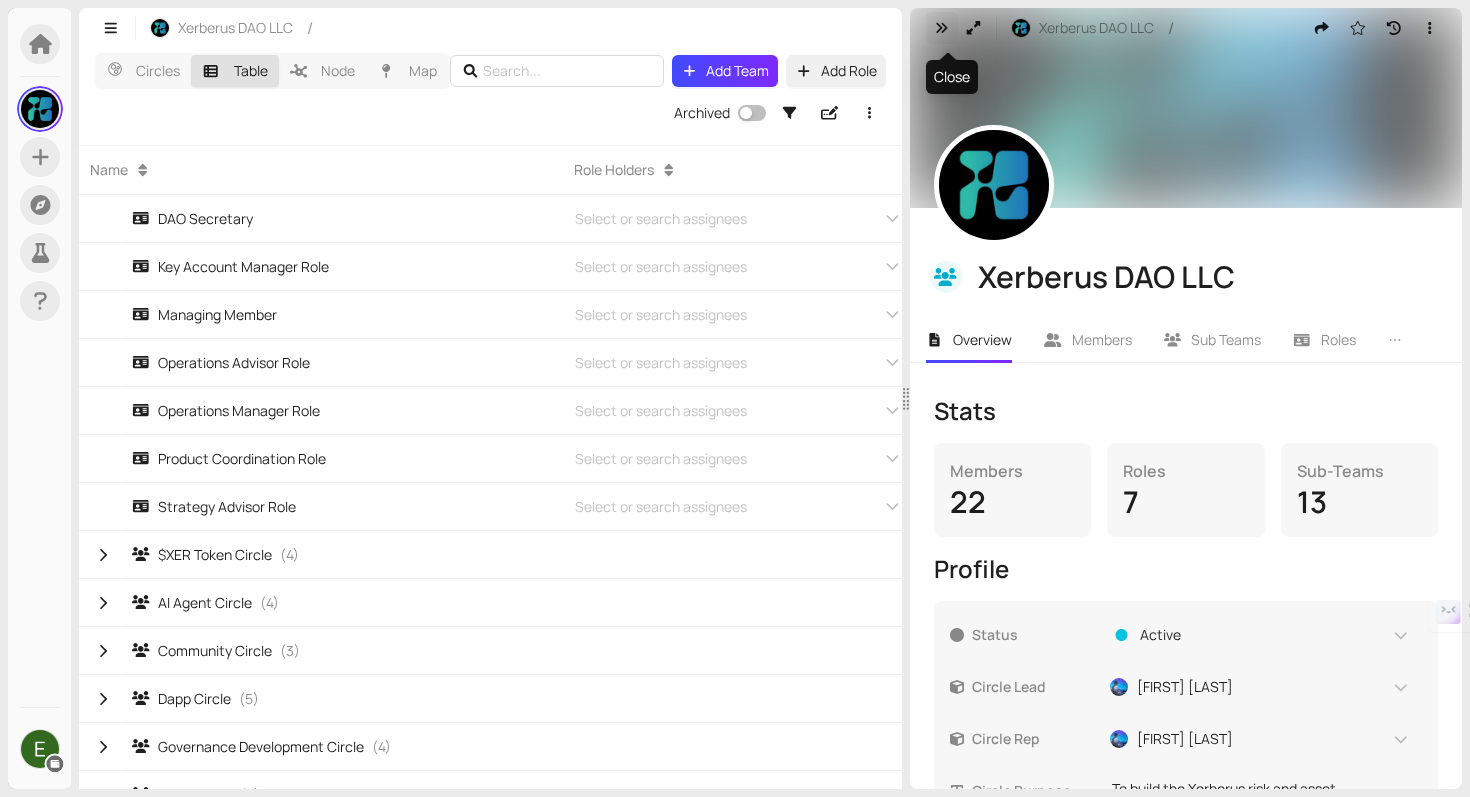click 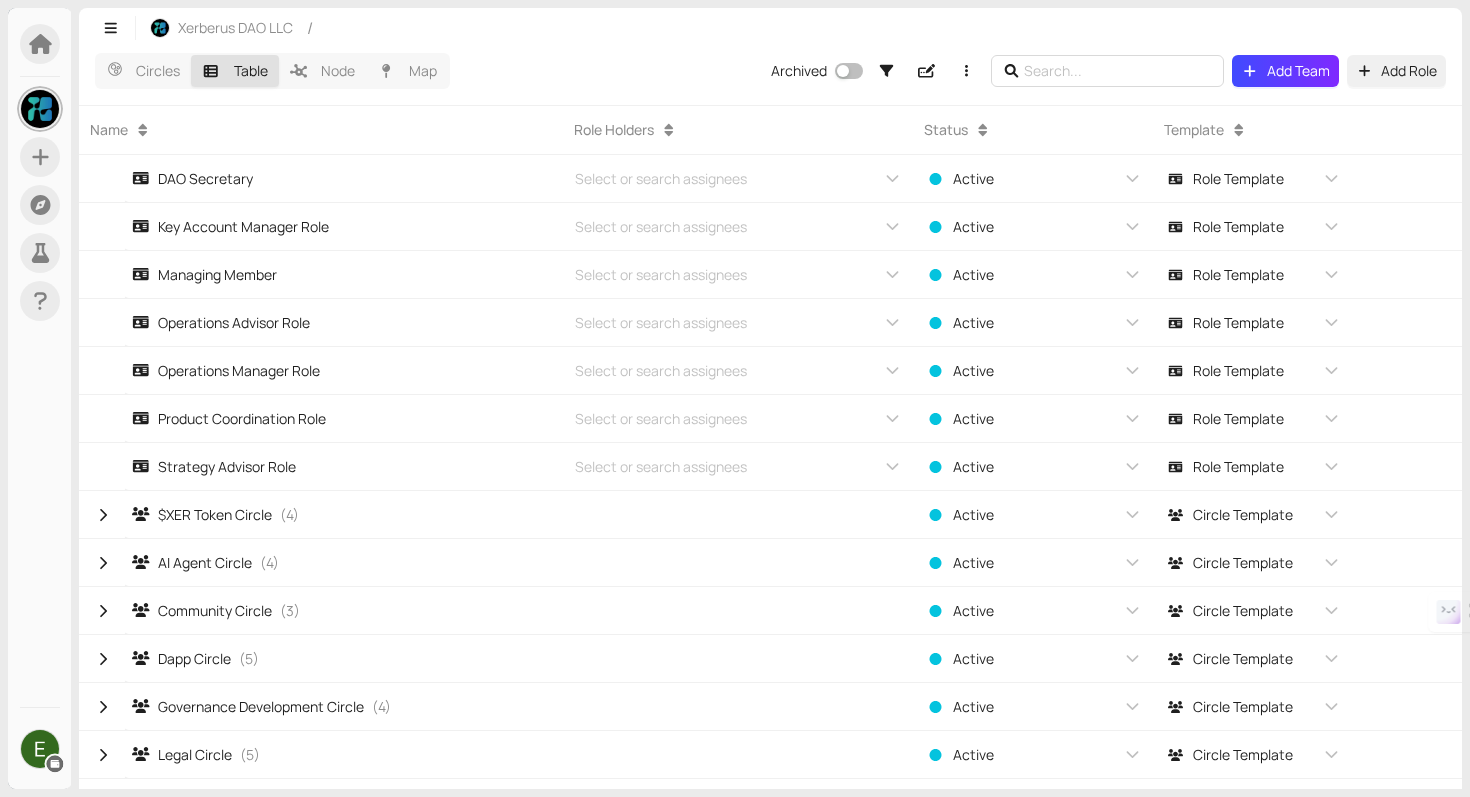 click at bounding box center [40, 109] 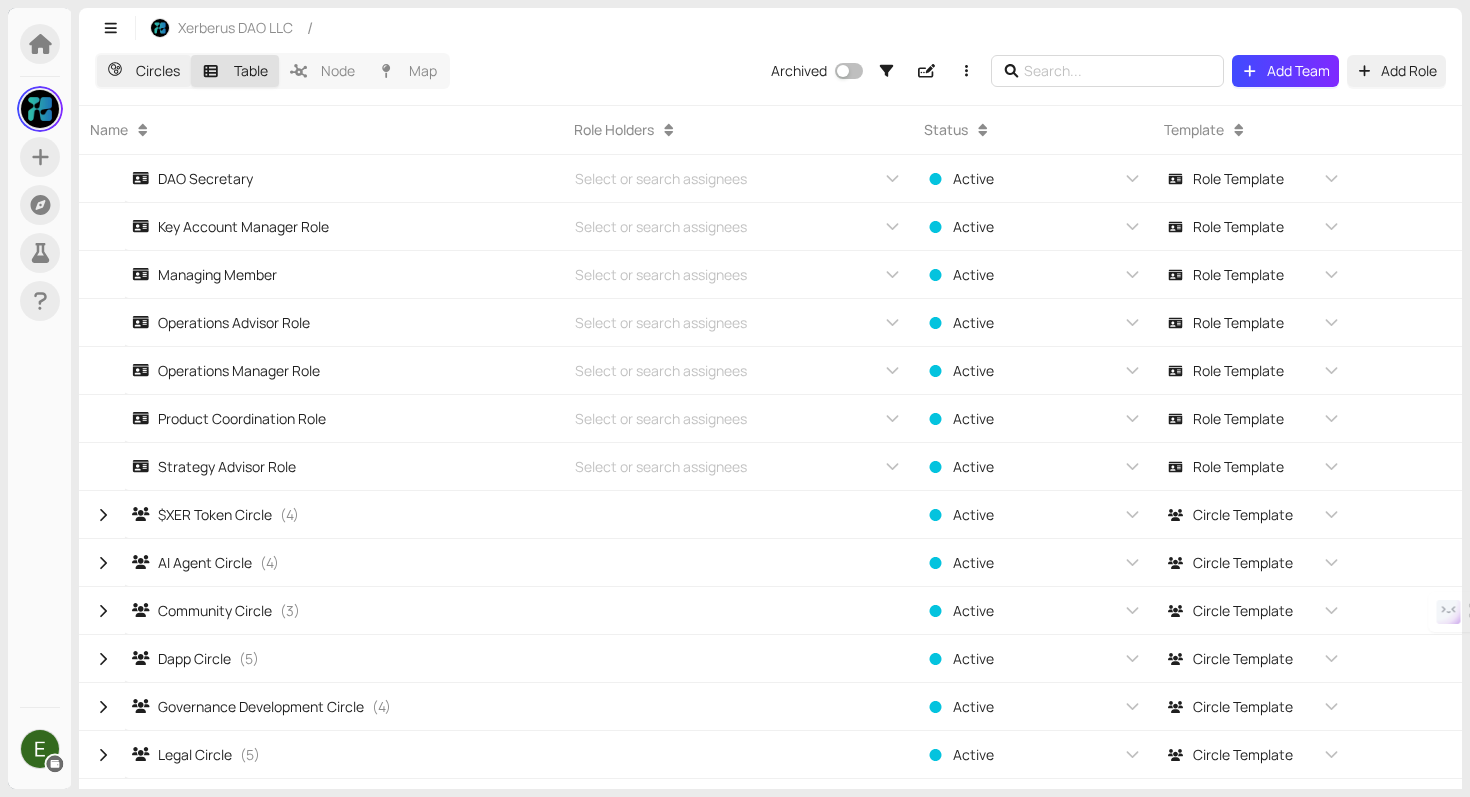 click on "Circles" at bounding box center (144, 71) 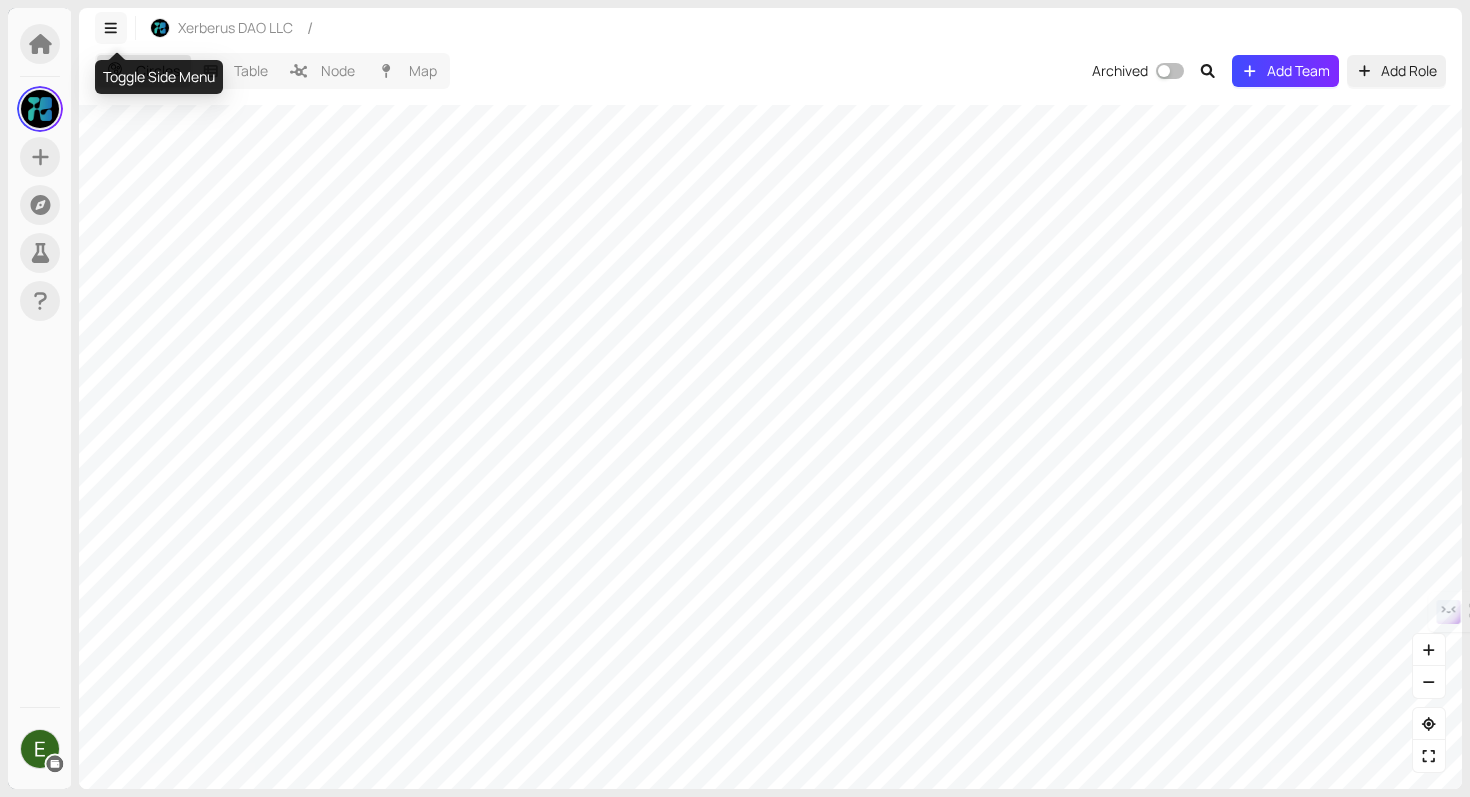 click 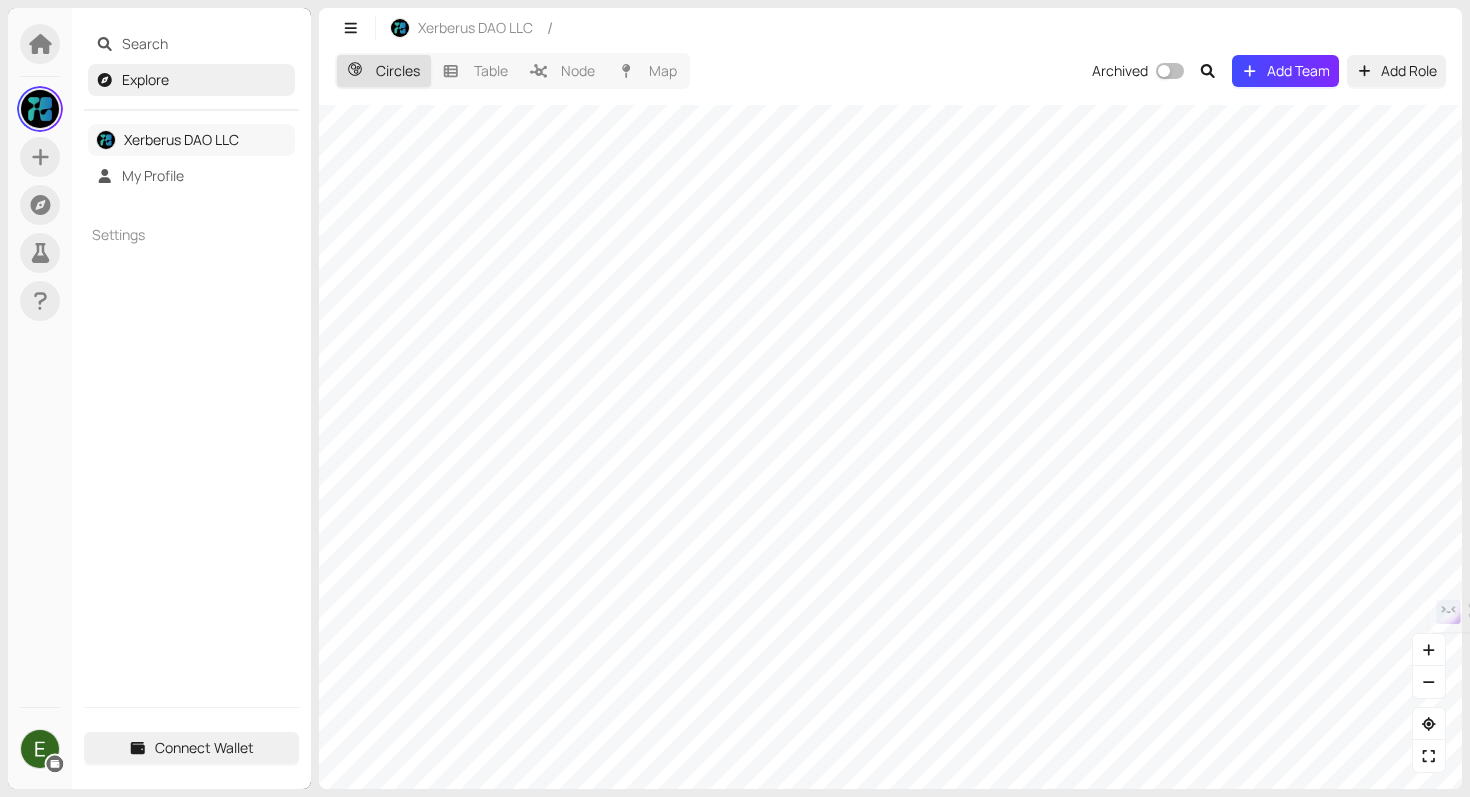 click on "Xerberus DAO LLC" at bounding box center [181, 139] 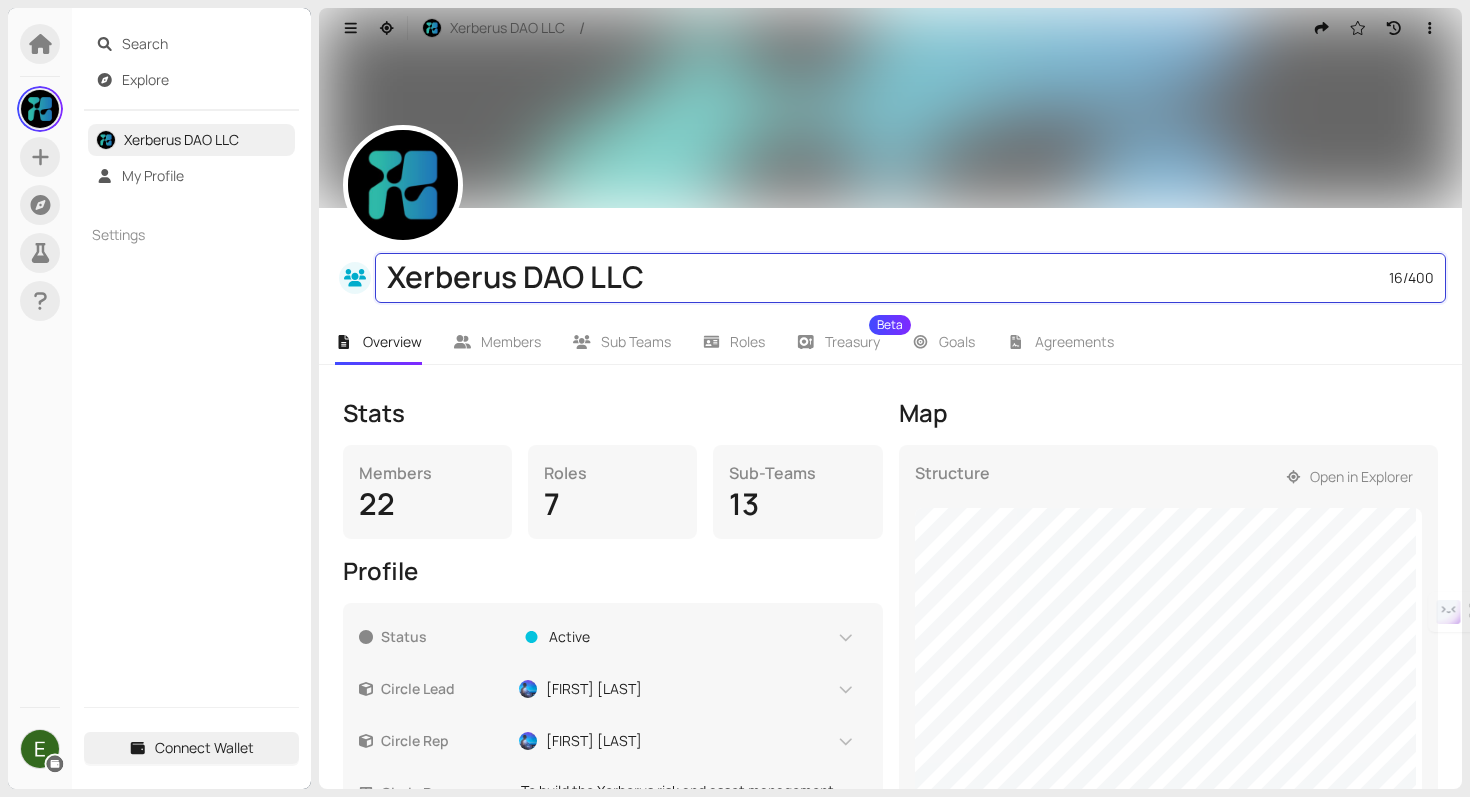 click on "Xerberus DAO LLC 16 / 400" at bounding box center [890, 255] 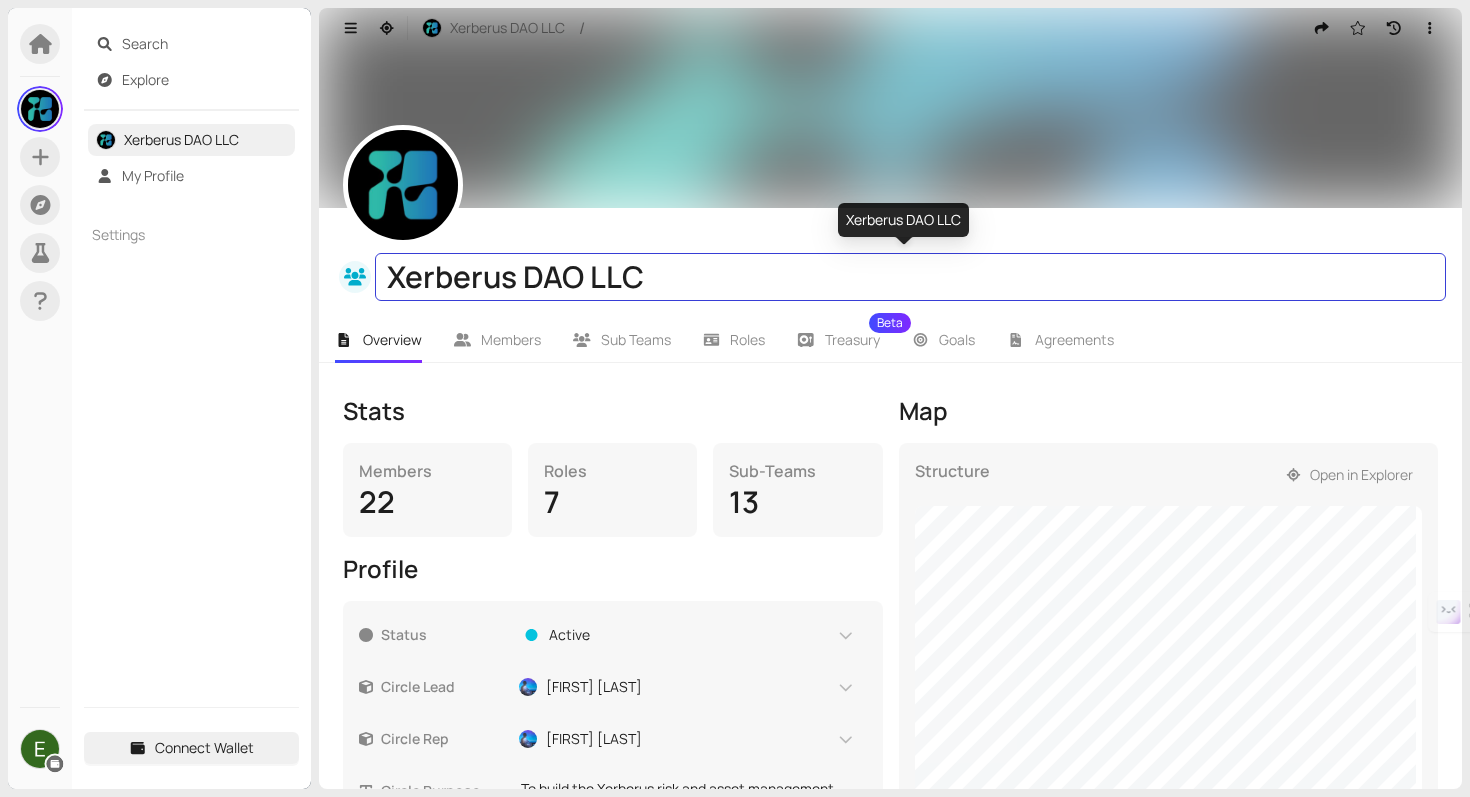 click at bounding box center [403, 185] 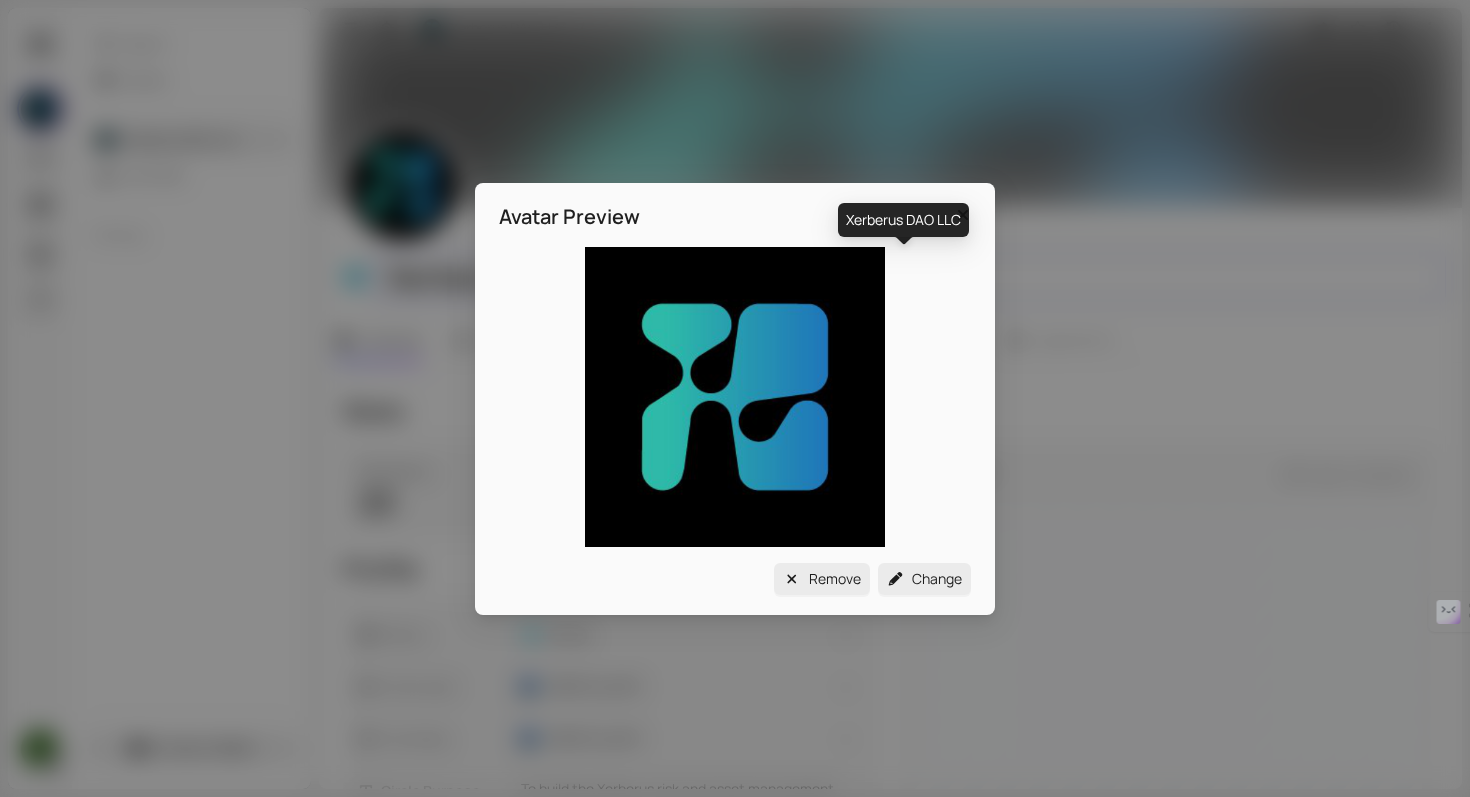 click on "Avatar Preview Remove Change" at bounding box center [735, 398] 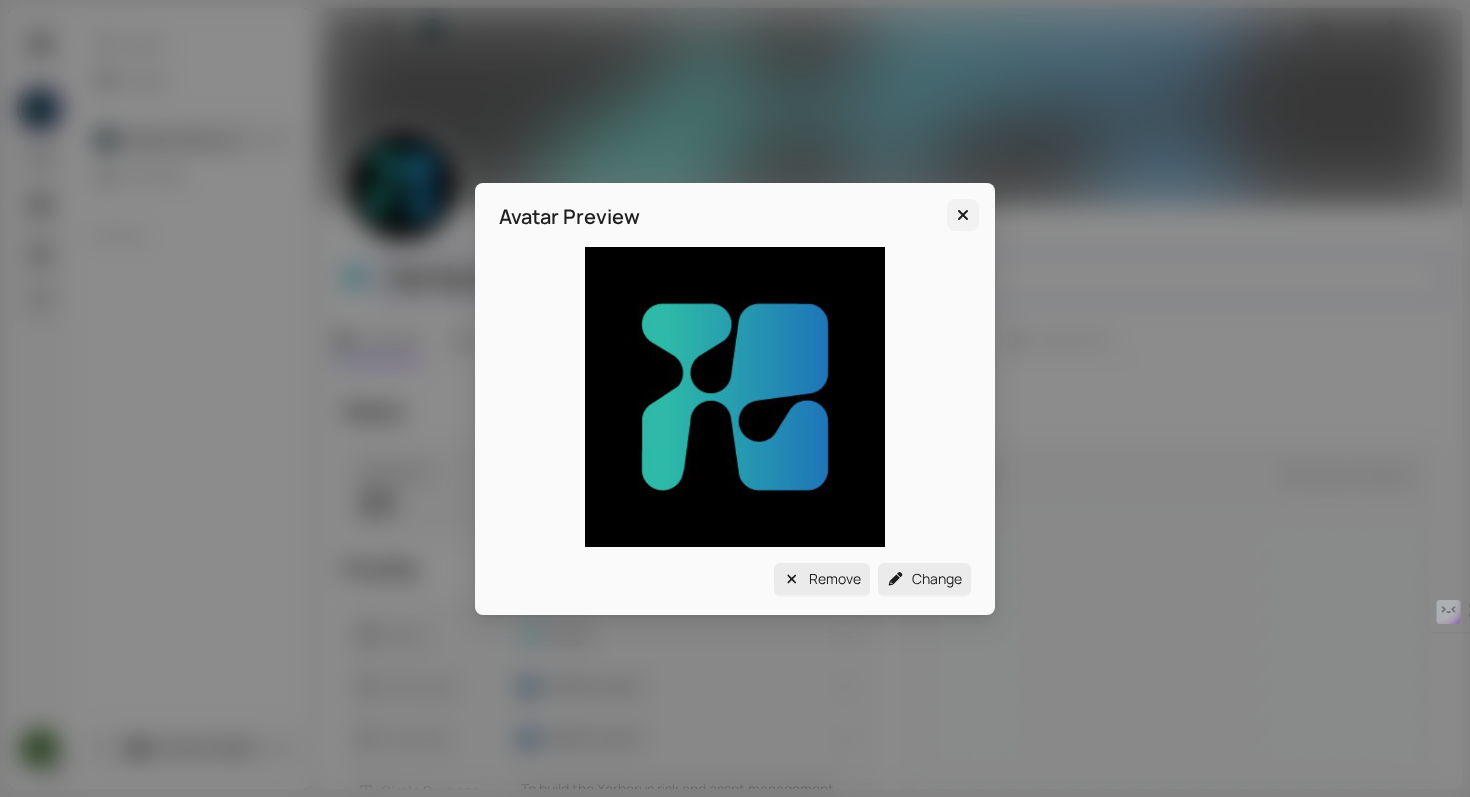 click at bounding box center (963, 215) 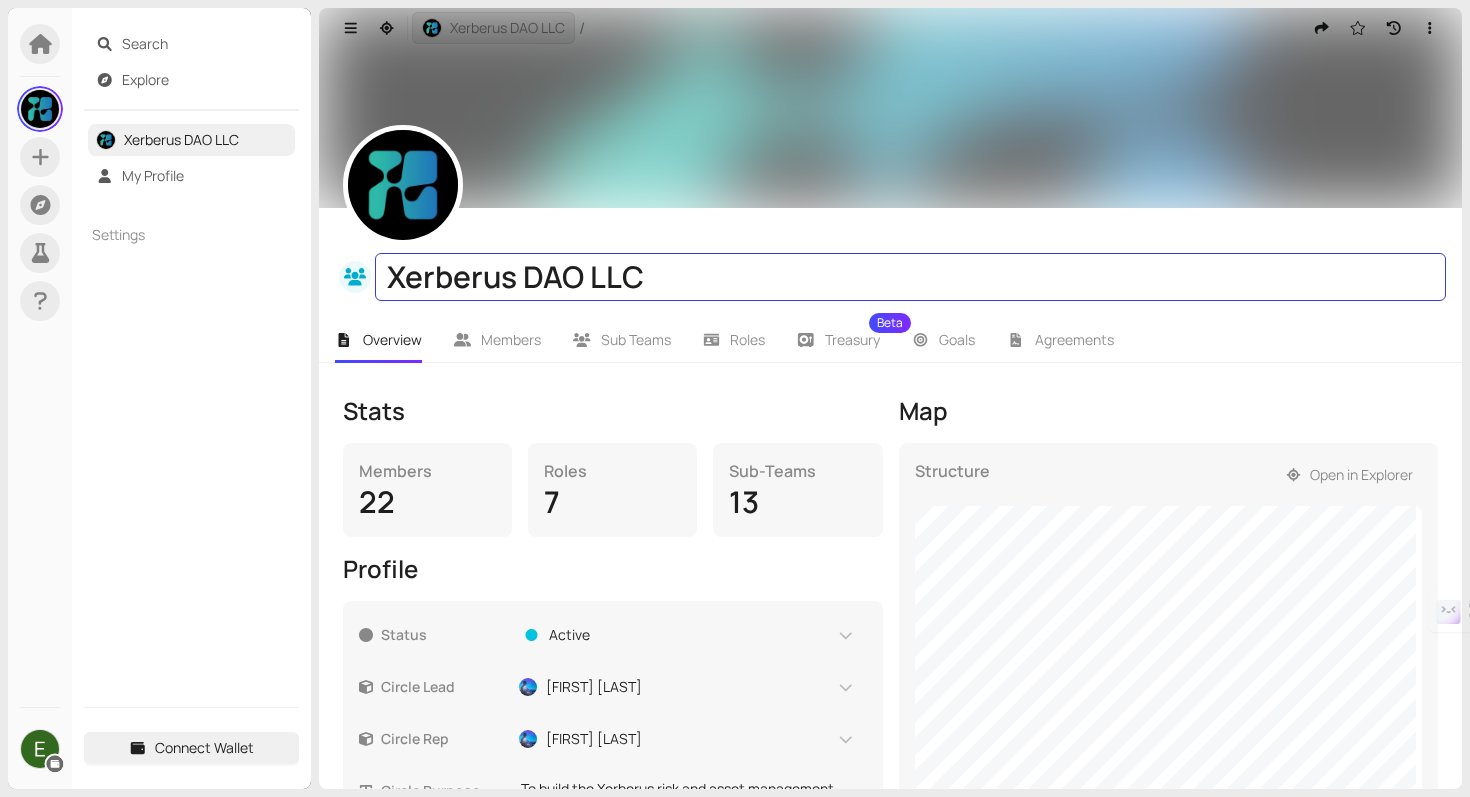 click on "Xerberus DAO LLC" at bounding box center (507, 28) 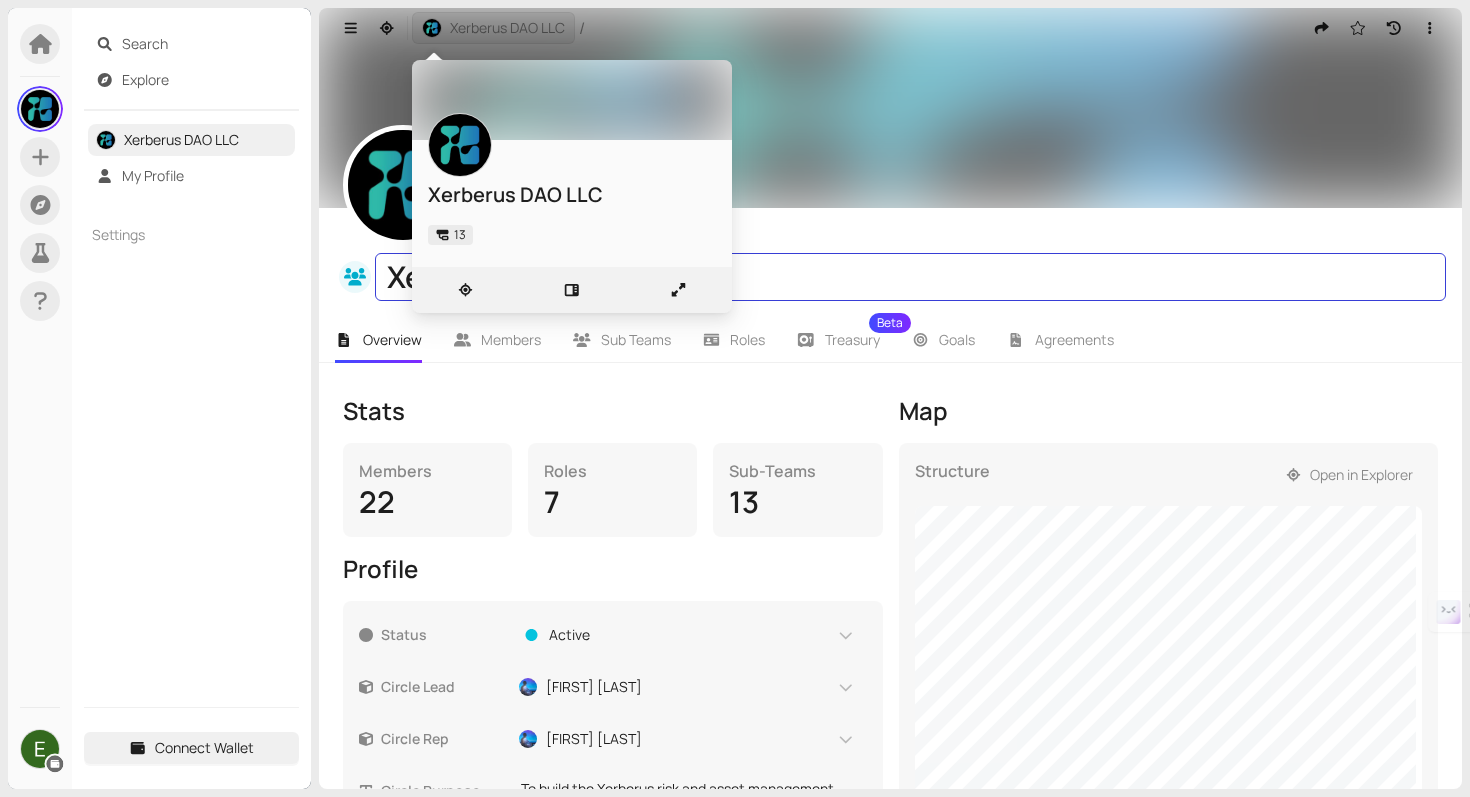 click on "Xerberus DAO LLC" at bounding box center (507, 28) 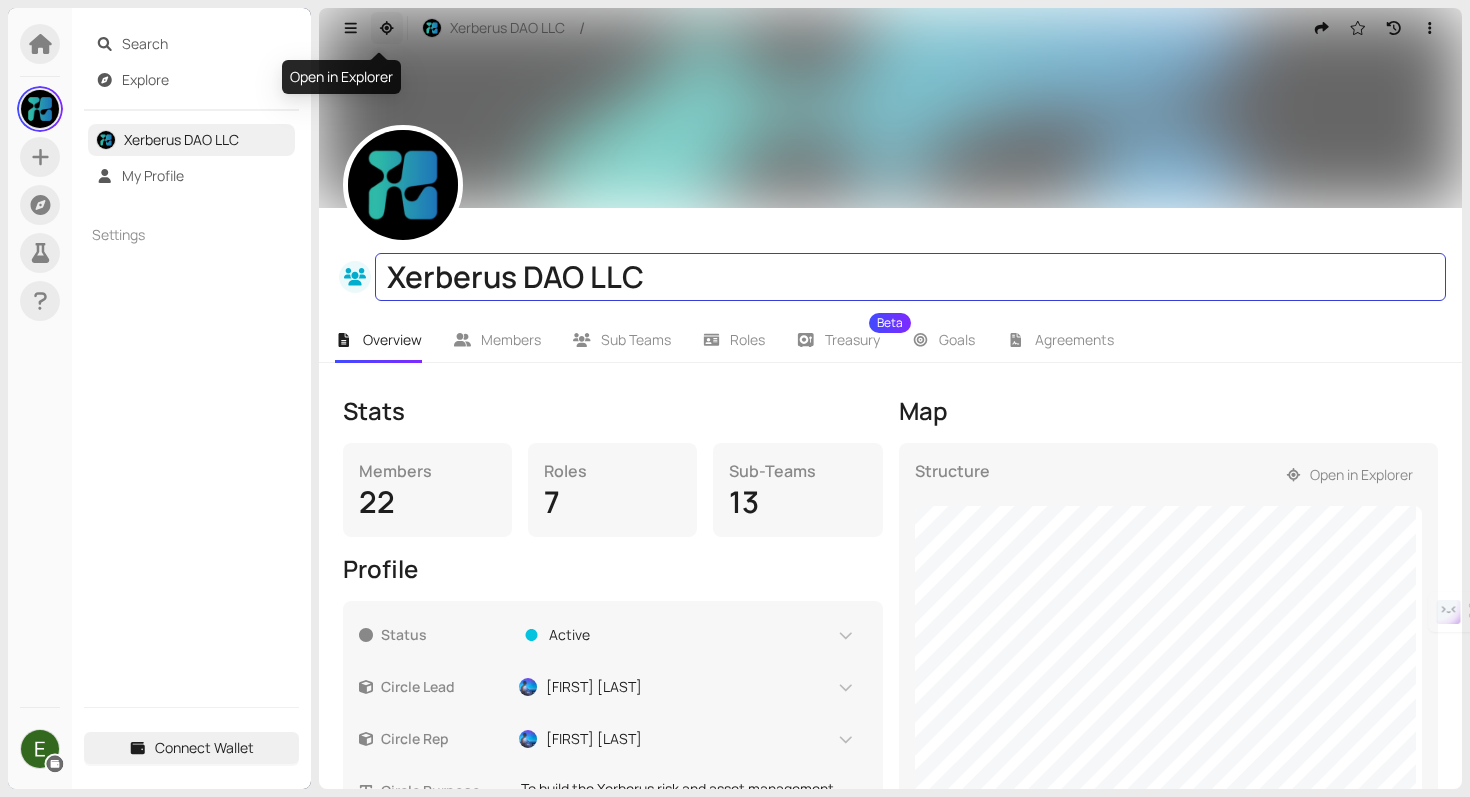 click at bounding box center (387, 28) 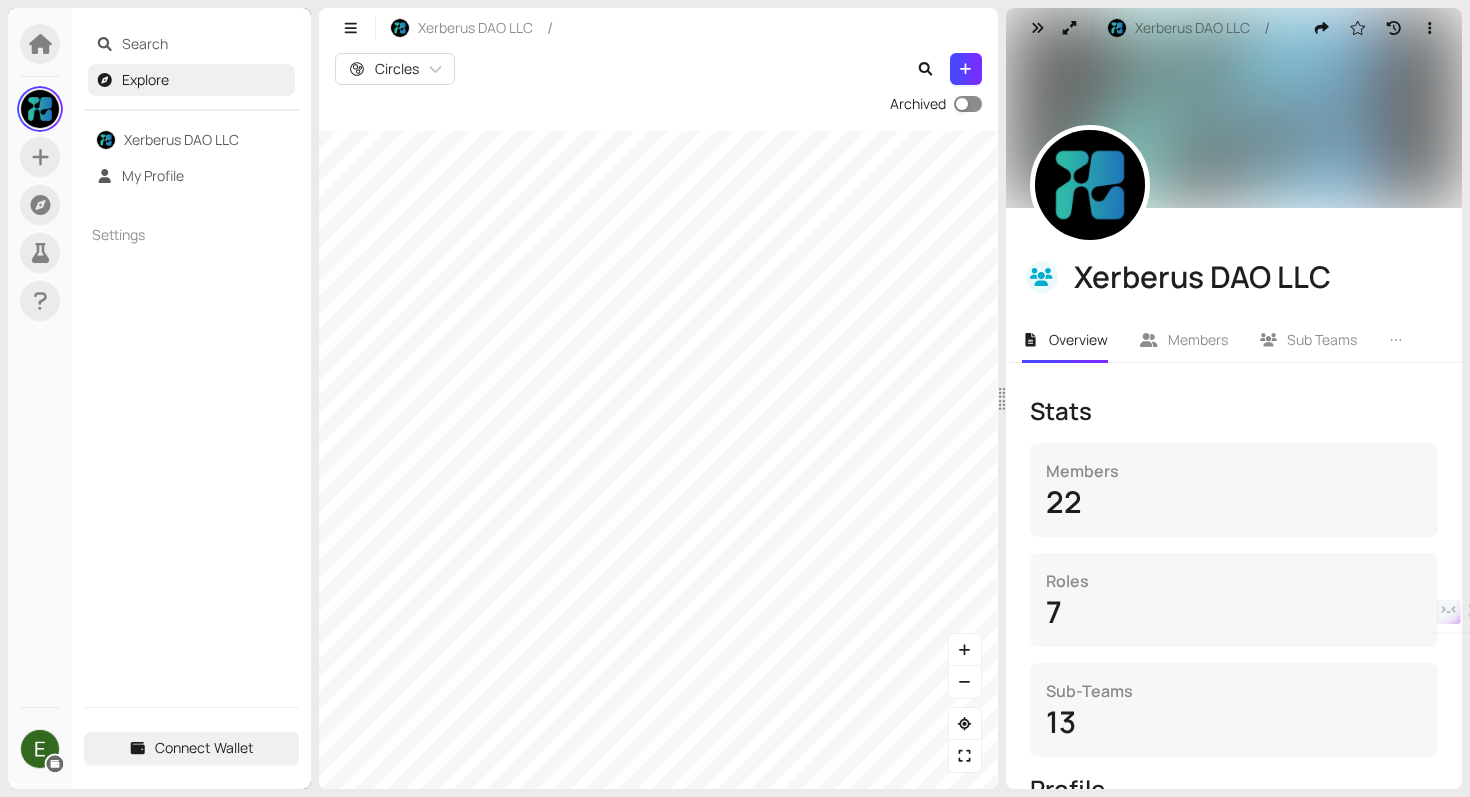 click at bounding box center (962, 104) 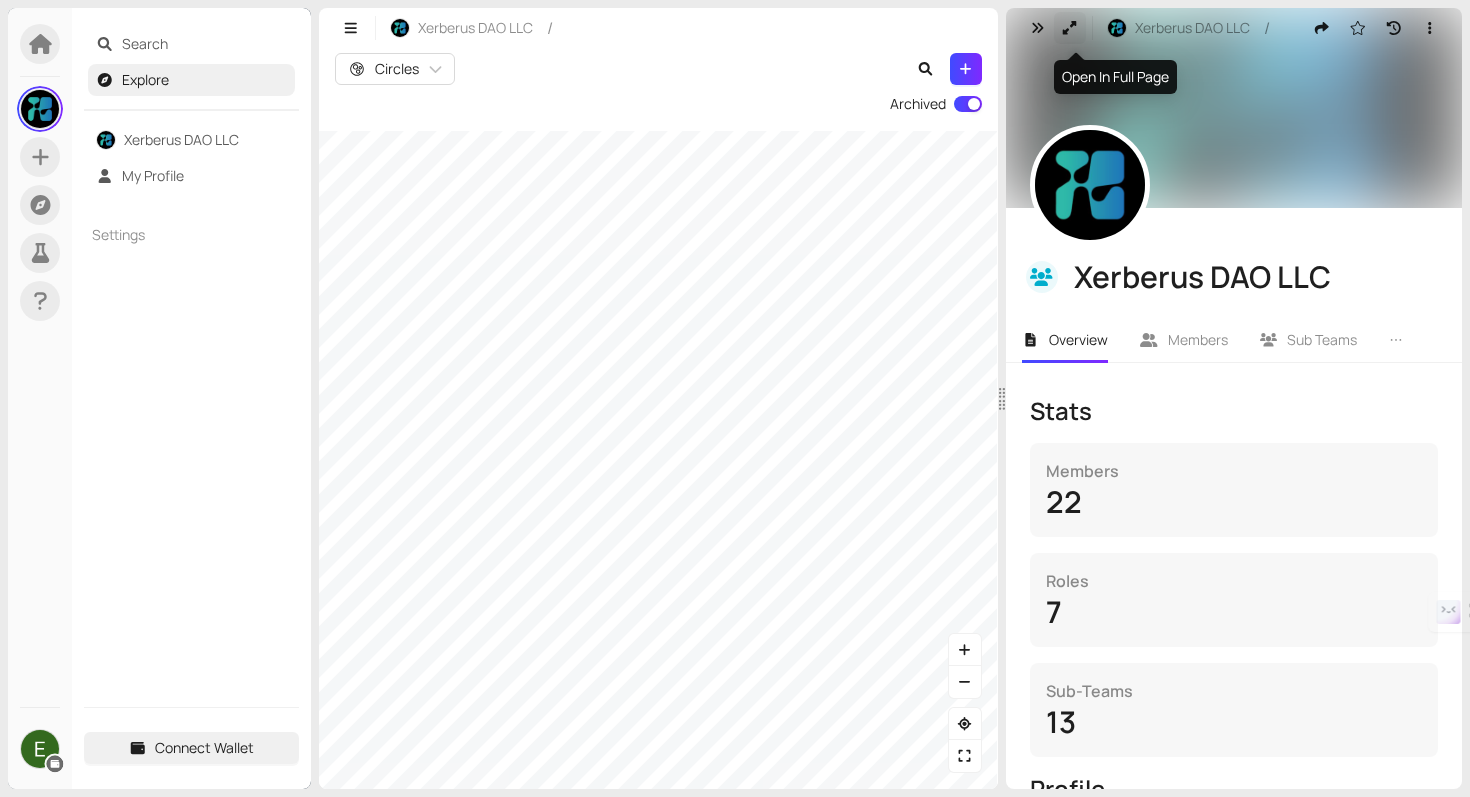 click 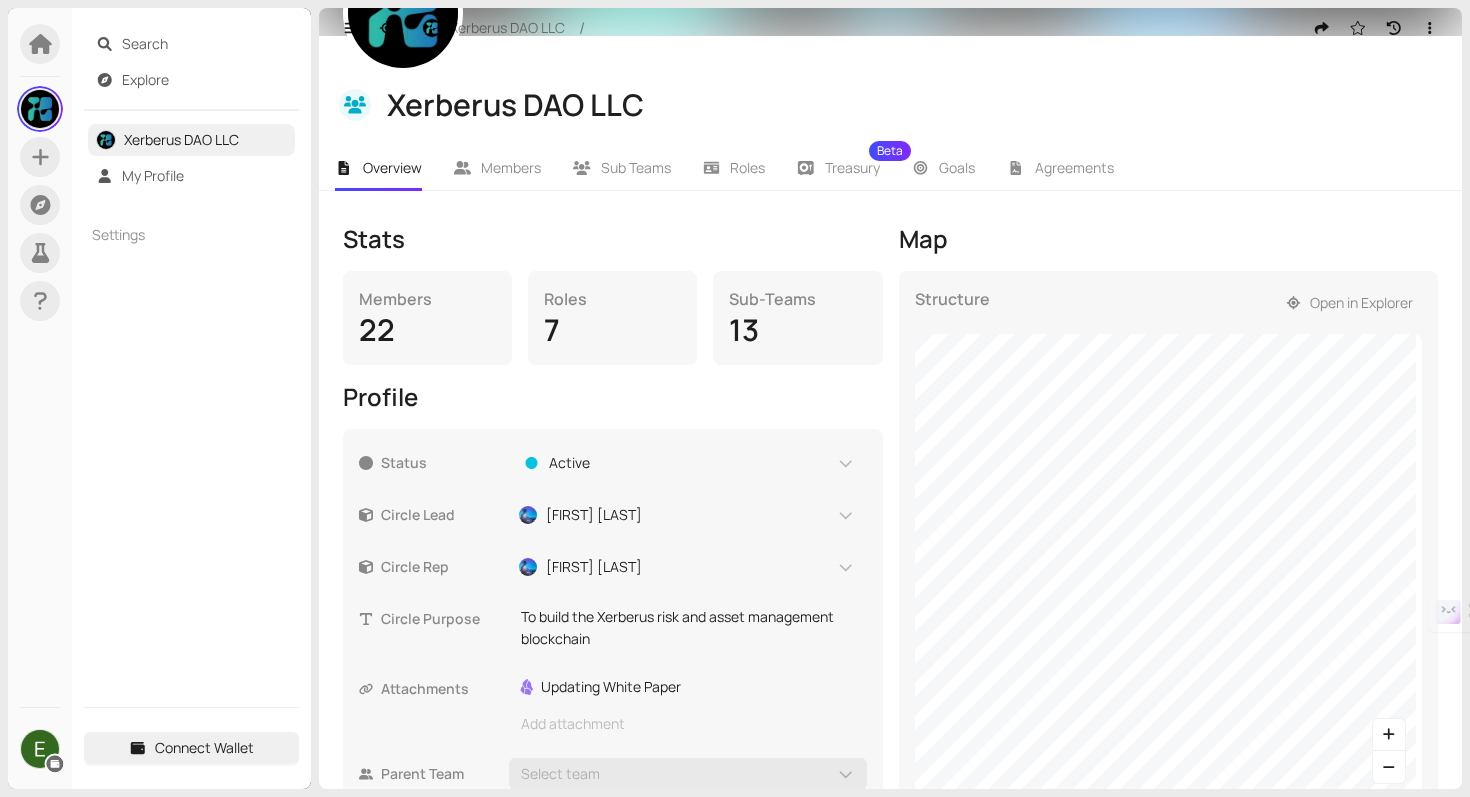 scroll, scrollTop: 0, scrollLeft: 0, axis: both 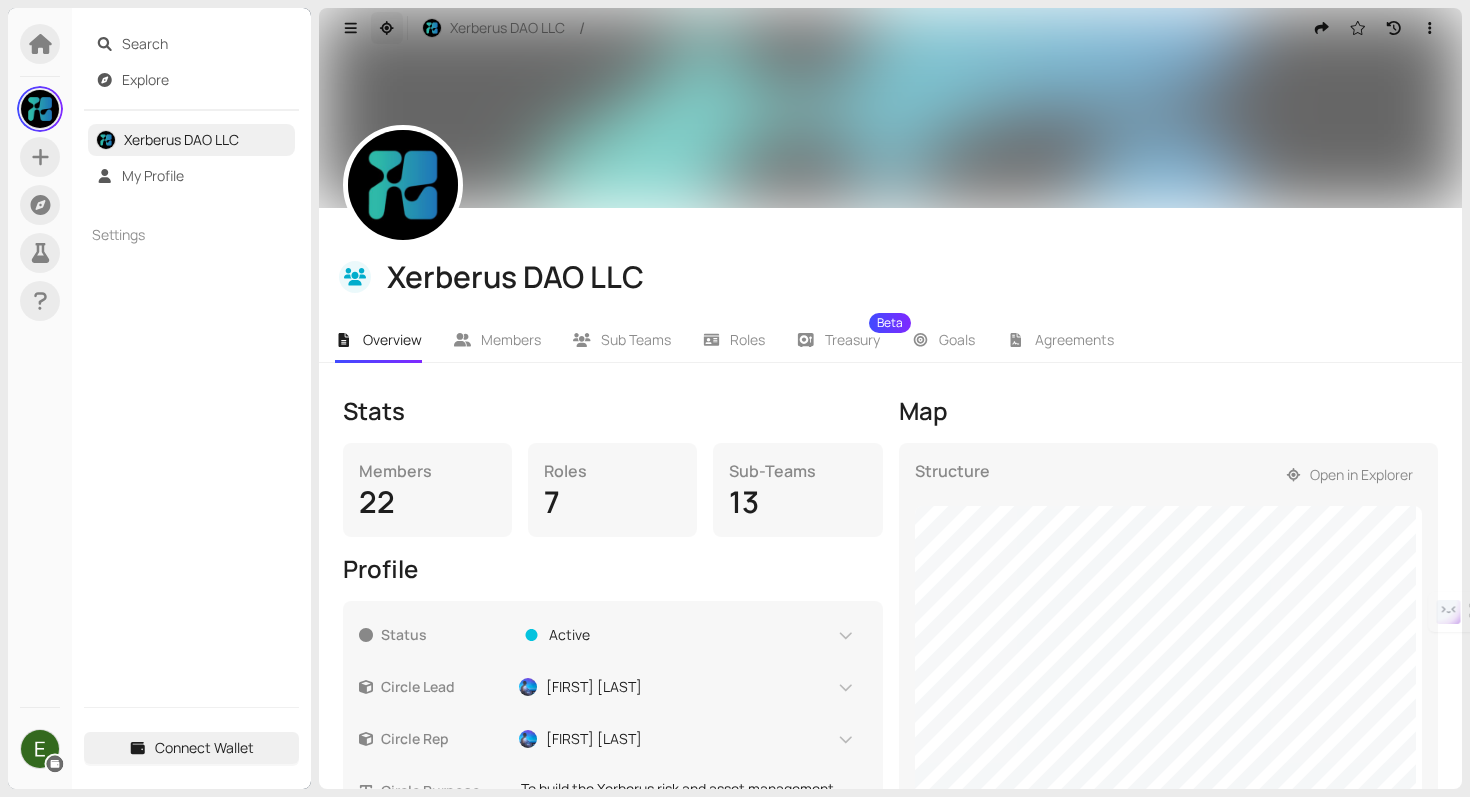 click 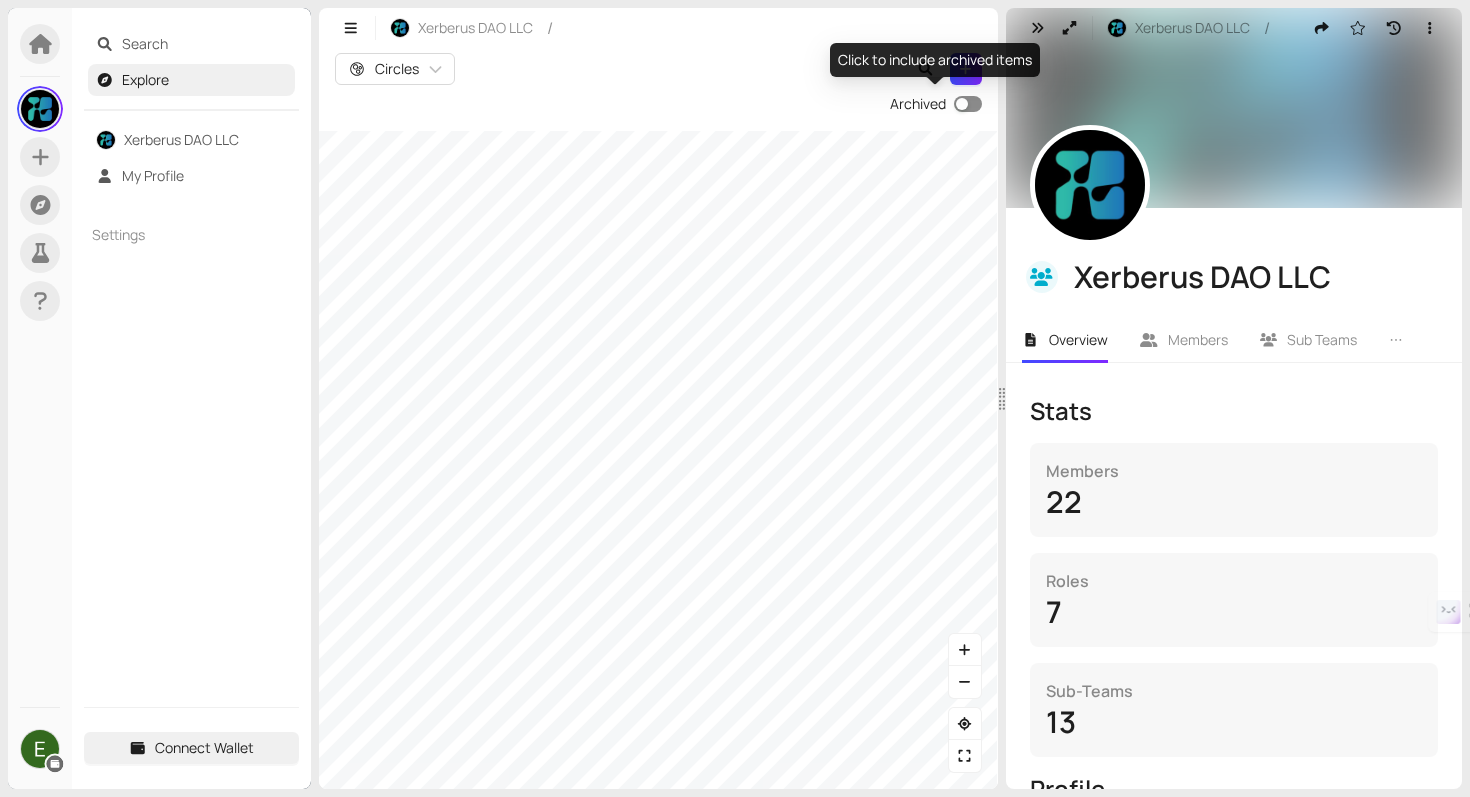 click at bounding box center (968, 104) 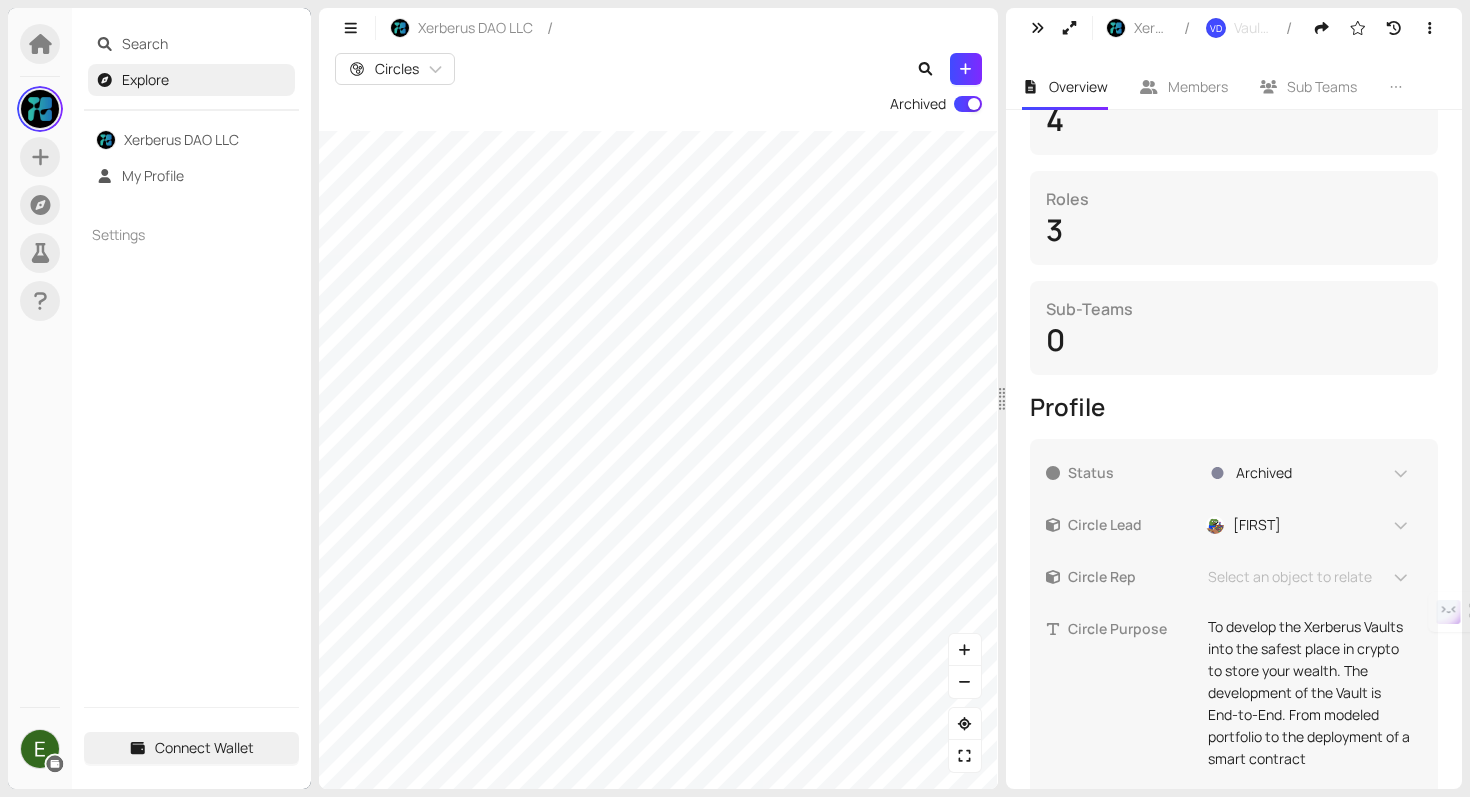 scroll, scrollTop: 580, scrollLeft: 0, axis: vertical 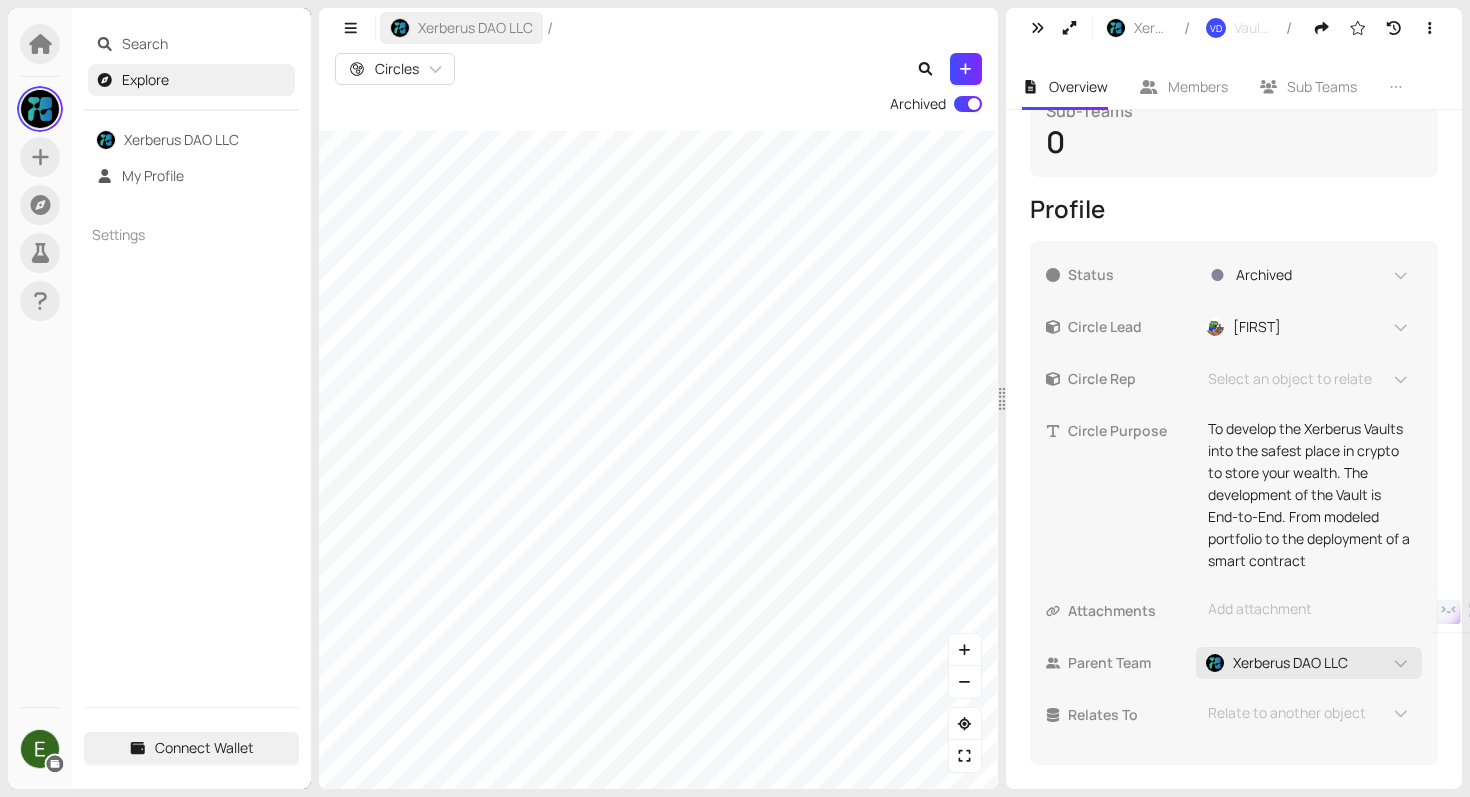 click on "Xerberus DAO LLC / Circles Archived" at bounding box center [658, 398] 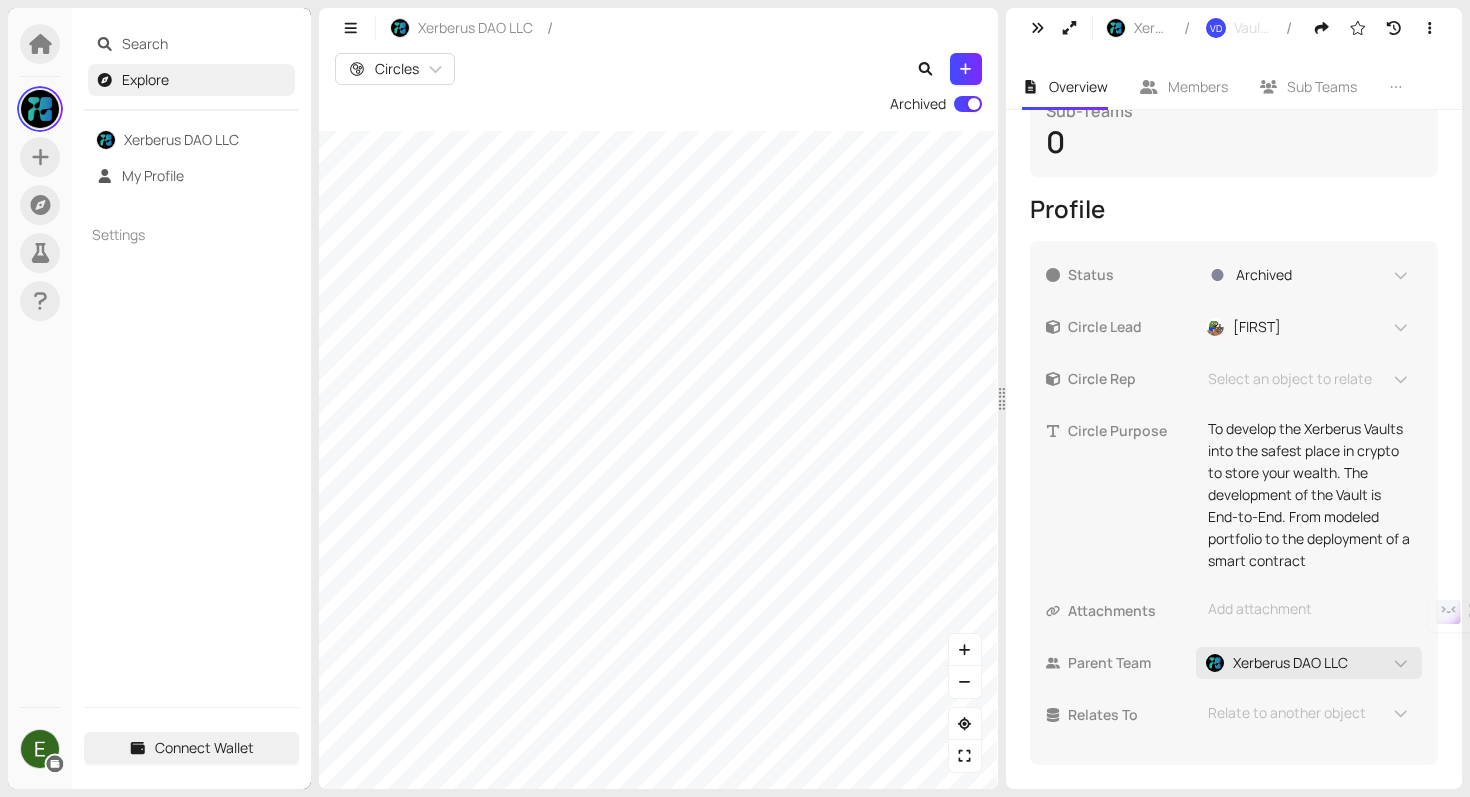 click on "Search Explore Xerberus DAO LLC My Profile Settings Connect Wallet Xerberus DAO LLC / Circles Archived Xerberus DAO LLC / VD Vault Development / VD Vault Development Overview Members Sub Teams Roles Treasury Beta Goals Agreements Stats Members 4 Roles 3 Sub-Teams 0 Profile Status Archived Circle Lead [FIRST] Circle Rep Select an object to relate Circle Purpose To develop the Xerberus Vaults into the safest place in crypto to store your wealth. The development of the Vault is End-to-End. From modeled portfolio to the deployment of a smart contract This textbox supports markdown and : emojis. Attachments Add attachment Parent Team Xerberus DAO LLC Relates To Relate to another object" at bounding box center [735, 398] 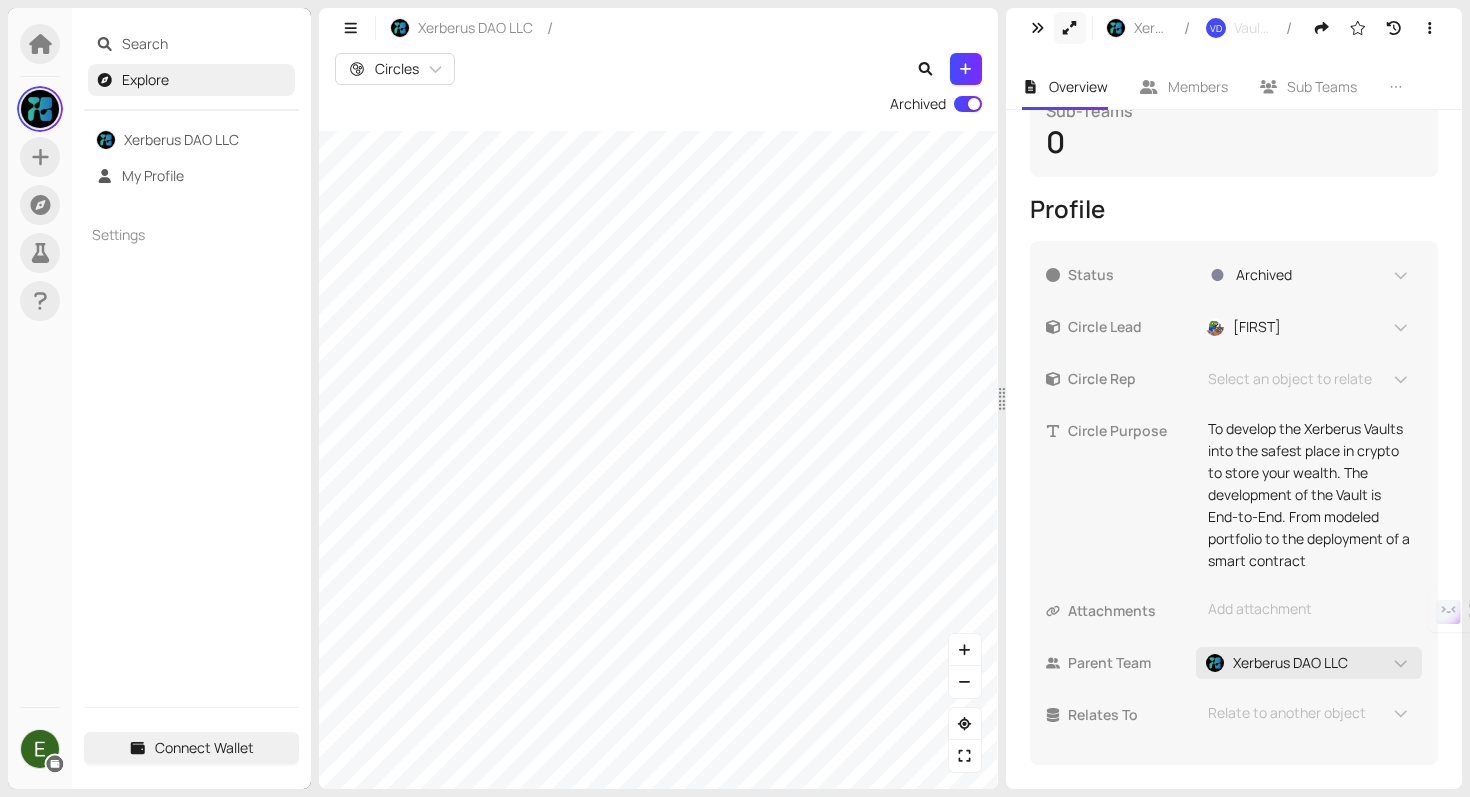click 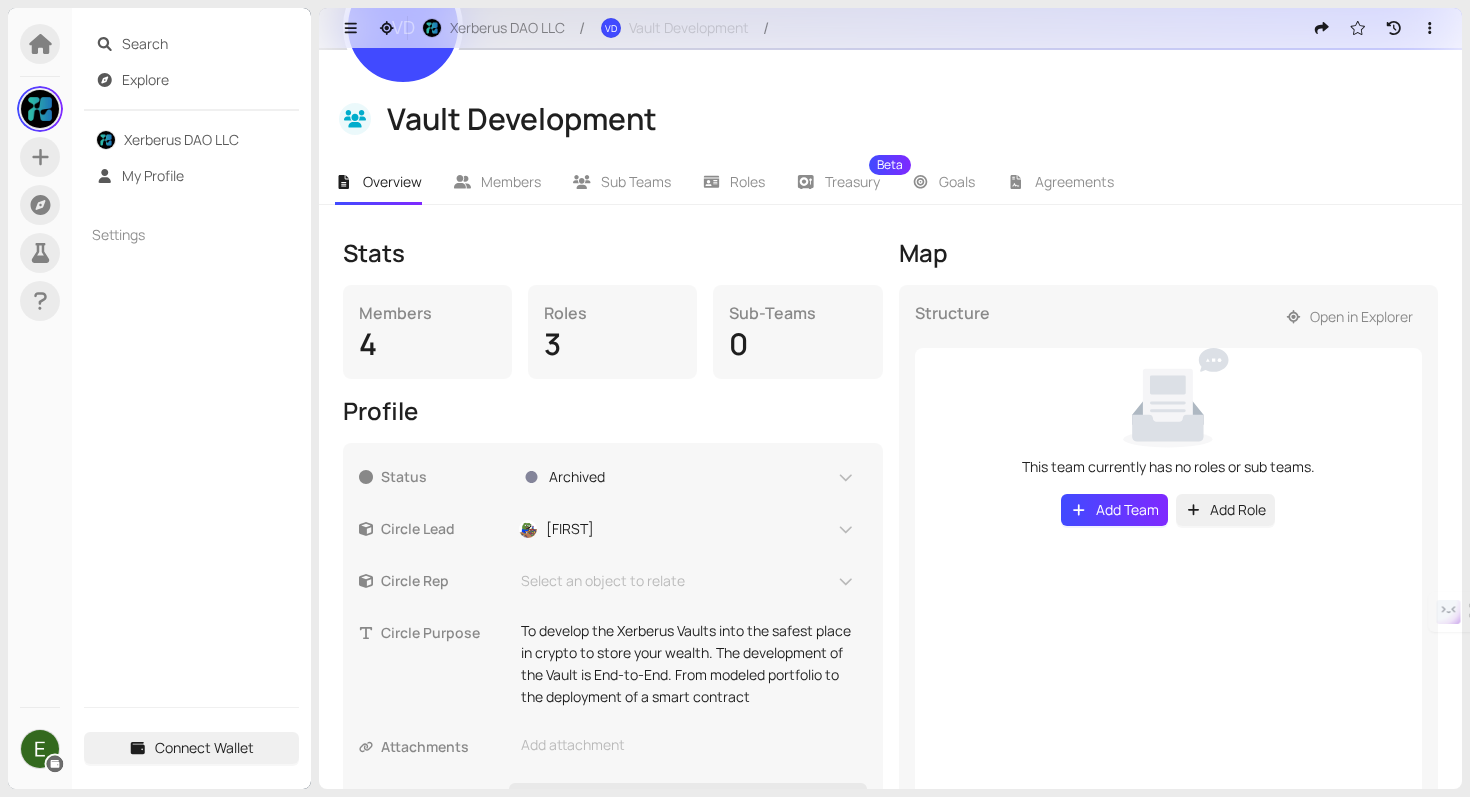 scroll, scrollTop: 144, scrollLeft: 0, axis: vertical 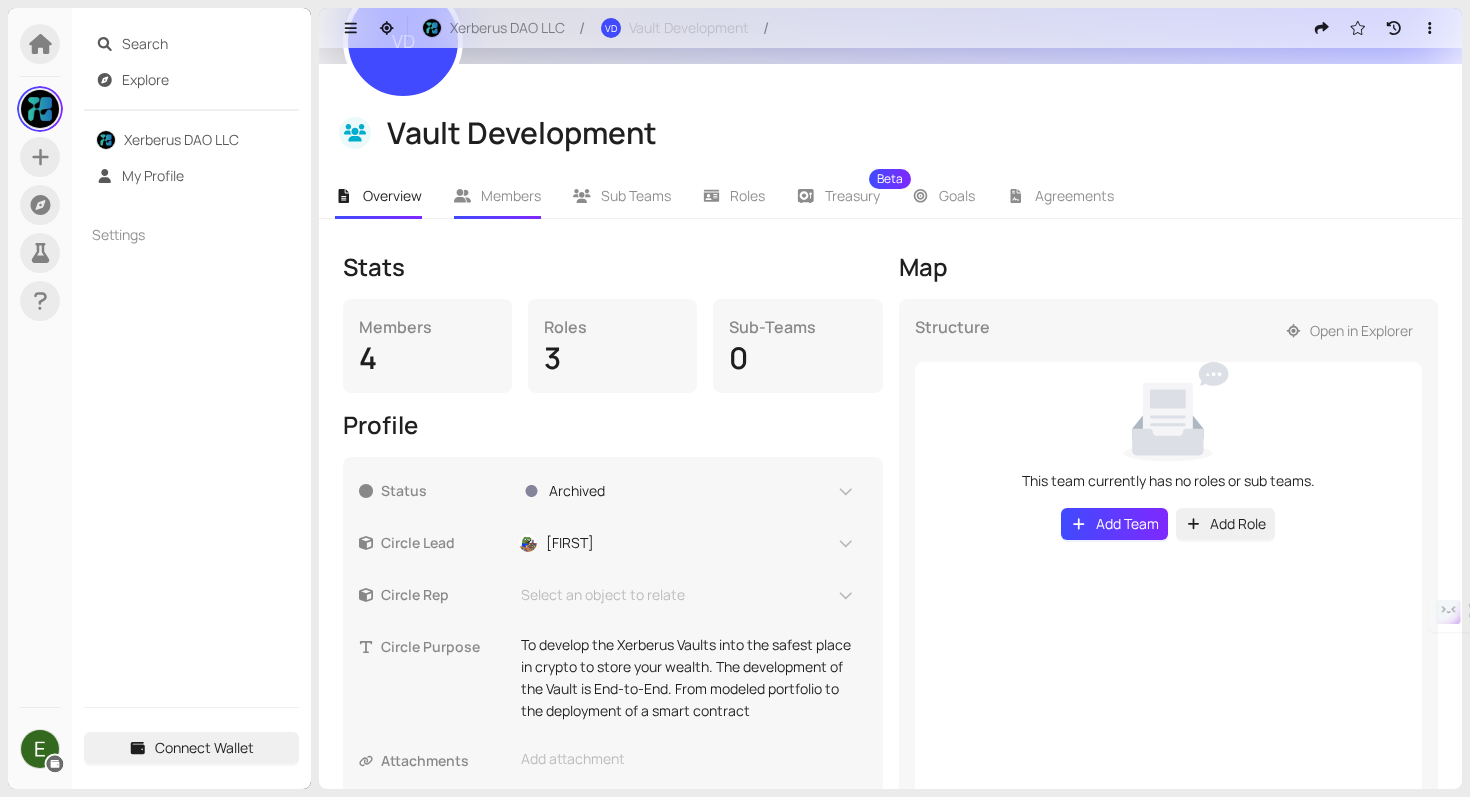 click on "Members" at bounding box center [511, 195] 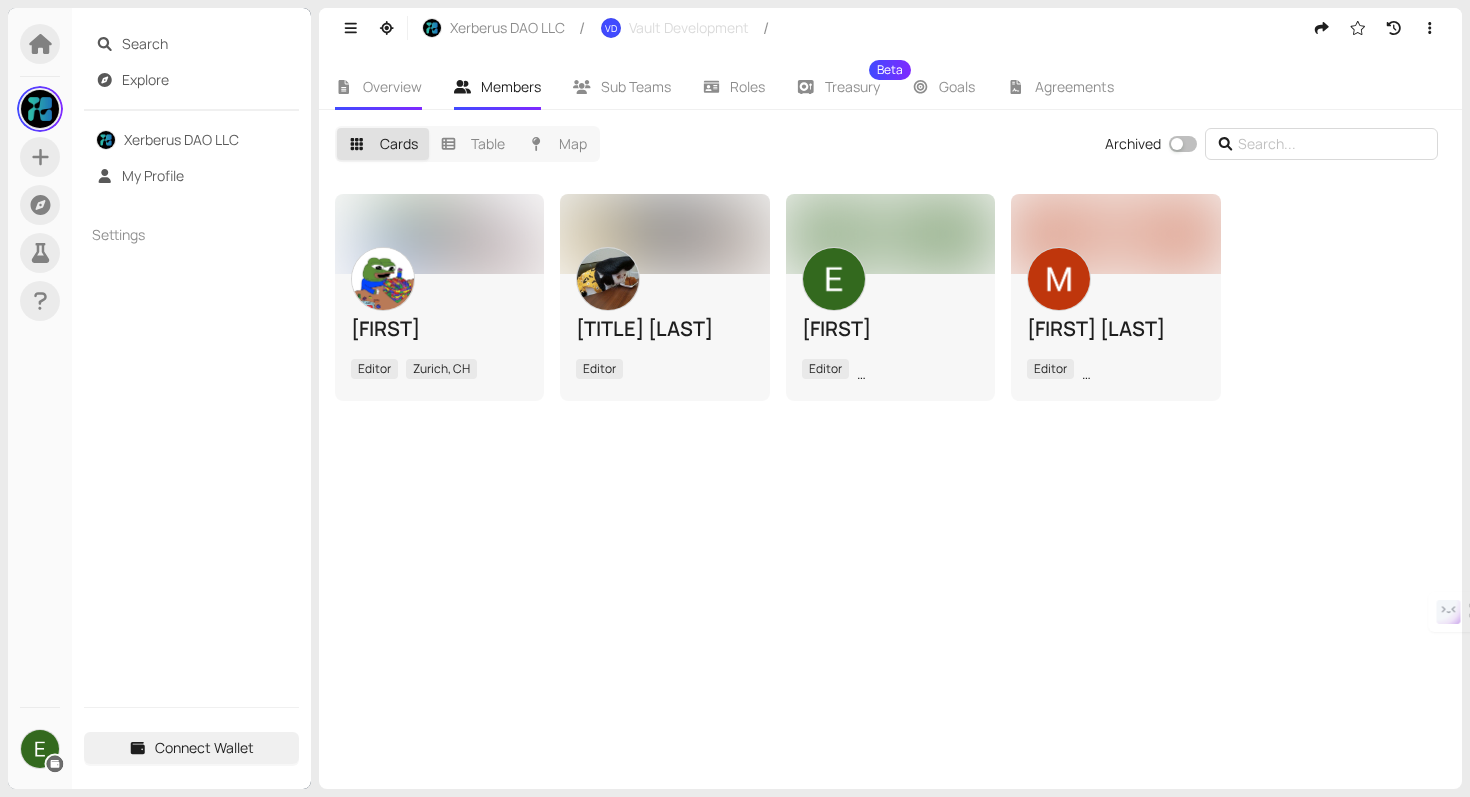 click on "Overview" at bounding box center [392, 86] 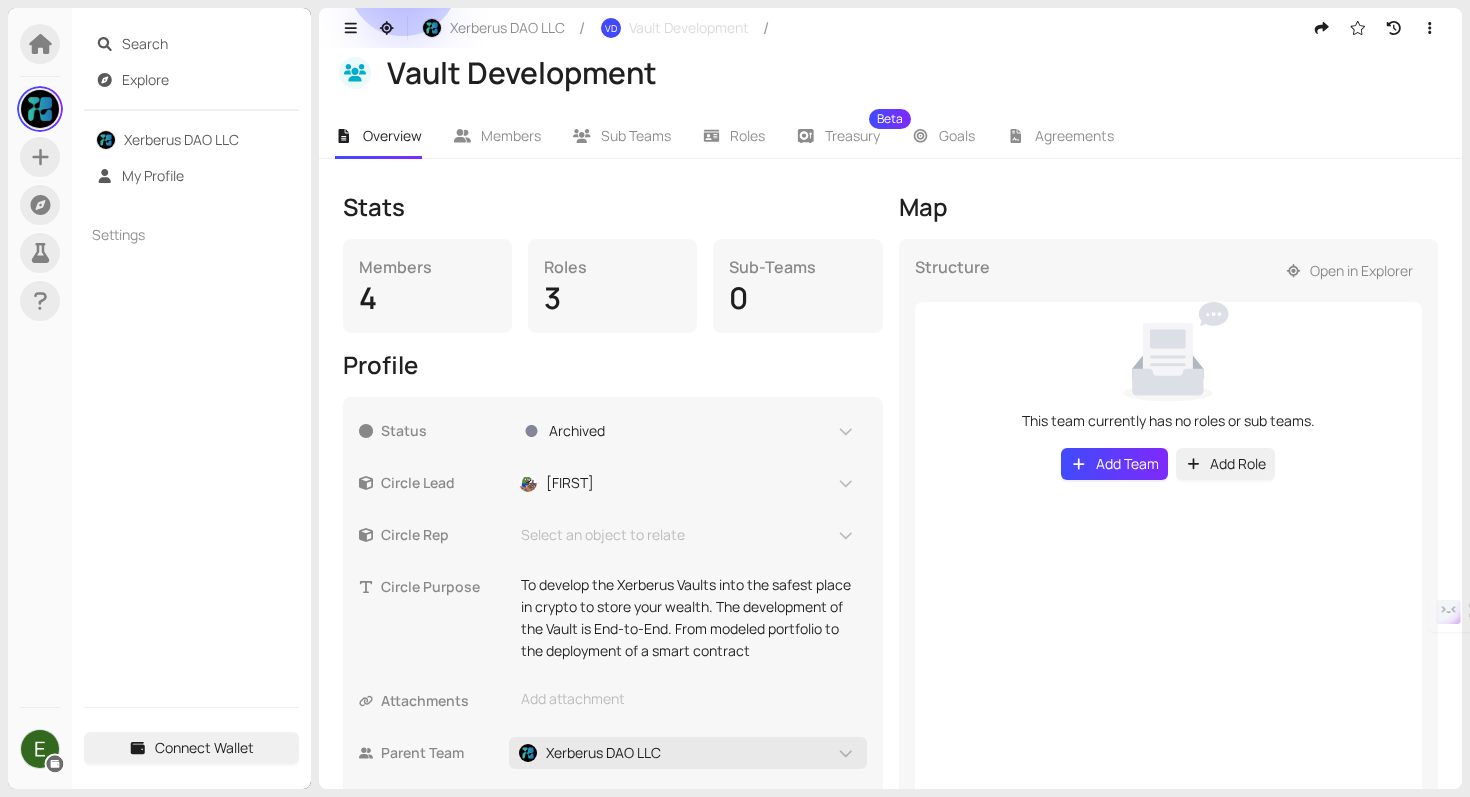 scroll, scrollTop: 199, scrollLeft: 0, axis: vertical 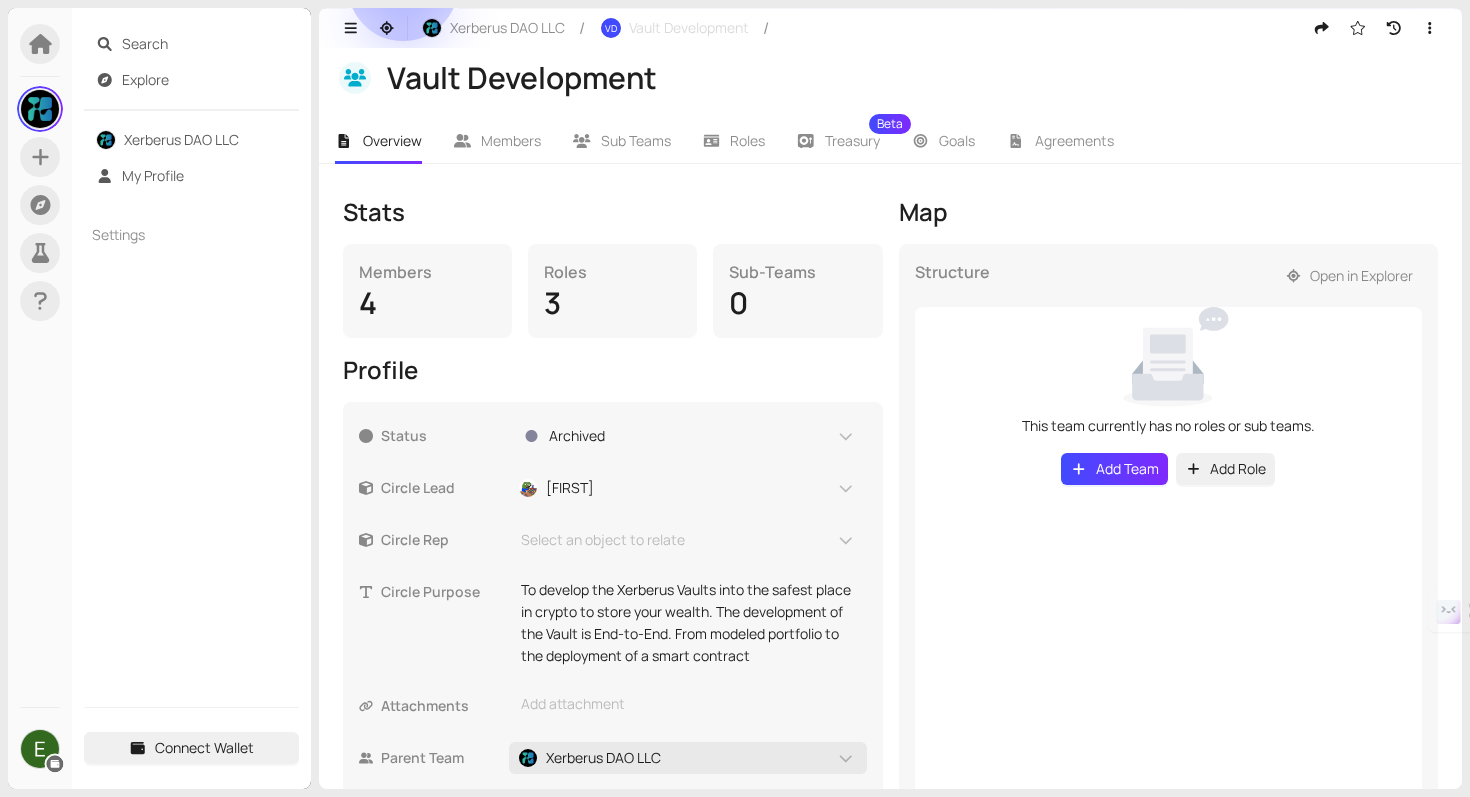 type 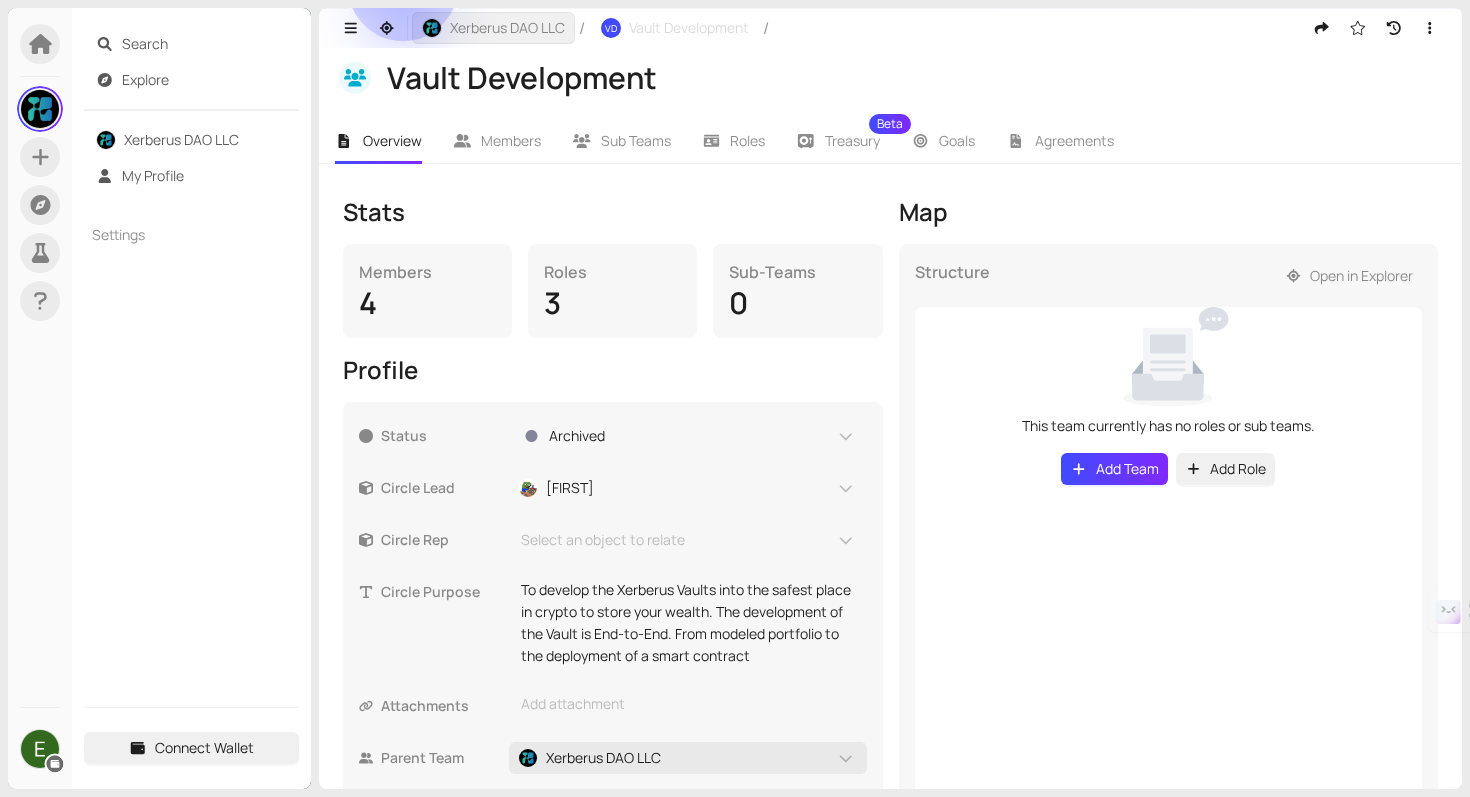 click on "Xerberus DAO LLC" at bounding box center [507, 28] 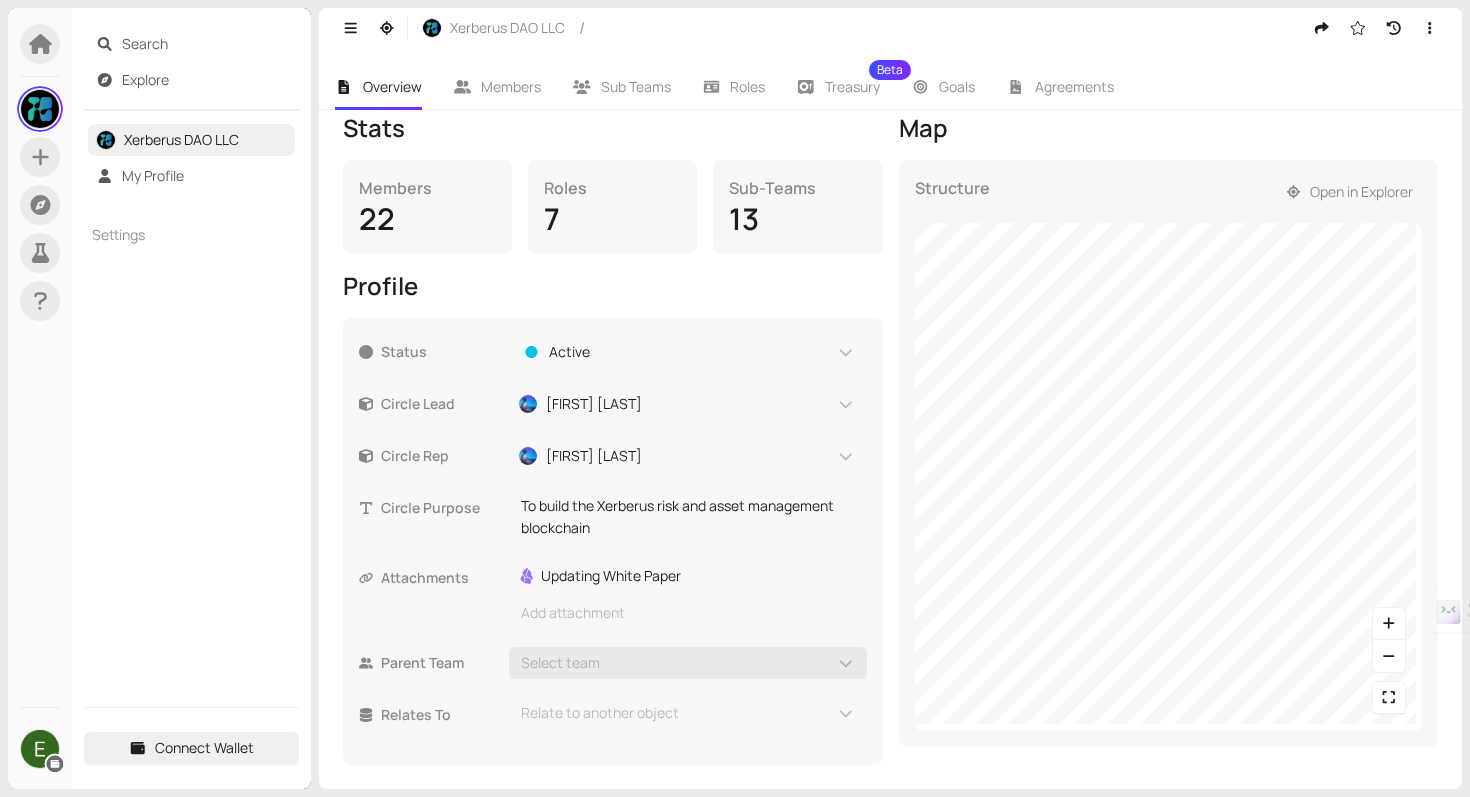 scroll, scrollTop: 0, scrollLeft: 0, axis: both 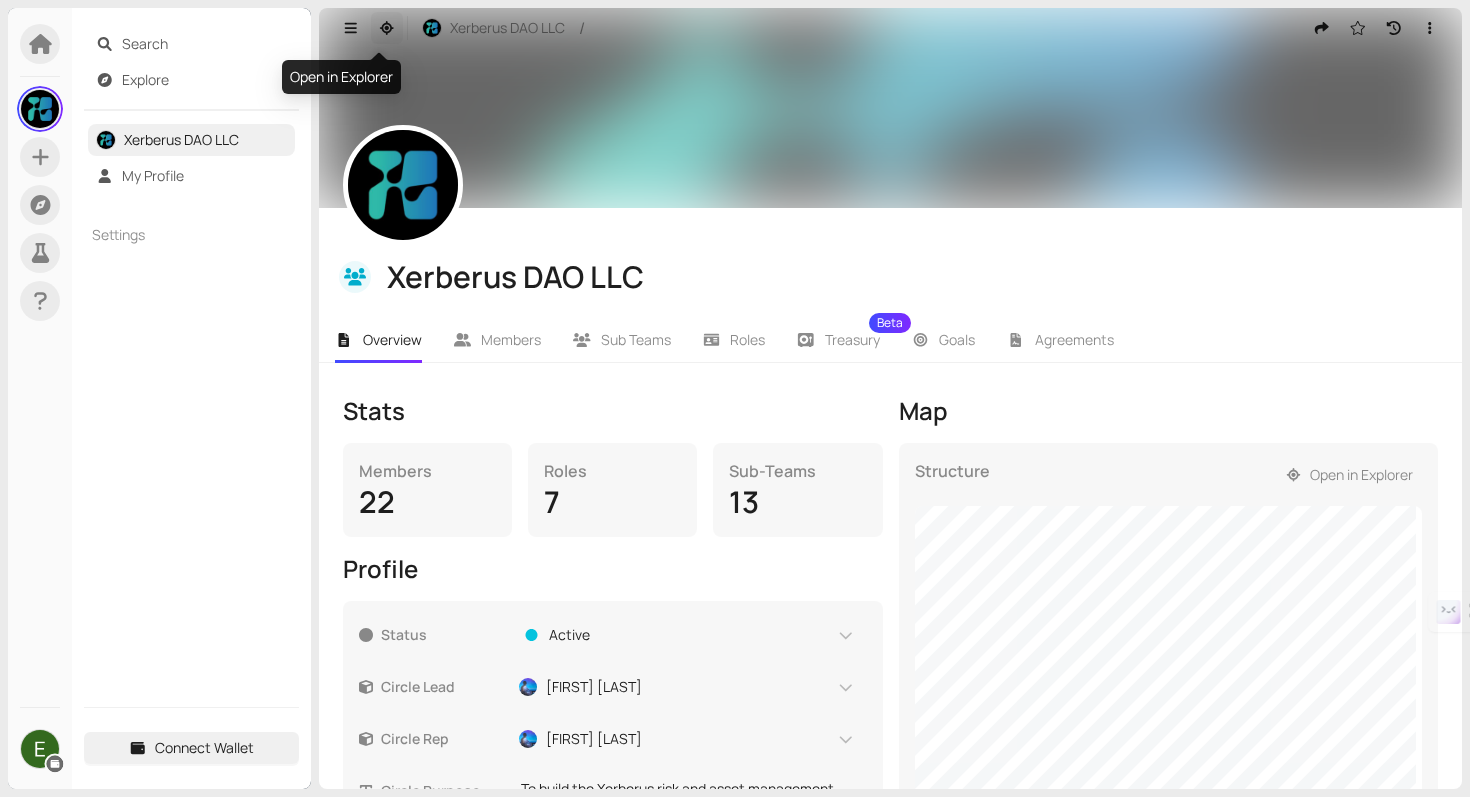 click 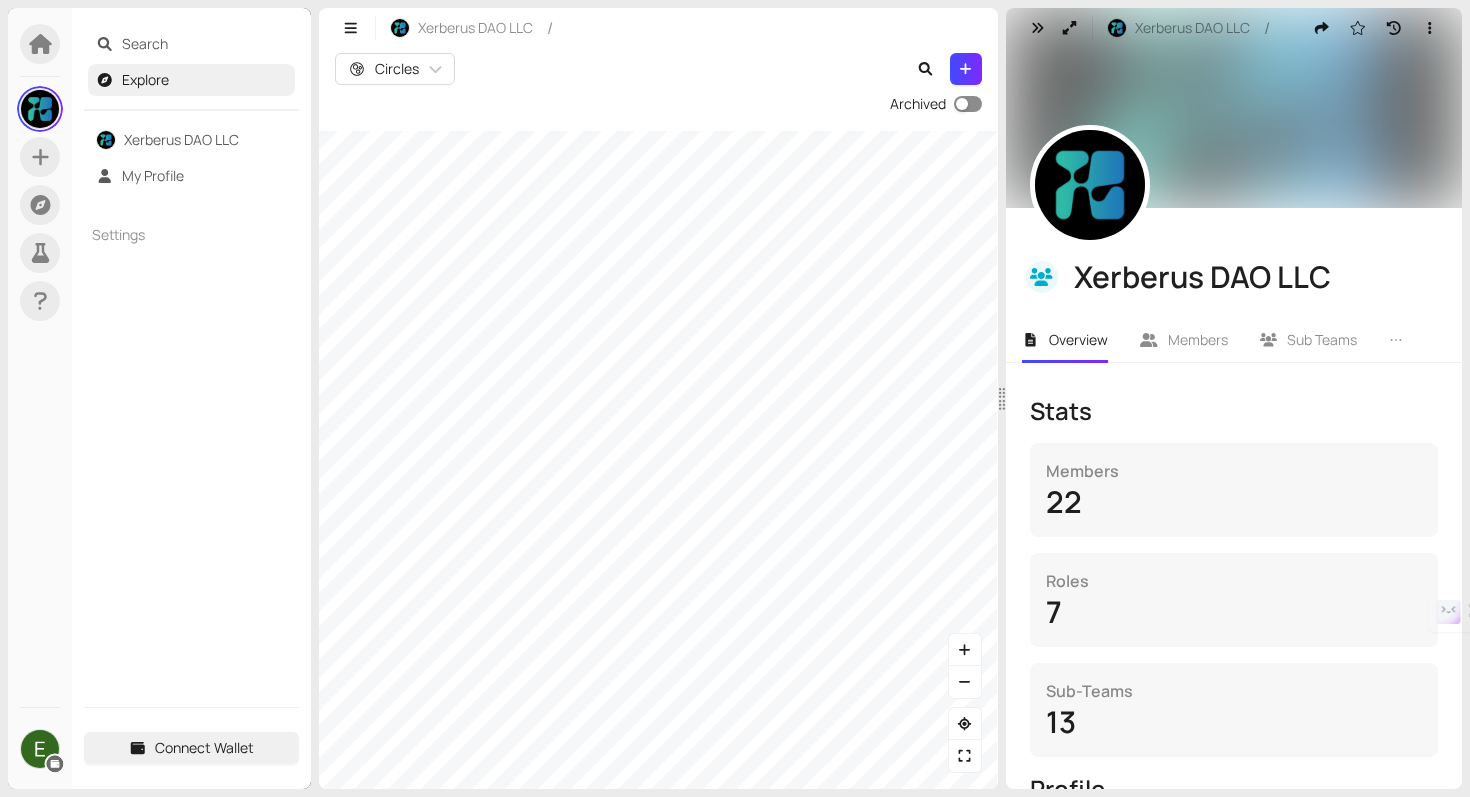 click at bounding box center [968, 104] 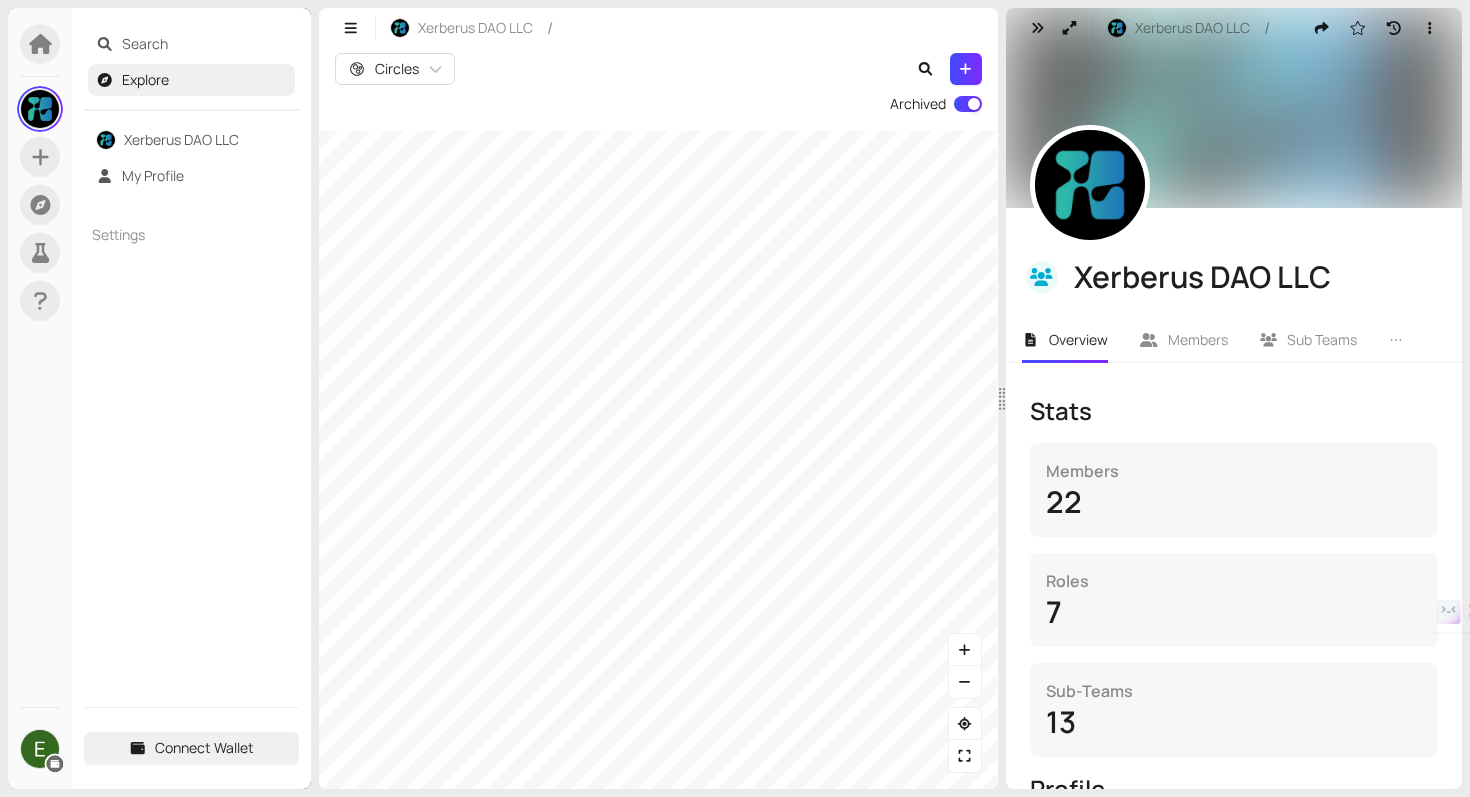 click on "Search Explore Xerberus DAO LLC My Profile Settings Connect Wallet Xerberus DAO LLC / Circles Archived Xerberus DAO LLC / Xerberus DAO LLC Overview Members Sub Teams Roles Treasury Beta Goals Agreements Stats Members 22 Roles 7 Sub-Teams 13 Profile Status Active Circle Lead [FIRST] [LAST] Circle Rep [FIRST] [LAST] Circle Purpose To build the Xerberus risk and asset management blockchain This textbox supports markdown and : emojis. Attachments ref Updating White Paper Add attachment Parent Team Select team Relates To Relate to another object" at bounding box center [735, 398] 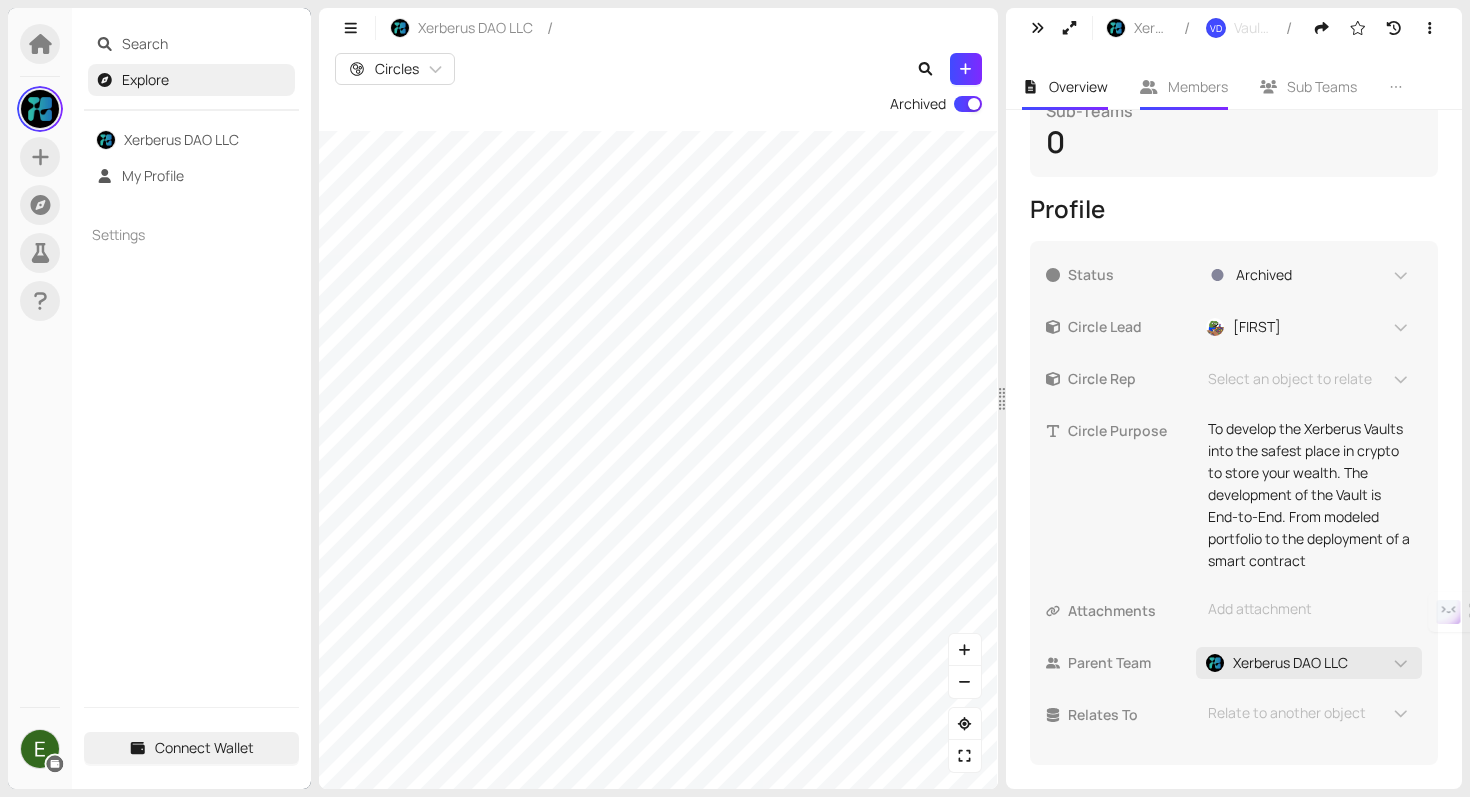 scroll, scrollTop: 0, scrollLeft: 0, axis: both 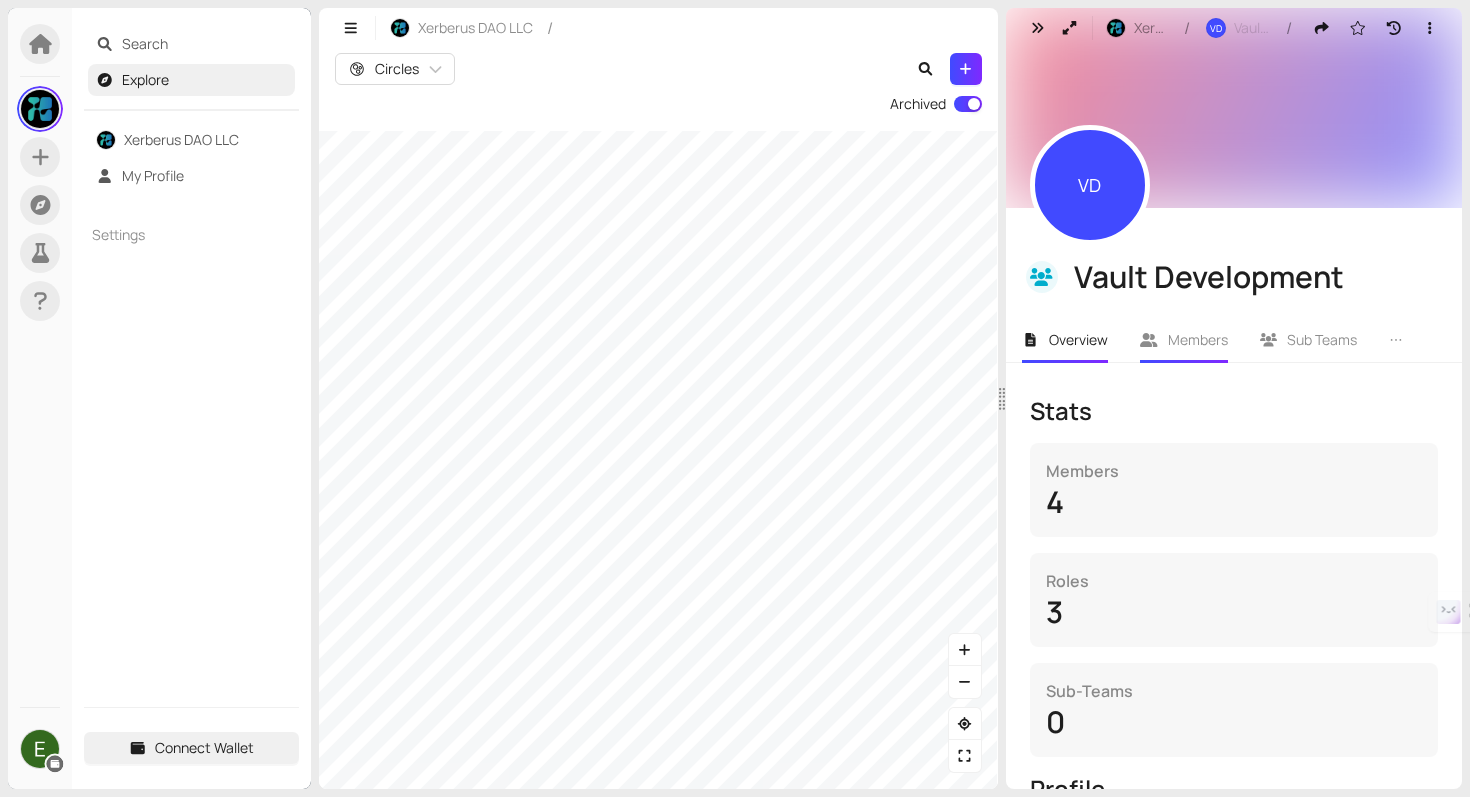 click on "Members" at bounding box center (1184, 340) 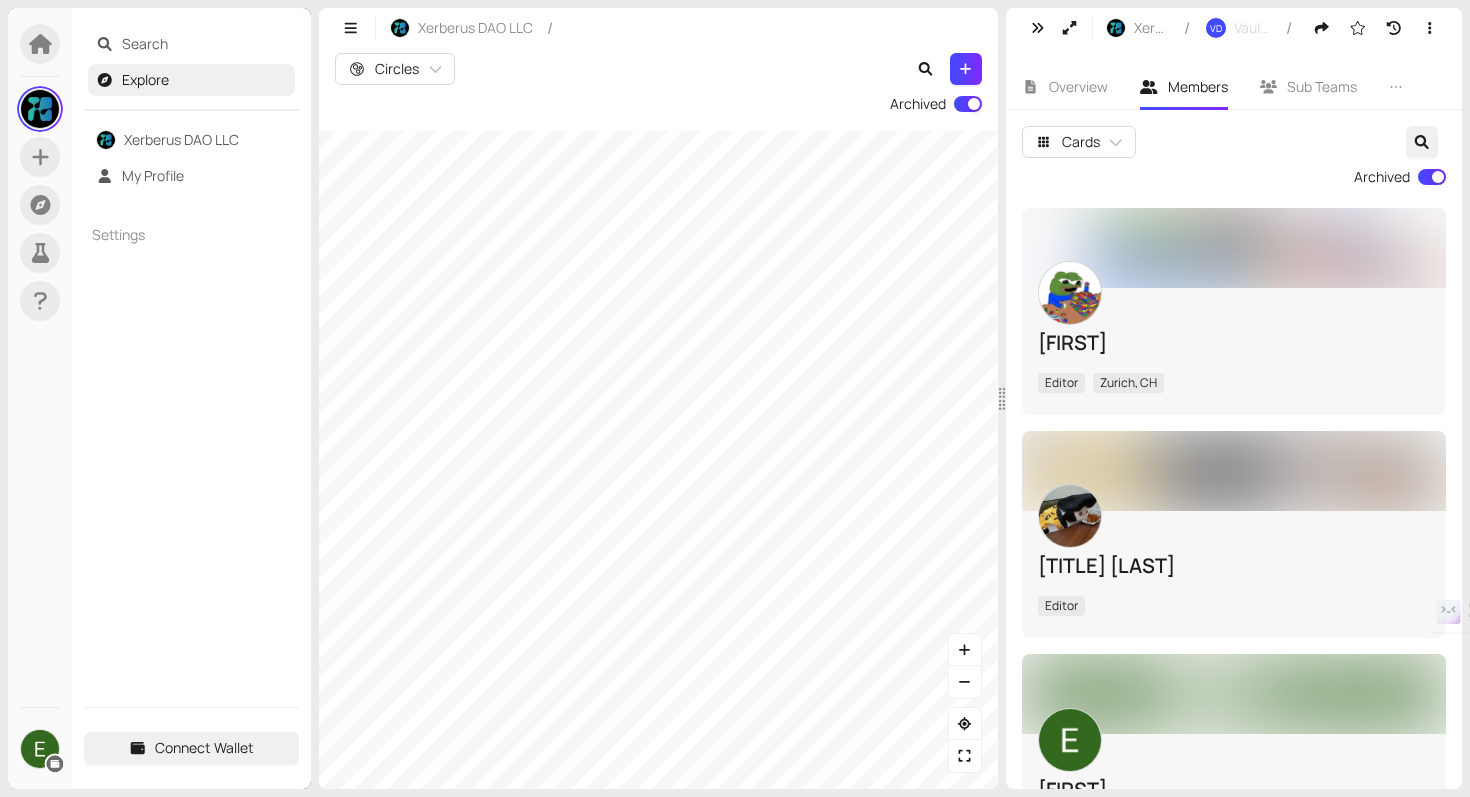 scroll, scrollTop: 15, scrollLeft: 0, axis: vertical 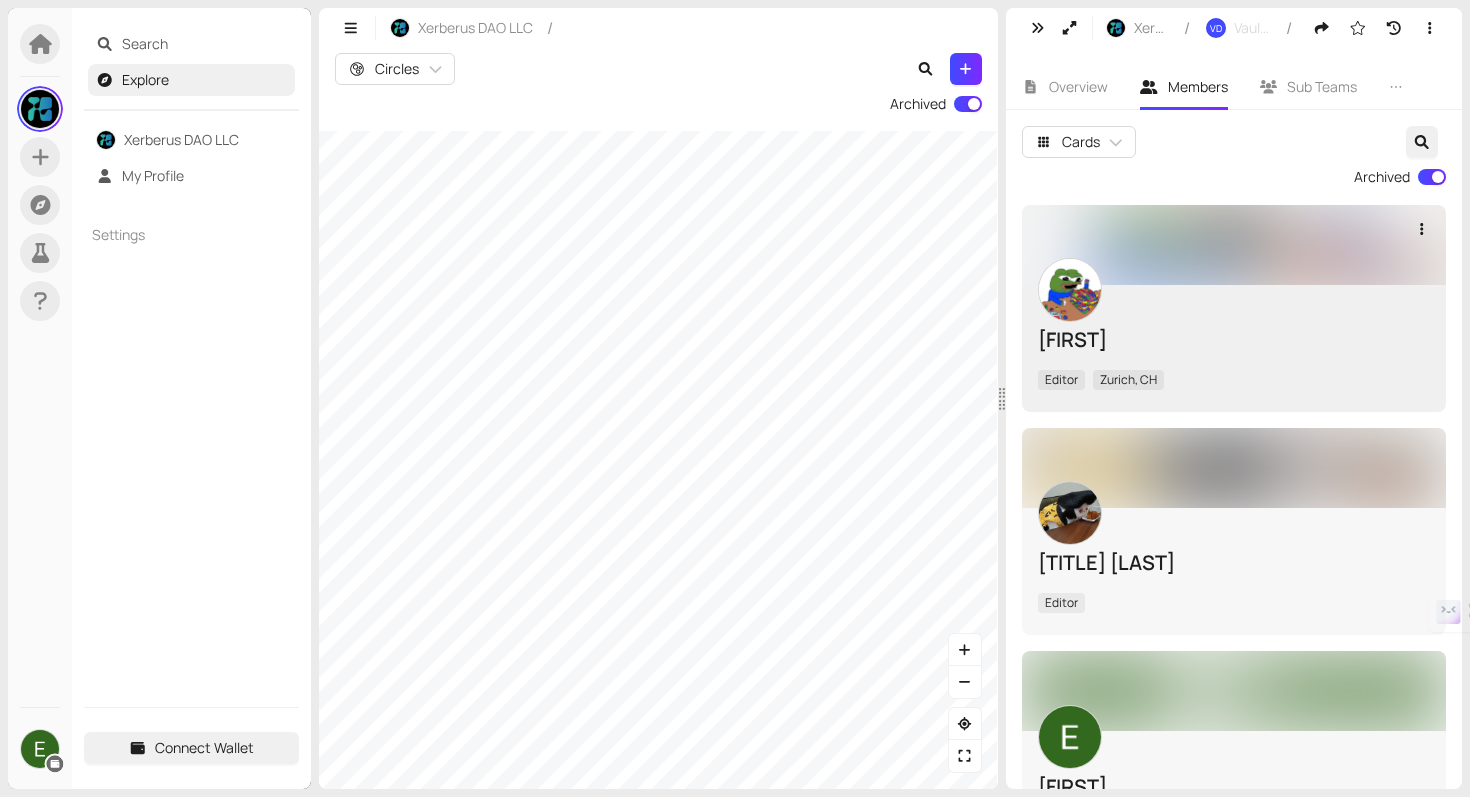 click on "[FIRST] Editor [CITY], [COUNTRY_CODE]" at bounding box center (1234, 348) 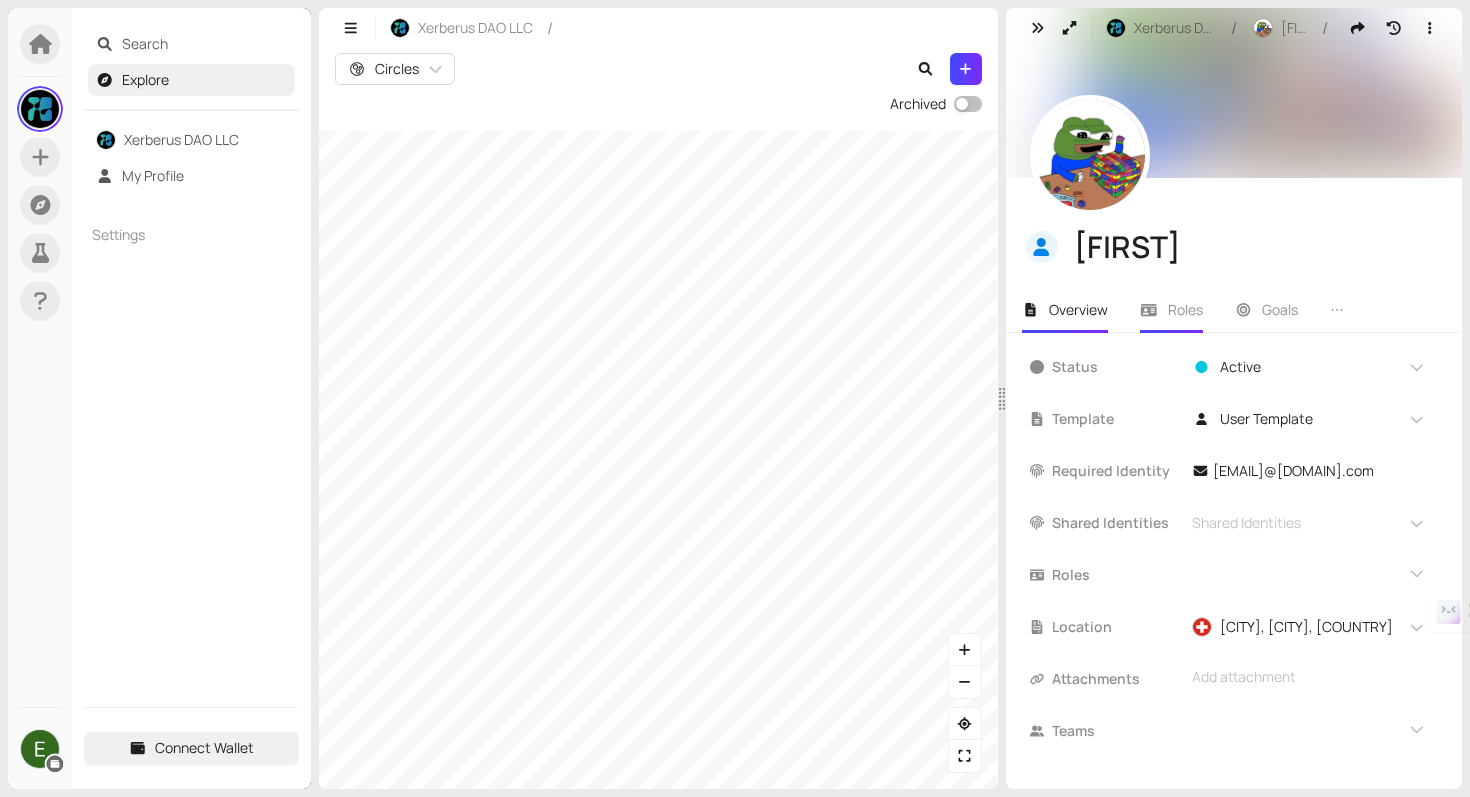 scroll, scrollTop: 0, scrollLeft: 0, axis: both 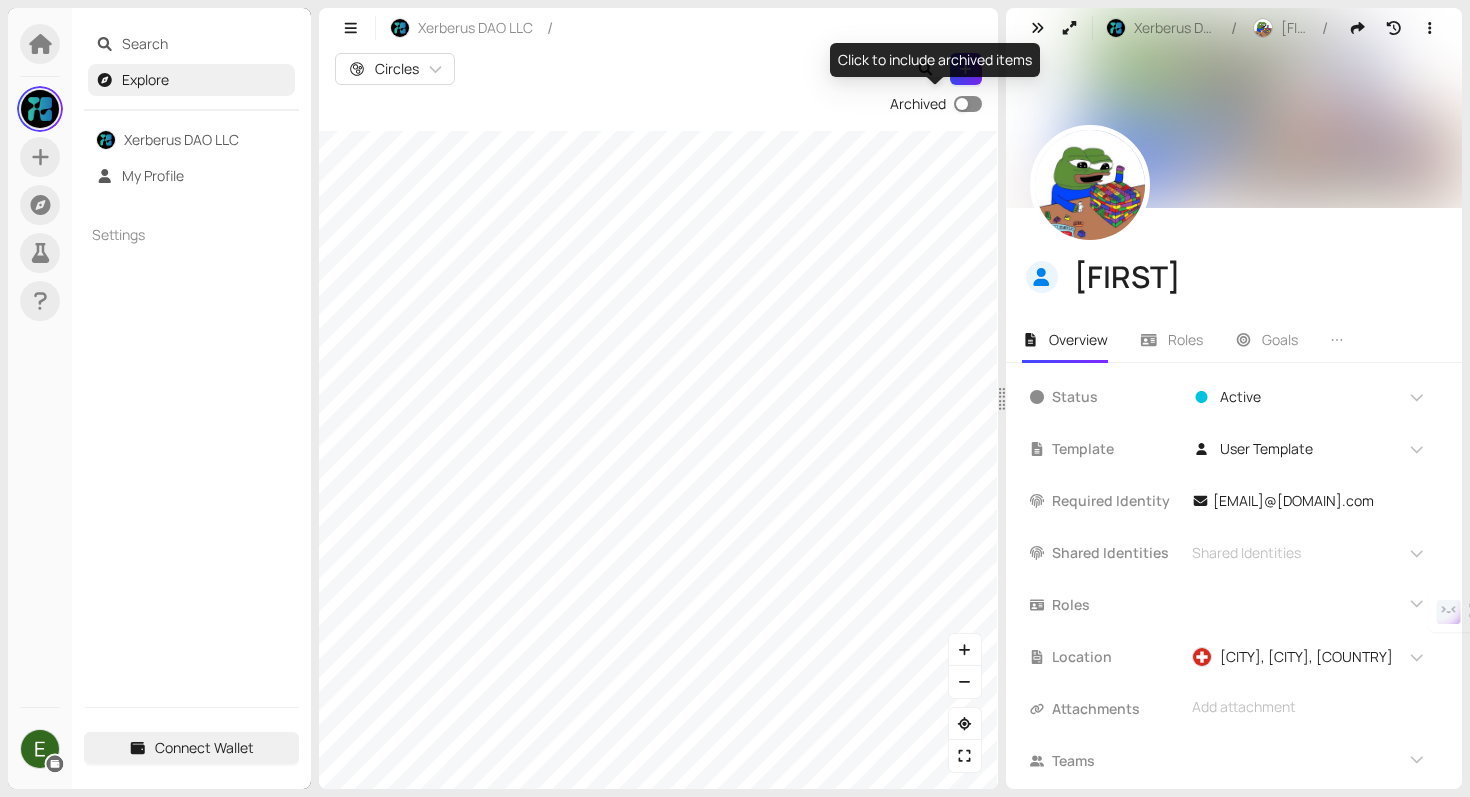click at bounding box center (968, 104) 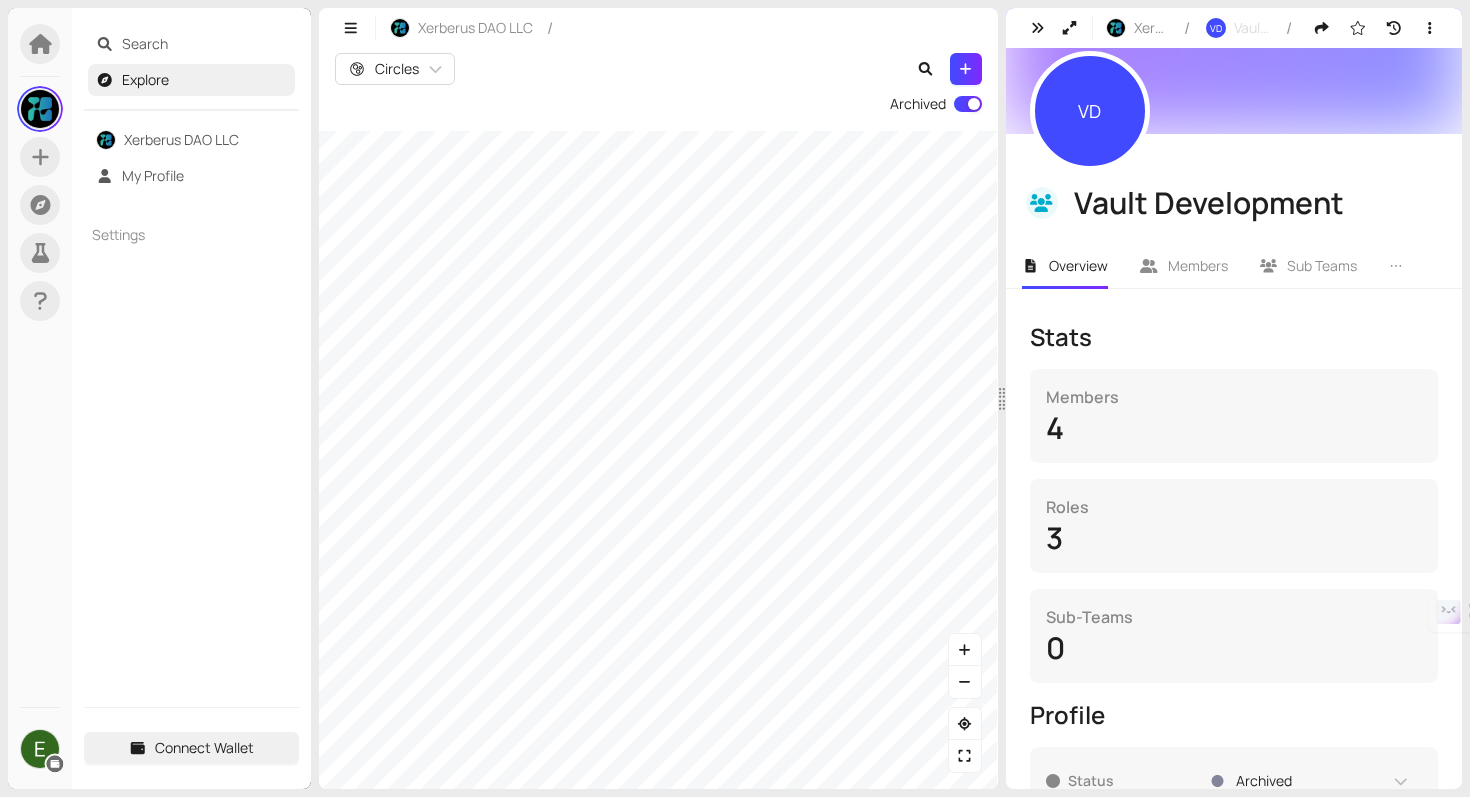 scroll, scrollTop: 0, scrollLeft: 0, axis: both 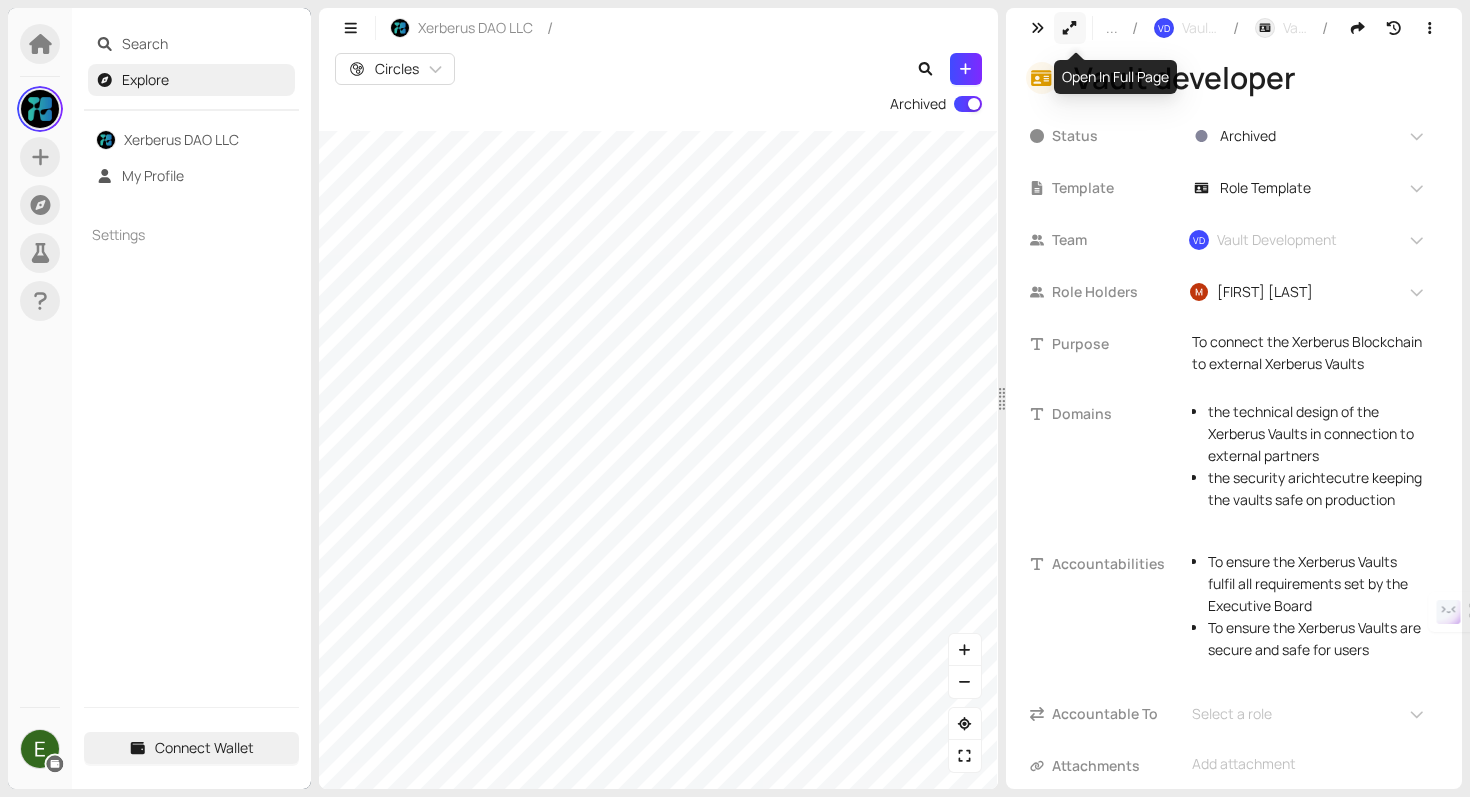 click 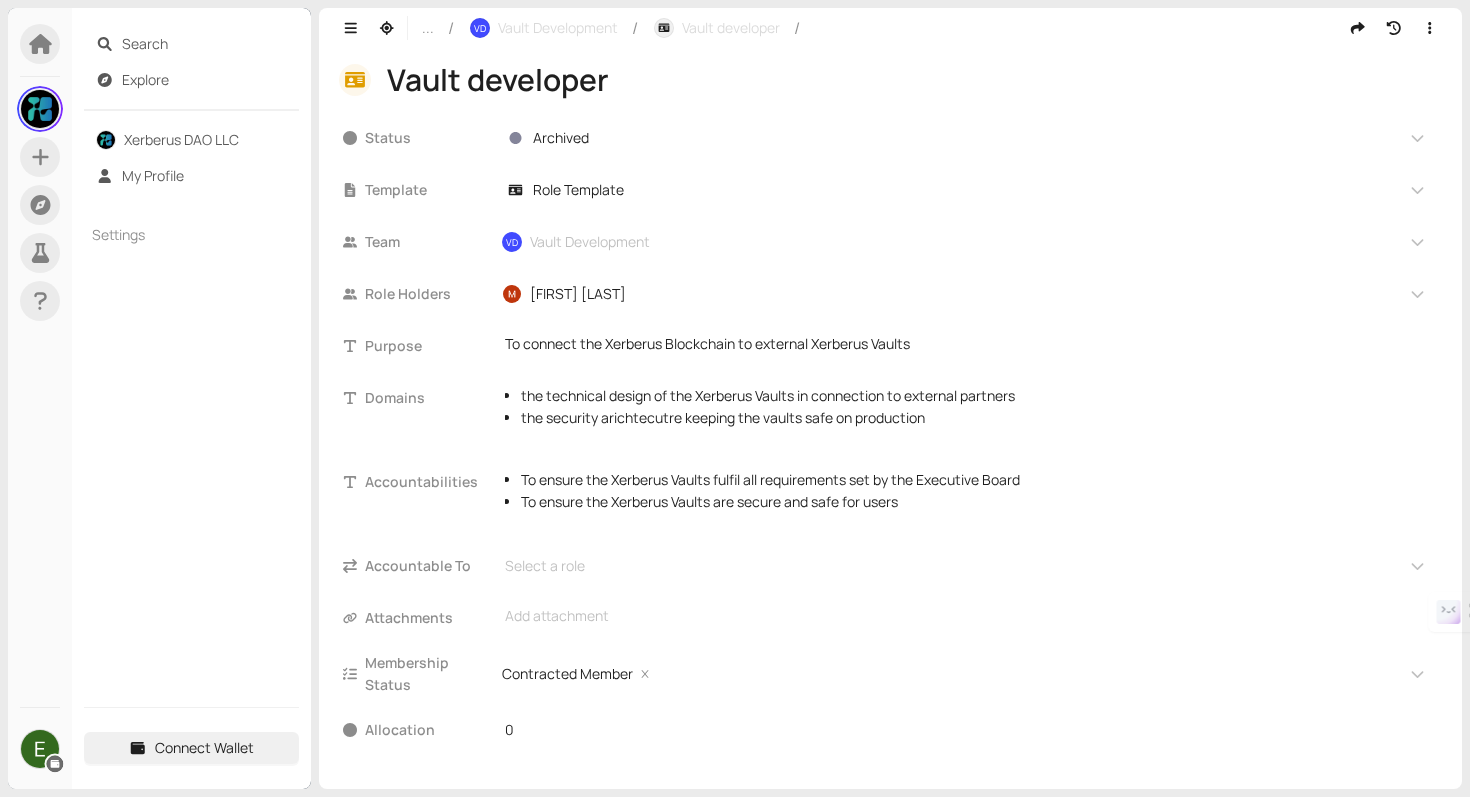 click on "VD Vault Development" at bounding box center (544, 28) 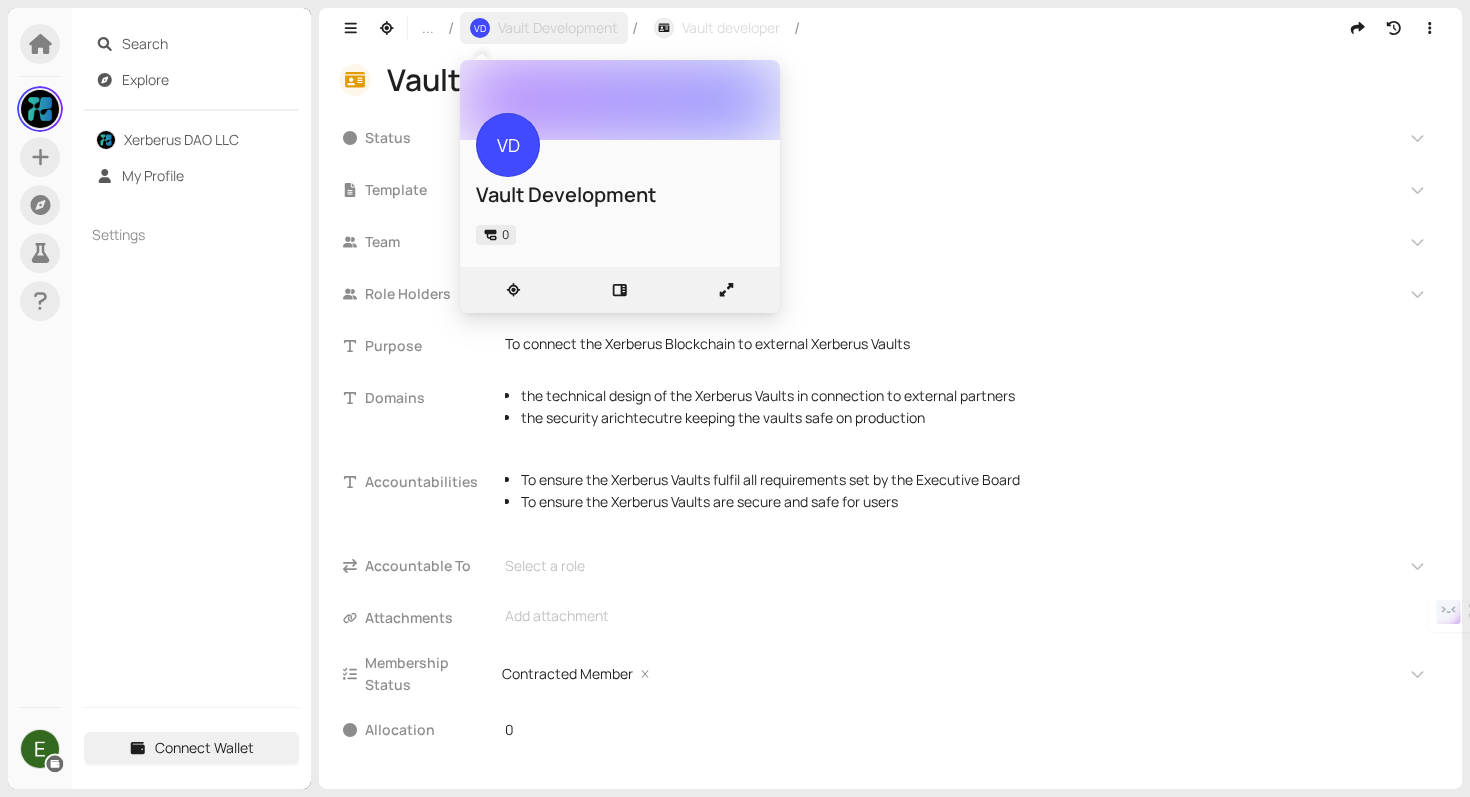 click on "VD Vault Development" at bounding box center [544, 28] 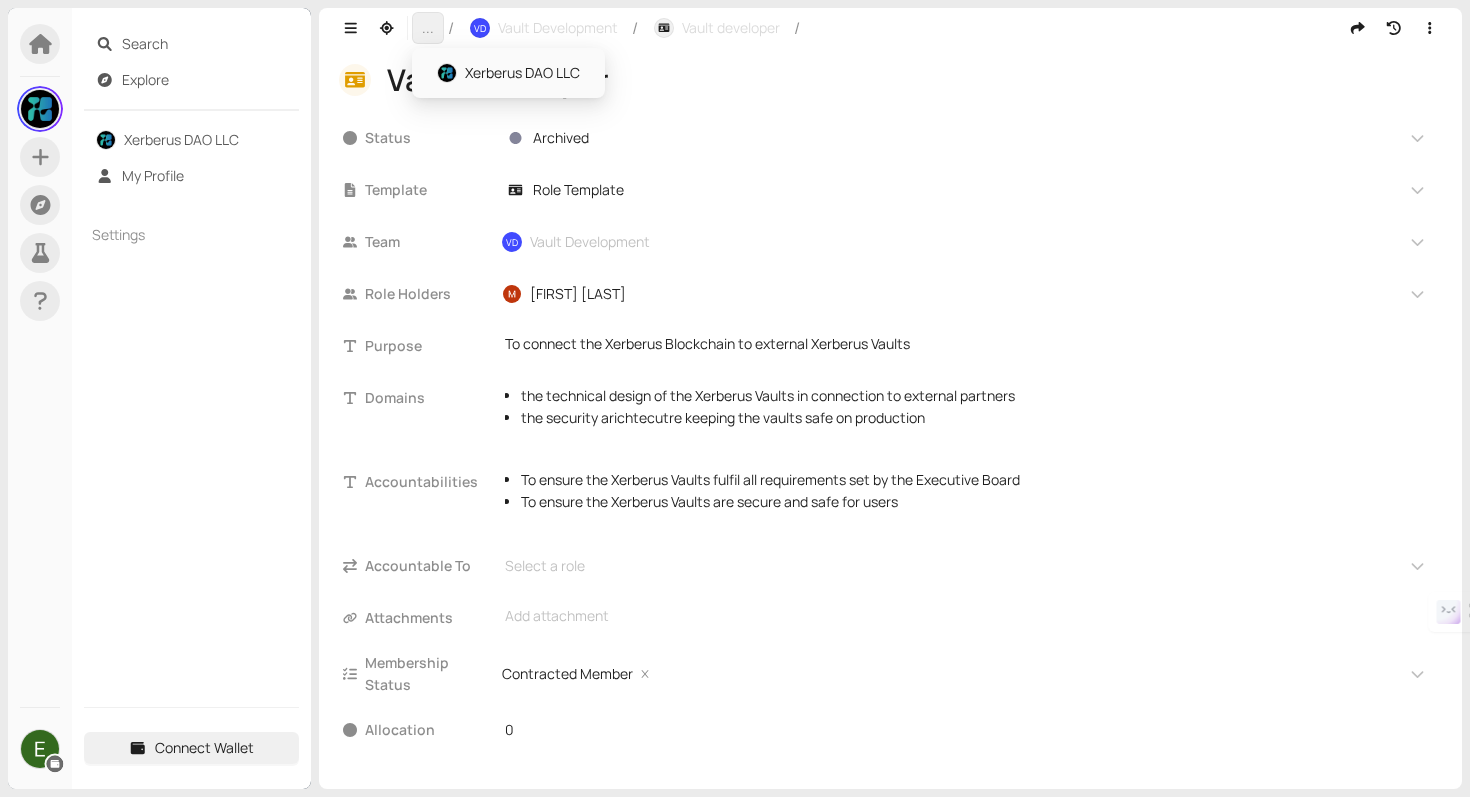 click on "..." at bounding box center [428, 28] 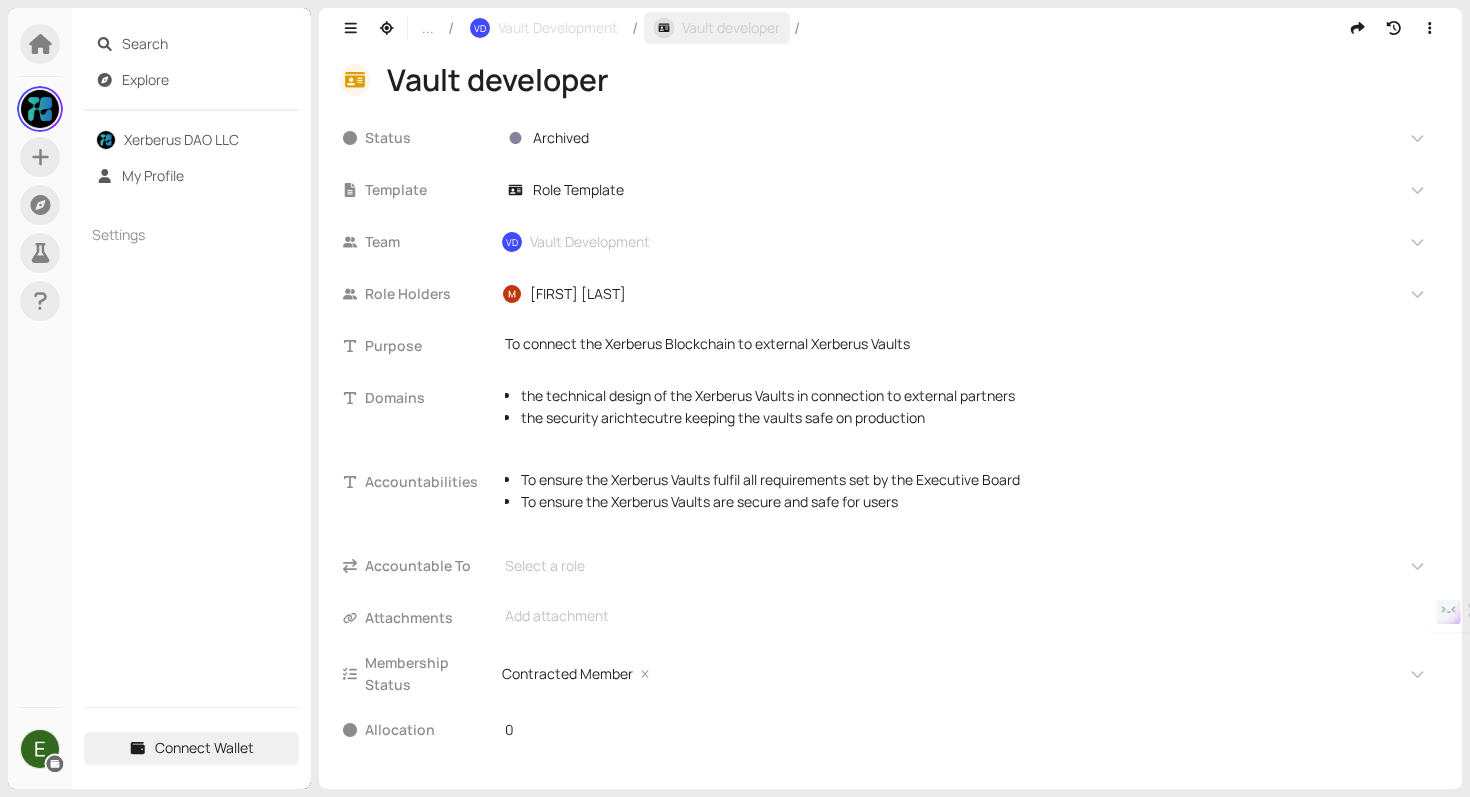 click on "Vault developer" at bounding box center (717, 28) 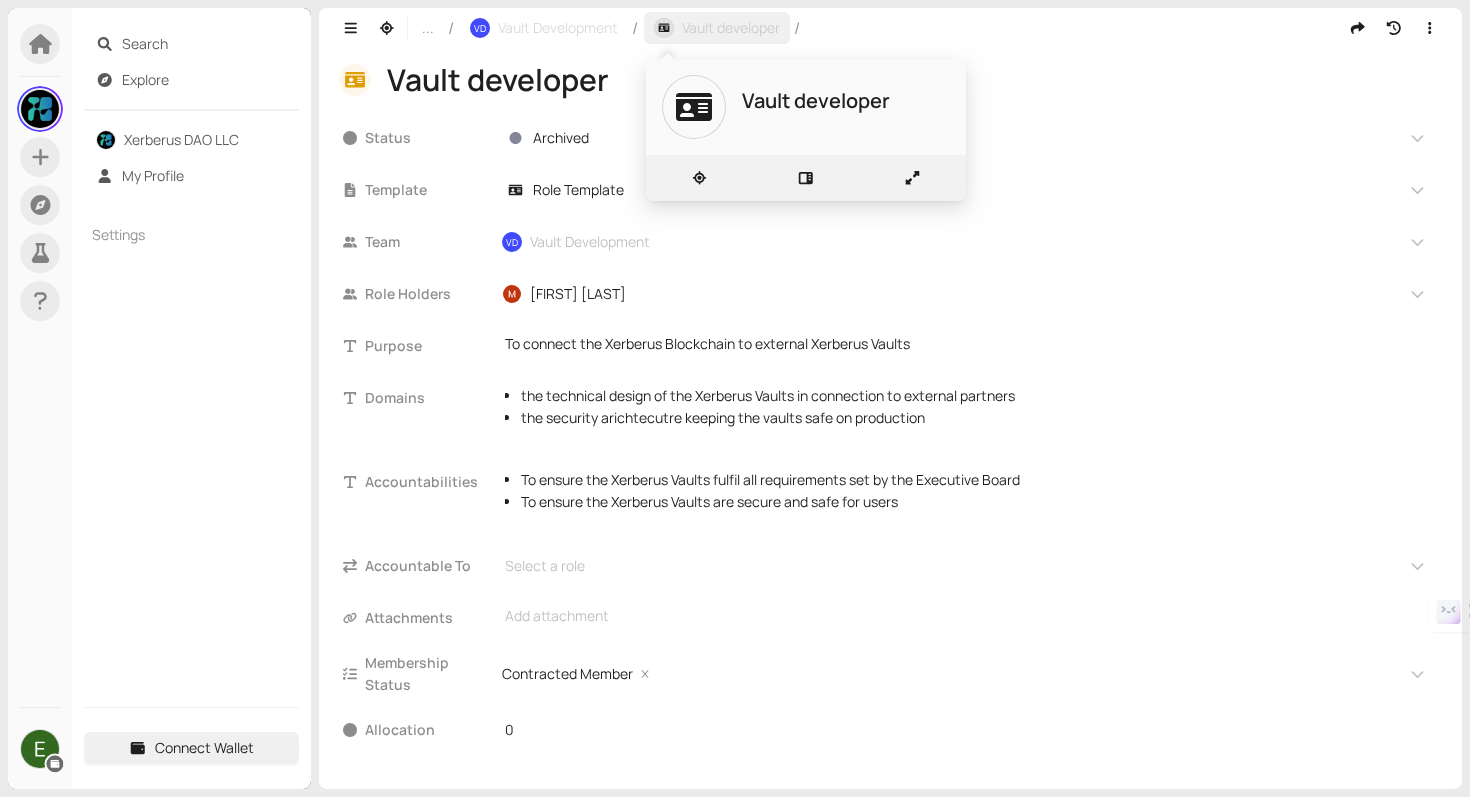 click on "Vault developer" at bounding box center (717, 28) 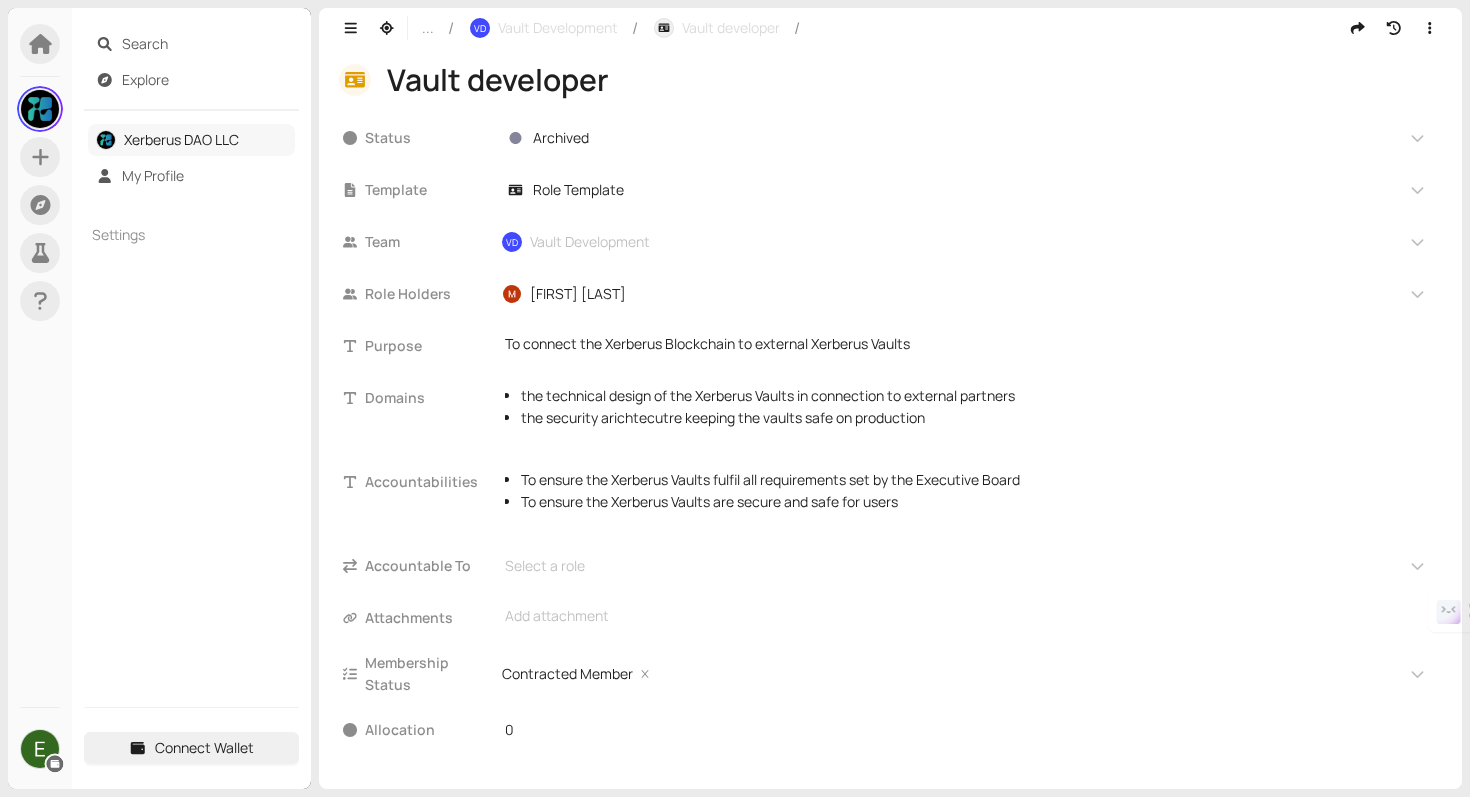 click on "Xerberus DAO LLC" at bounding box center (181, 139) 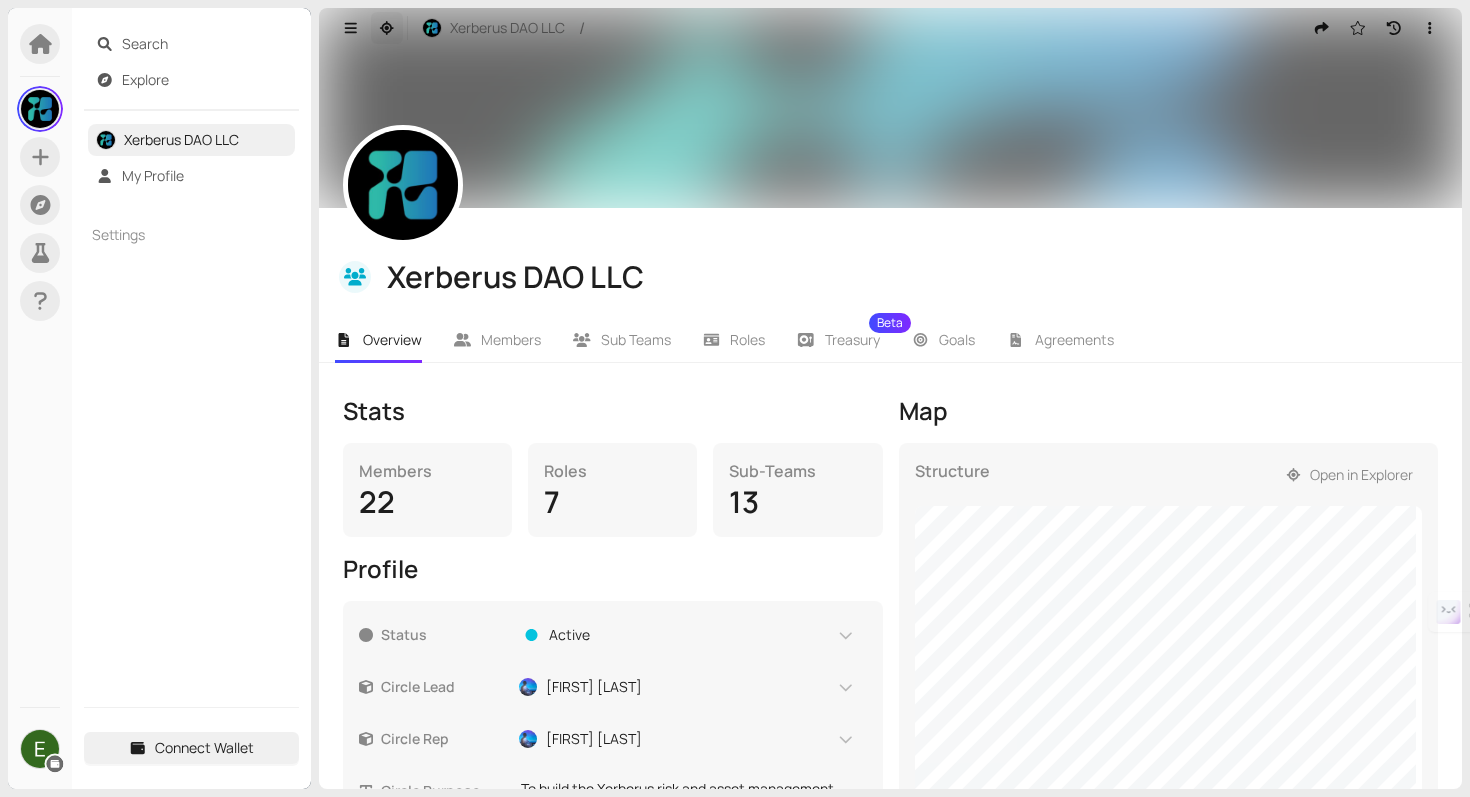 click 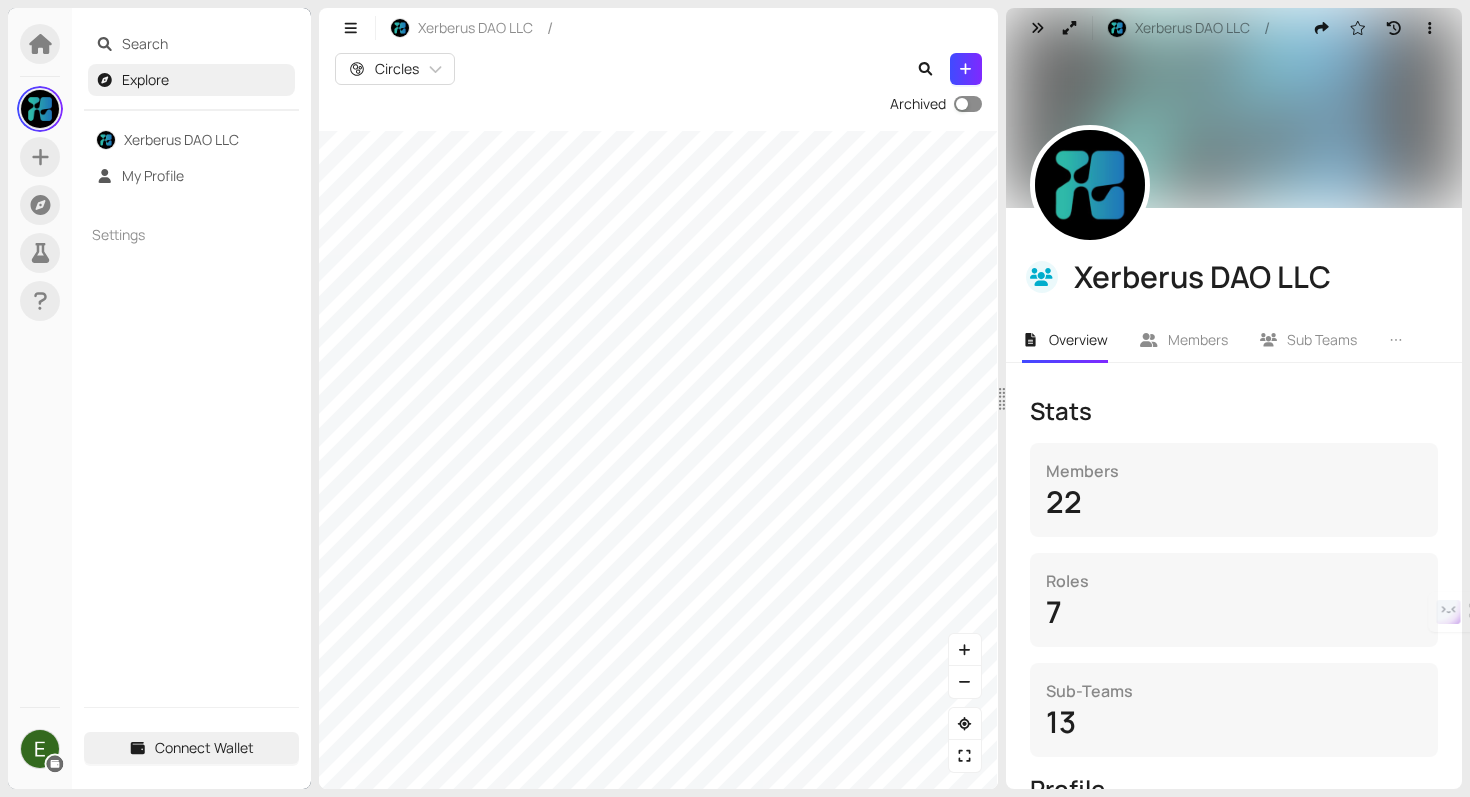 click at bounding box center [962, 104] 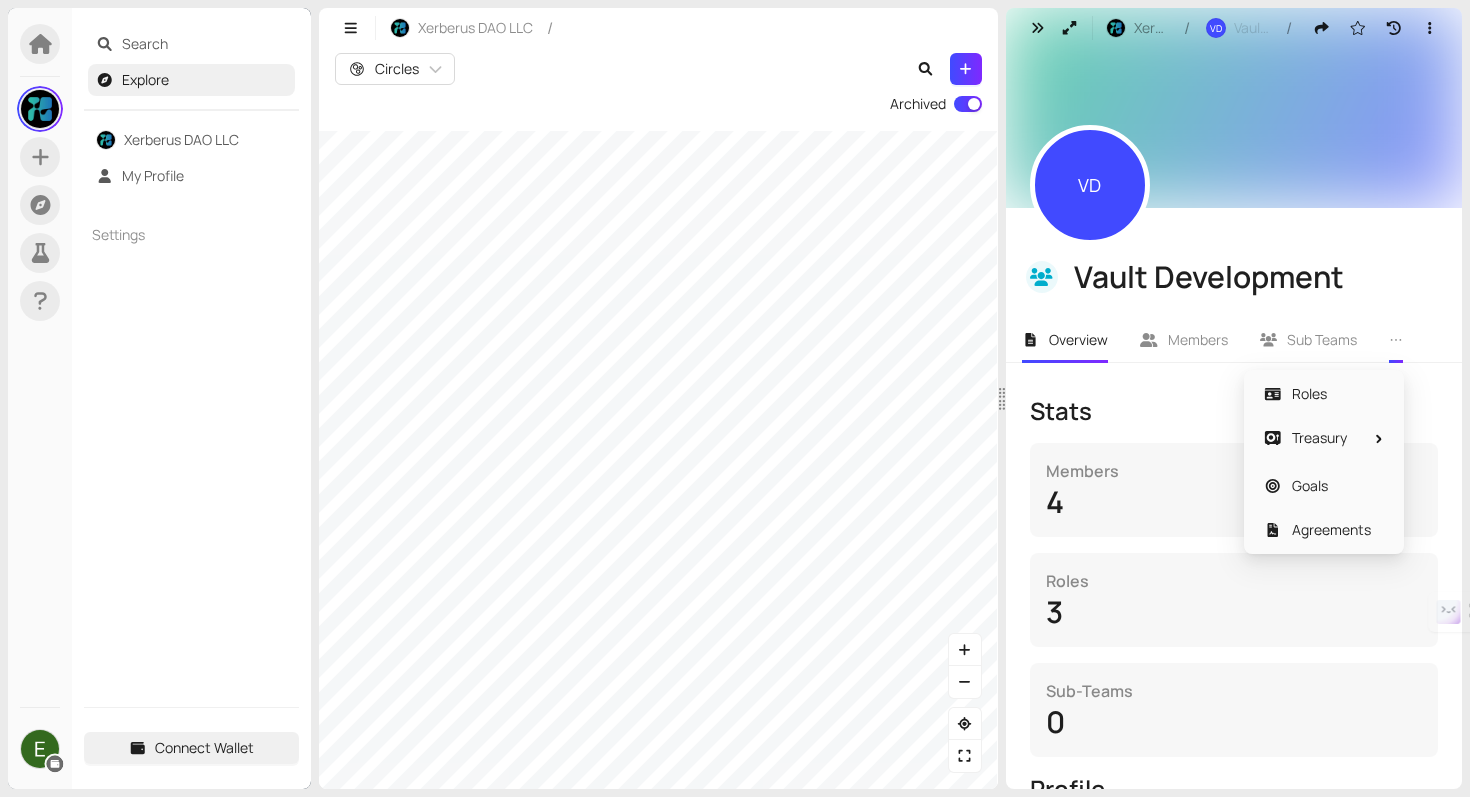 click 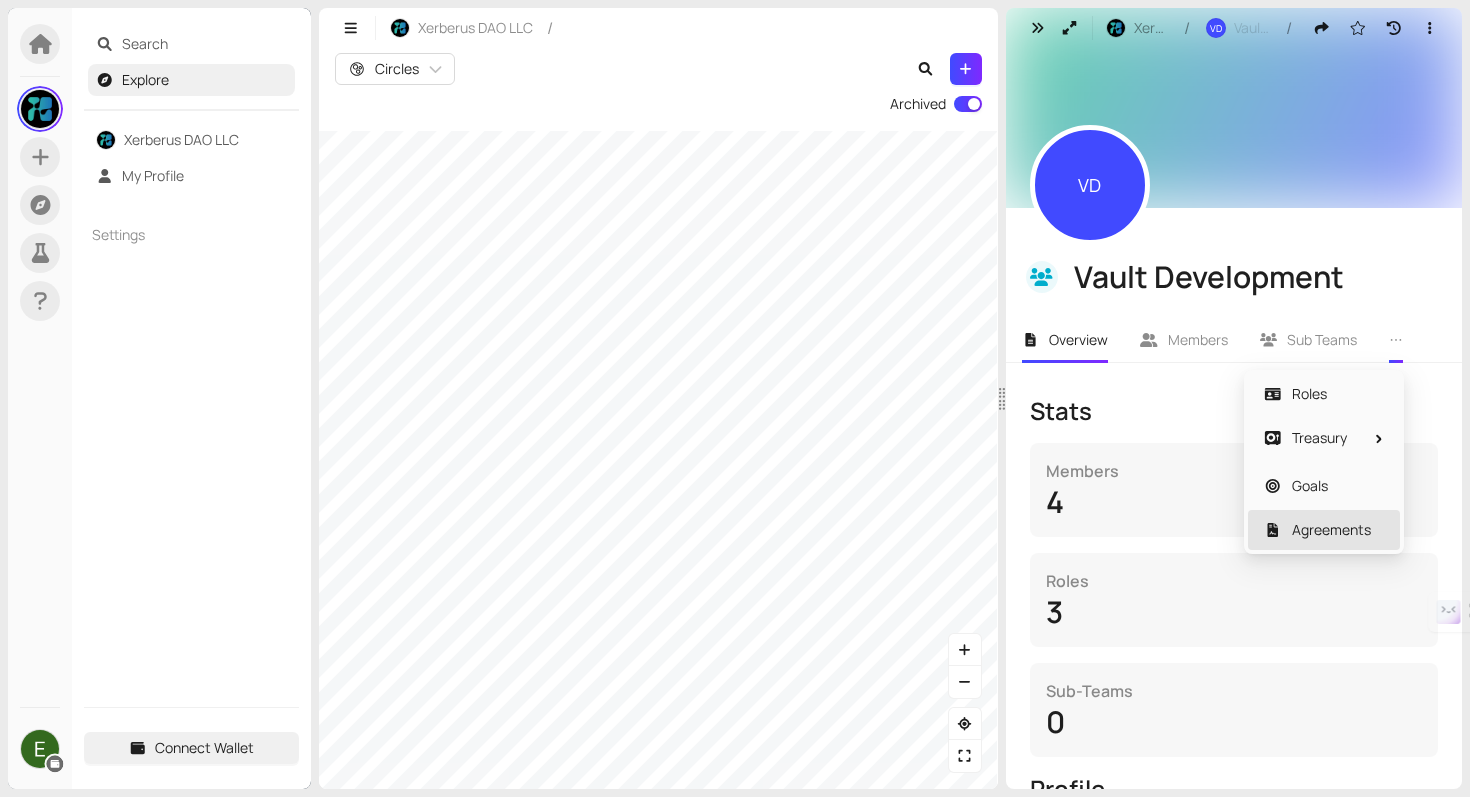 click on "Agreements" at bounding box center [1331, 529] 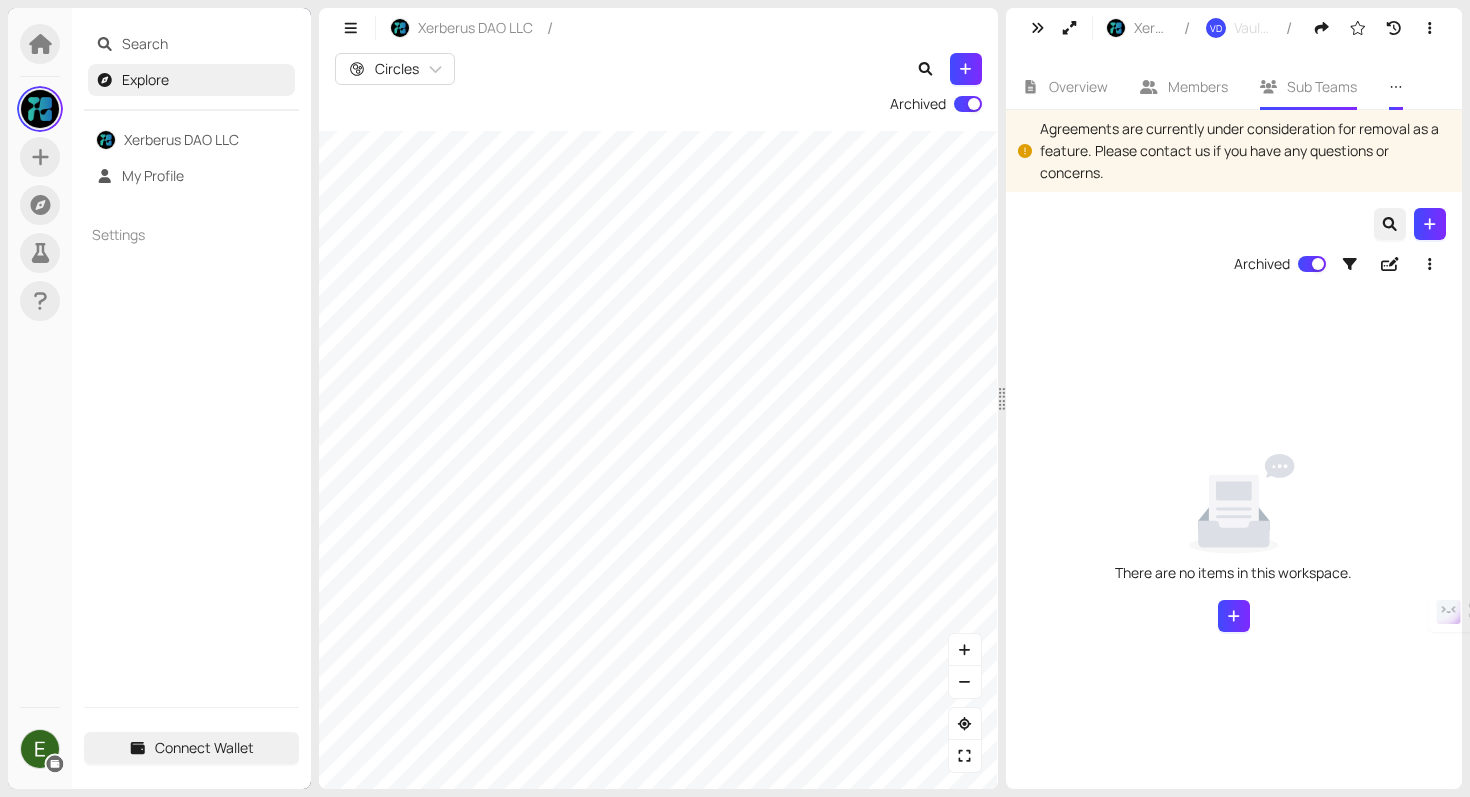 click on "Sub Teams" at bounding box center [1322, 86] 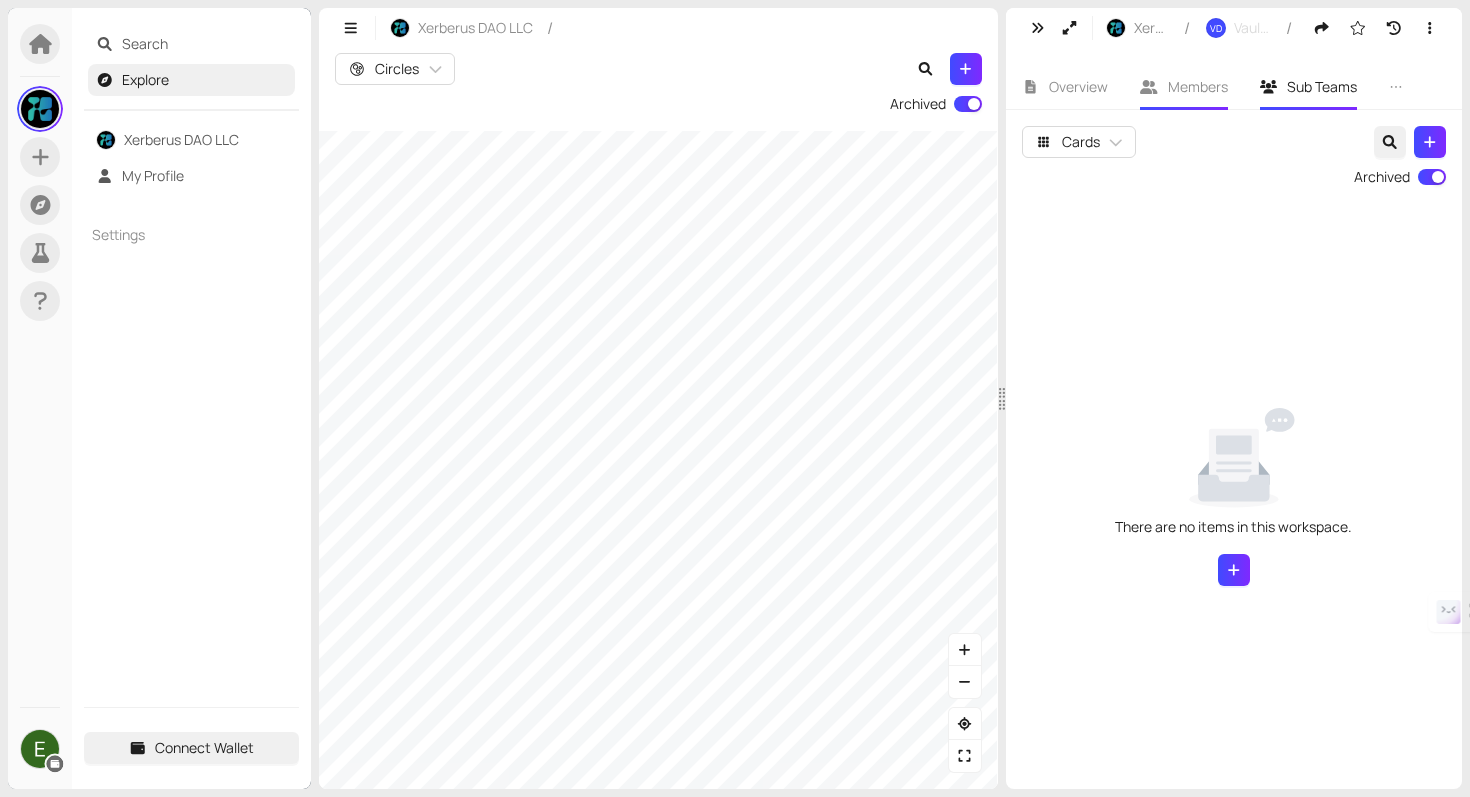 click on "Members" at bounding box center (1198, 86) 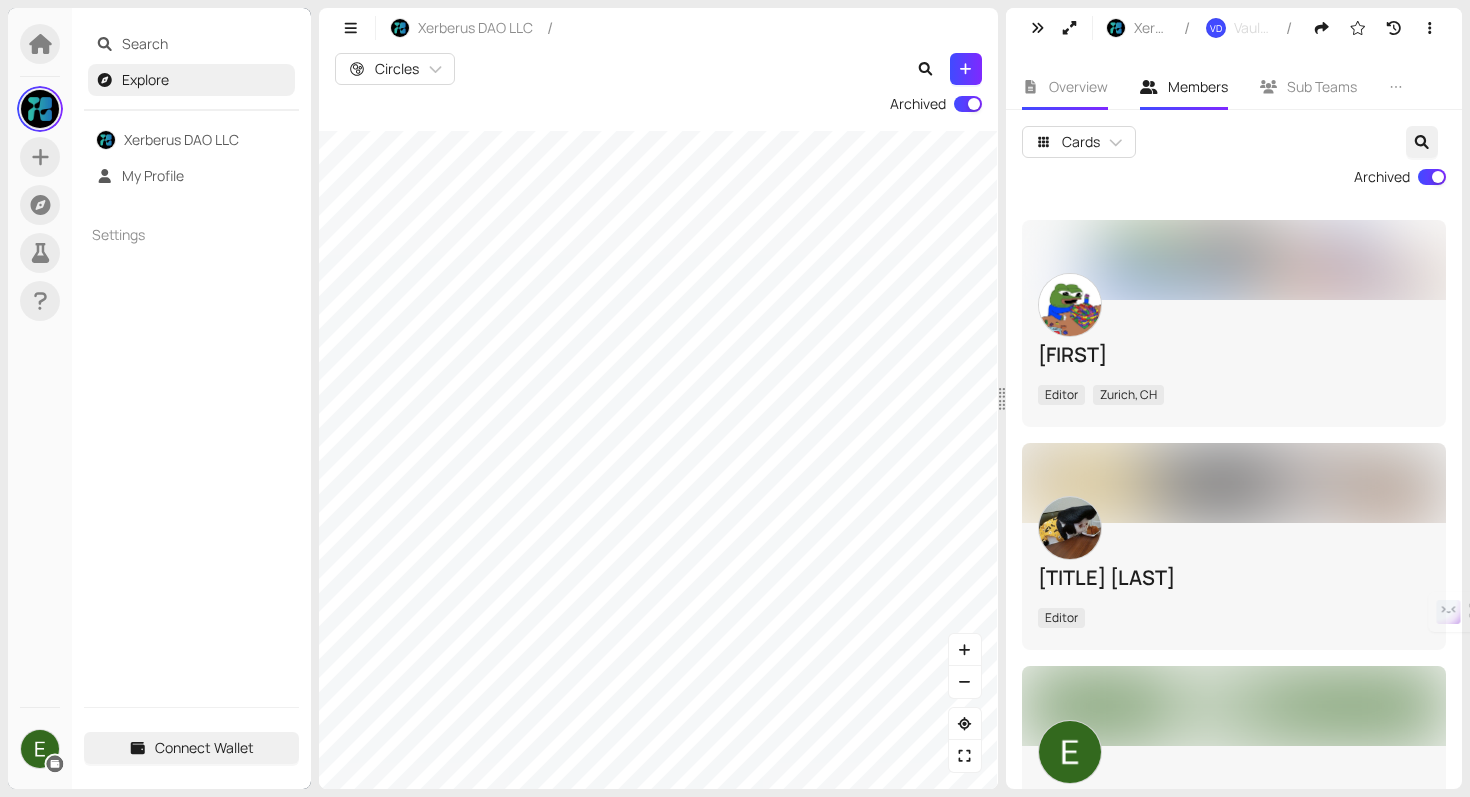click on "Overview" at bounding box center [1078, 86] 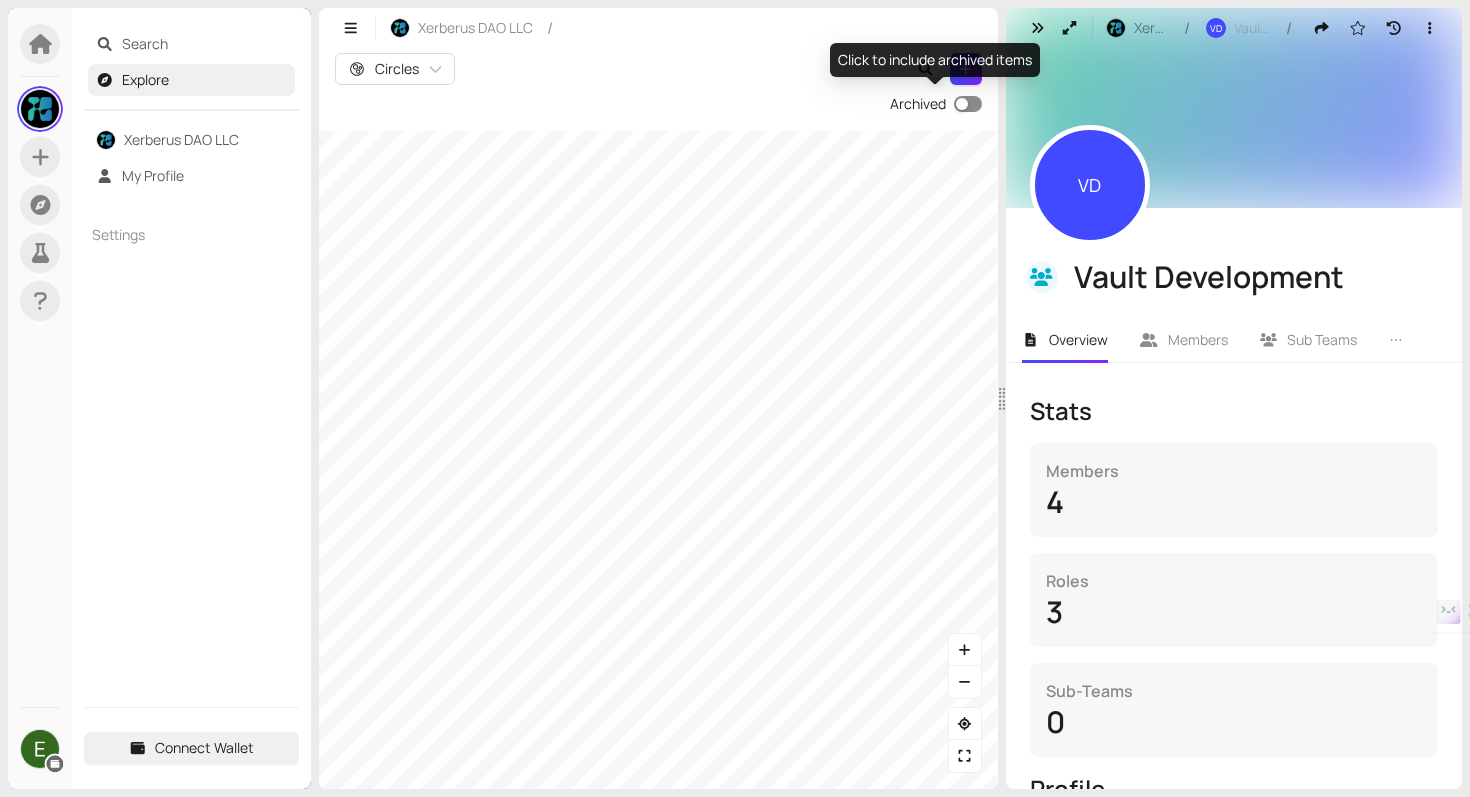 click at bounding box center (968, 104) 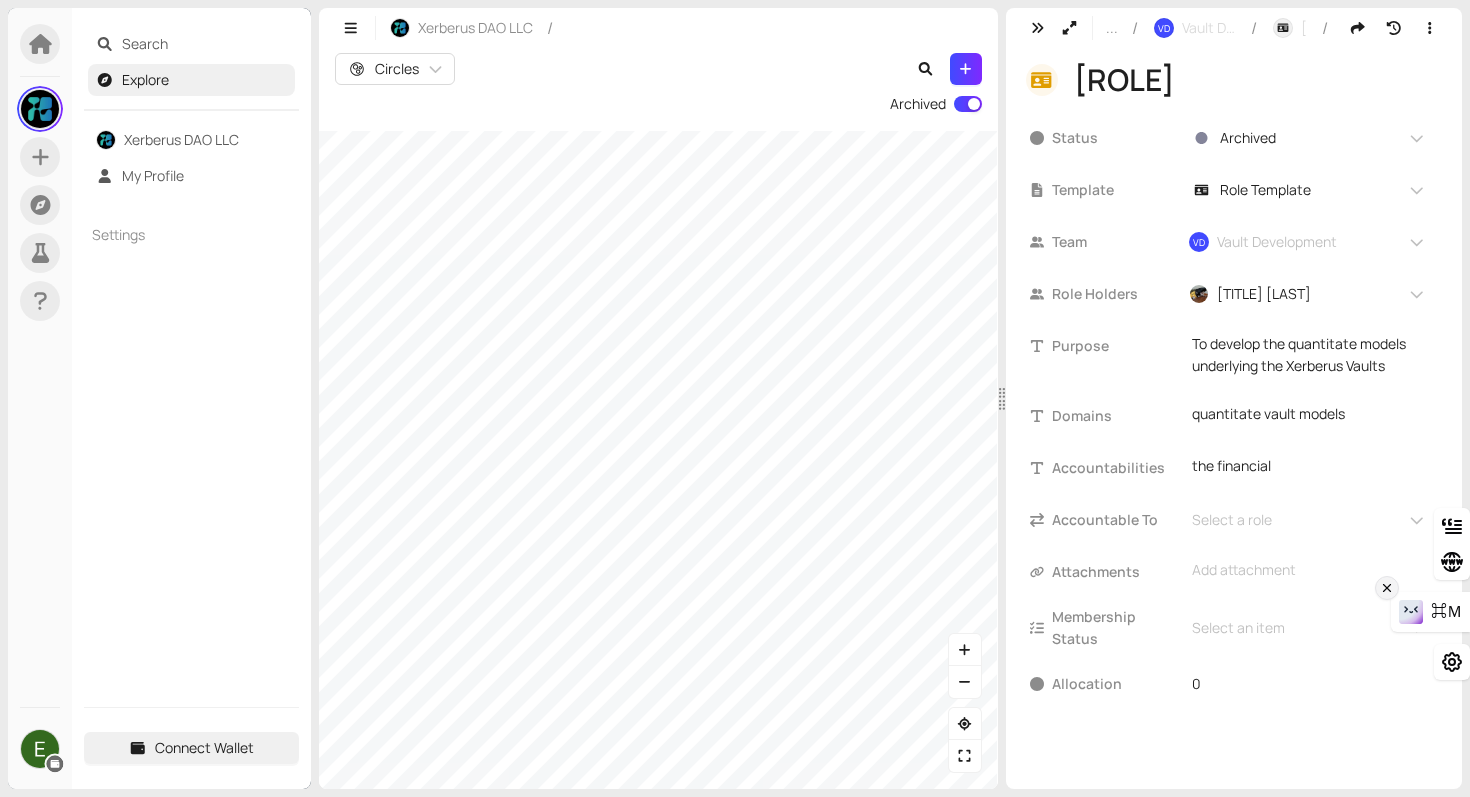 click 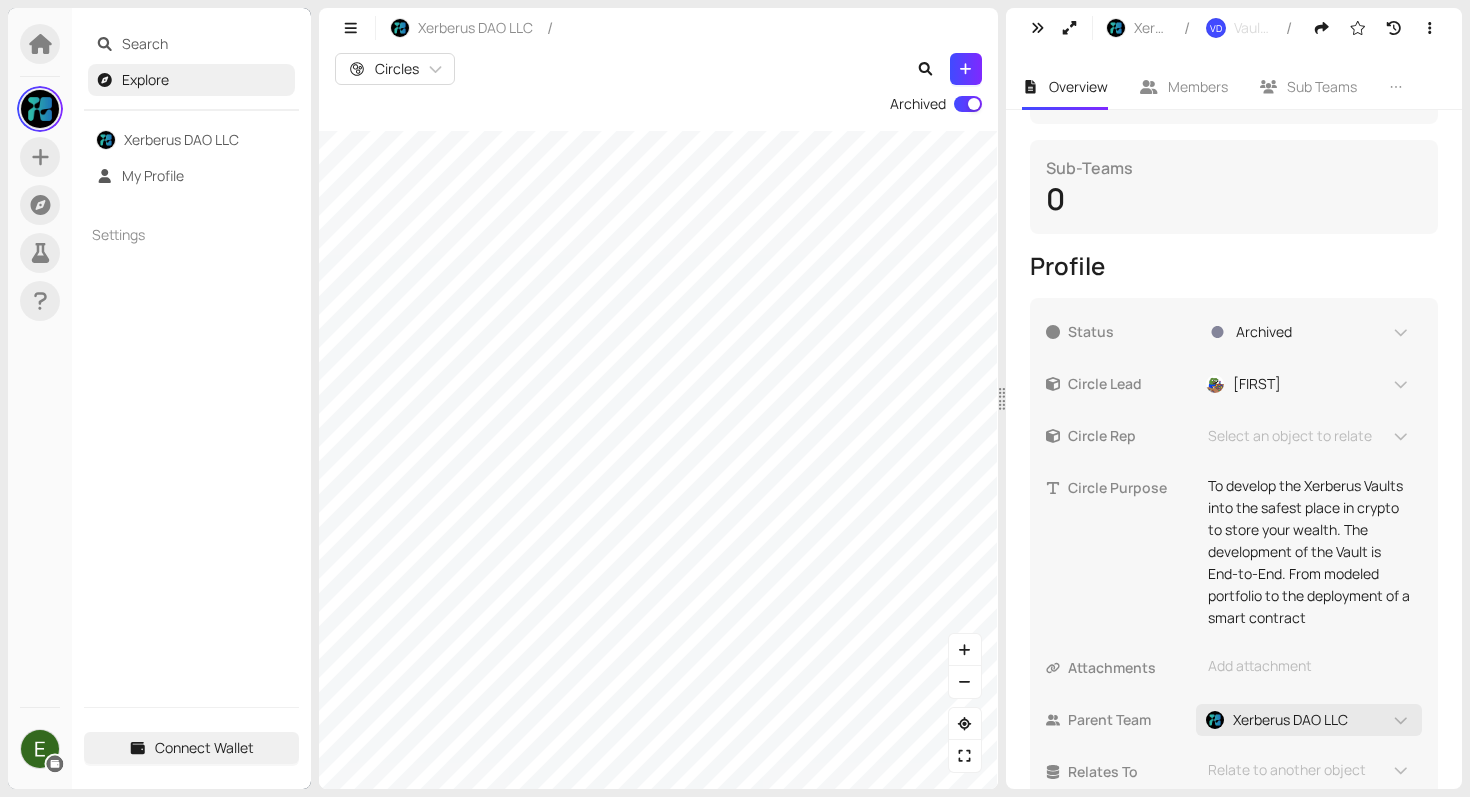 scroll, scrollTop: 580, scrollLeft: 0, axis: vertical 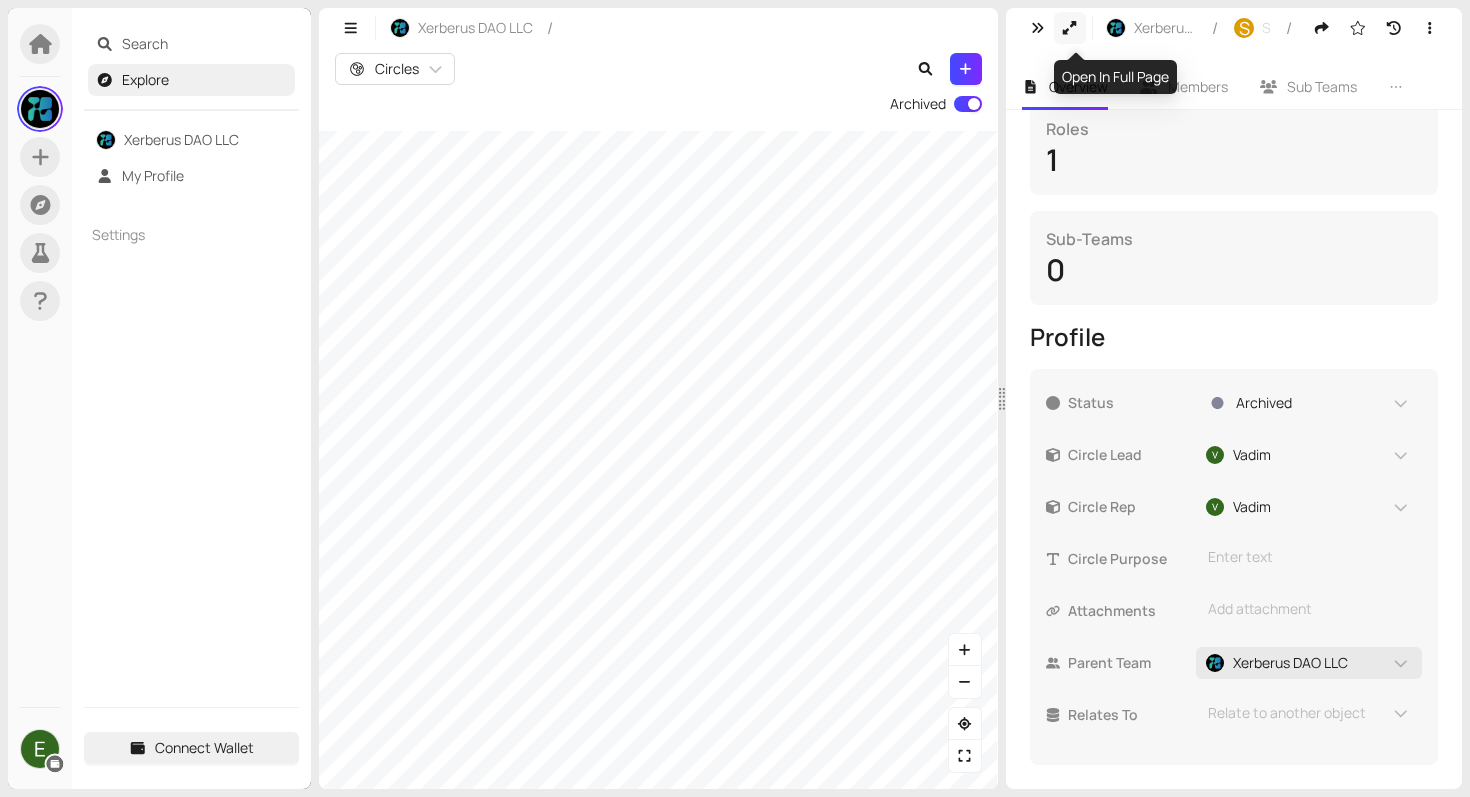 click 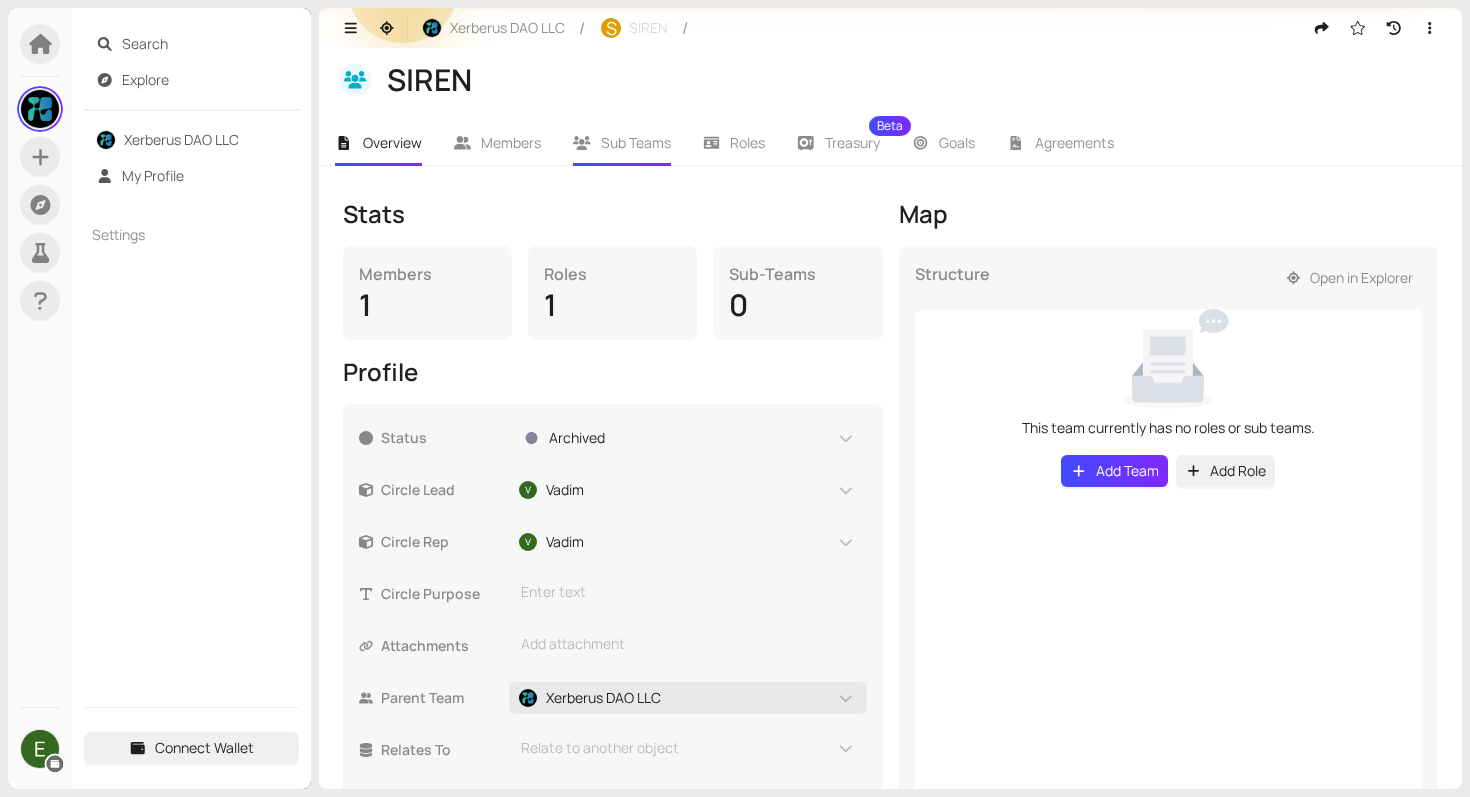scroll, scrollTop: 193, scrollLeft: 0, axis: vertical 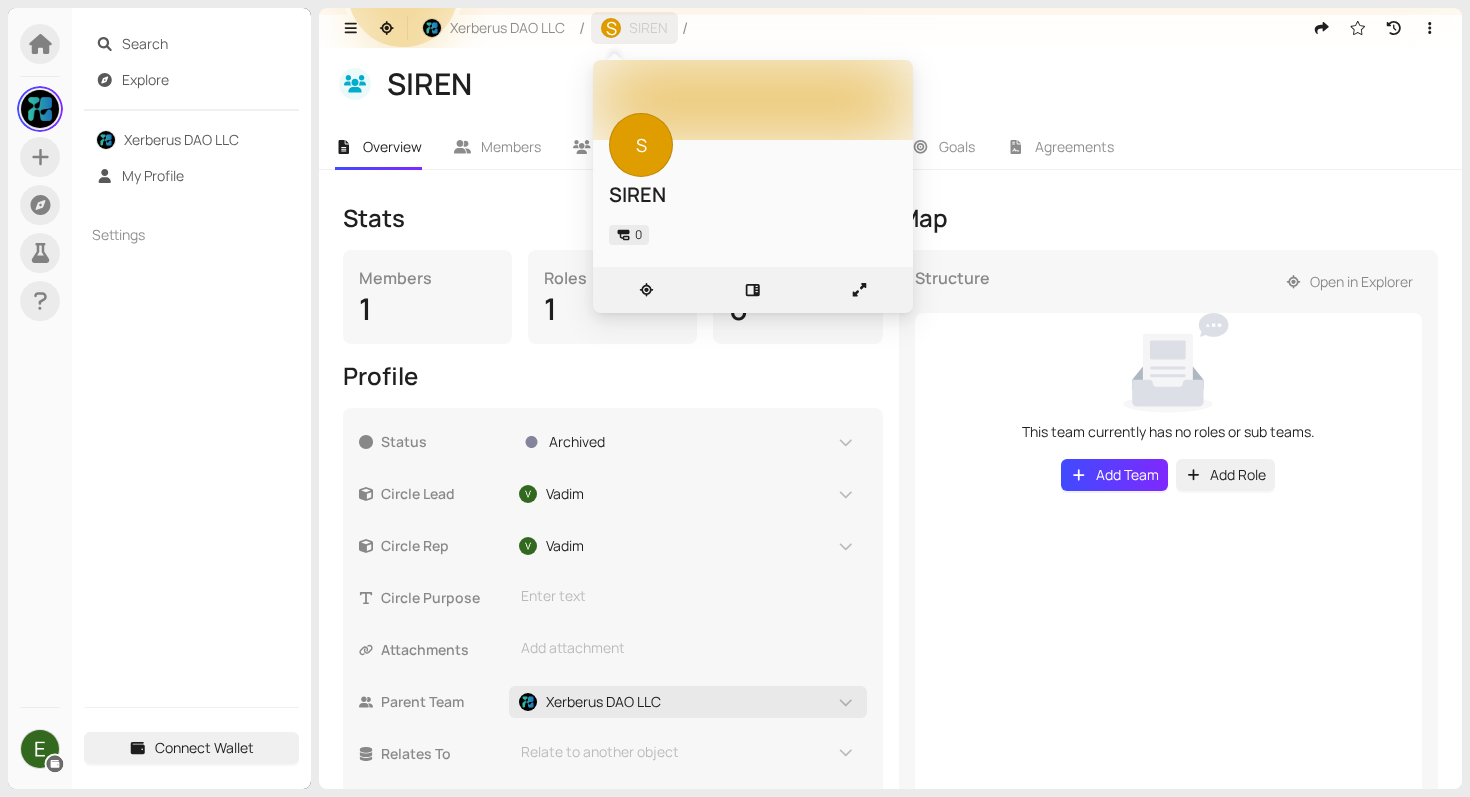 click on "S SIREN" at bounding box center (634, 28) 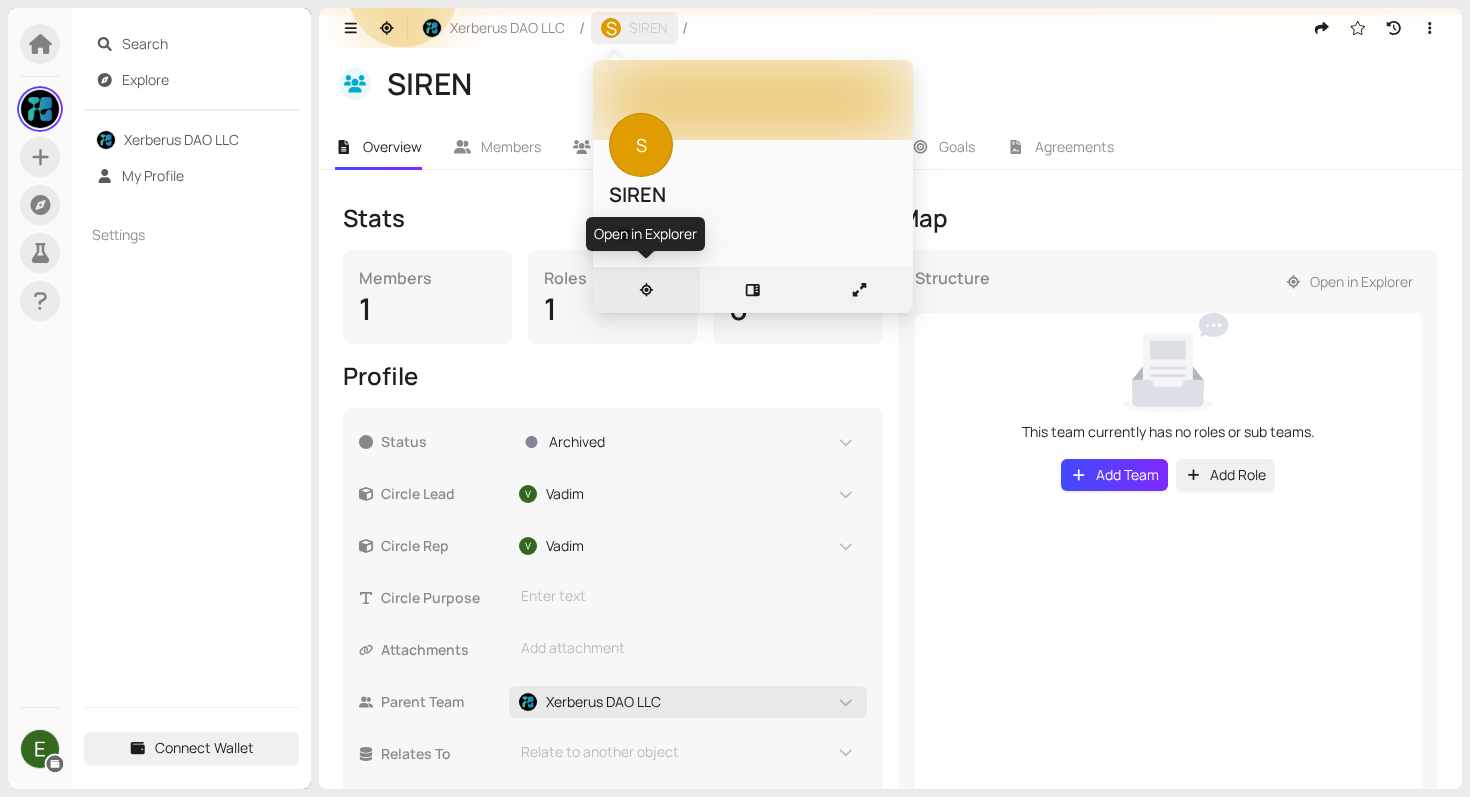 click 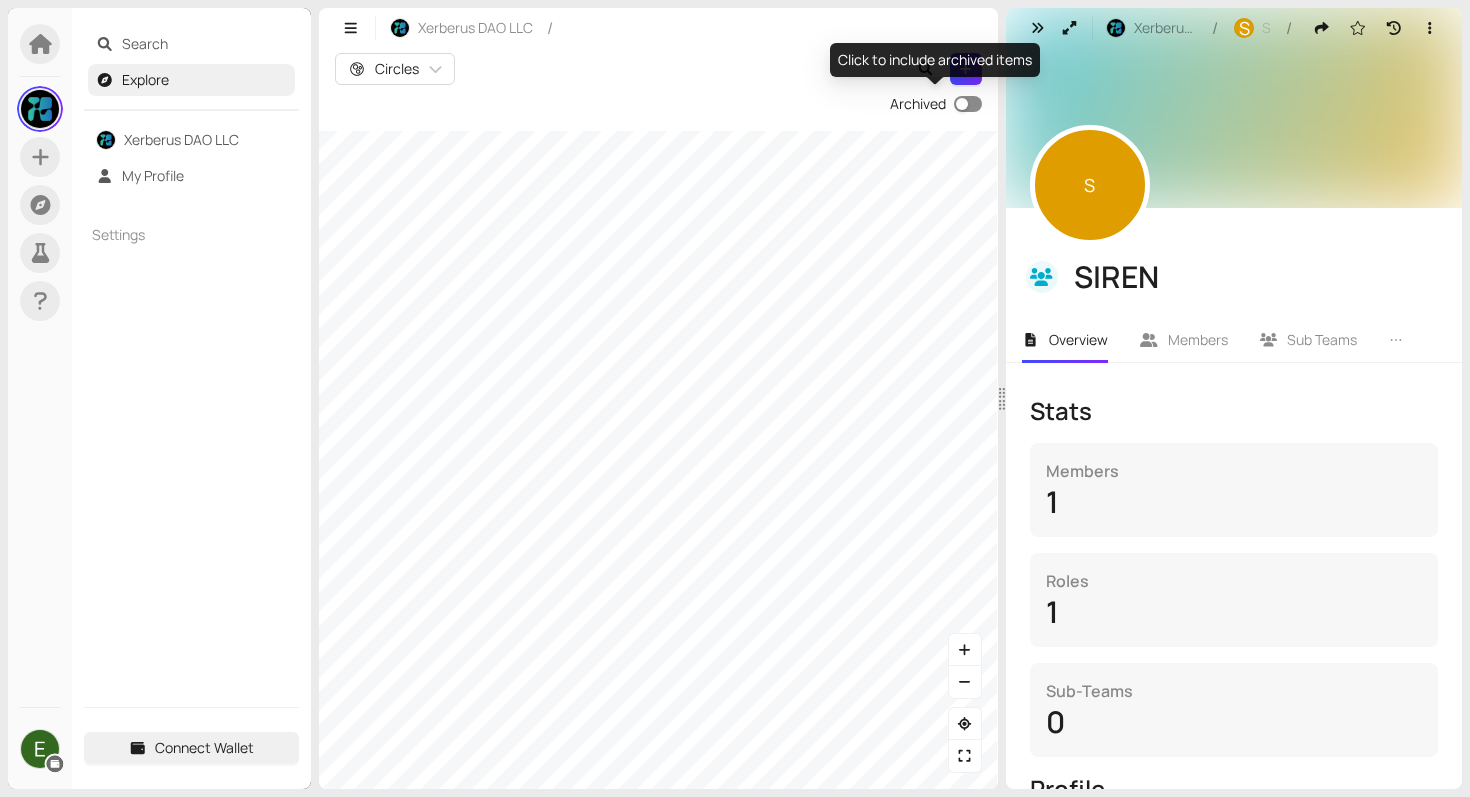 click at bounding box center [962, 104] 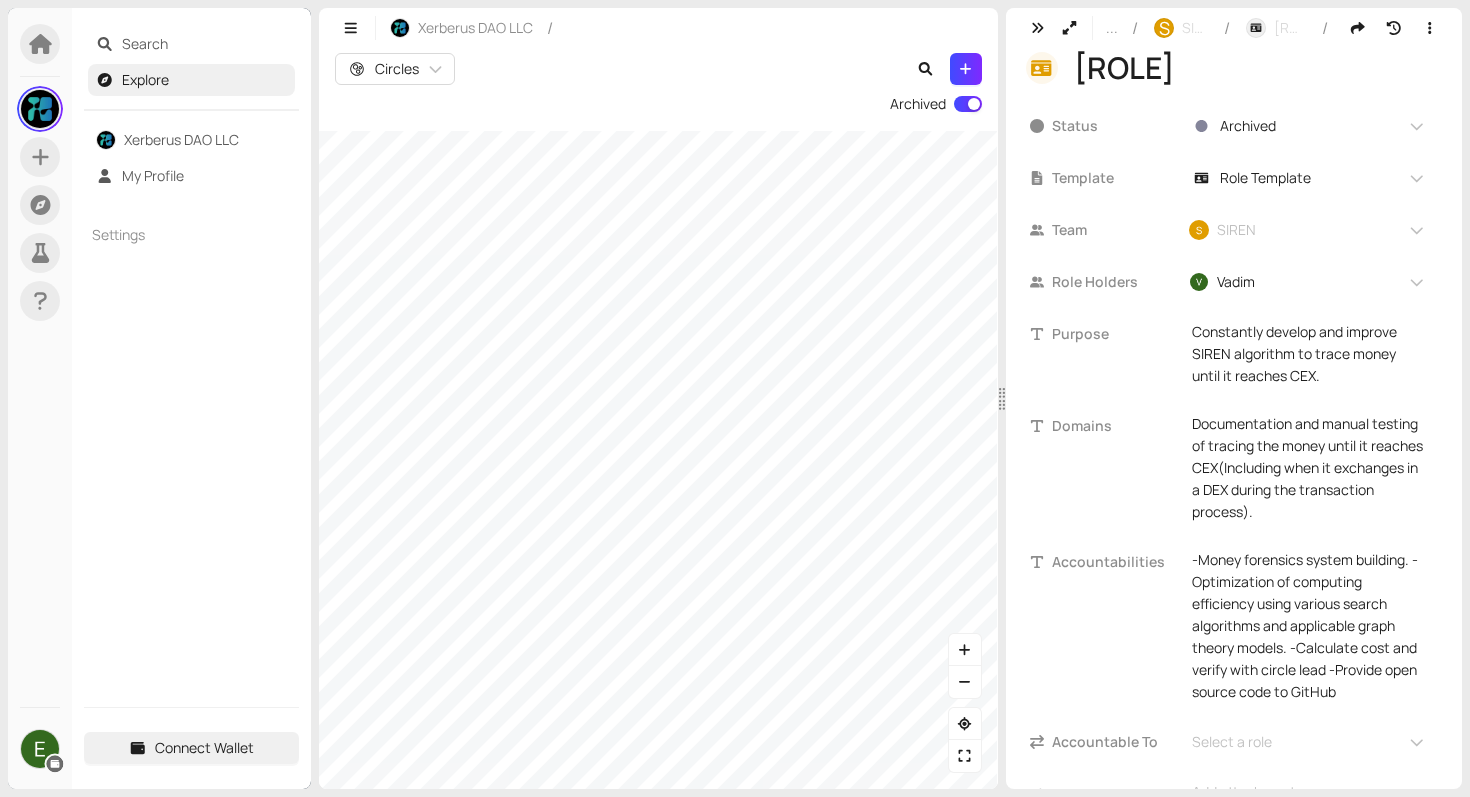 scroll, scrollTop: 0, scrollLeft: 0, axis: both 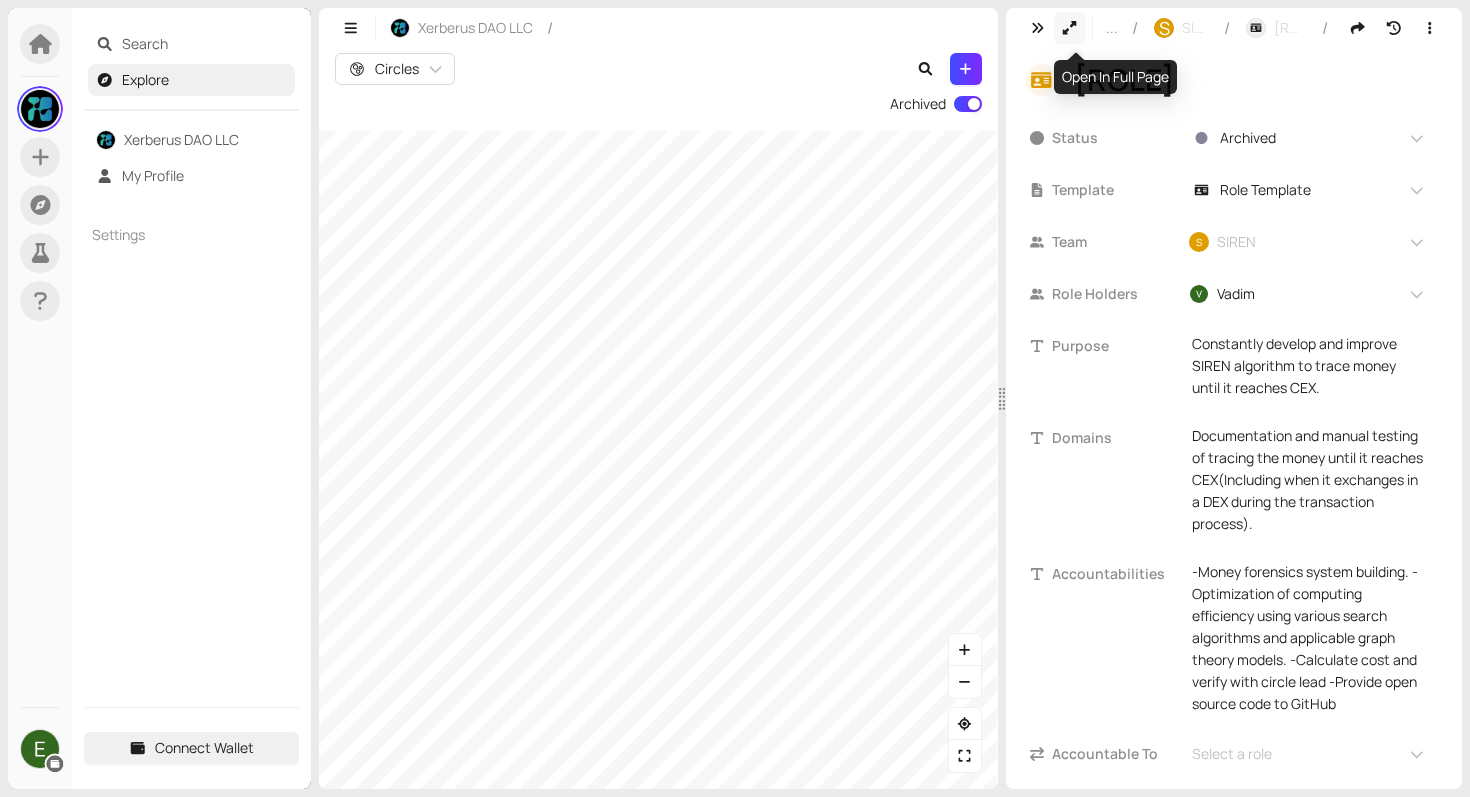 click 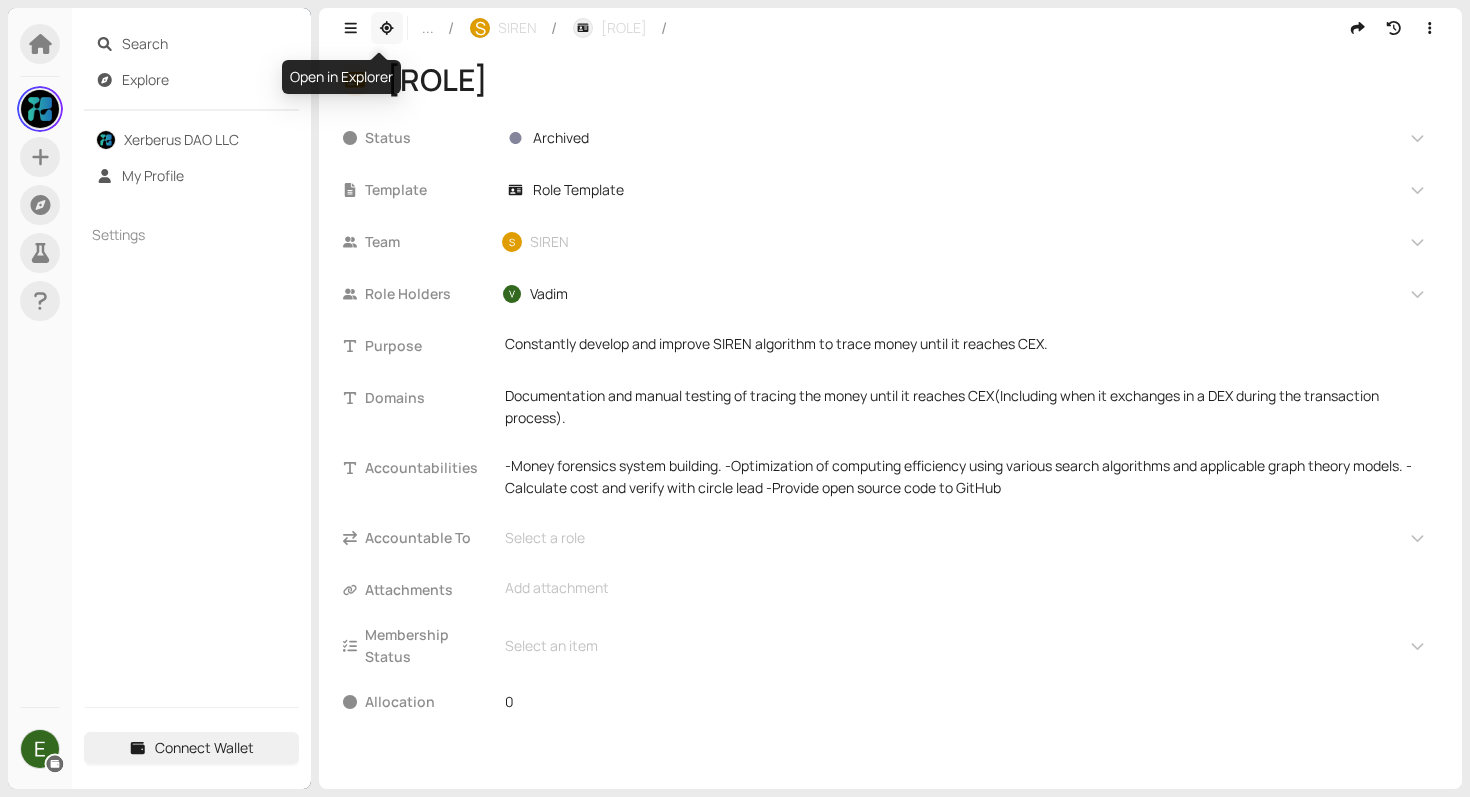 click 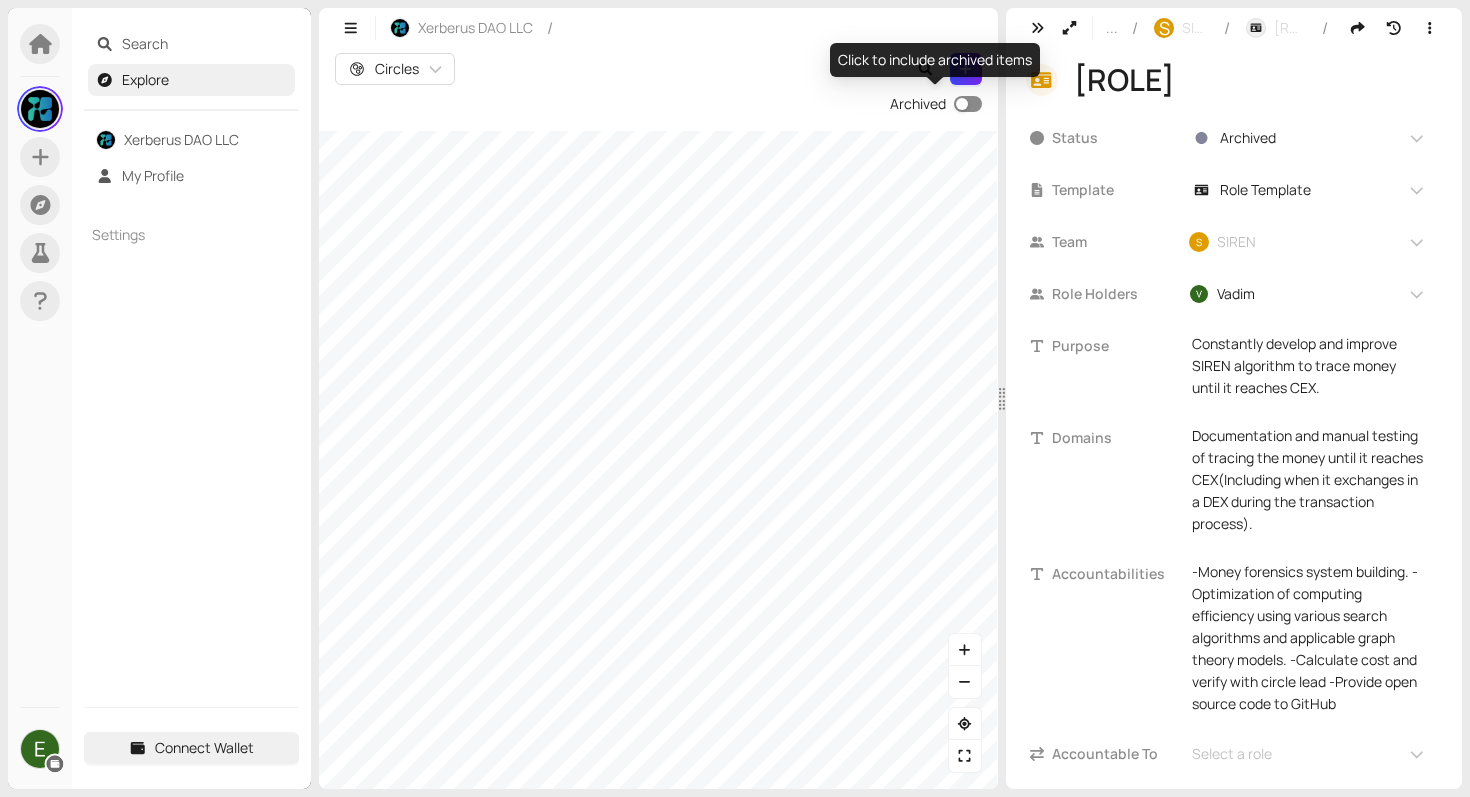 click at bounding box center (968, 104) 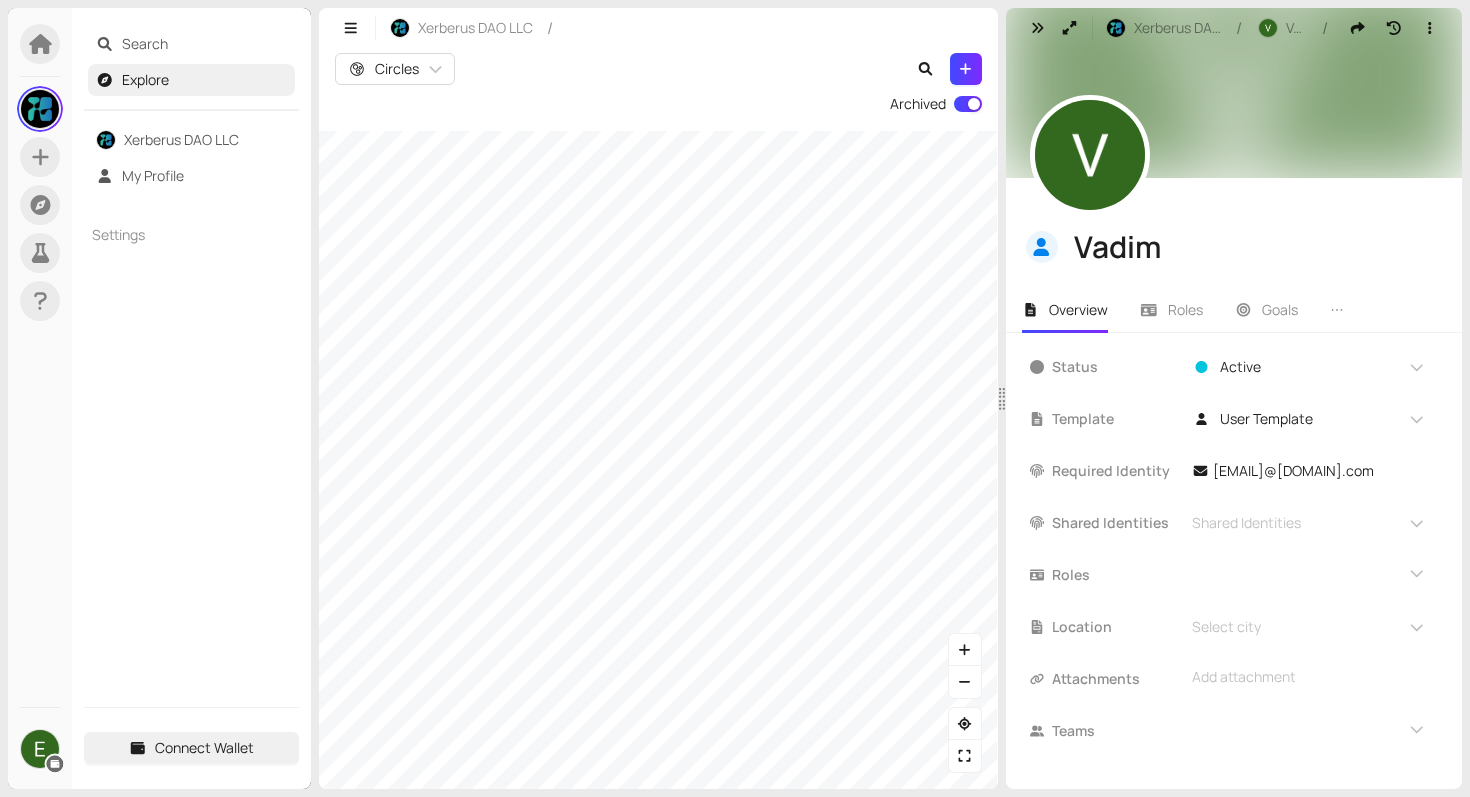 scroll, scrollTop: 0, scrollLeft: 0, axis: both 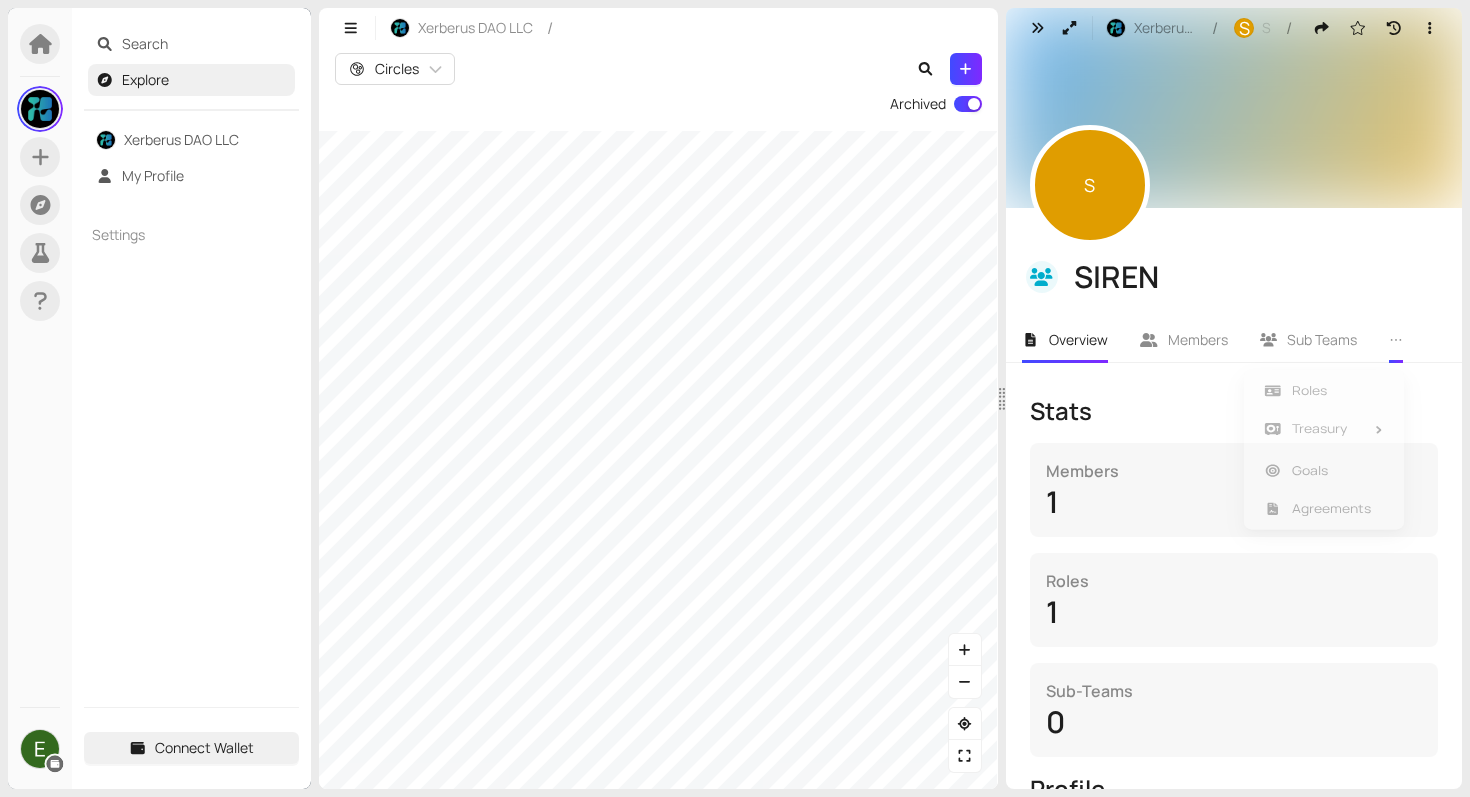 click 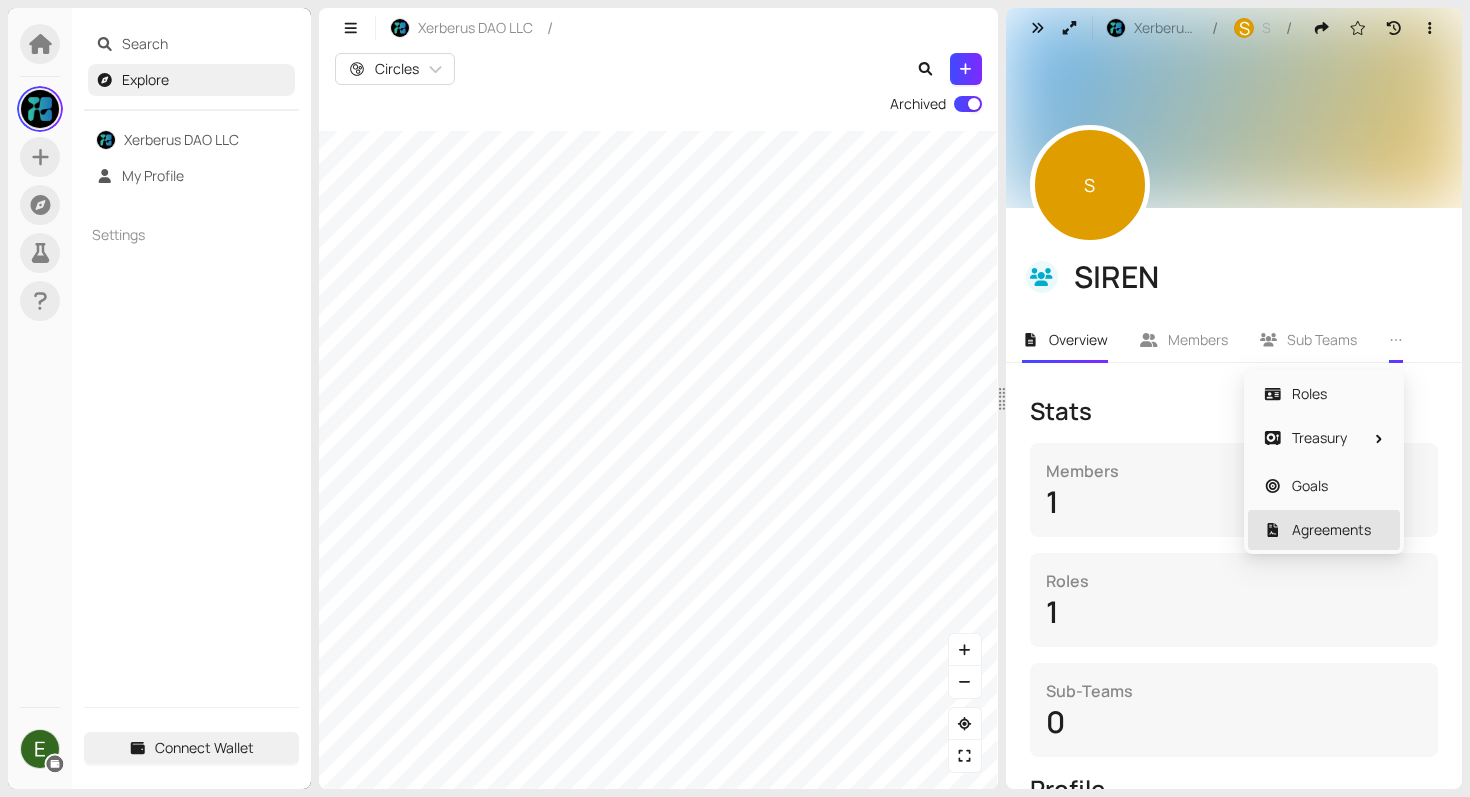 click on "Agreements" at bounding box center (1331, 529) 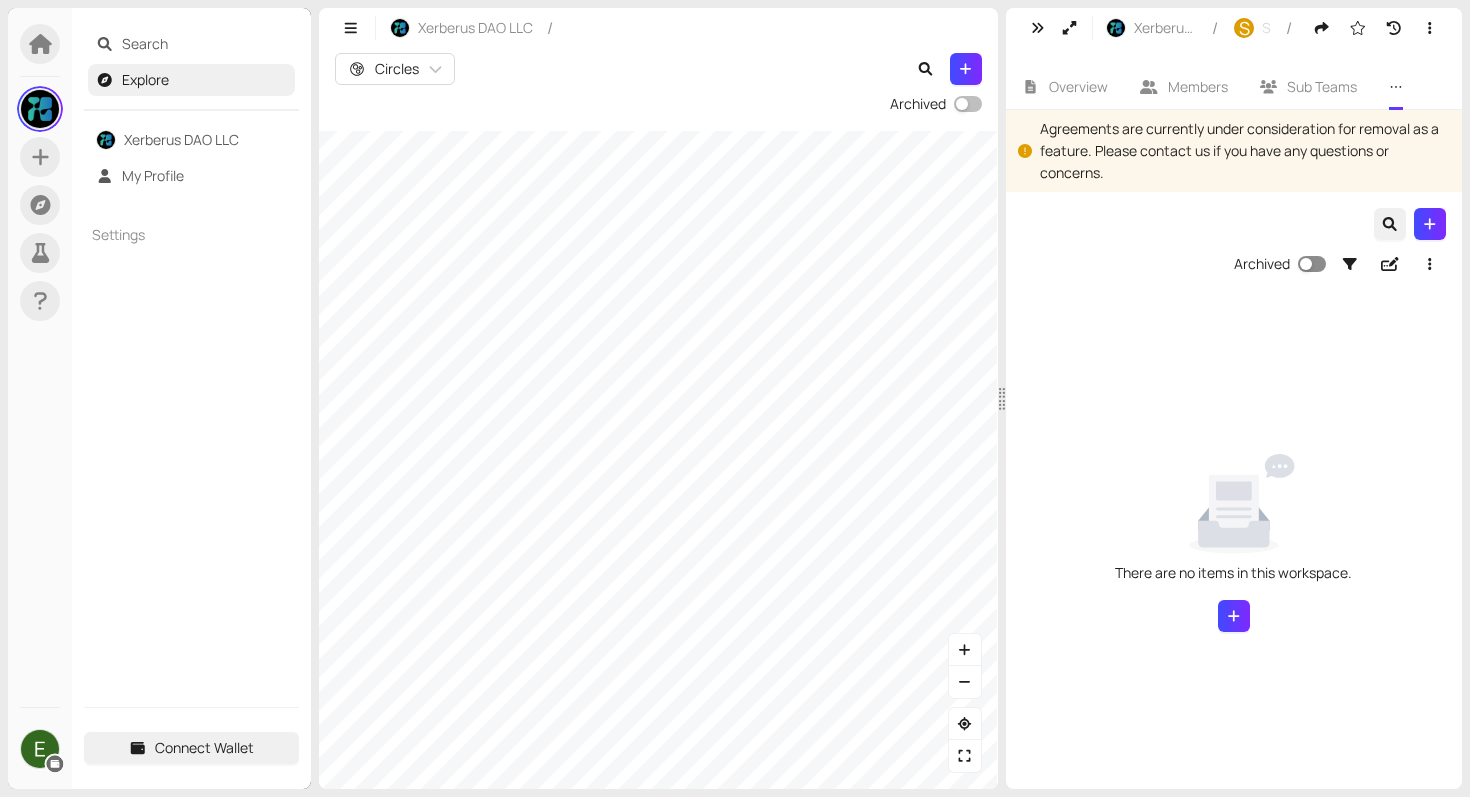 click at bounding box center [1312, 264] 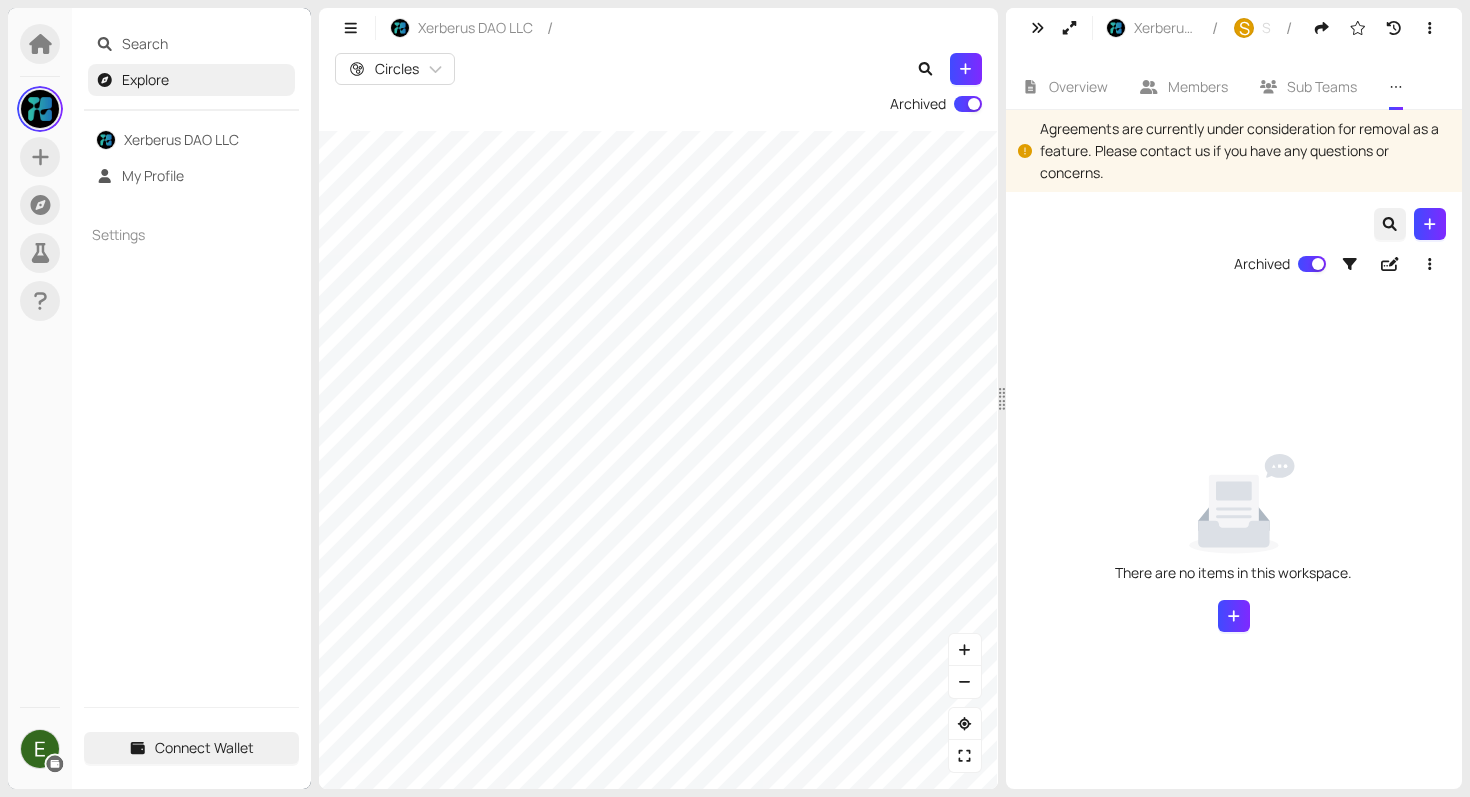 type 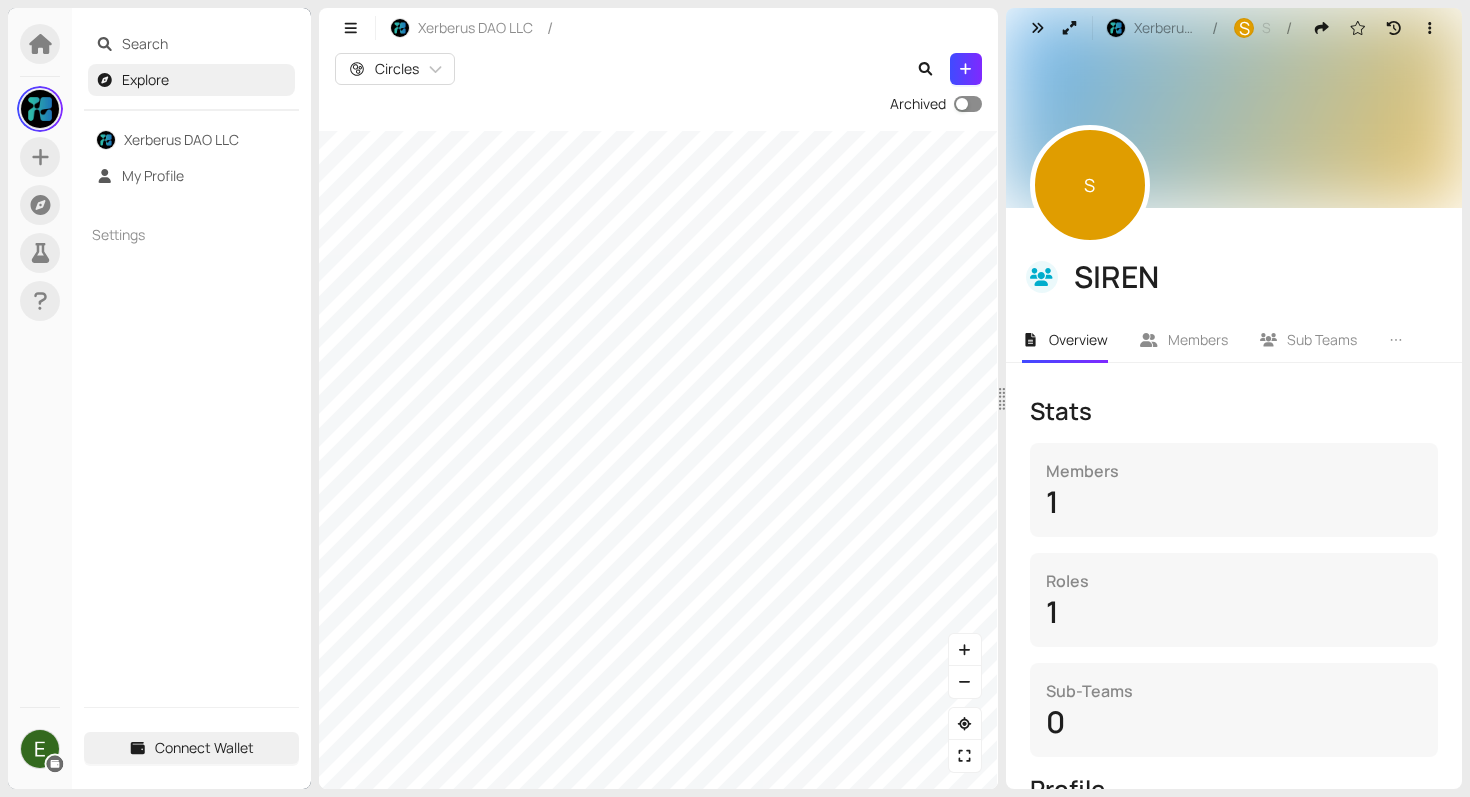 click at bounding box center (962, 104) 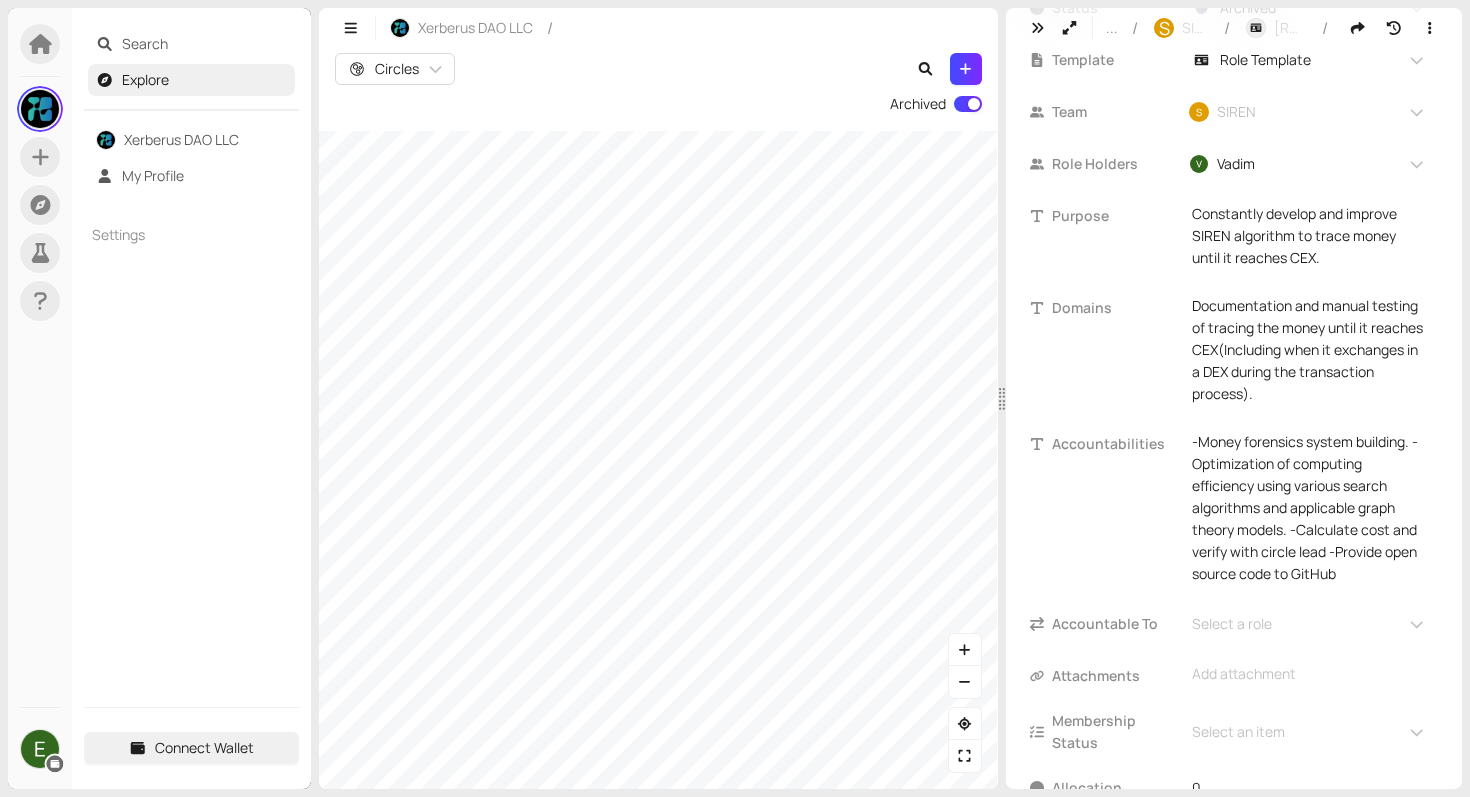 scroll, scrollTop: 0, scrollLeft: 0, axis: both 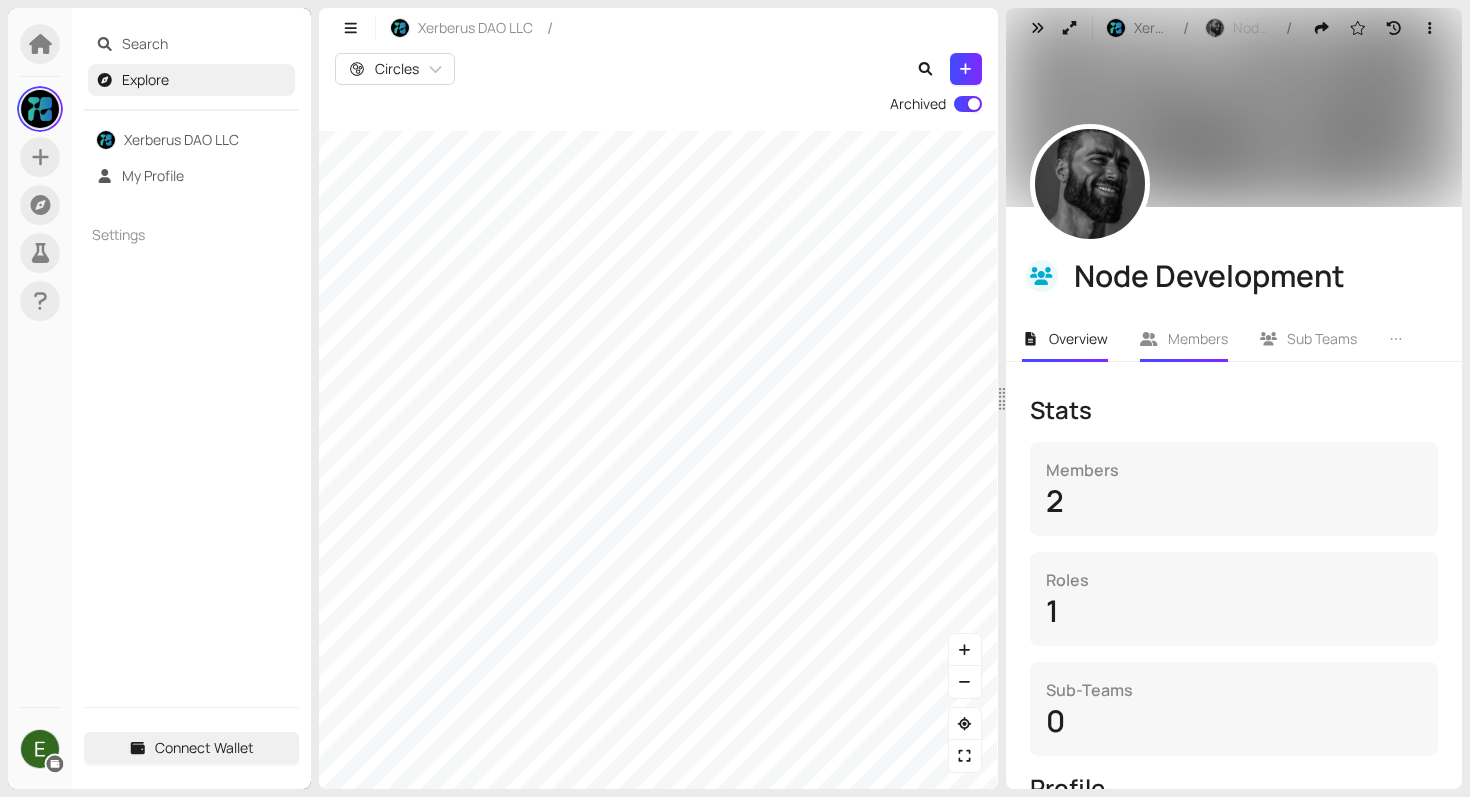 click on "Members" at bounding box center [1198, 338] 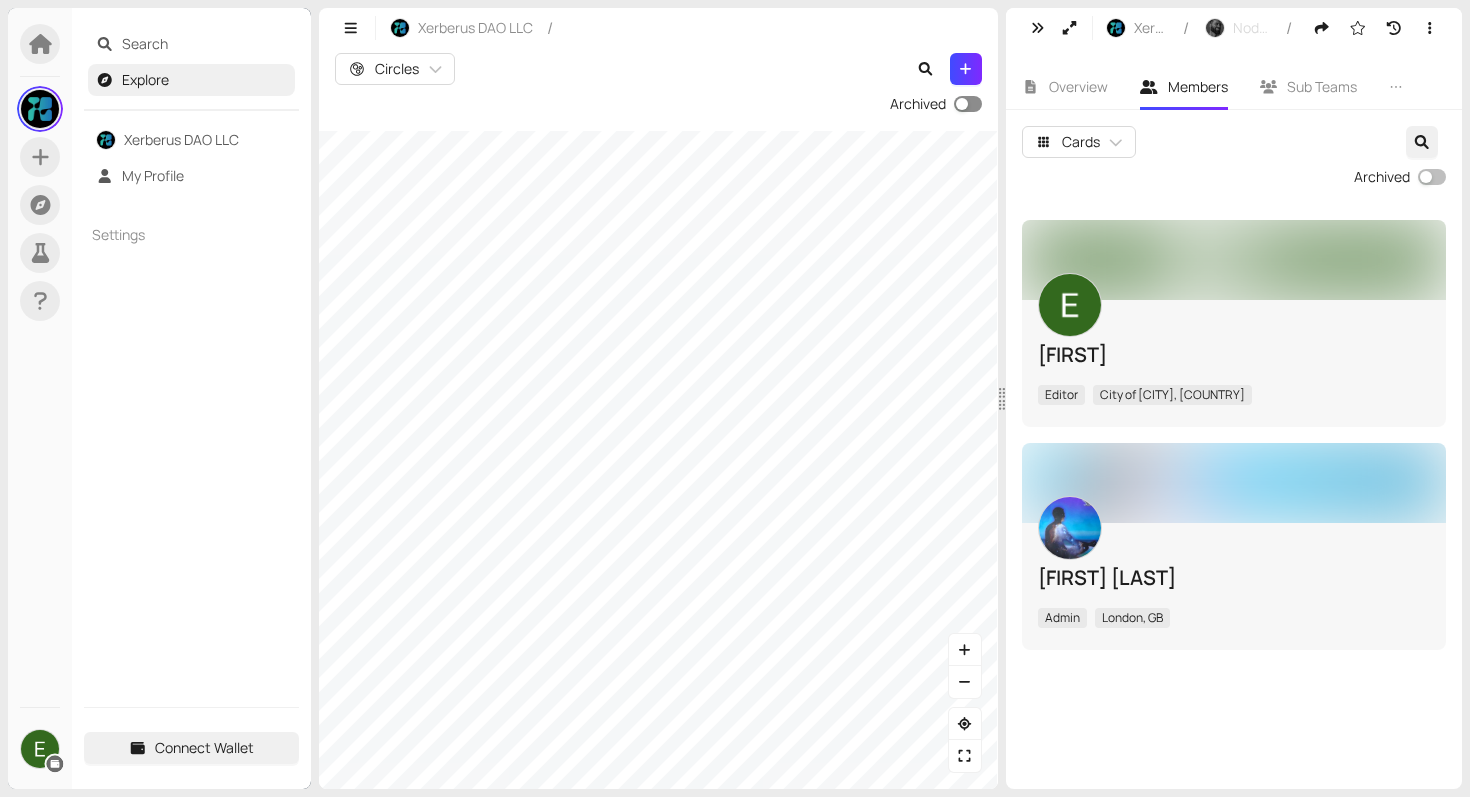 click at bounding box center (962, 104) 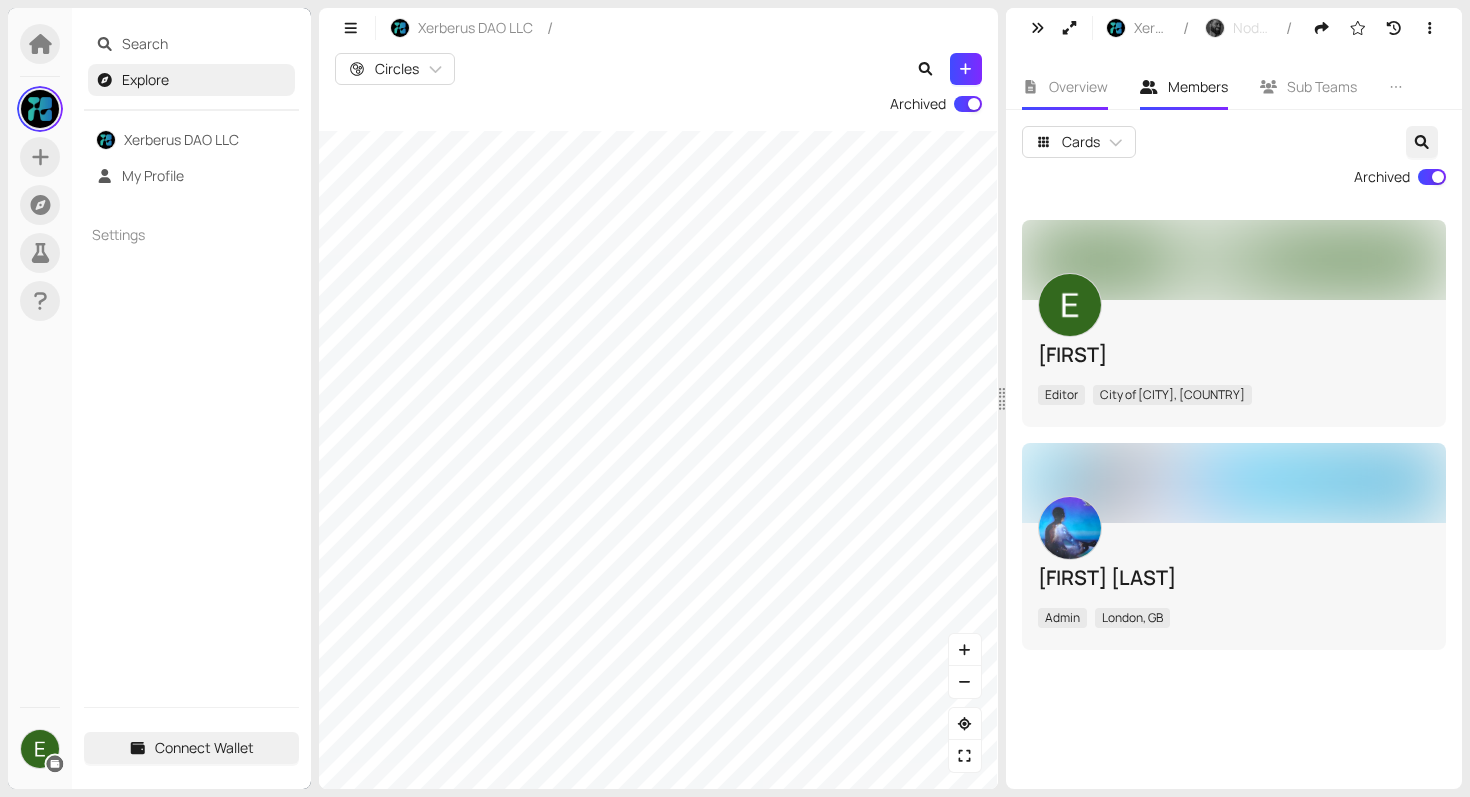 click on "Overview" at bounding box center (1078, 86) 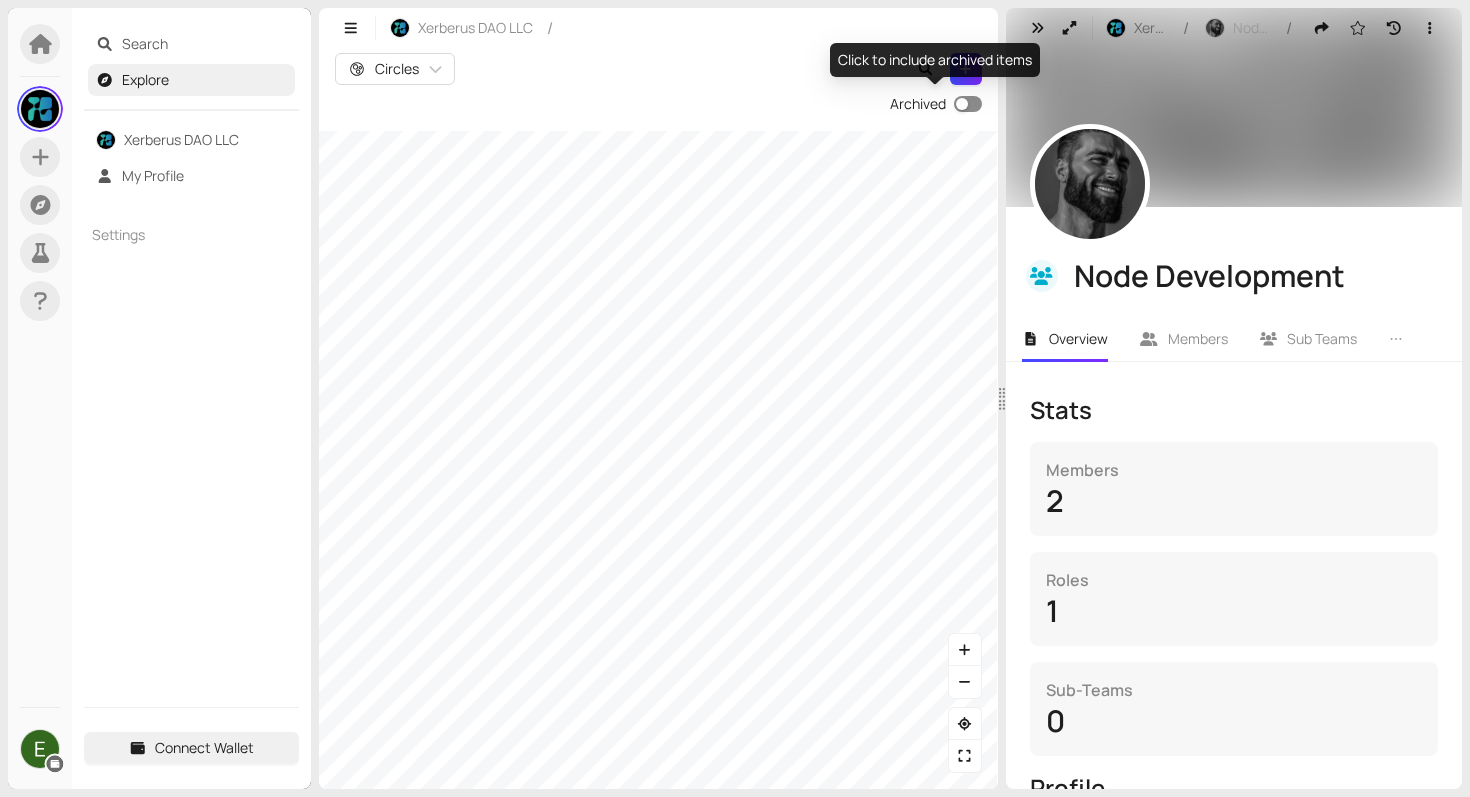 click at bounding box center [962, 104] 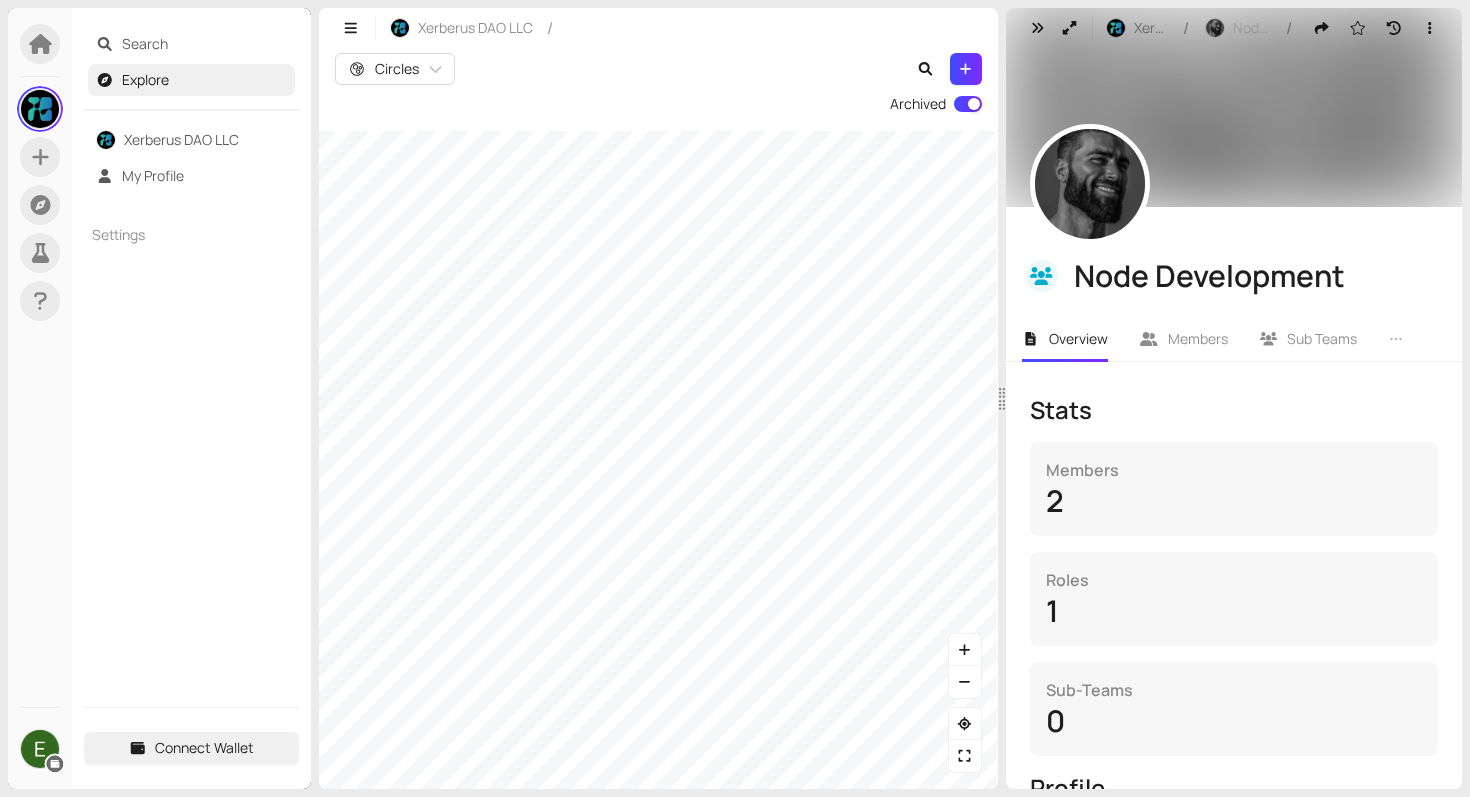 type 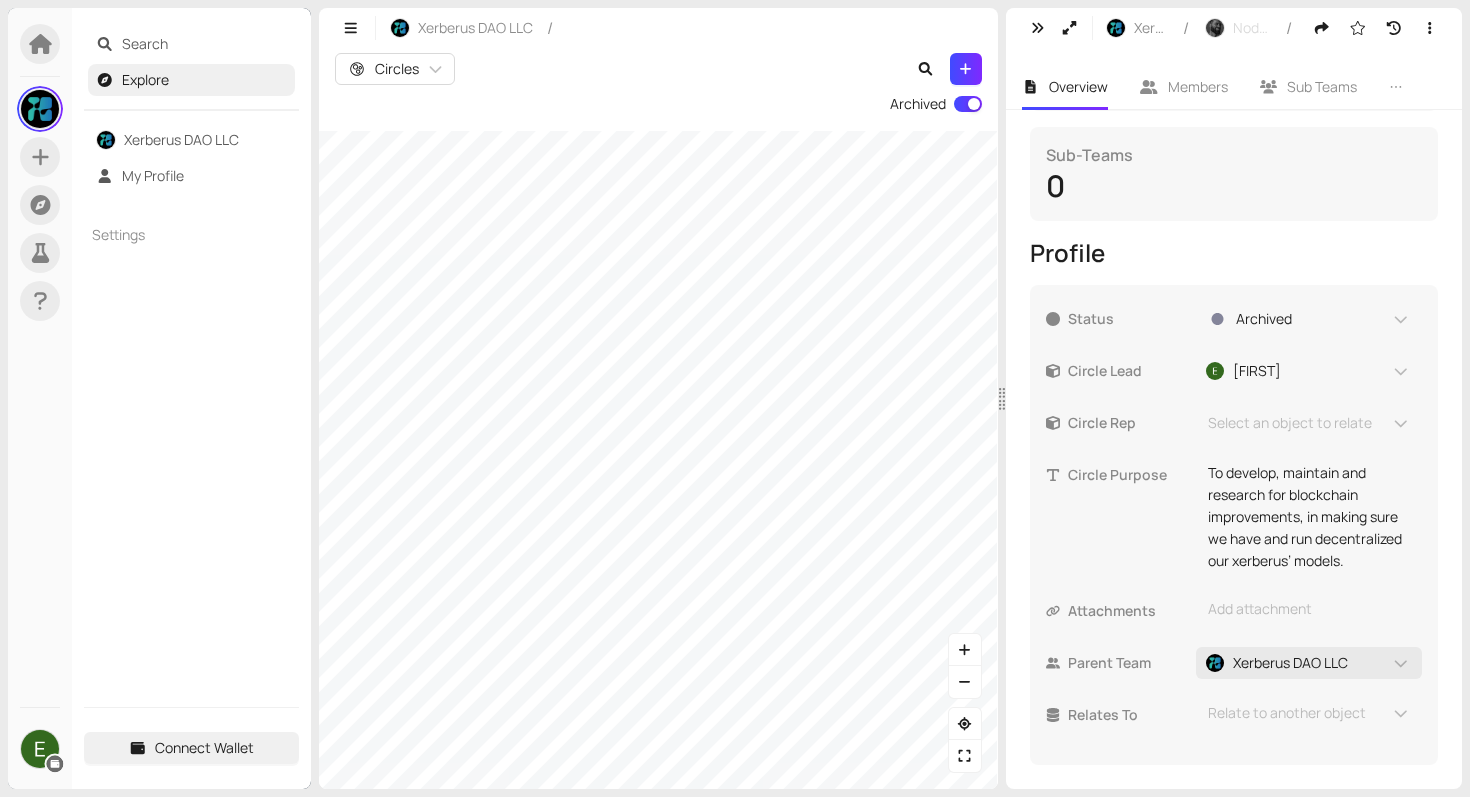 scroll, scrollTop: 558, scrollLeft: 0, axis: vertical 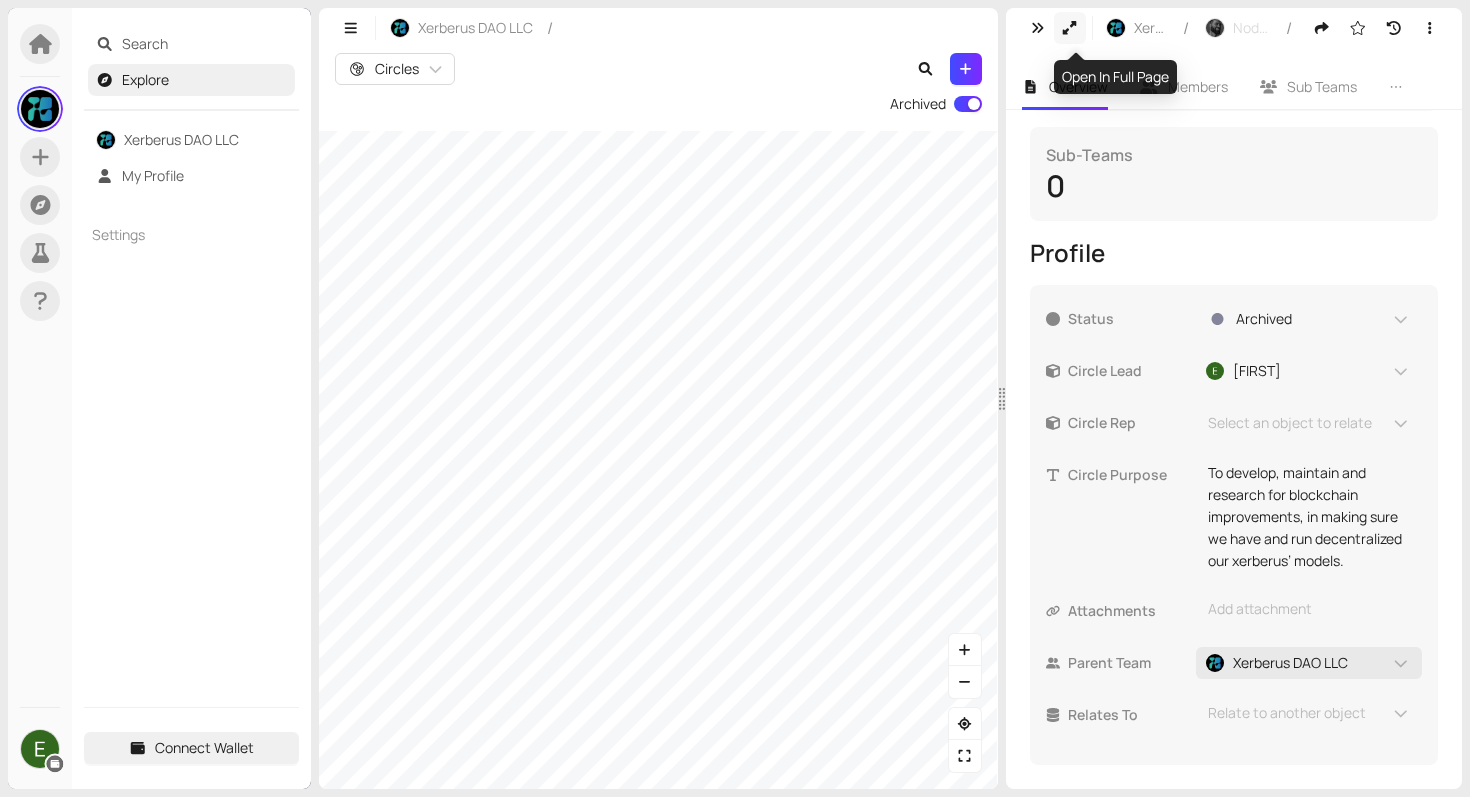 click at bounding box center [1070, 28] 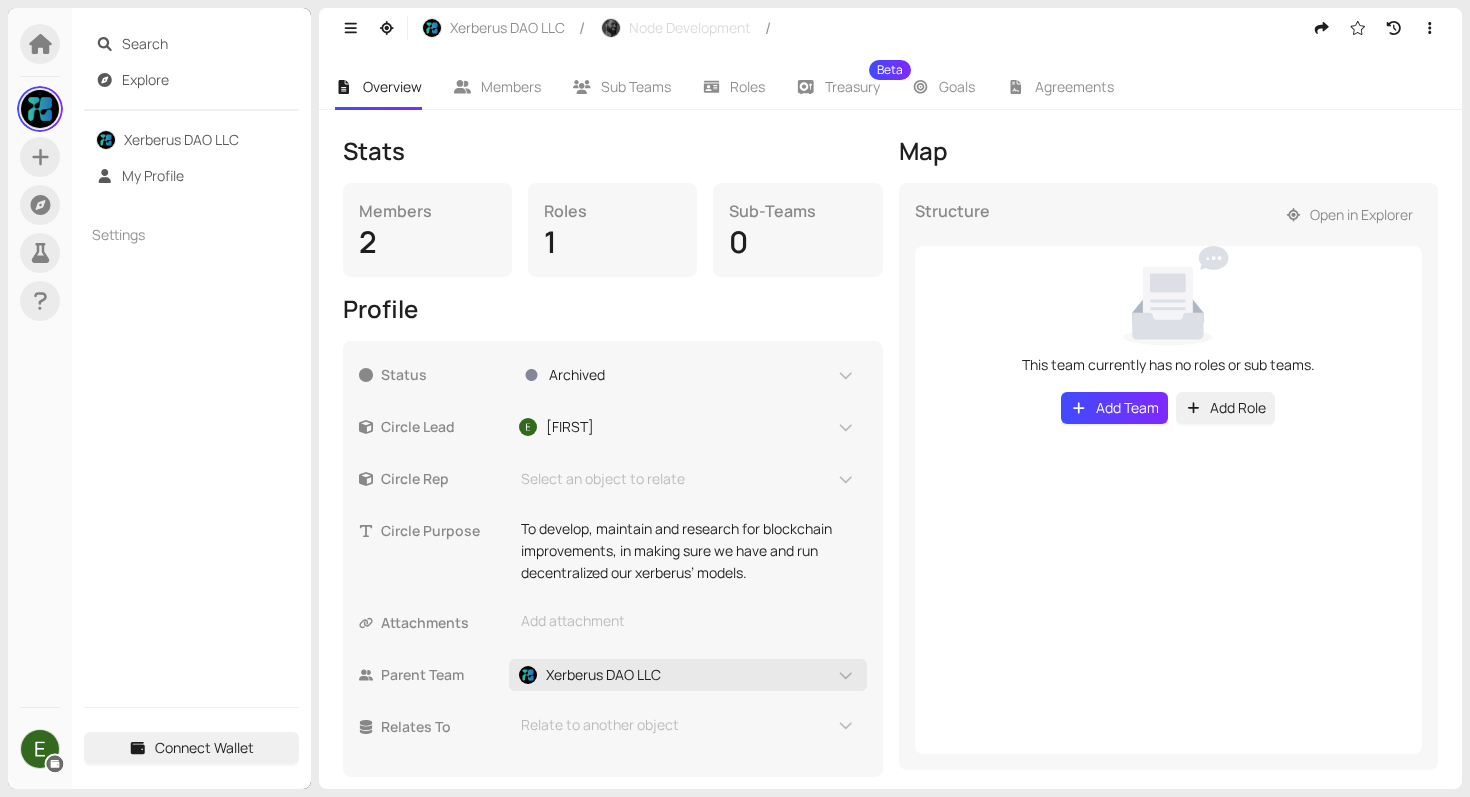 scroll, scrollTop: 272, scrollLeft: 0, axis: vertical 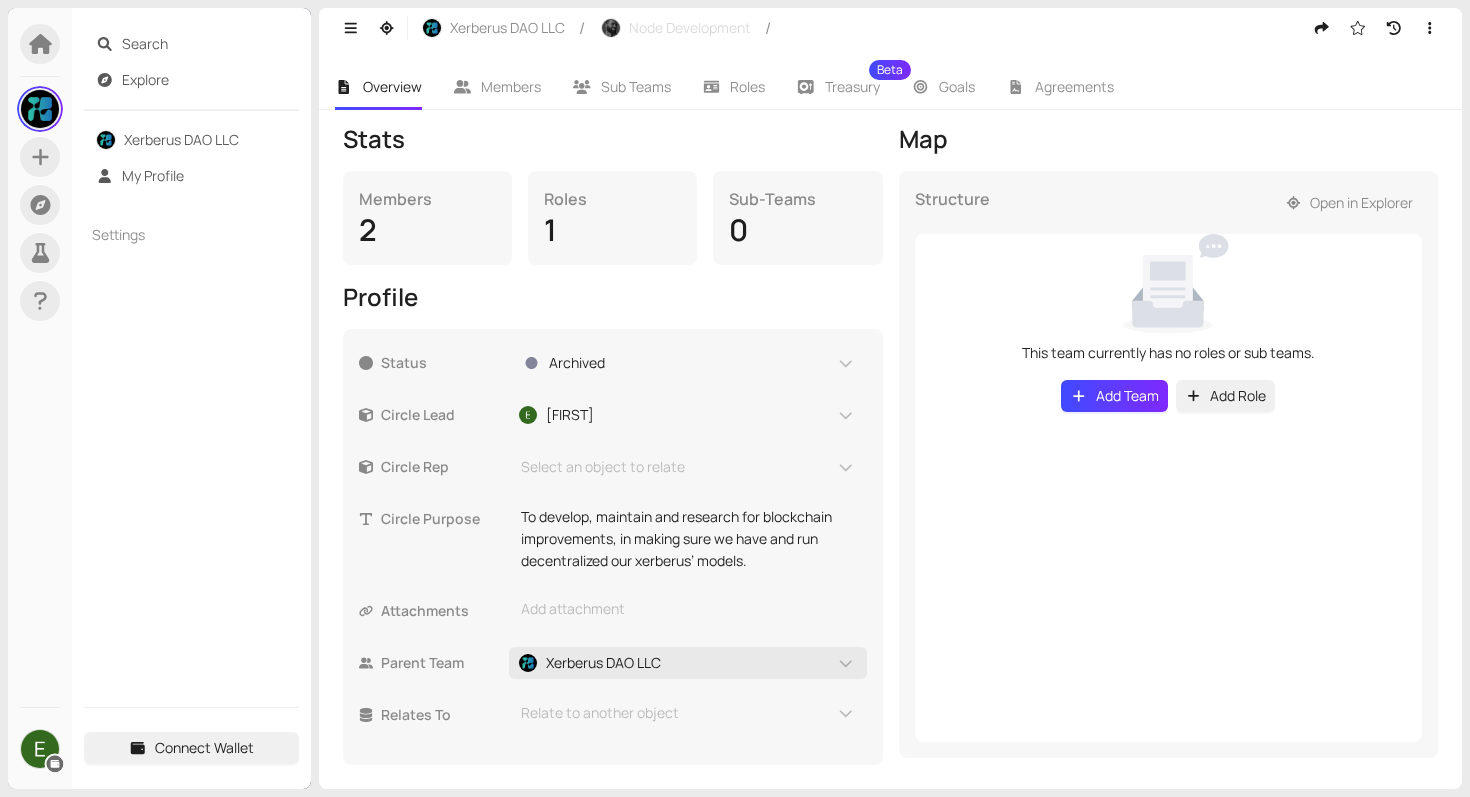 click on "Stats Members 2 Roles 1 Sub-Teams 0 Profile Status Archived Circle Lead [FIRST] Circle Rep Select an object to relate Circle Purpose To develop, maintain and research for blockchain improvements, in making sure we have and run decentralized our xerberus’ models. This textbox supports markdown and : emojis. Attachments Add attachment Parent Team Xerberus DAO LLC Relates To Relate to another object Map Structure Open in Explorer This team currently has no roles or sub teams. Add Team Add Role" at bounding box center [890, 444] 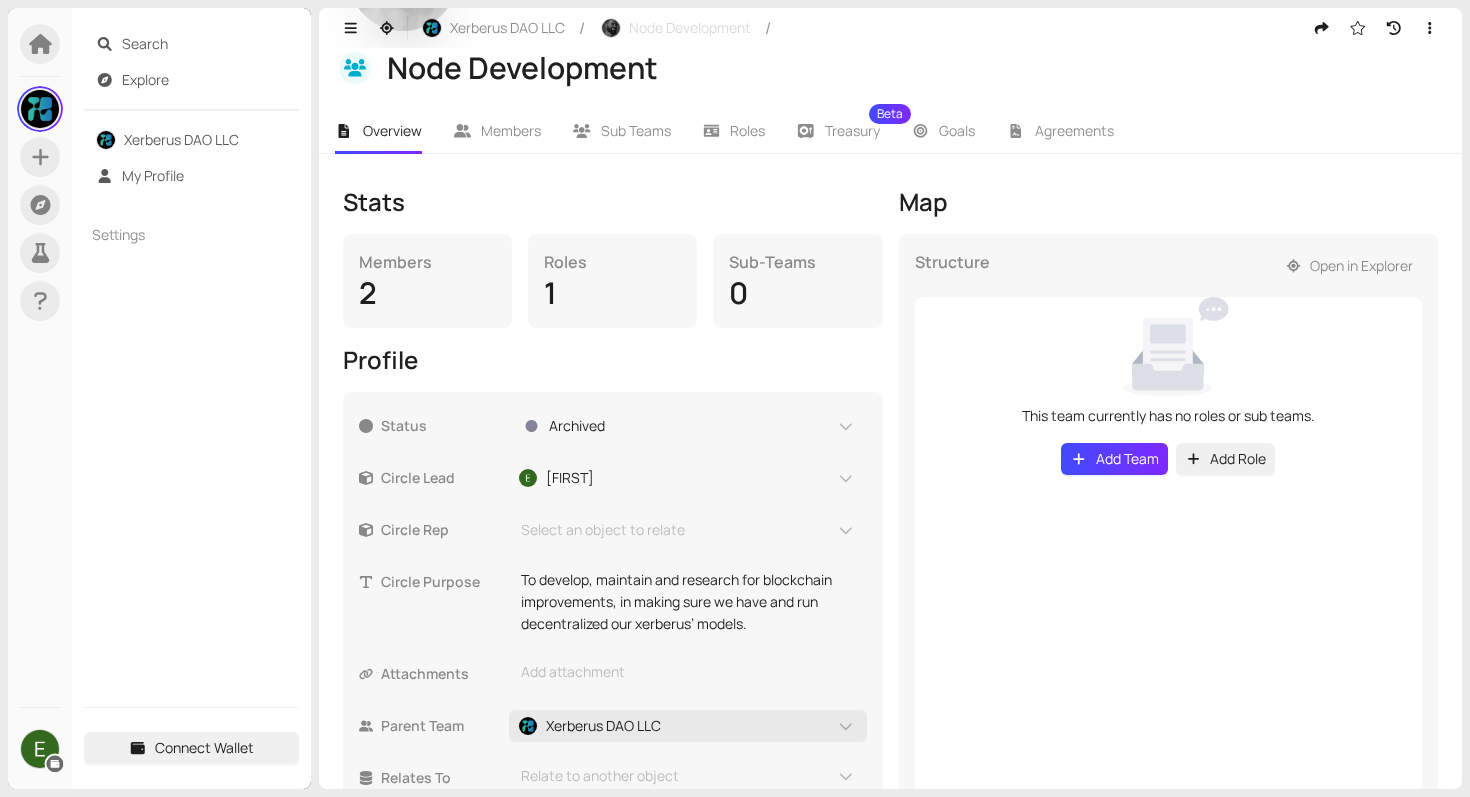 scroll, scrollTop: 207, scrollLeft: 0, axis: vertical 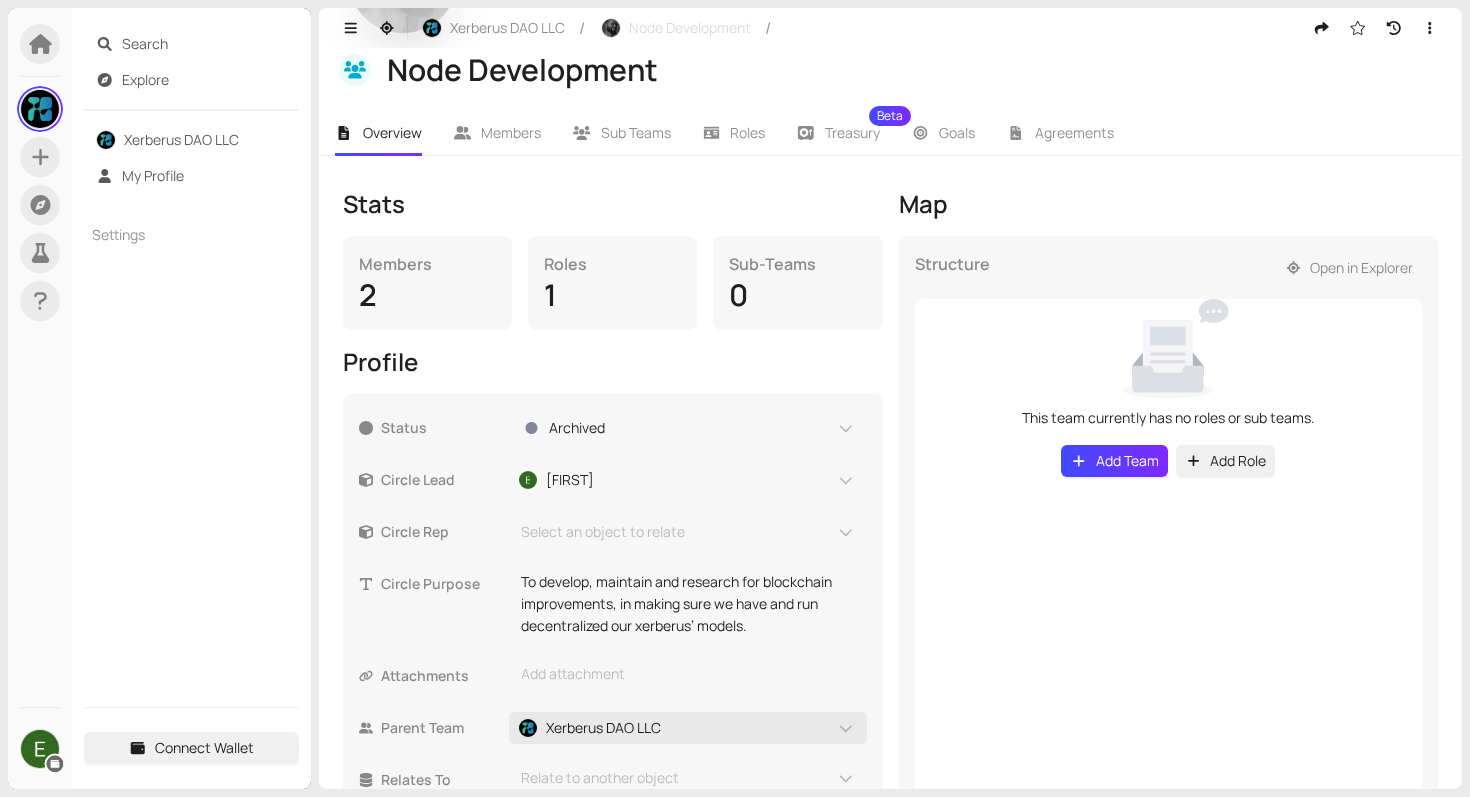 click on "Stats Members 2 Roles 1 Sub-Teams 0 Profile Status Archived Circle Lead [FIRST] Circle Rep Select an object to relate Circle Purpose To develop, maintain and research for blockchain improvements, in making sure we have and run decentralized our xerberus’ models. This textbox supports markdown and : emojis. Attachments Add attachment Parent Team Xerberus DAO LLC Relates To Relate to another object Map Structure Open in Explorer This team currently has no roles or sub teams. Add Team Add Role" at bounding box center [890, 509] 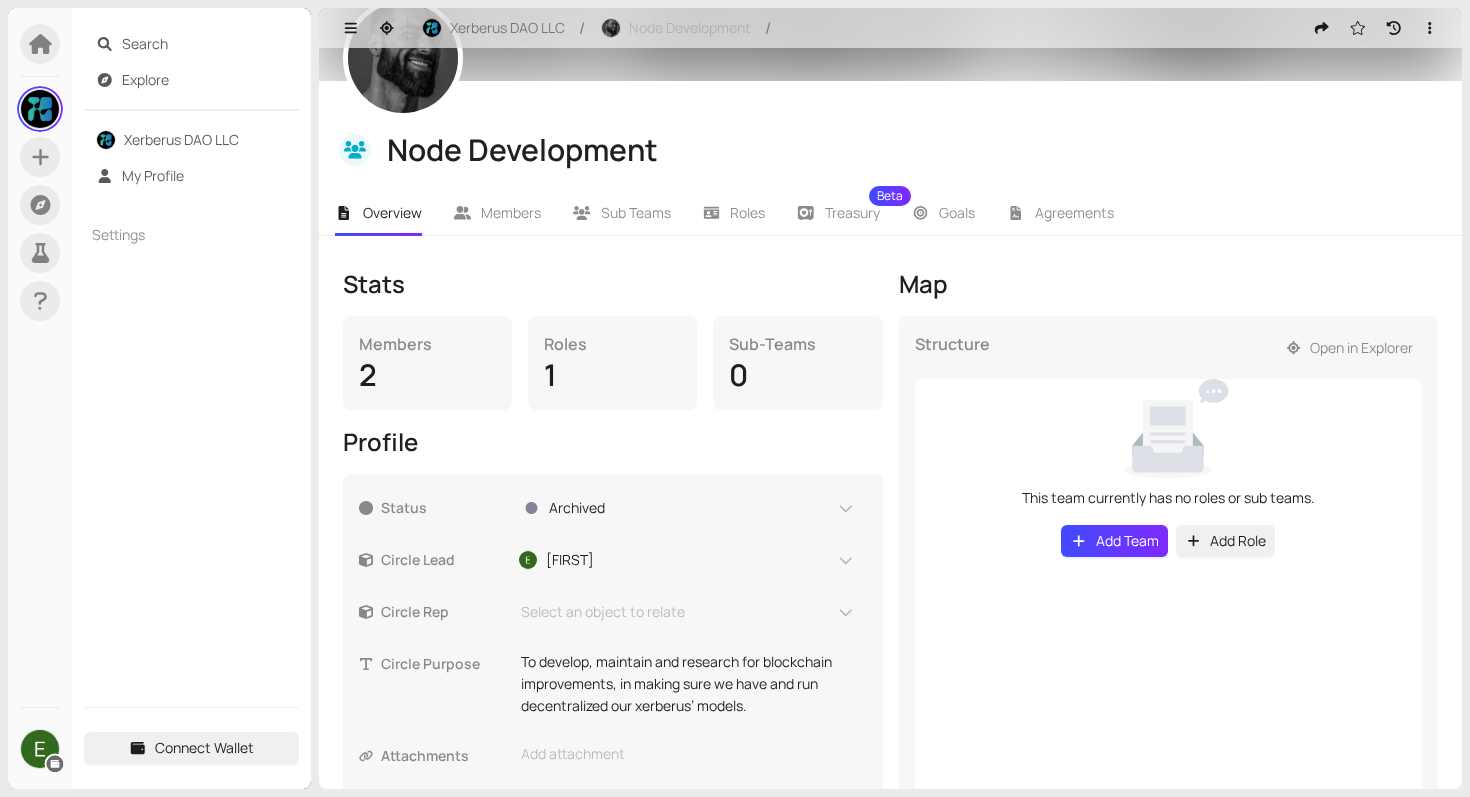 scroll, scrollTop: 111, scrollLeft: 0, axis: vertical 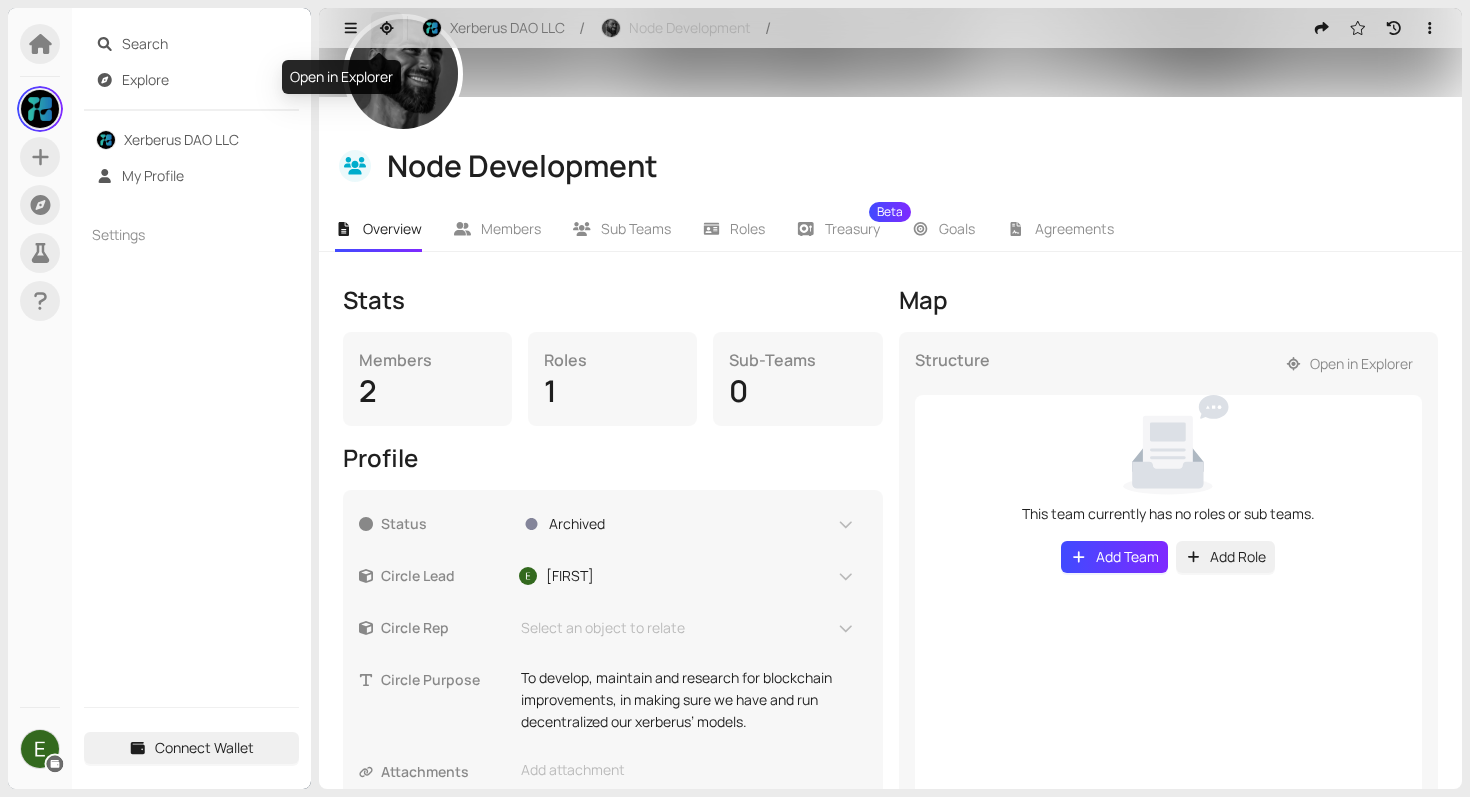 click 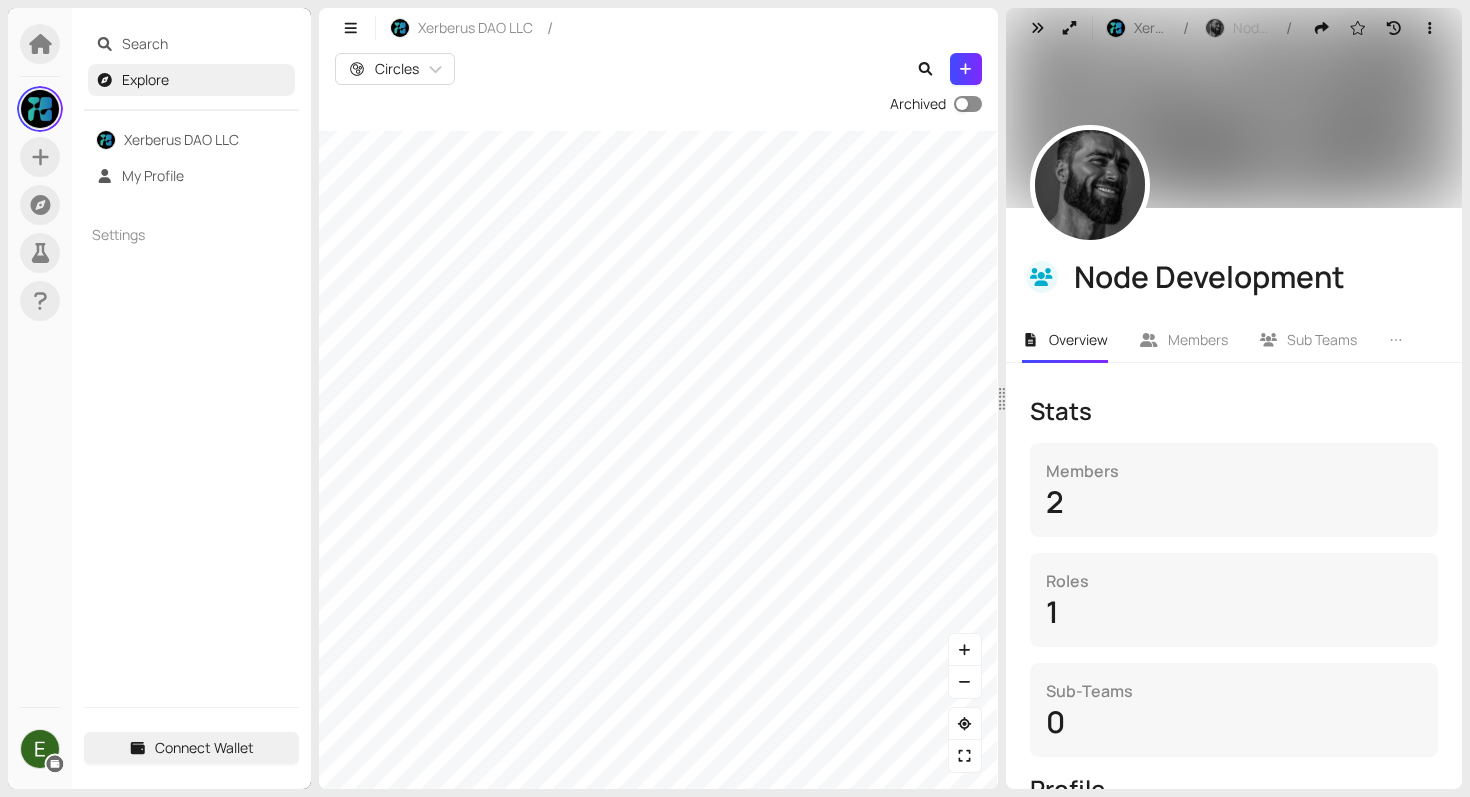 click at bounding box center [968, 104] 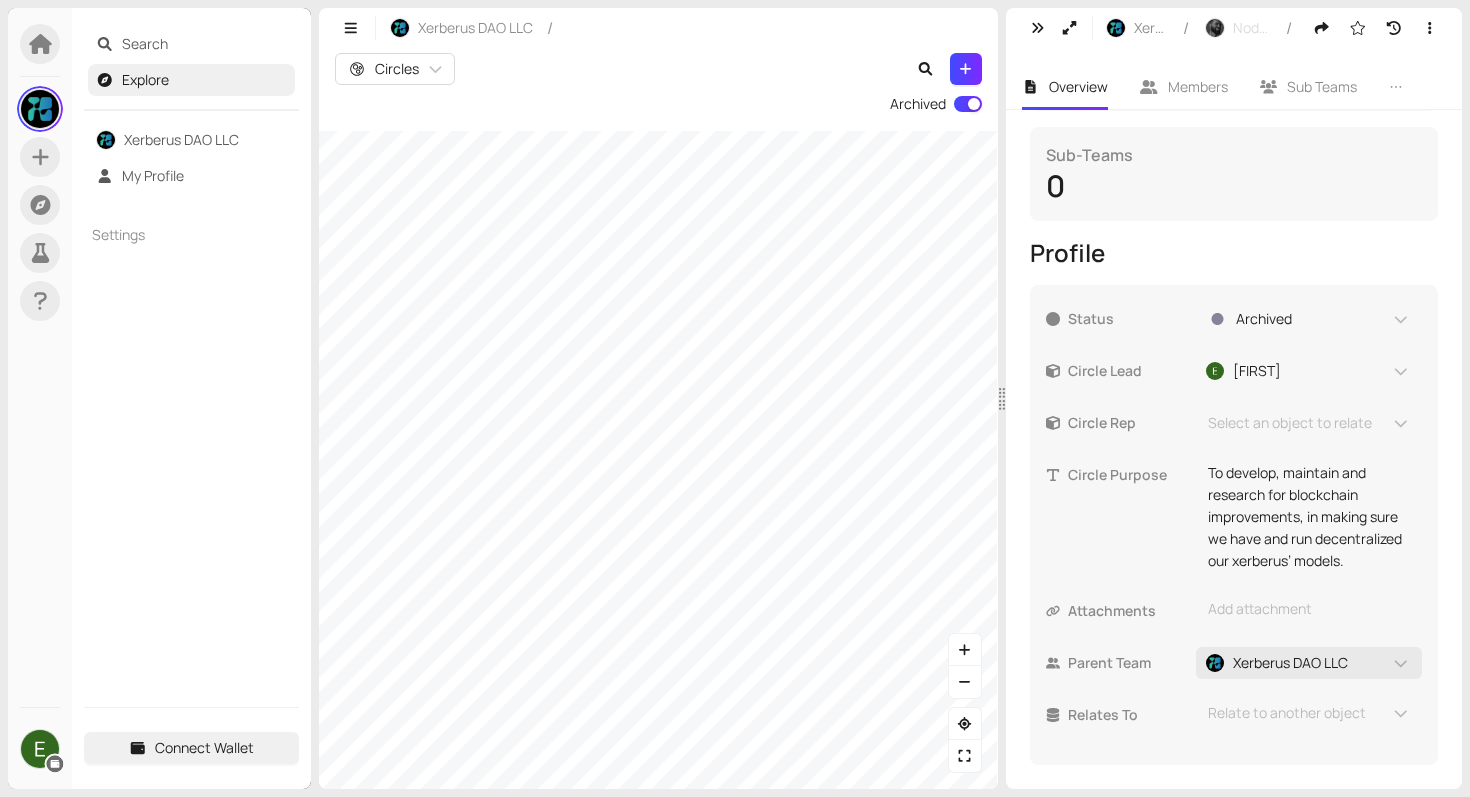 scroll, scrollTop: 0, scrollLeft: 0, axis: both 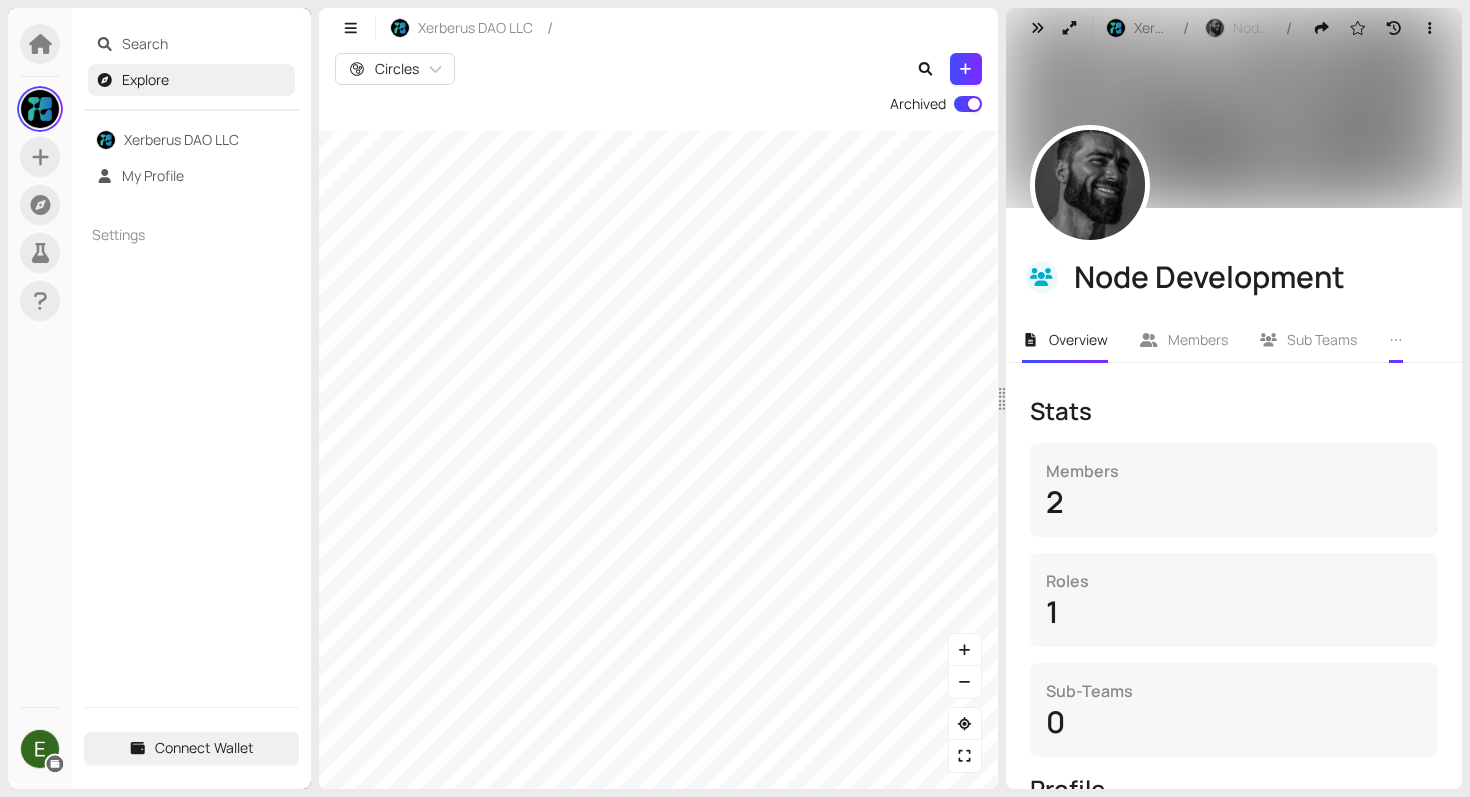 click at bounding box center [1396, 340] 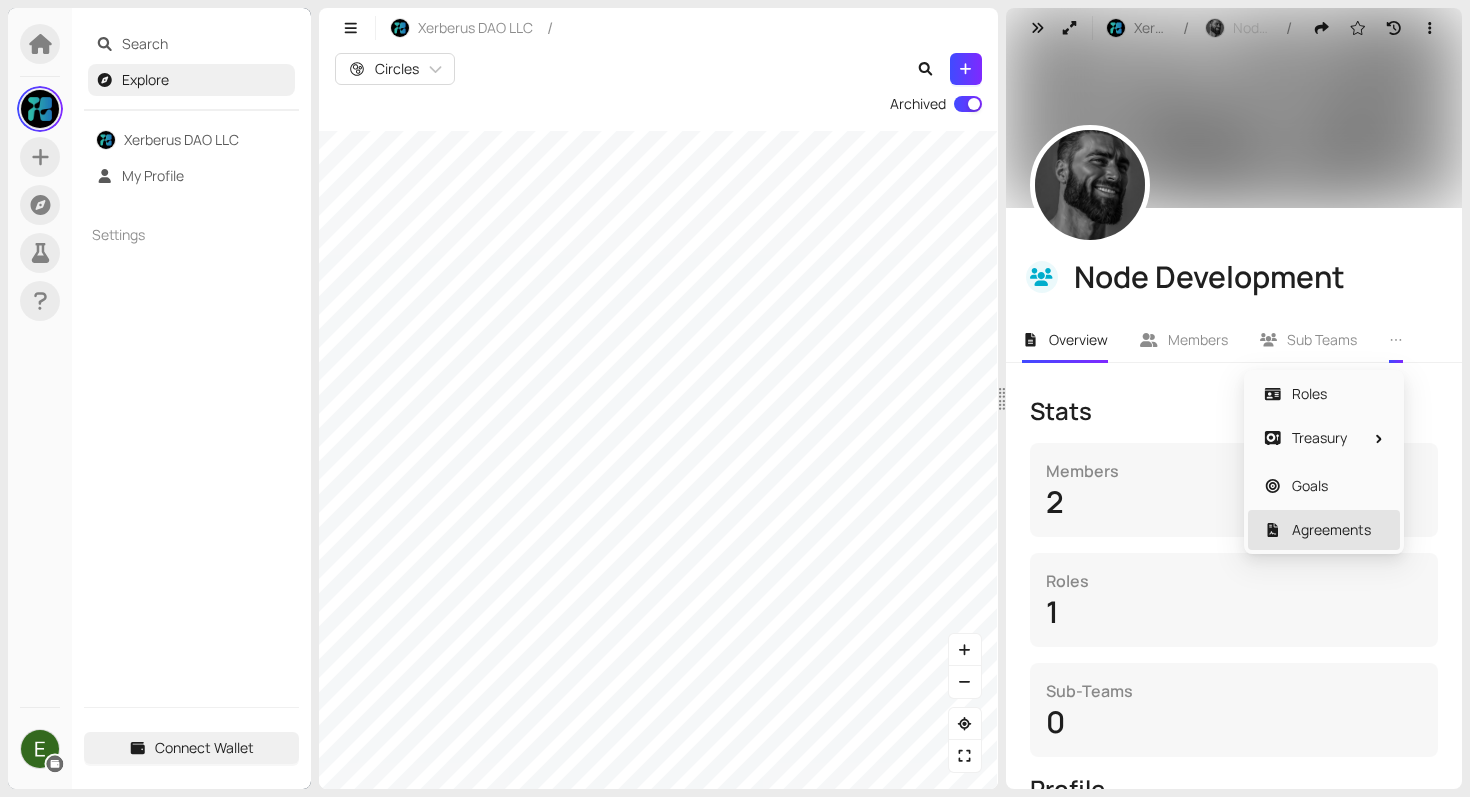 click on "Agreements" at bounding box center (1324, 530) 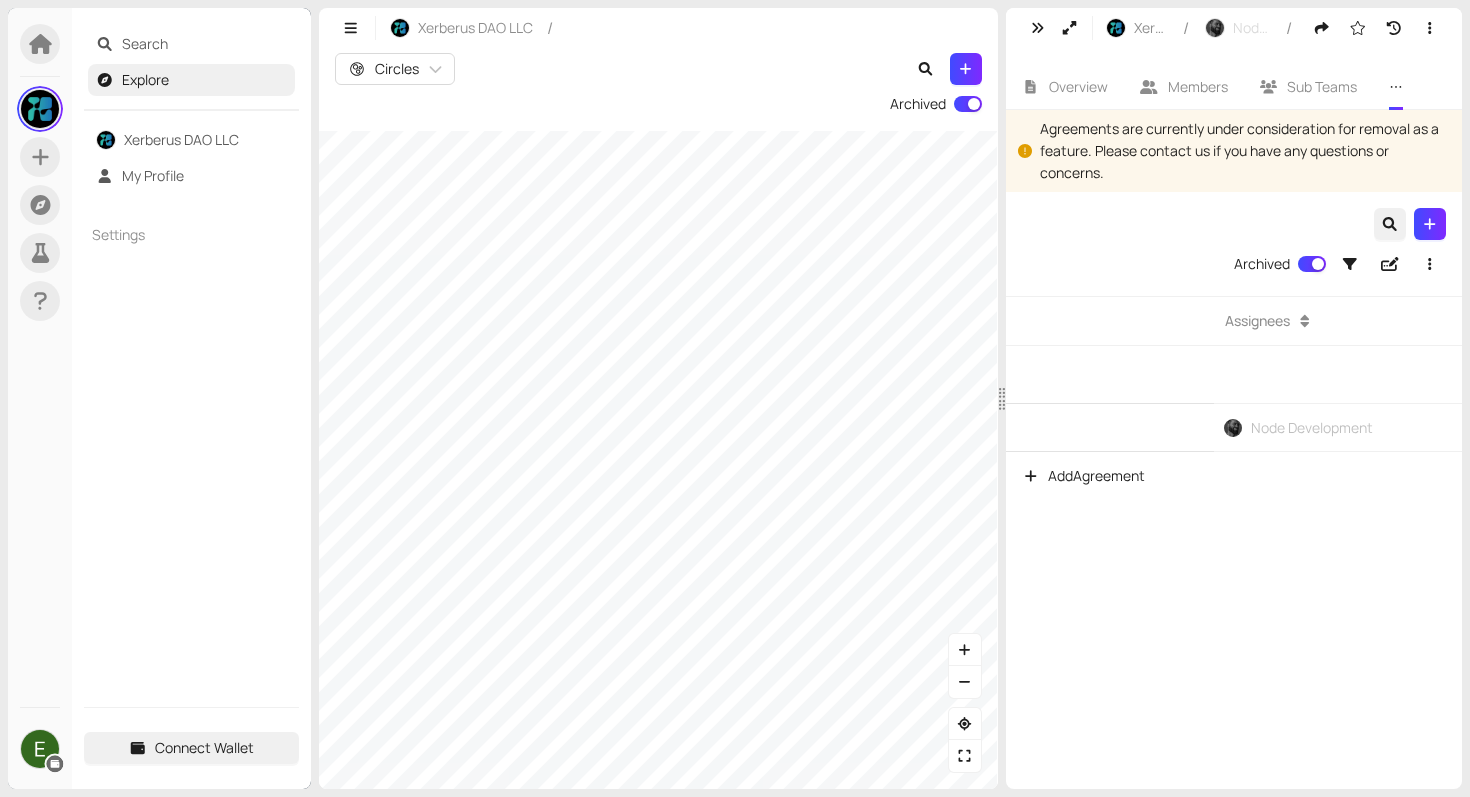 scroll, scrollTop: 0, scrollLeft: 0, axis: both 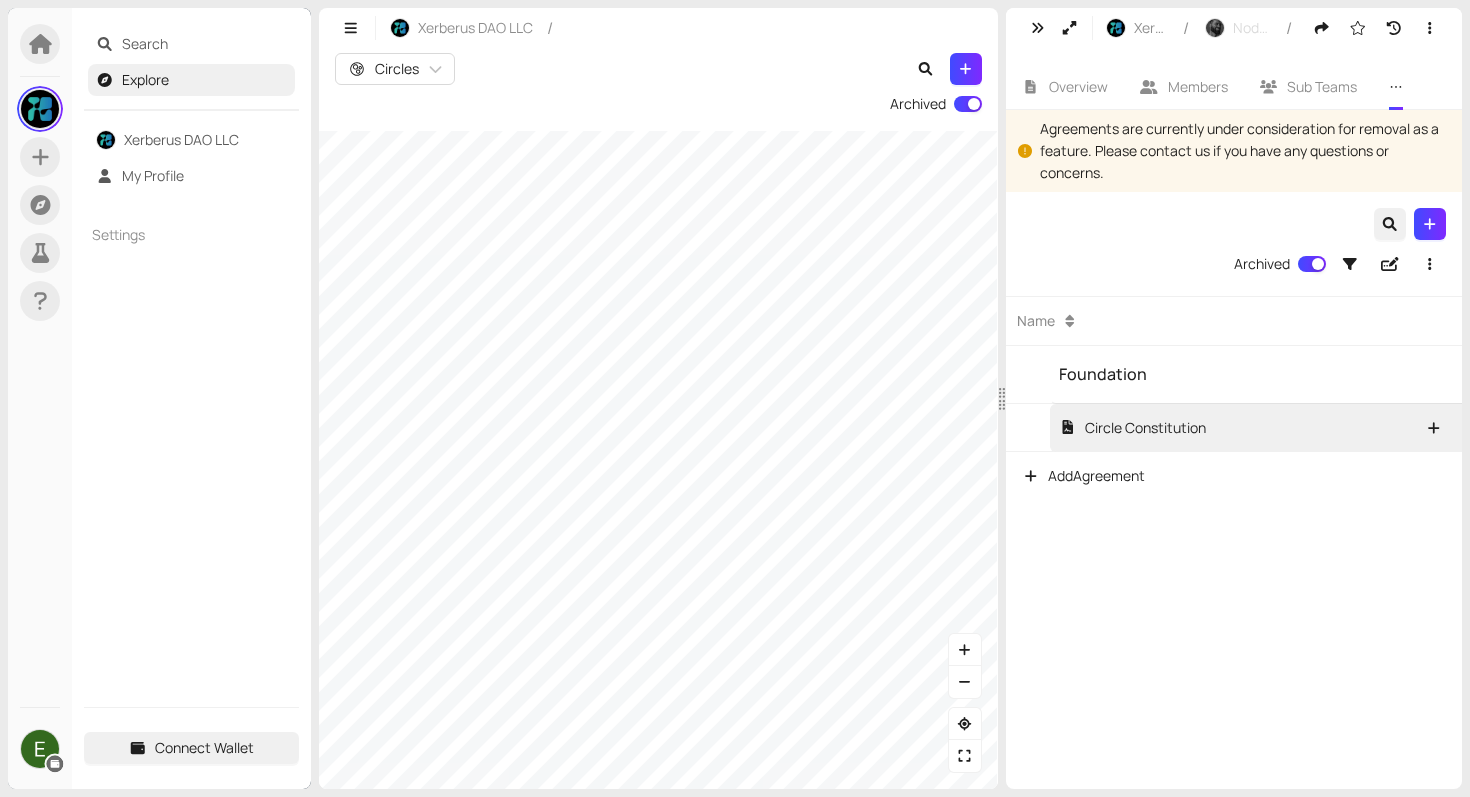 click on "Circle Constitution" at bounding box center [1132, 428] 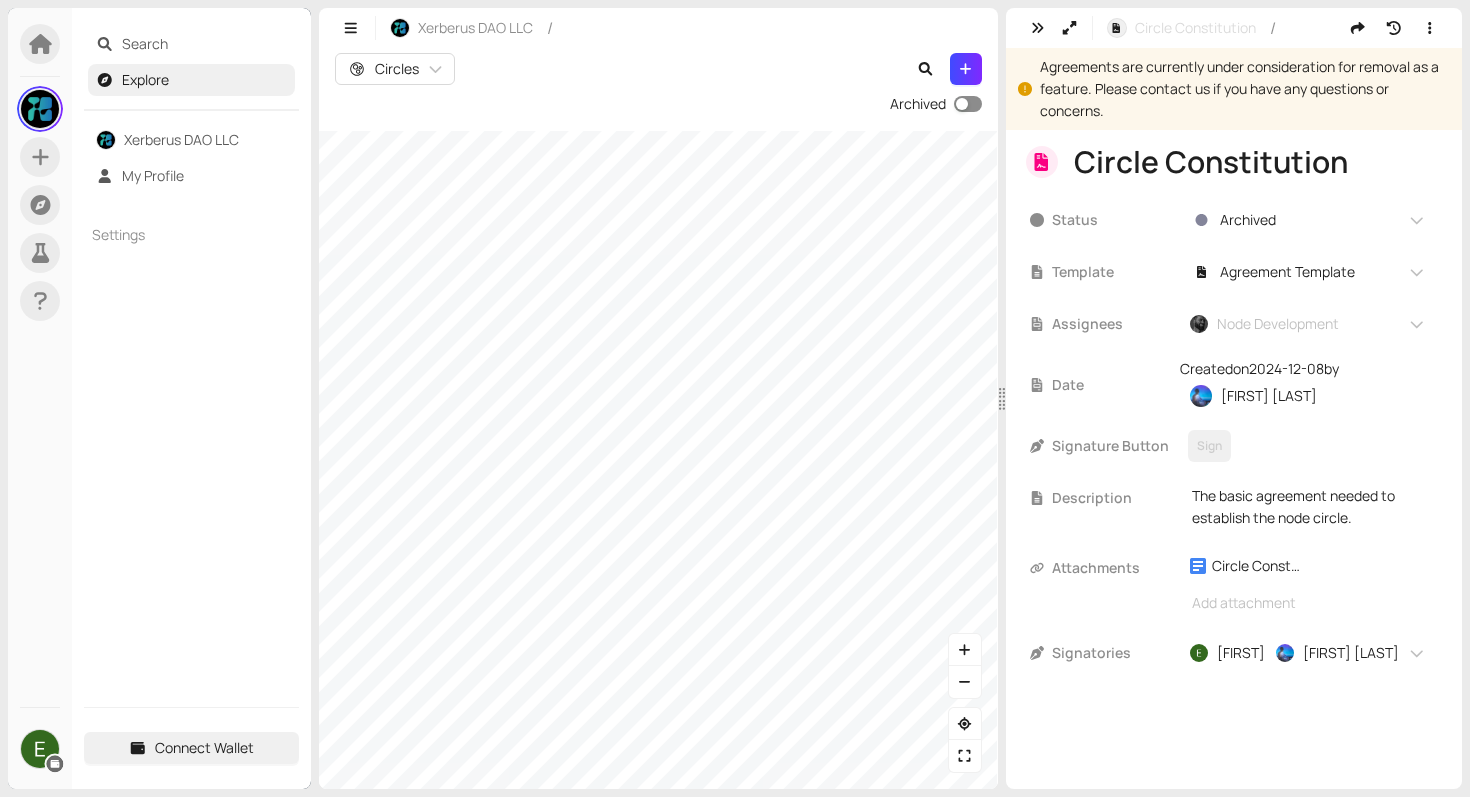 click at bounding box center [968, 104] 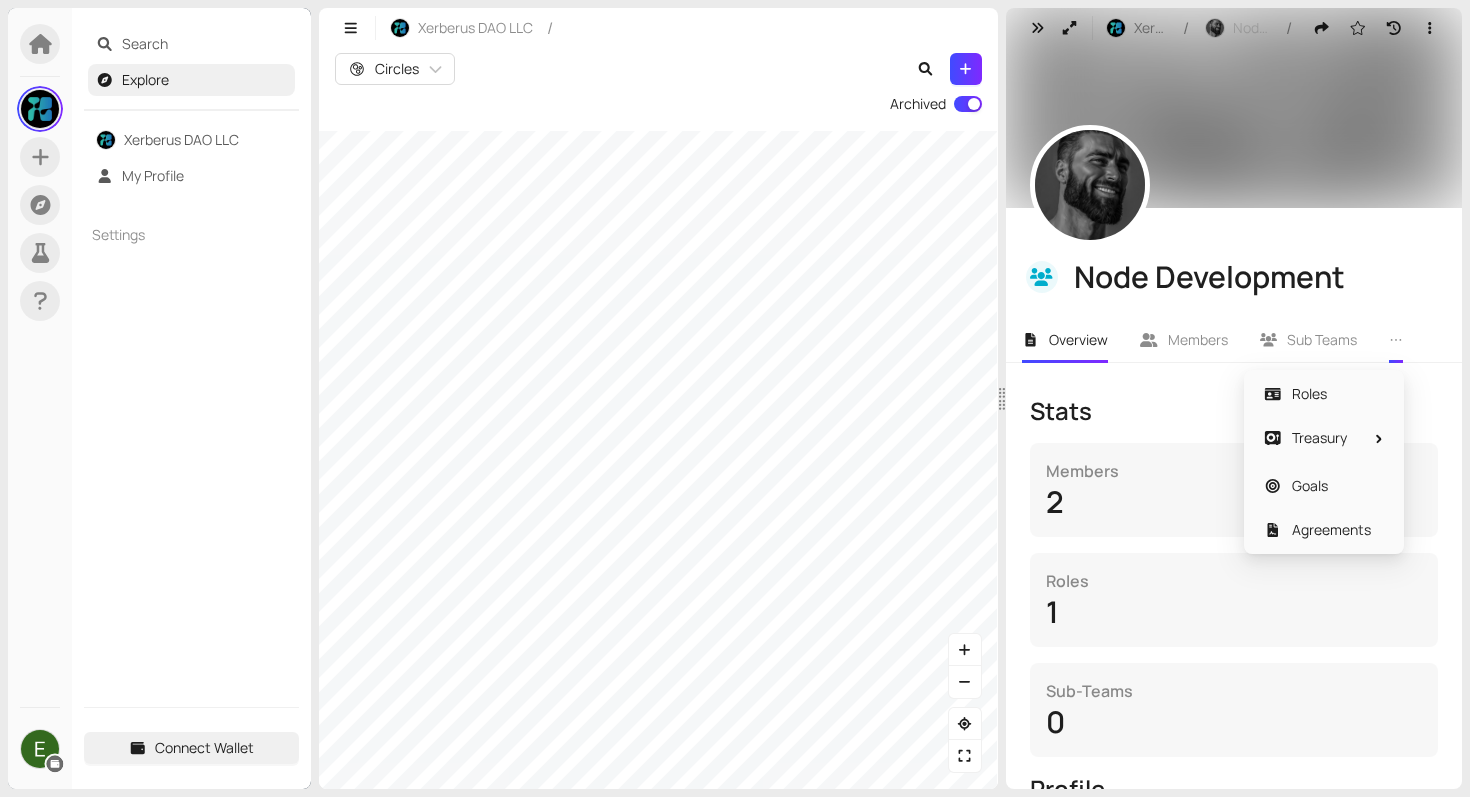 click 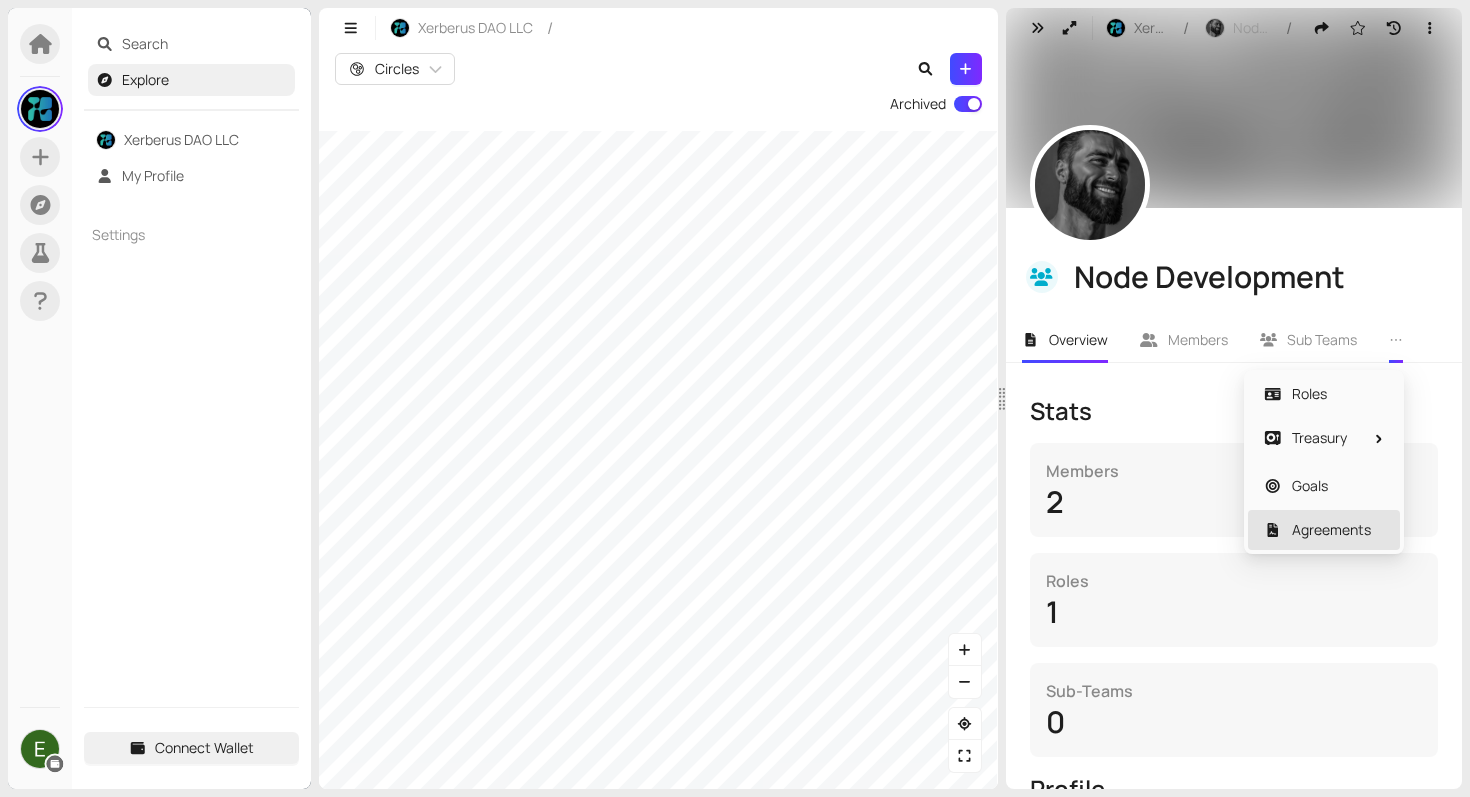 click on "Agreements" at bounding box center (1324, 530) 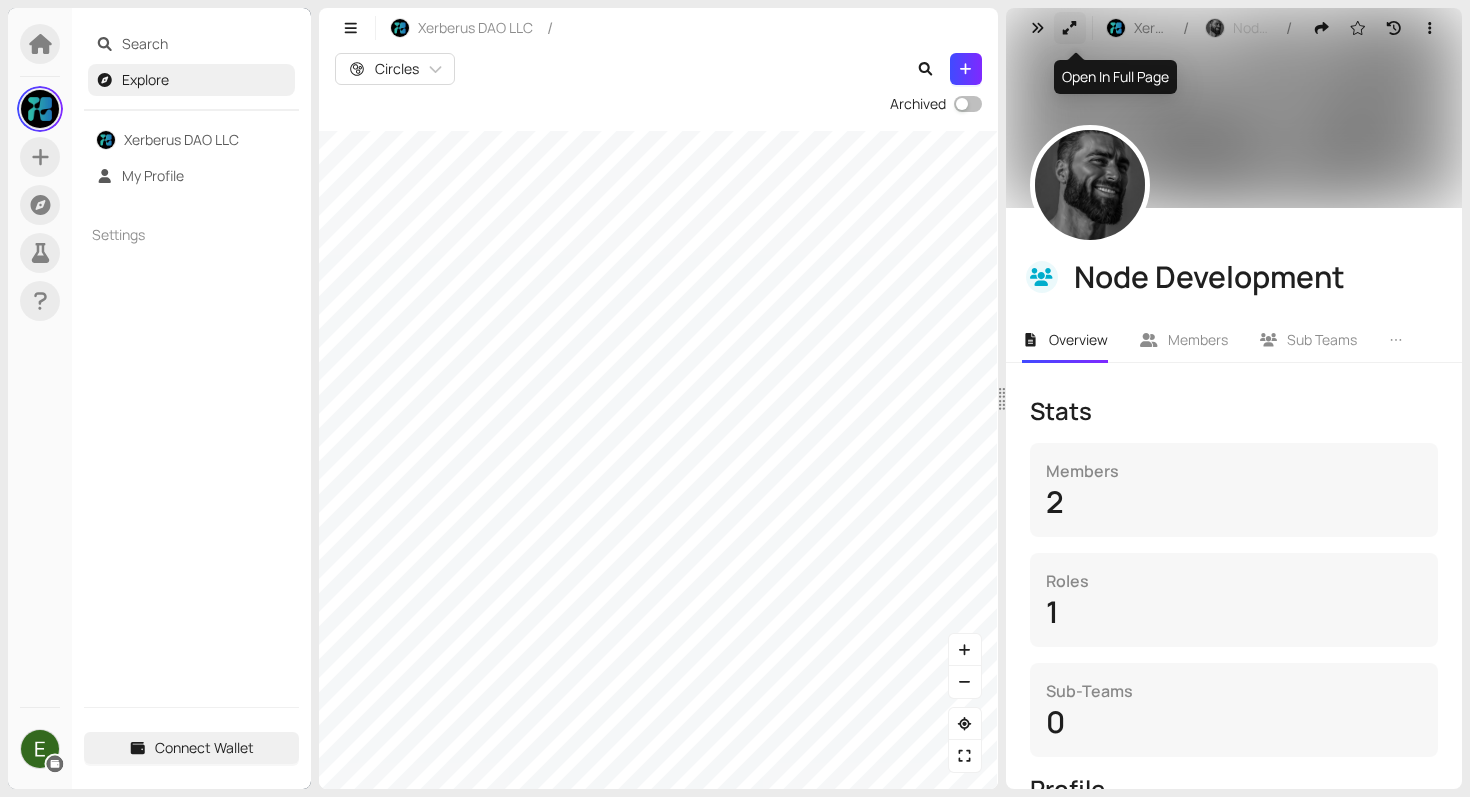 click at bounding box center (1070, 28) 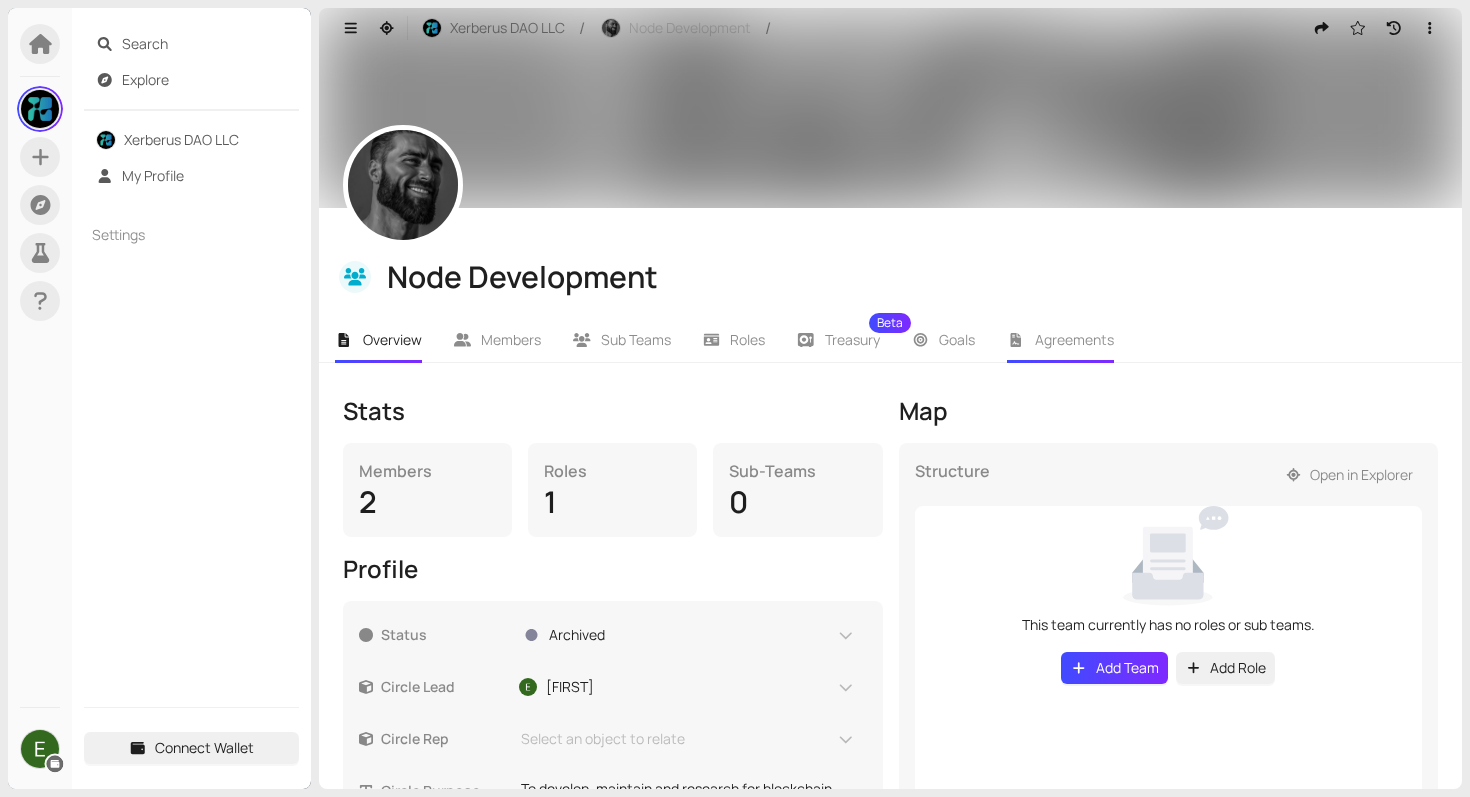 click on "Agreements" at bounding box center [1074, 339] 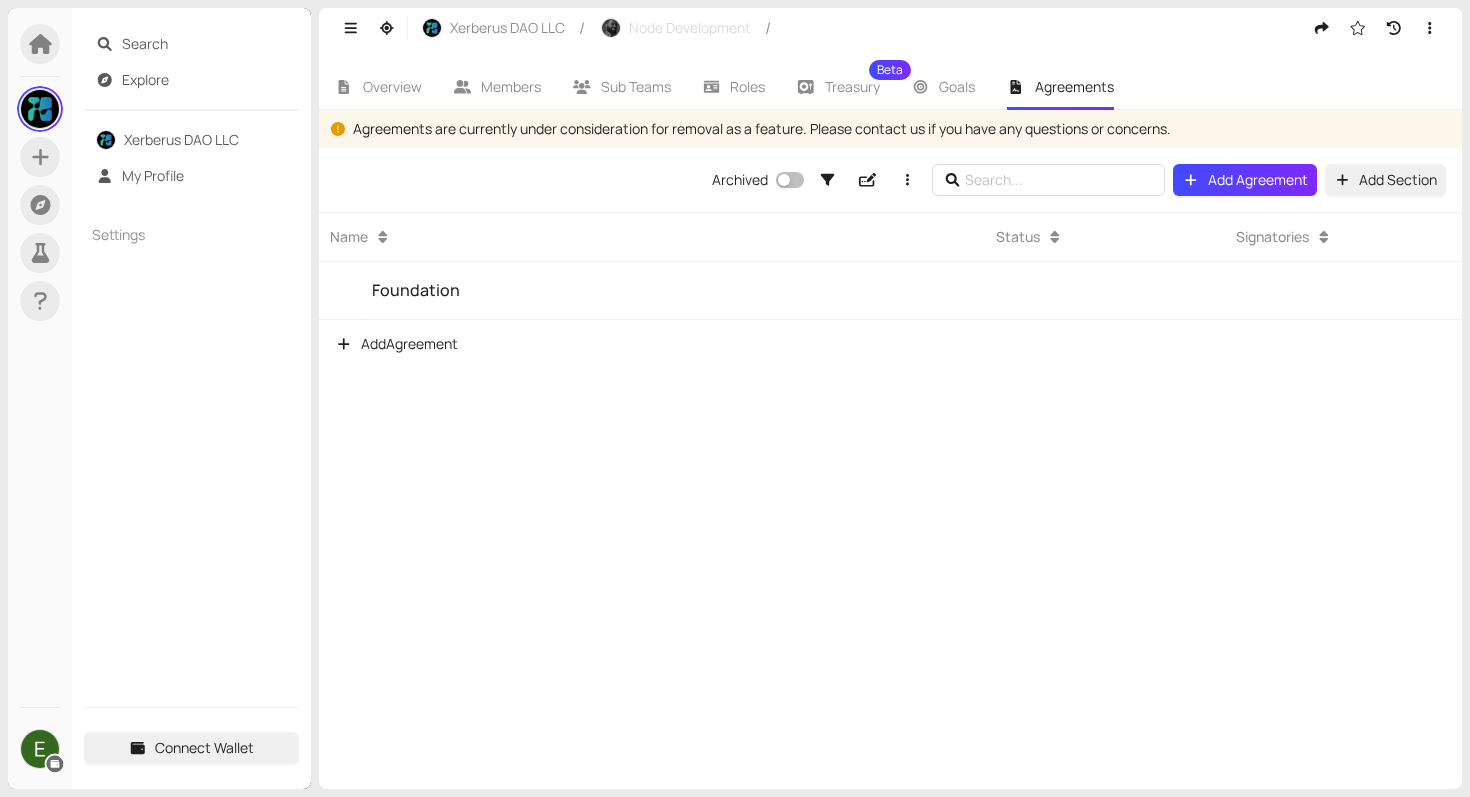scroll, scrollTop: 0, scrollLeft: 0, axis: both 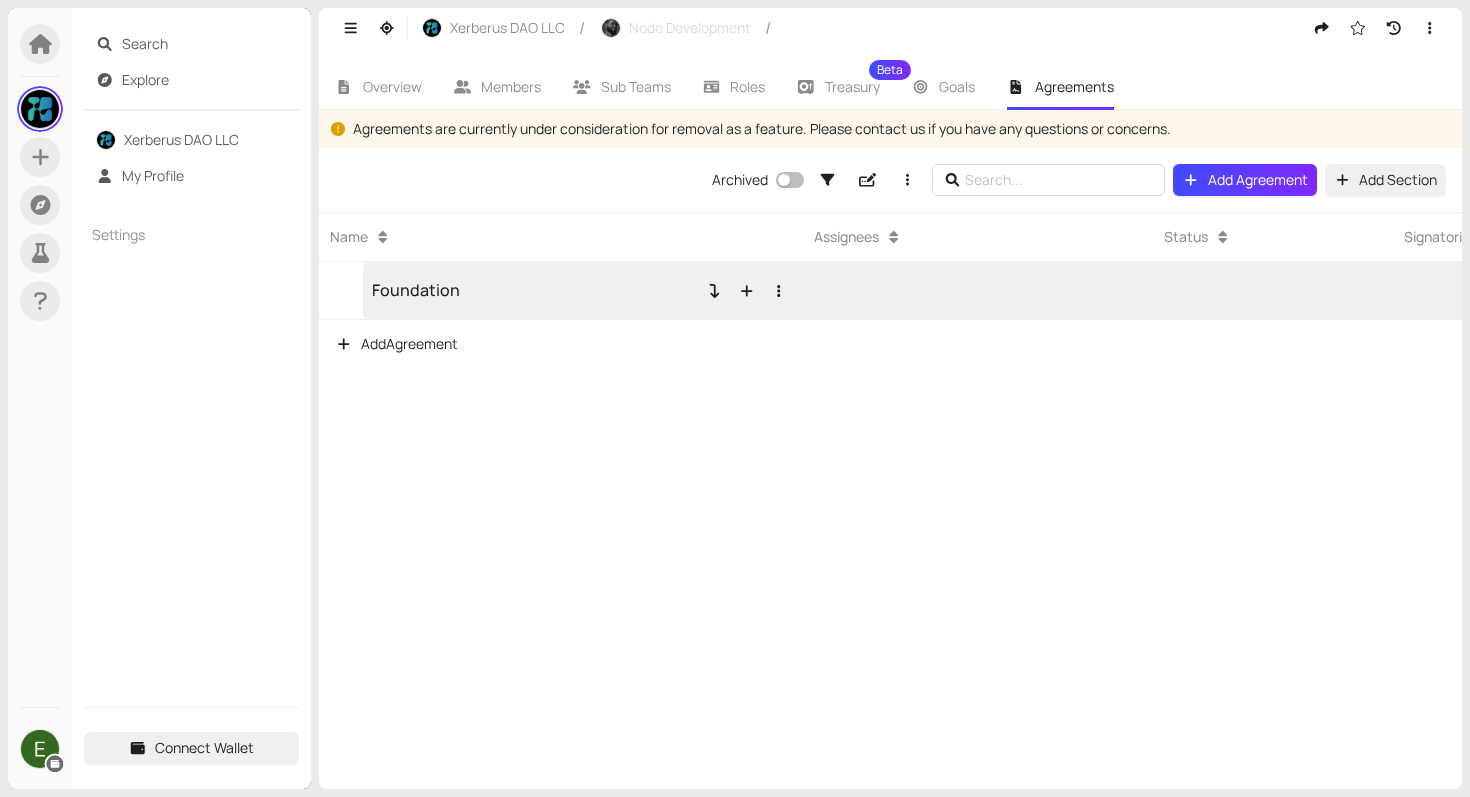 click on "Foundation" at bounding box center [583, 290] 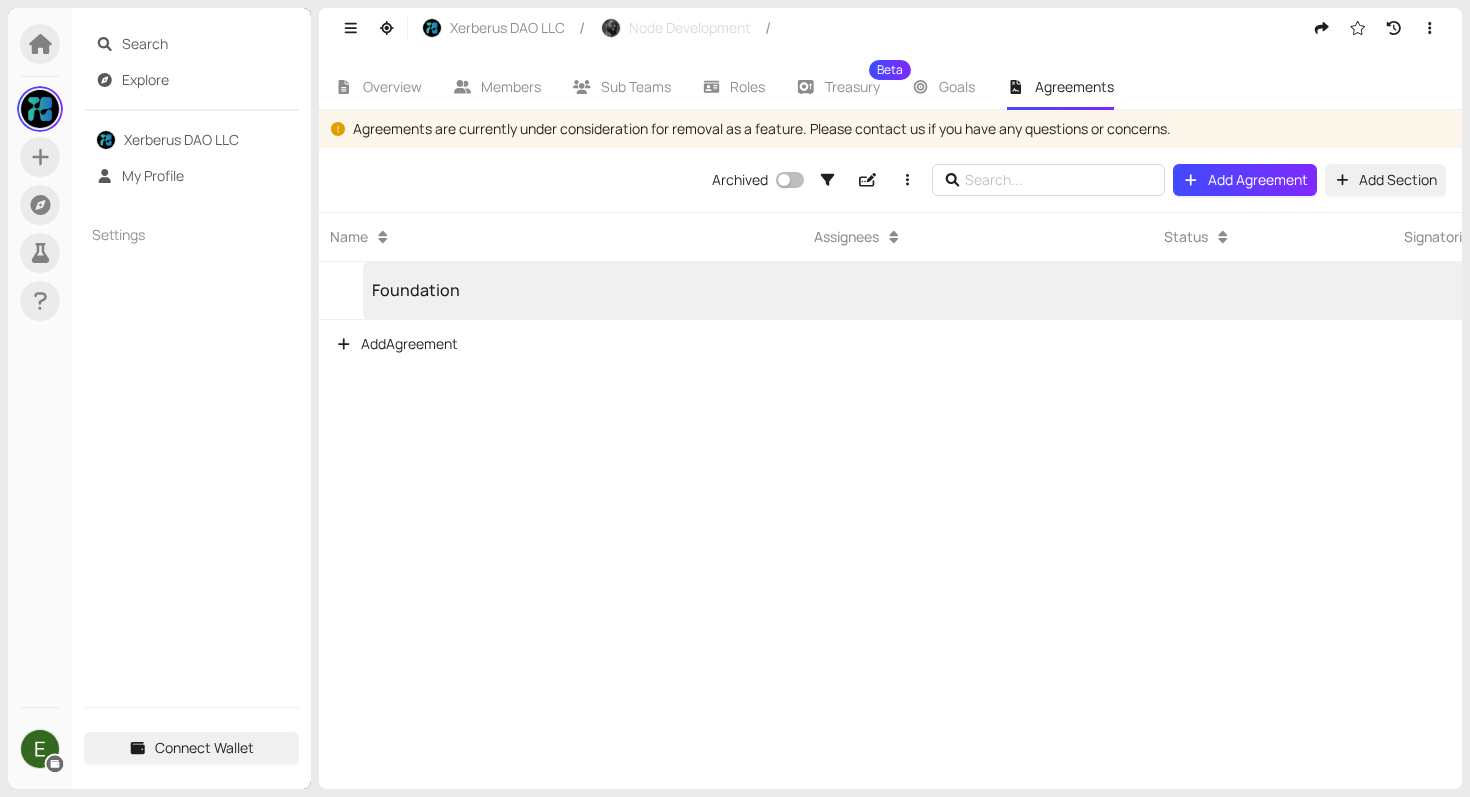 click at bounding box center [978, 291] 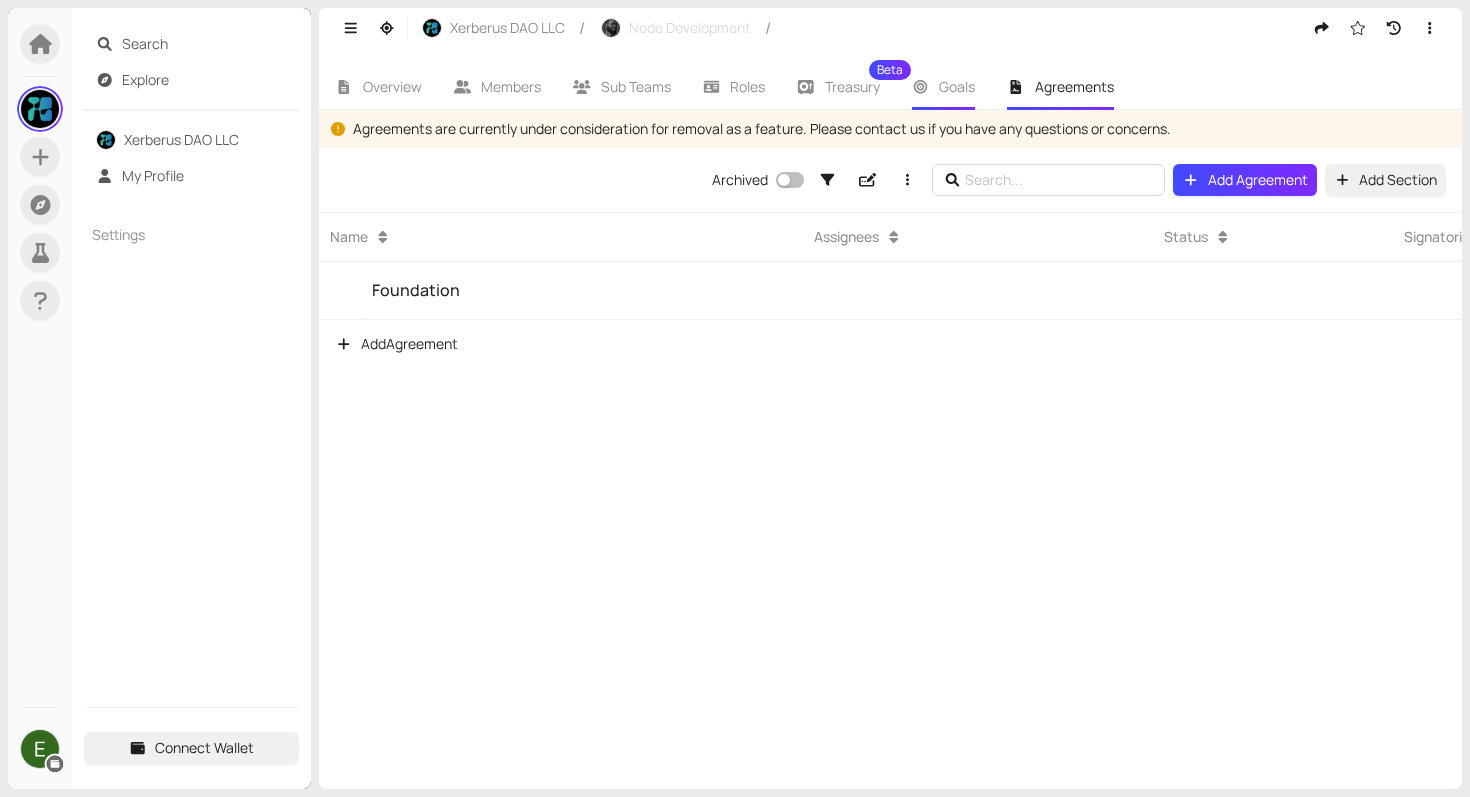 click on "Goals" at bounding box center [944, 87] 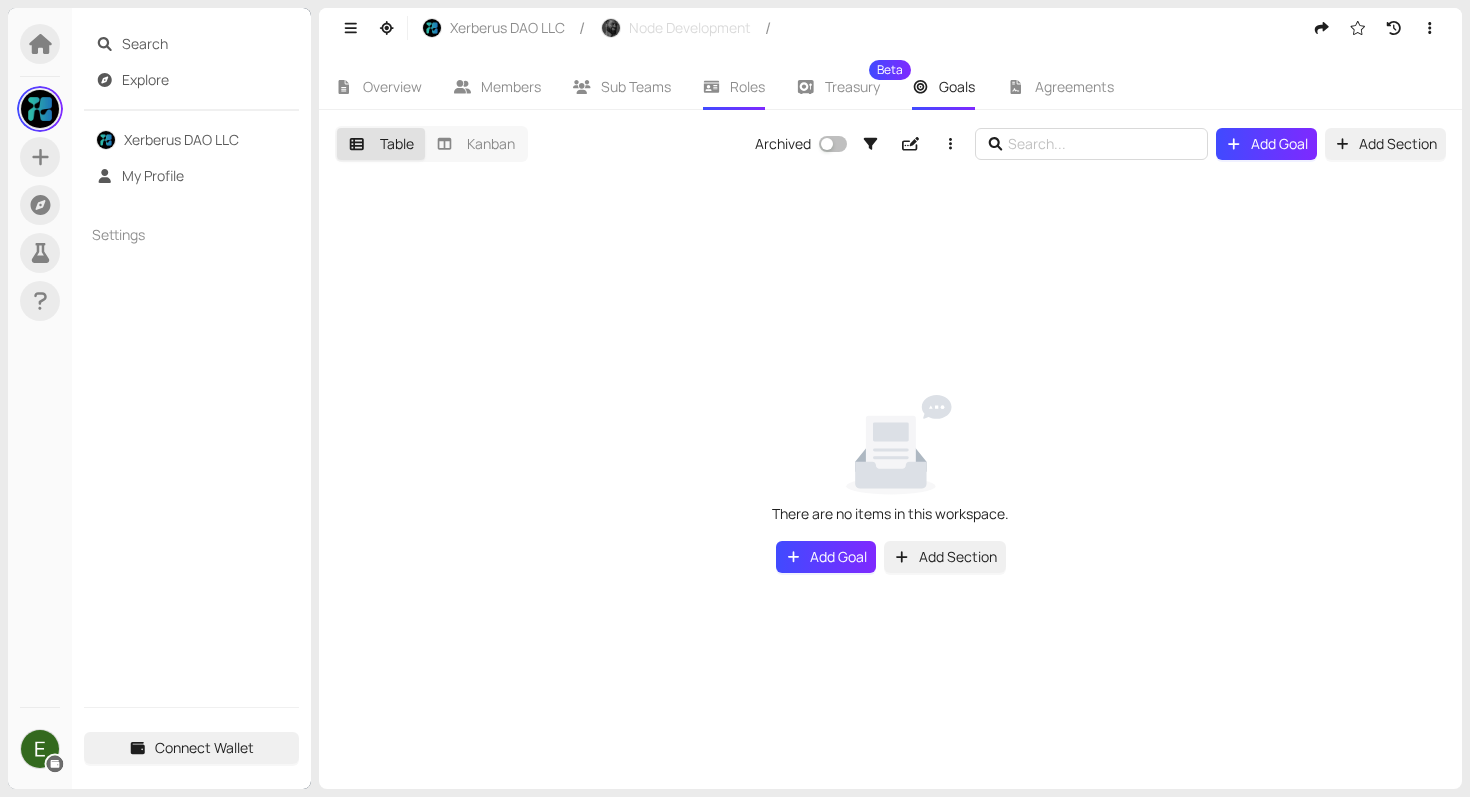 click on "Roles" at bounding box center (747, 86) 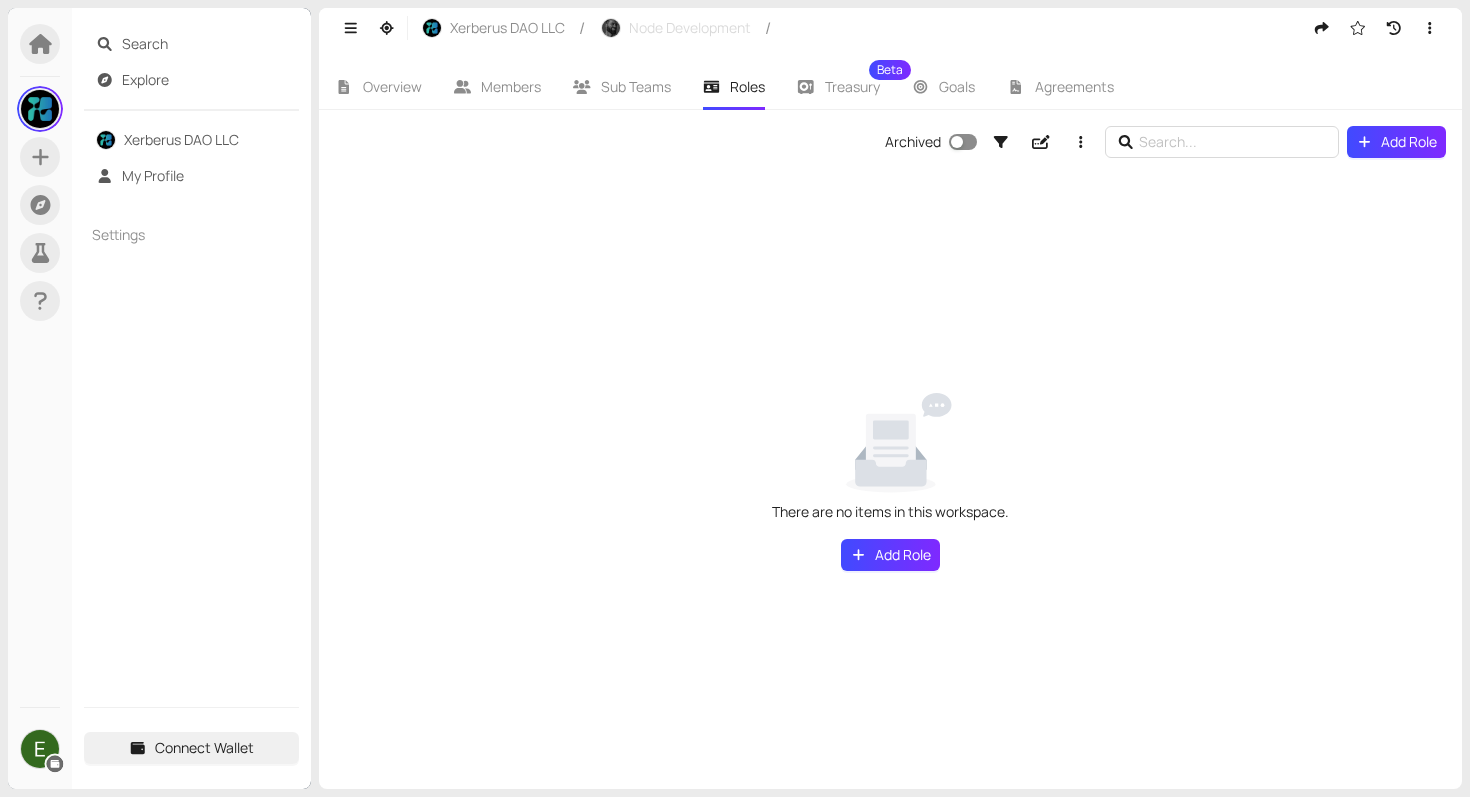 click at bounding box center (957, 142) 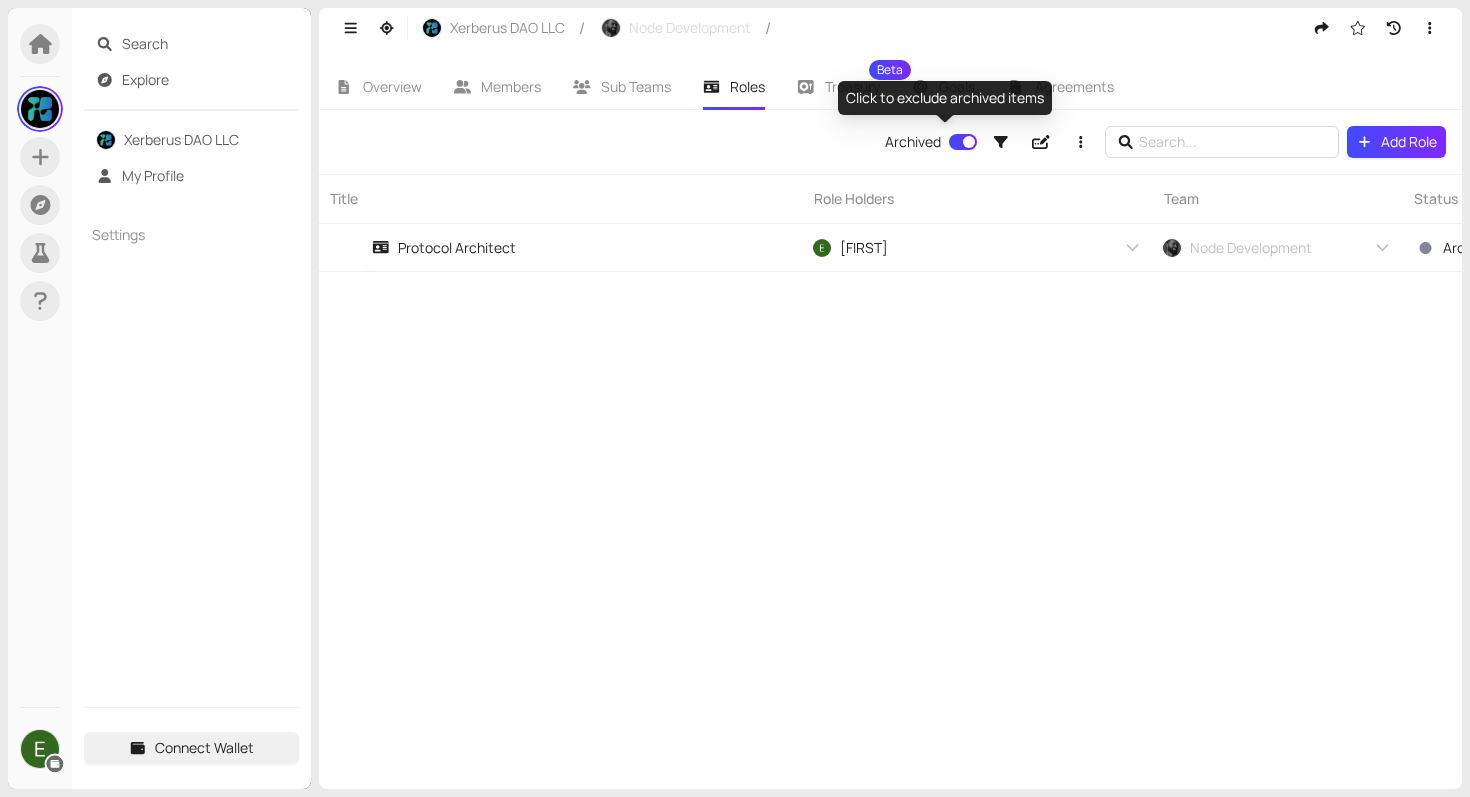 click on "Click to exclude archived items" at bounding box center [945, 98] 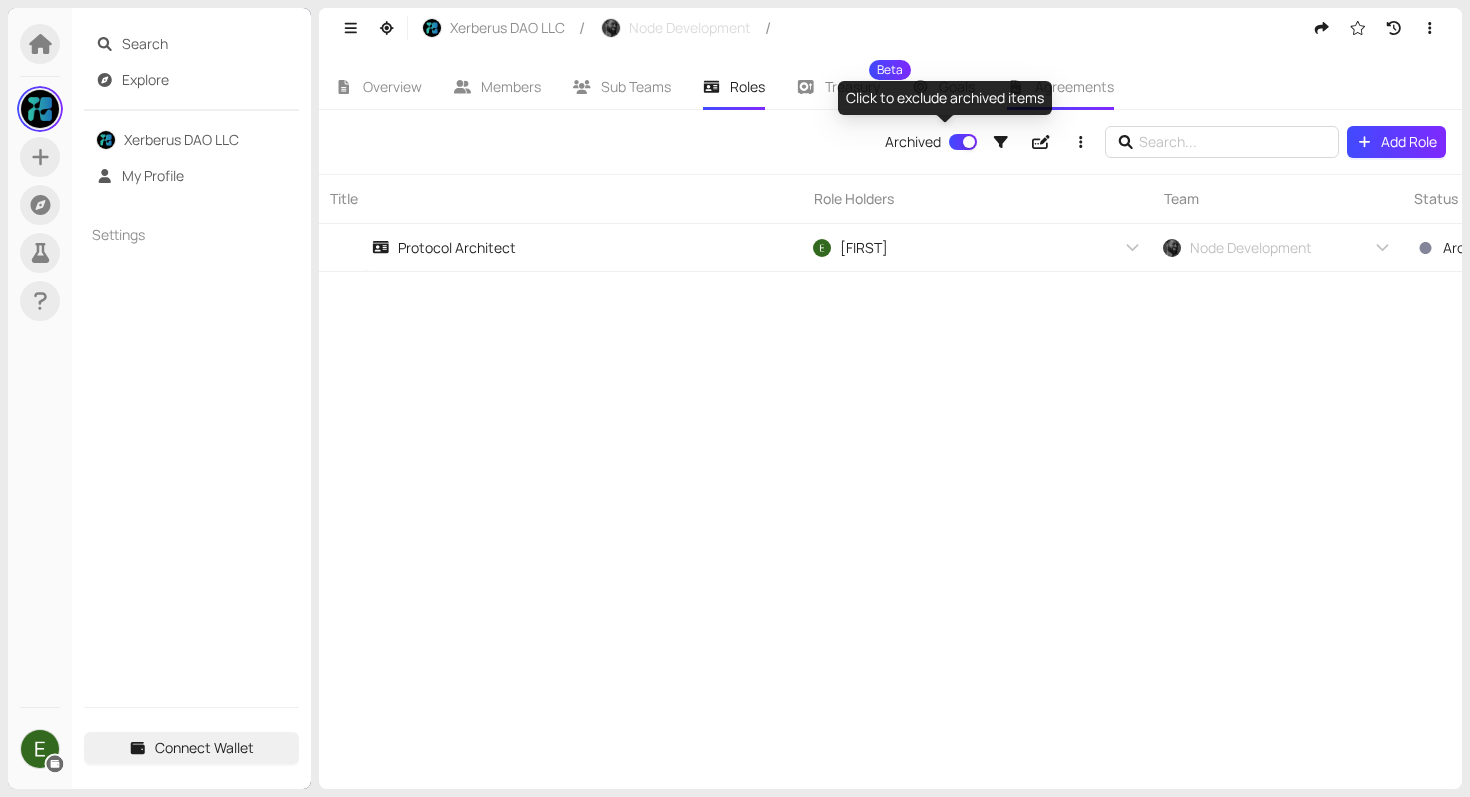 click on "Agreements" at bounding box center (1074, 86) 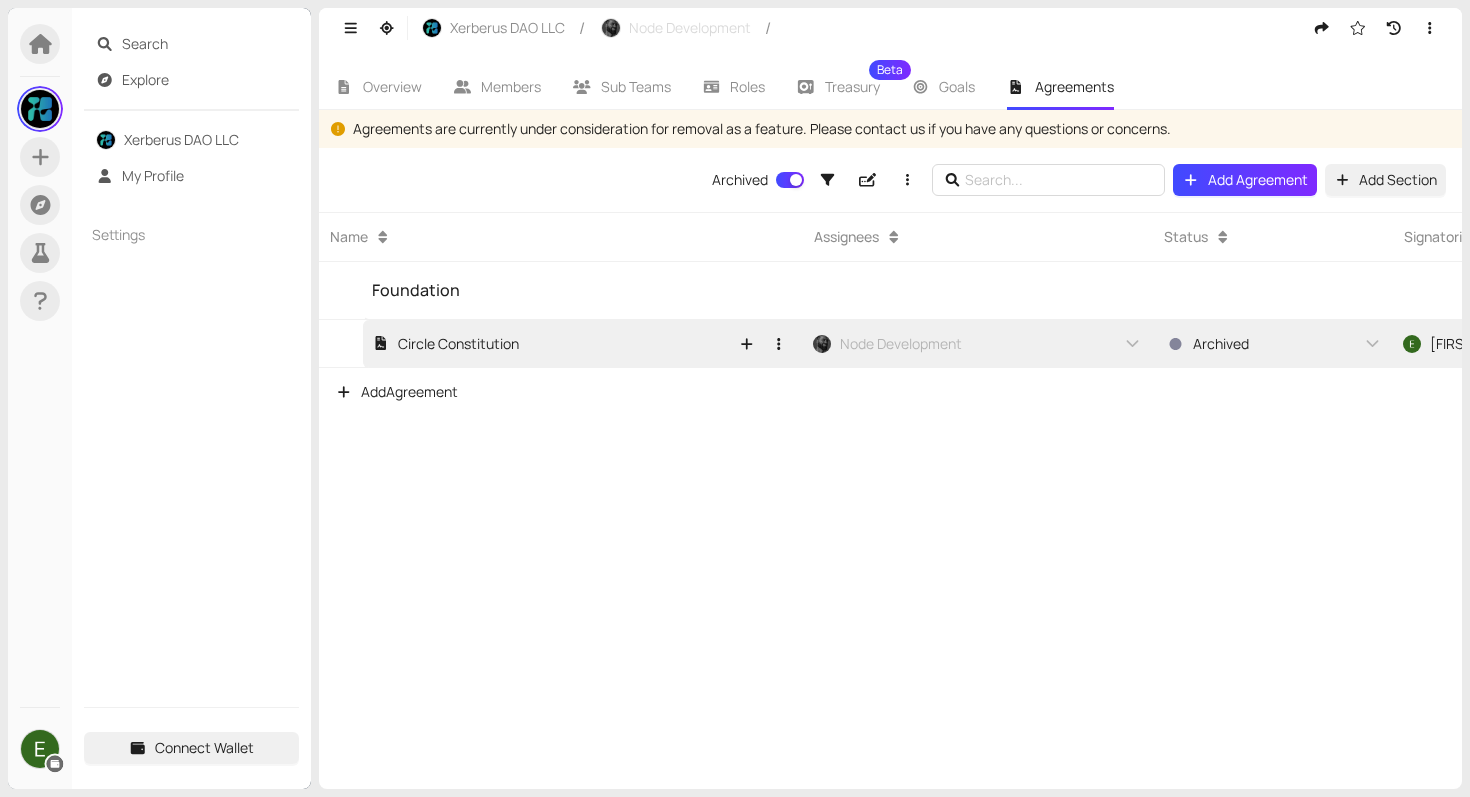 click on "Circle Constitution" at bounding box center [445, 344] 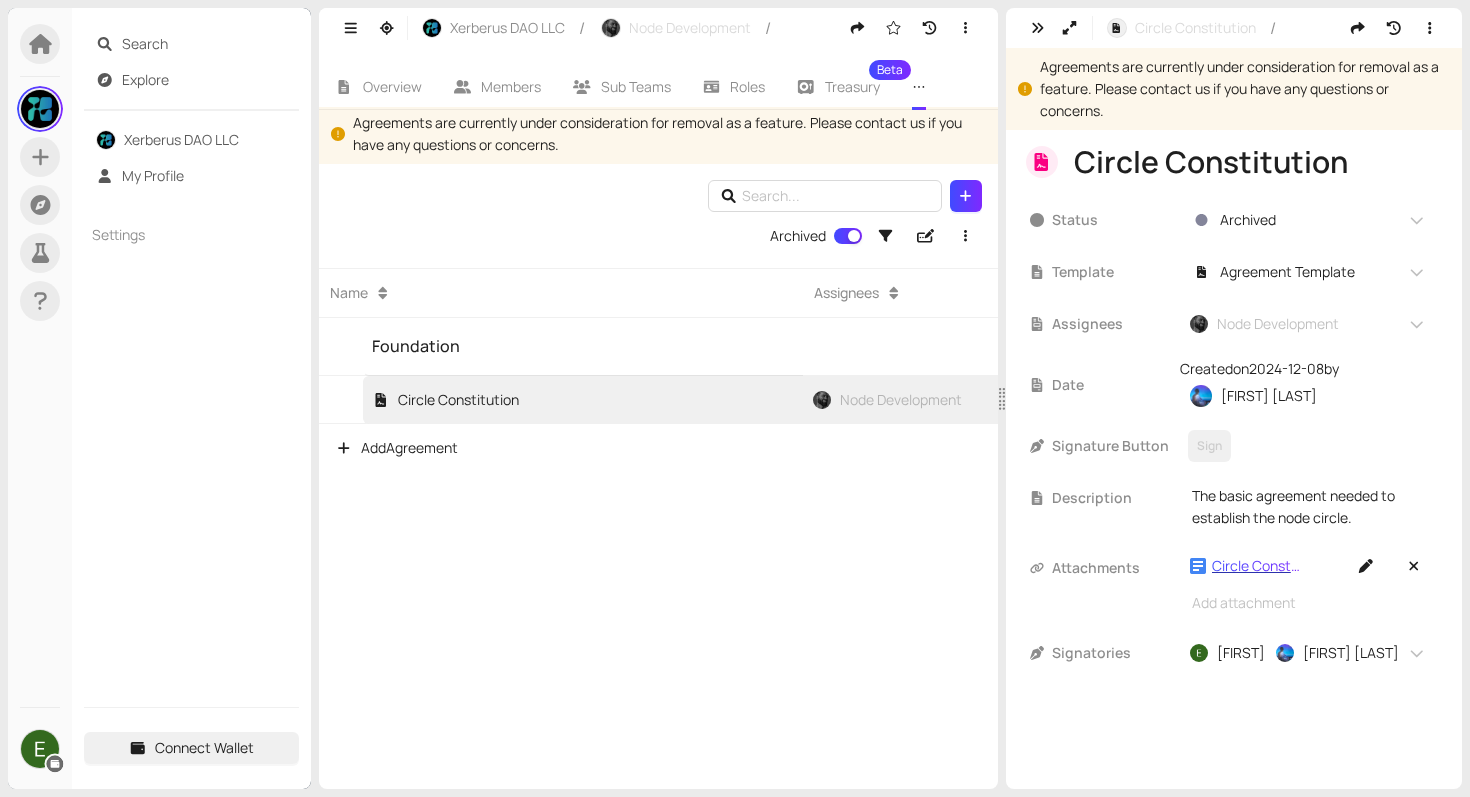 click on "Circle Constitution" at bounding box center (1257, 566) 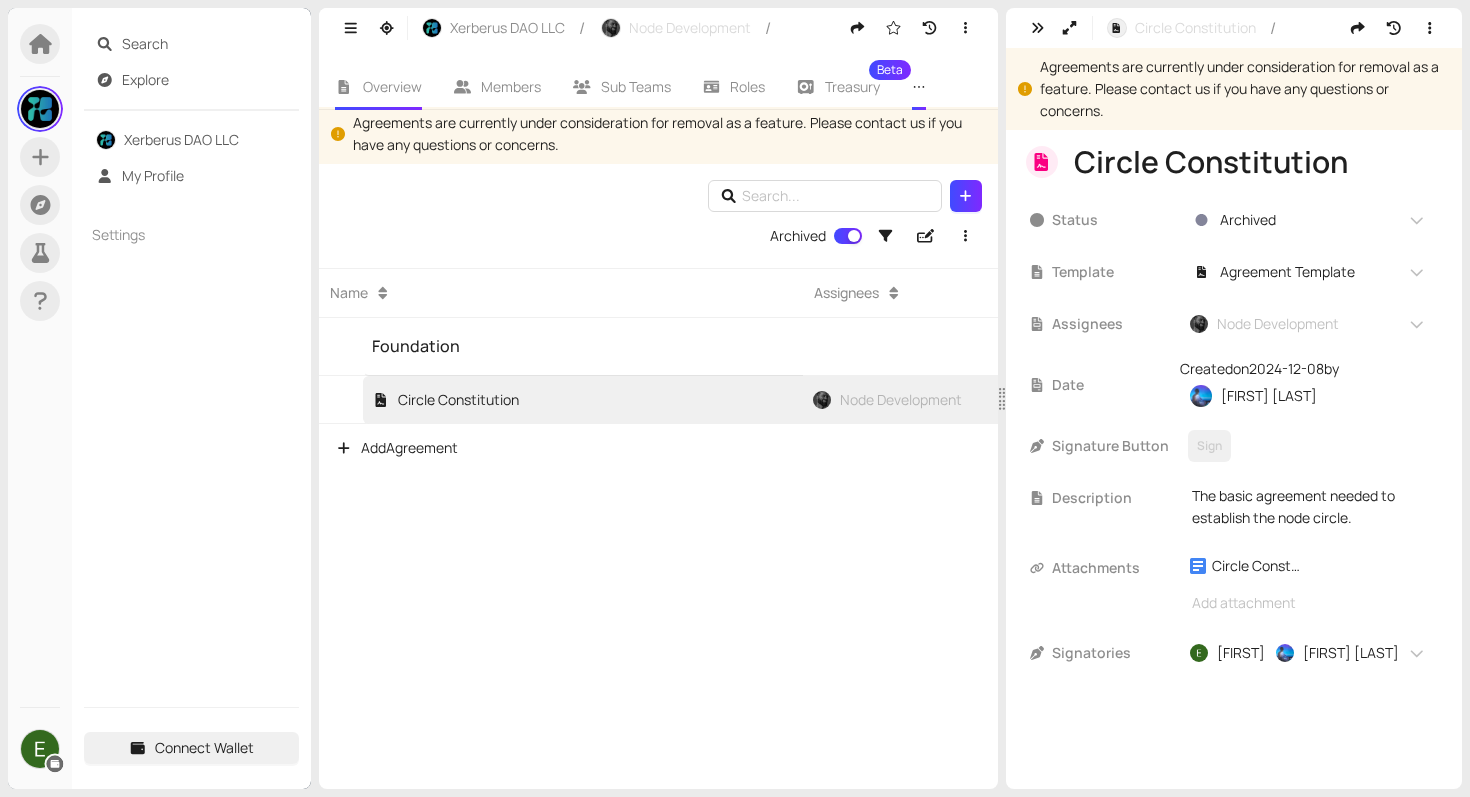 click on "Overview" at bounding box center [392, 86] 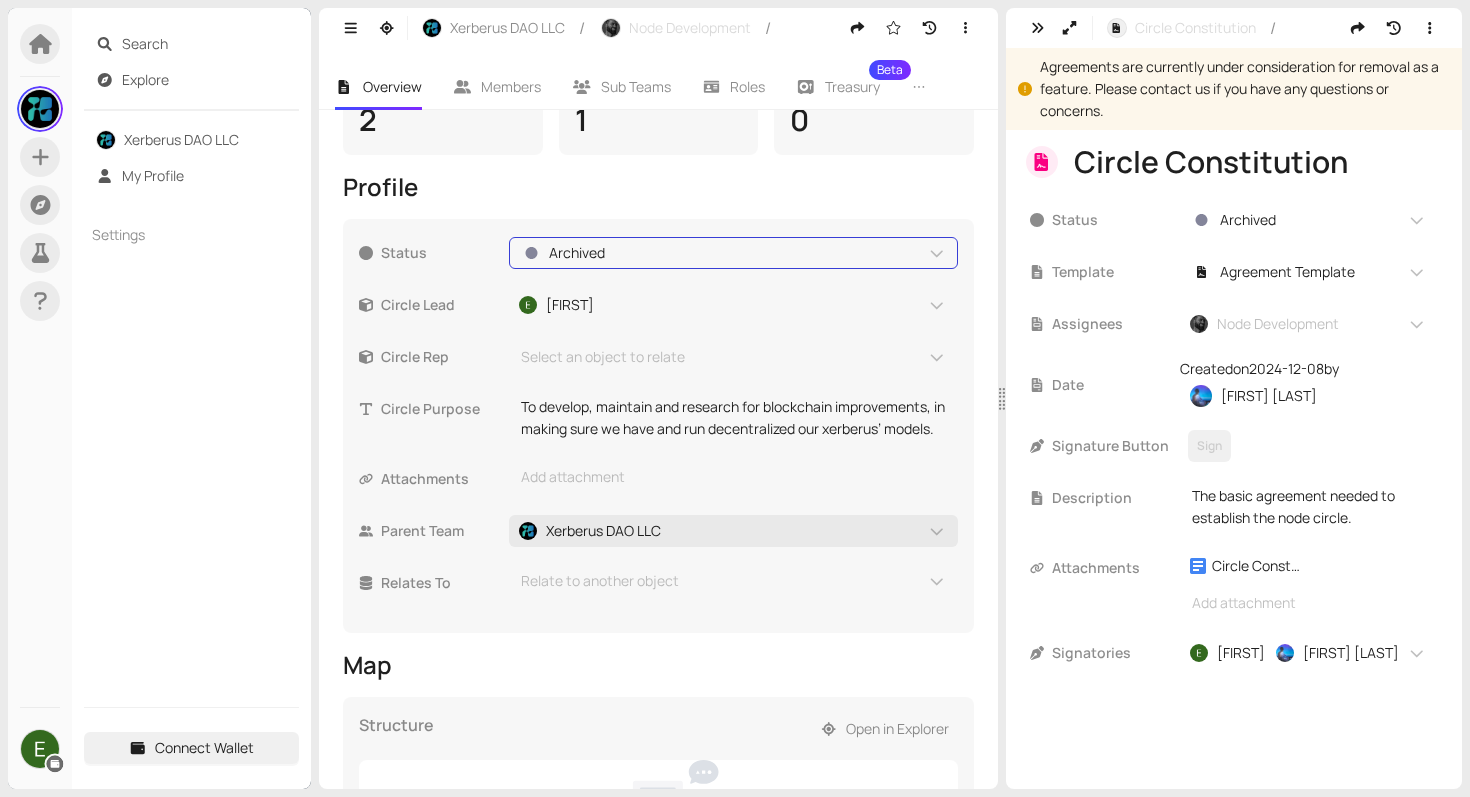 scroll, scrollTop: 10, scrollLeft: 0, axis: vertical 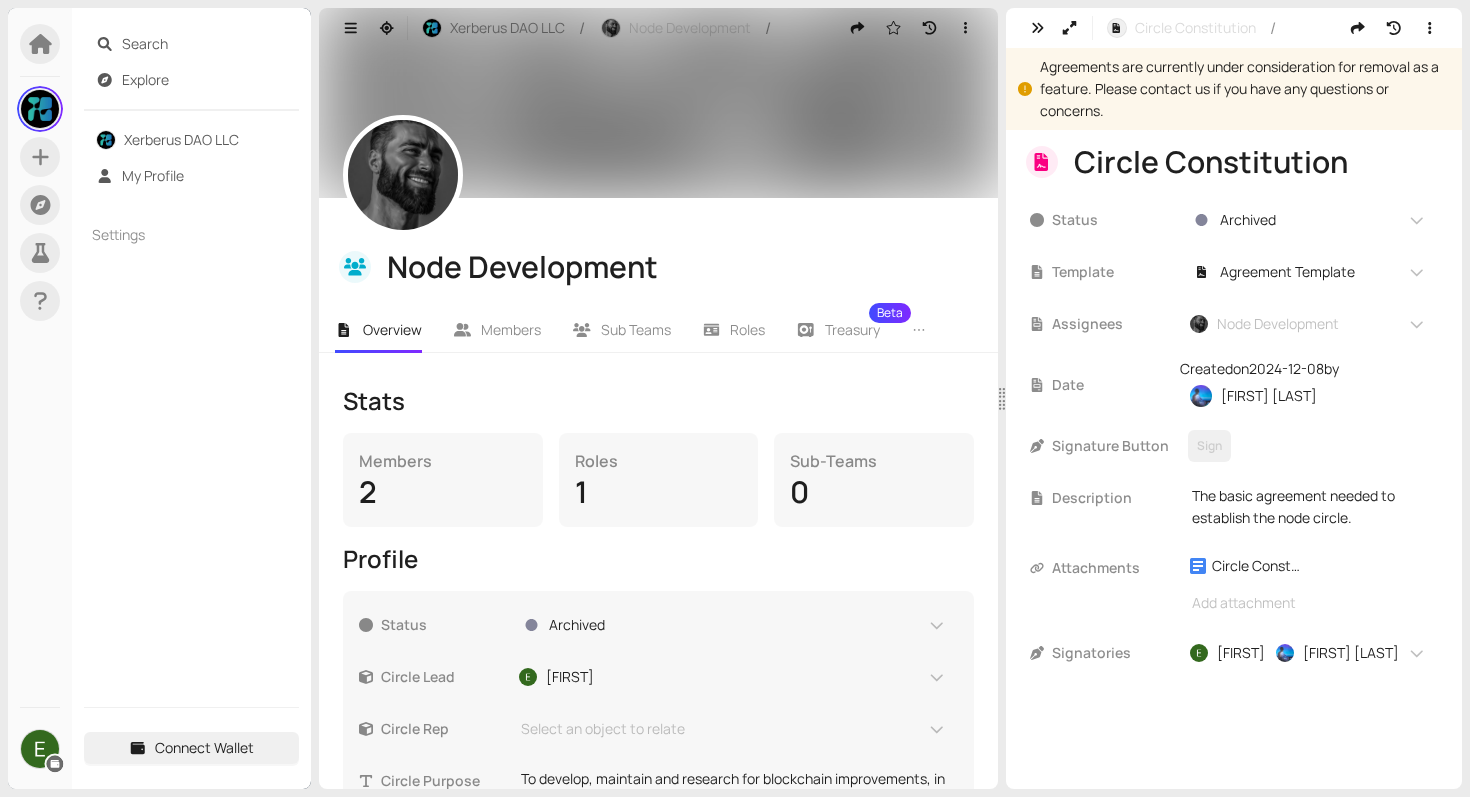 click on "Overview" at bounding box center [392, 329] 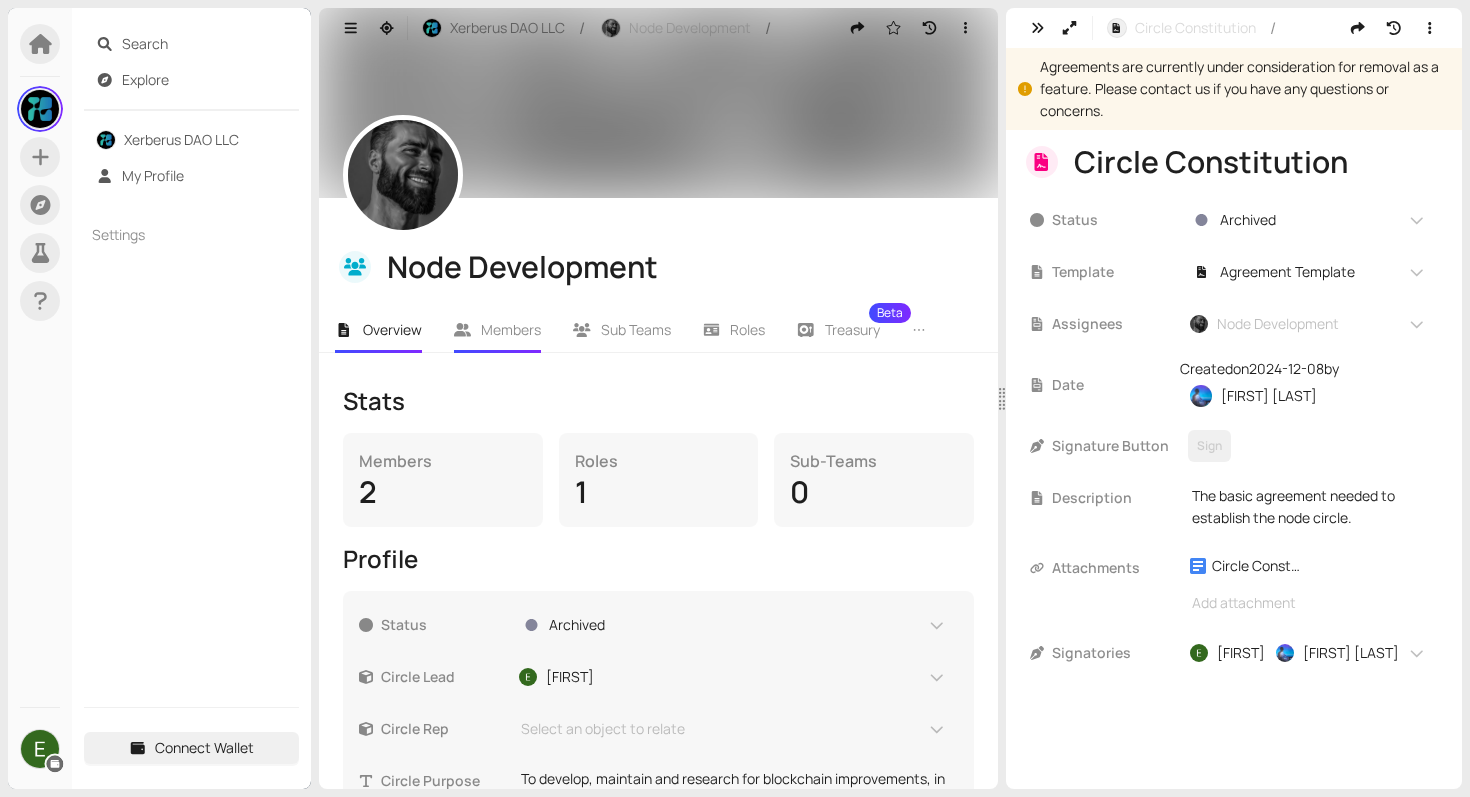 click on "Members" at bounding box center [511, 329] 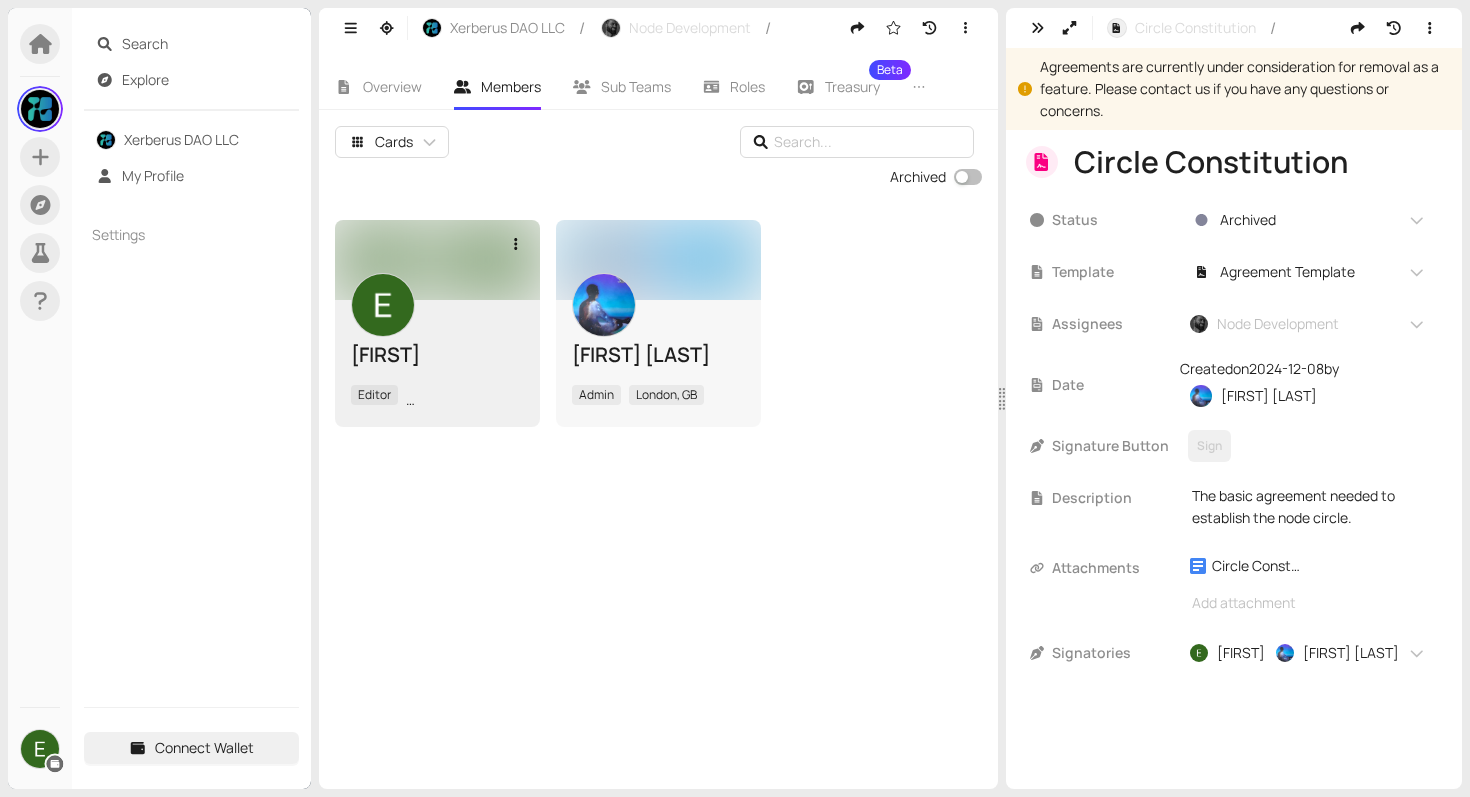 click on "[FIRST] Editor [CITY] of [CITY], [COUNTRY_CODE]" at bounding box center [437, 363] 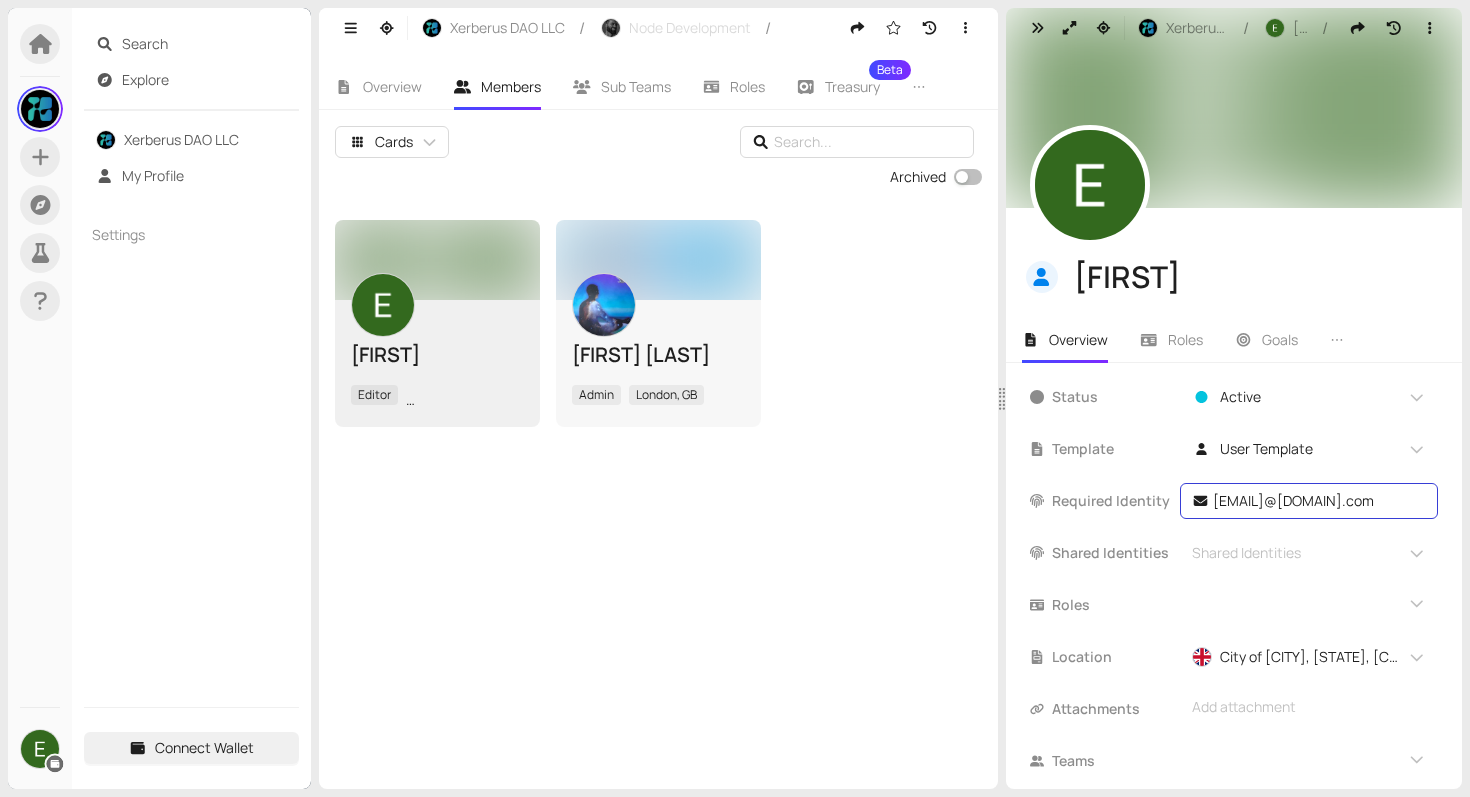 scroll, scrollTop: 30, scrollLeft: 0, axis: vertical 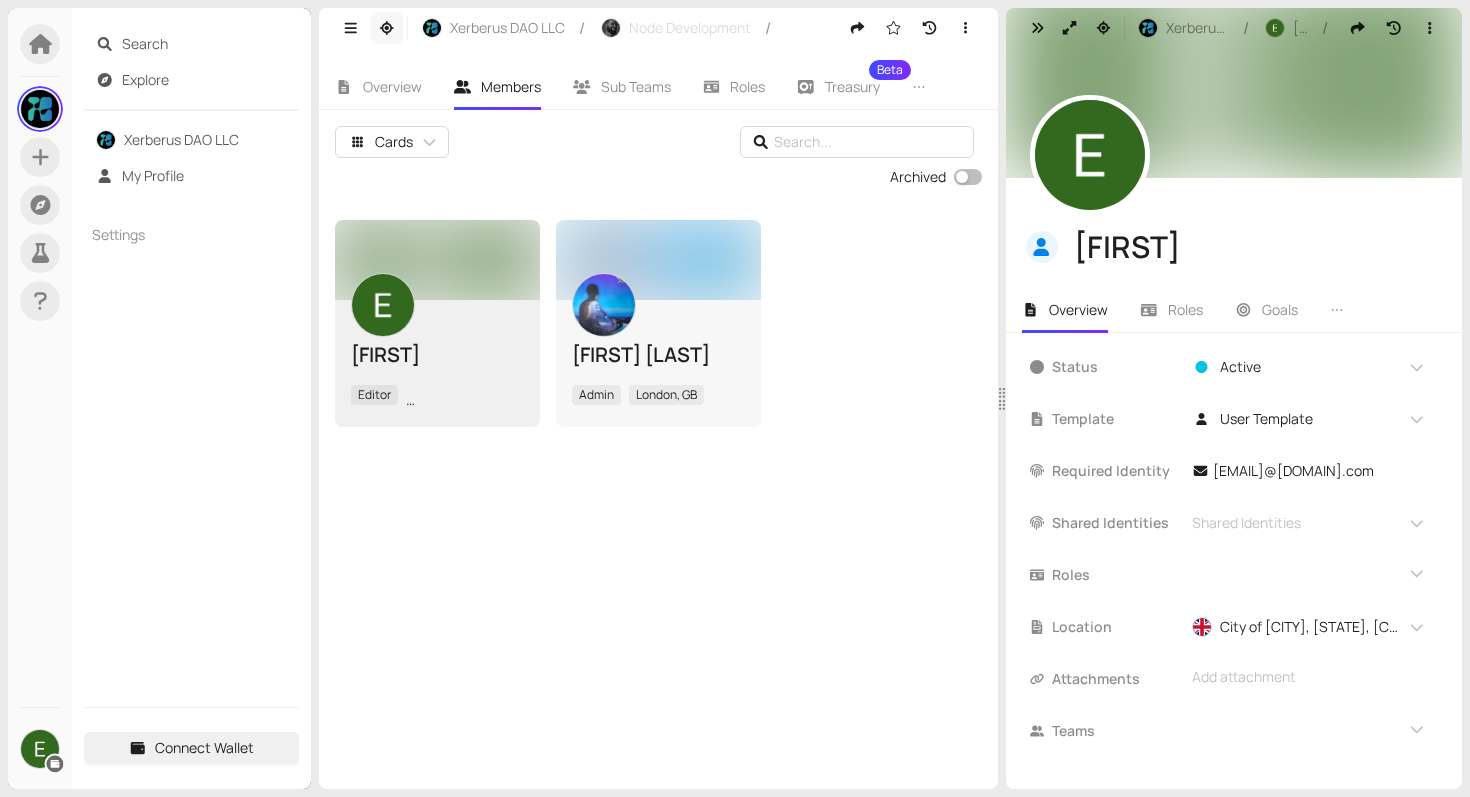click at bounding box center (387, 28) 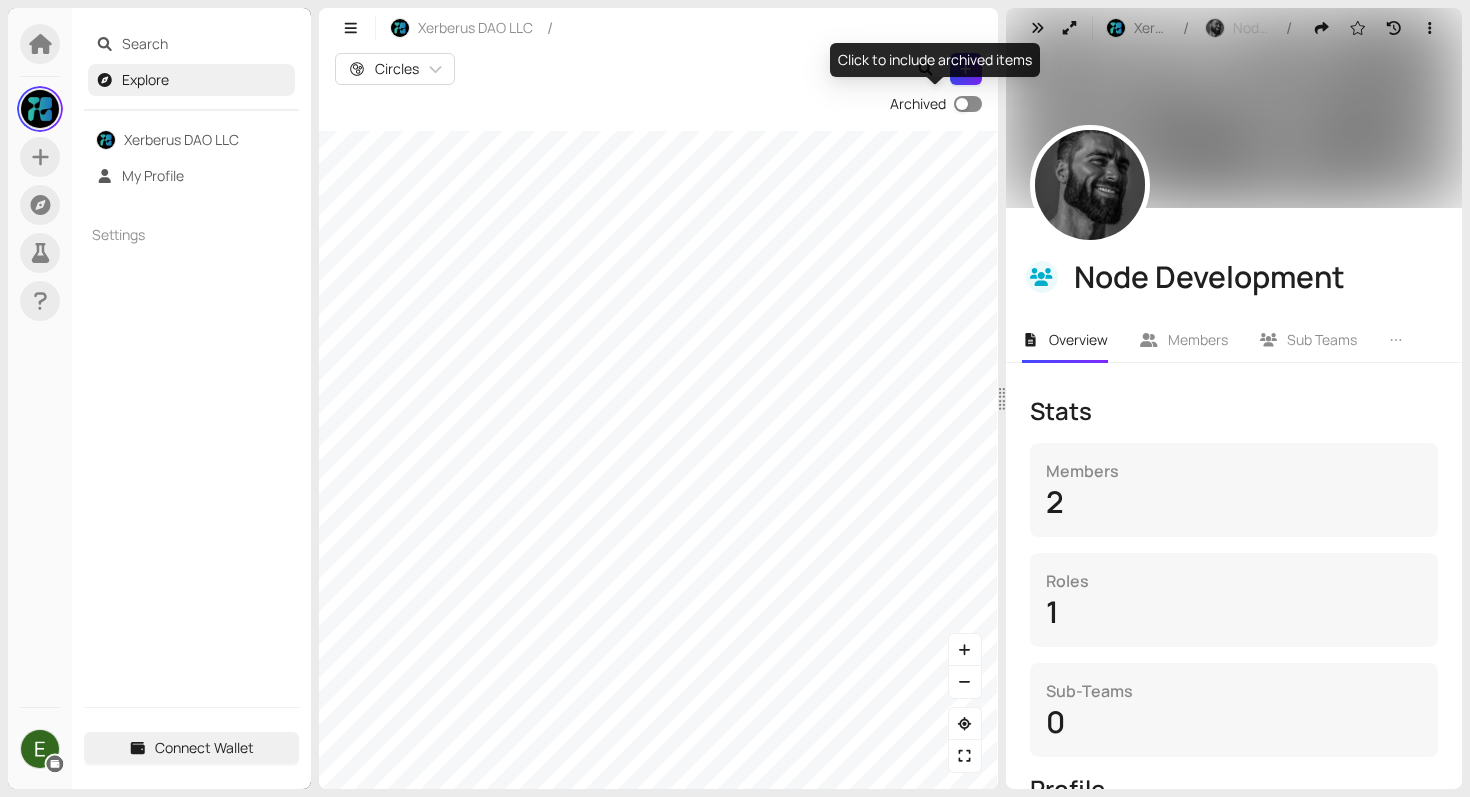 click at bounding box center [962, 104] 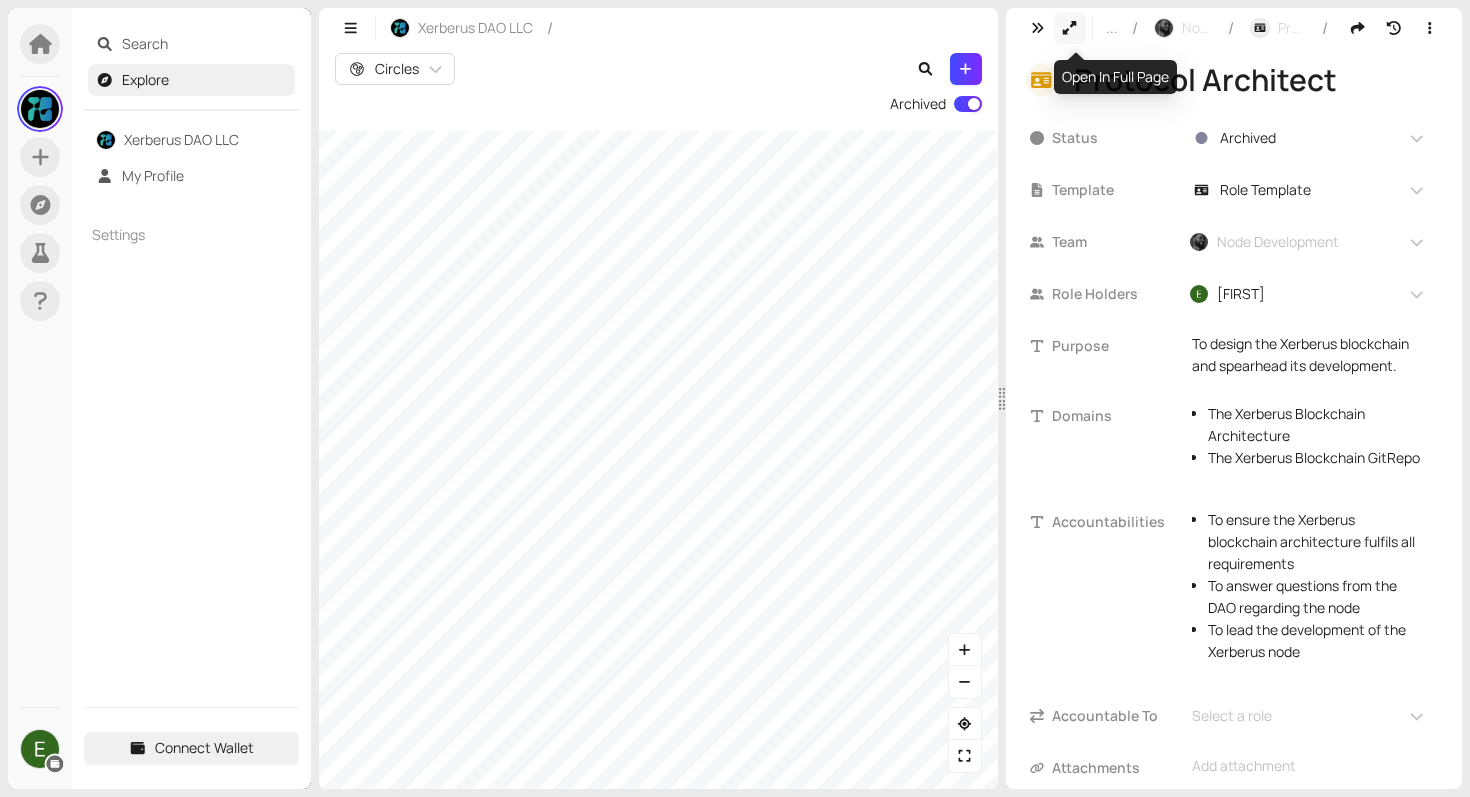 click 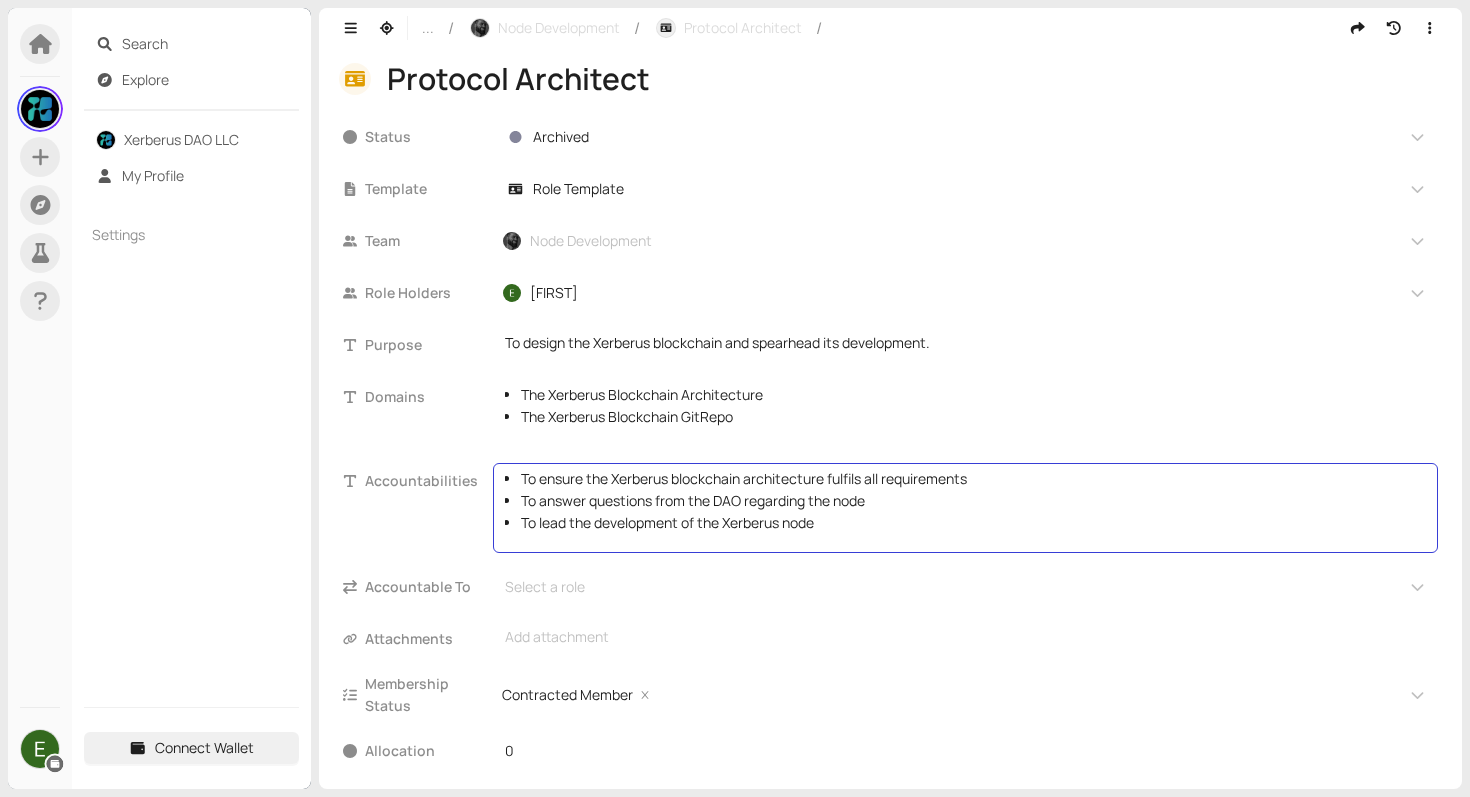 scroll, scrollTop: 0, scrollLeft: 0, axis: both 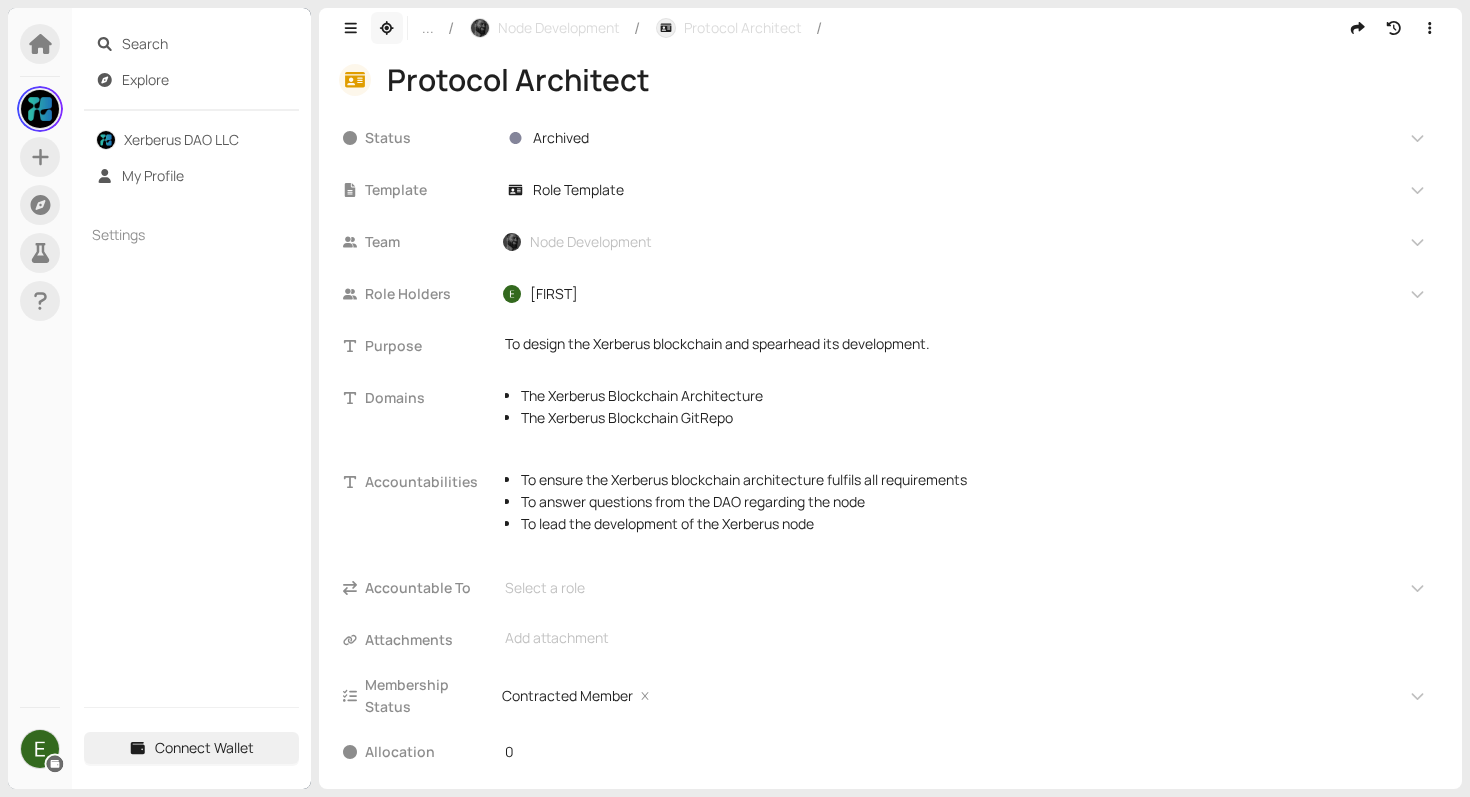 click at bounding box center (387, 28) 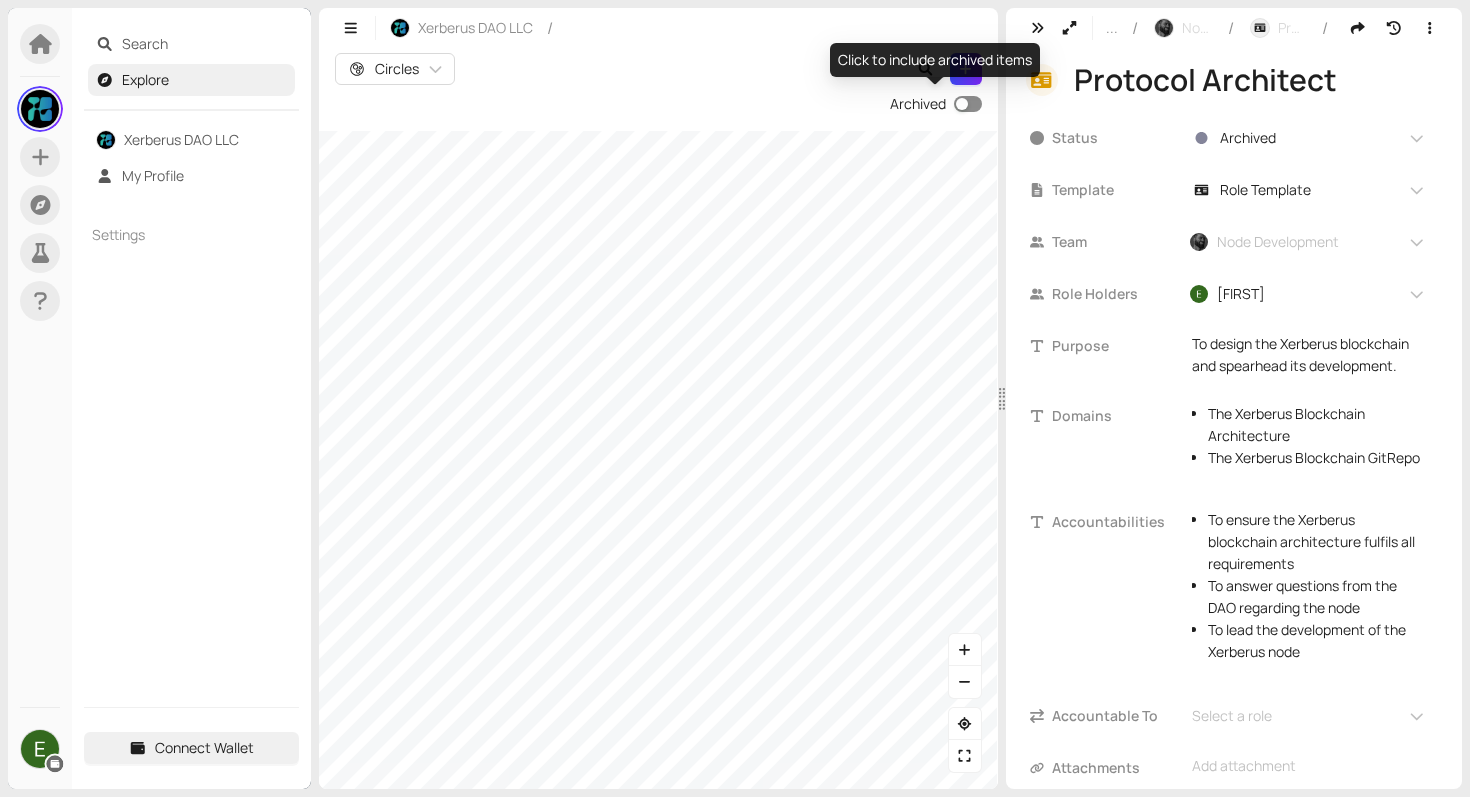 click at bounding box center (962, 104) 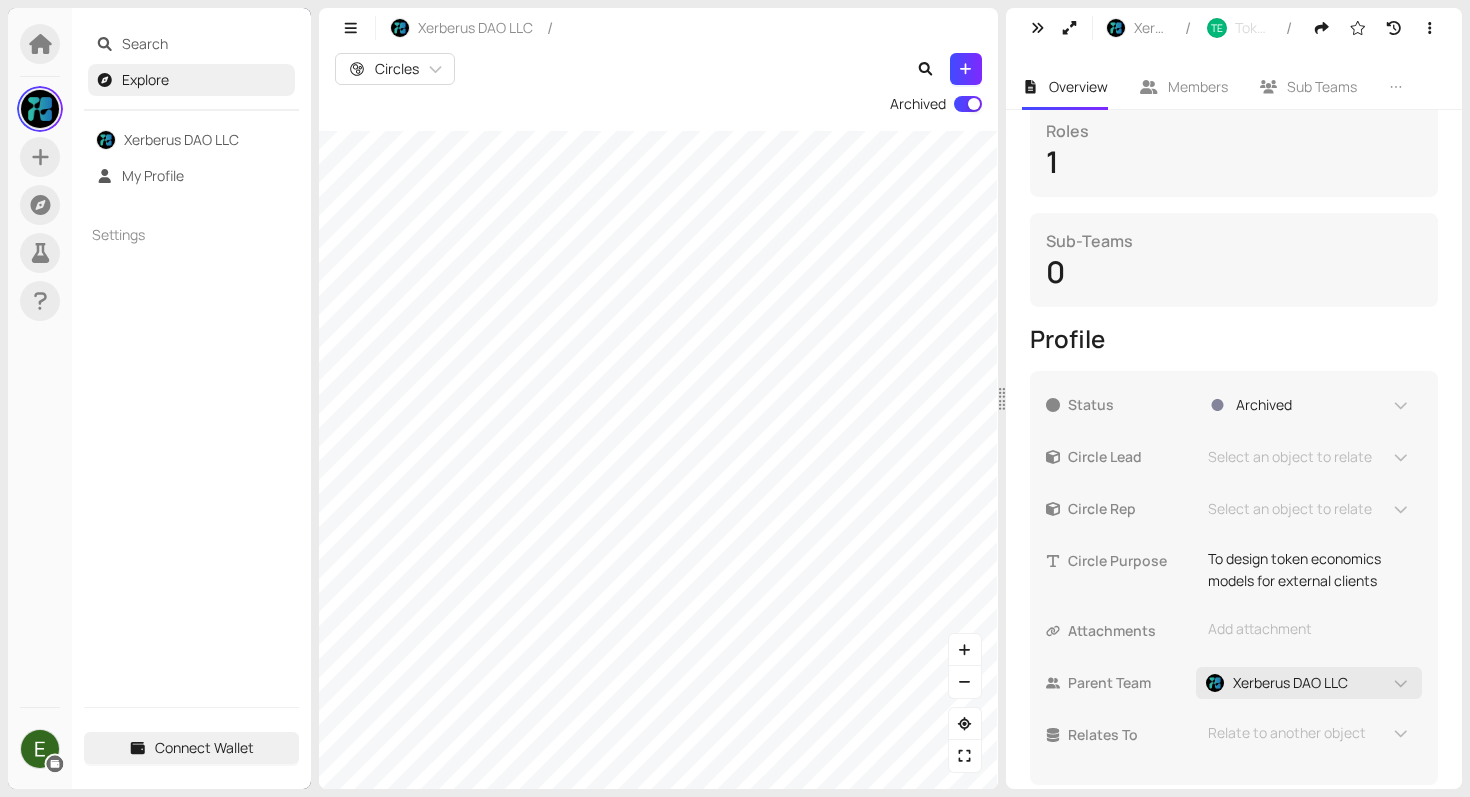 scroll, scrollTop: 470, scrollLeft: 0, axis: vertical 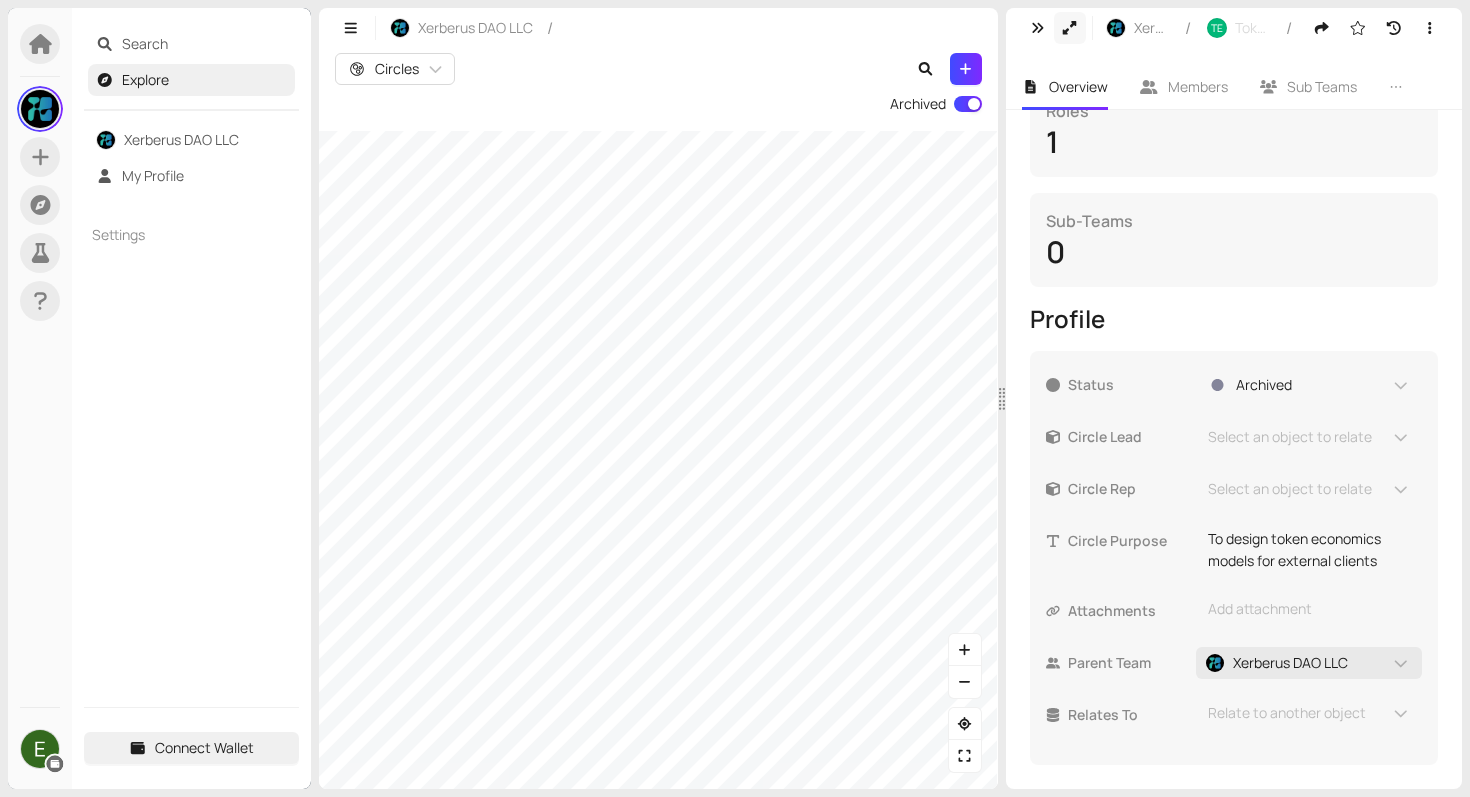 click at bounding box center (1070, 28) 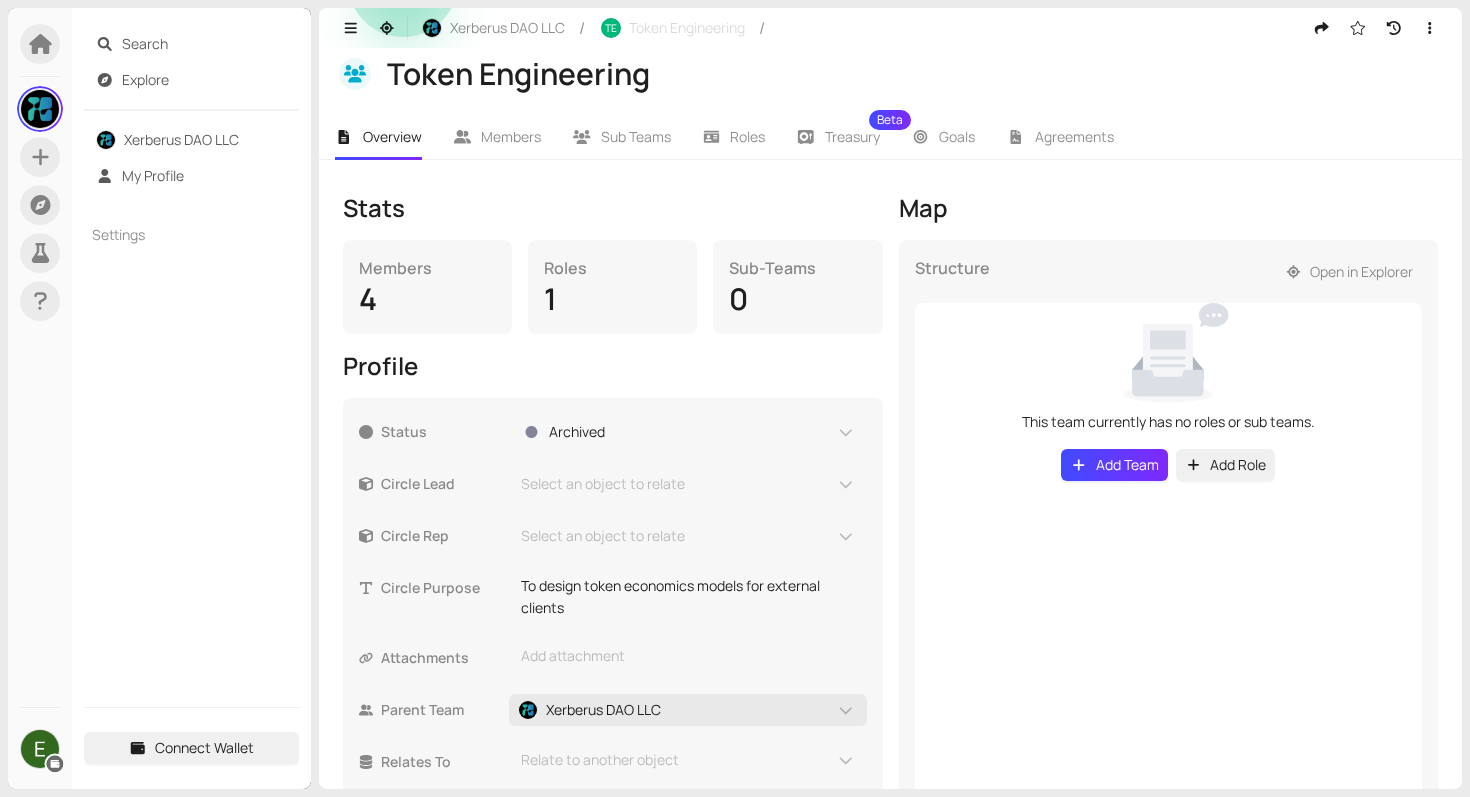 scroll, scrollTop: 258, scrollLeft: 0, axis: vertical 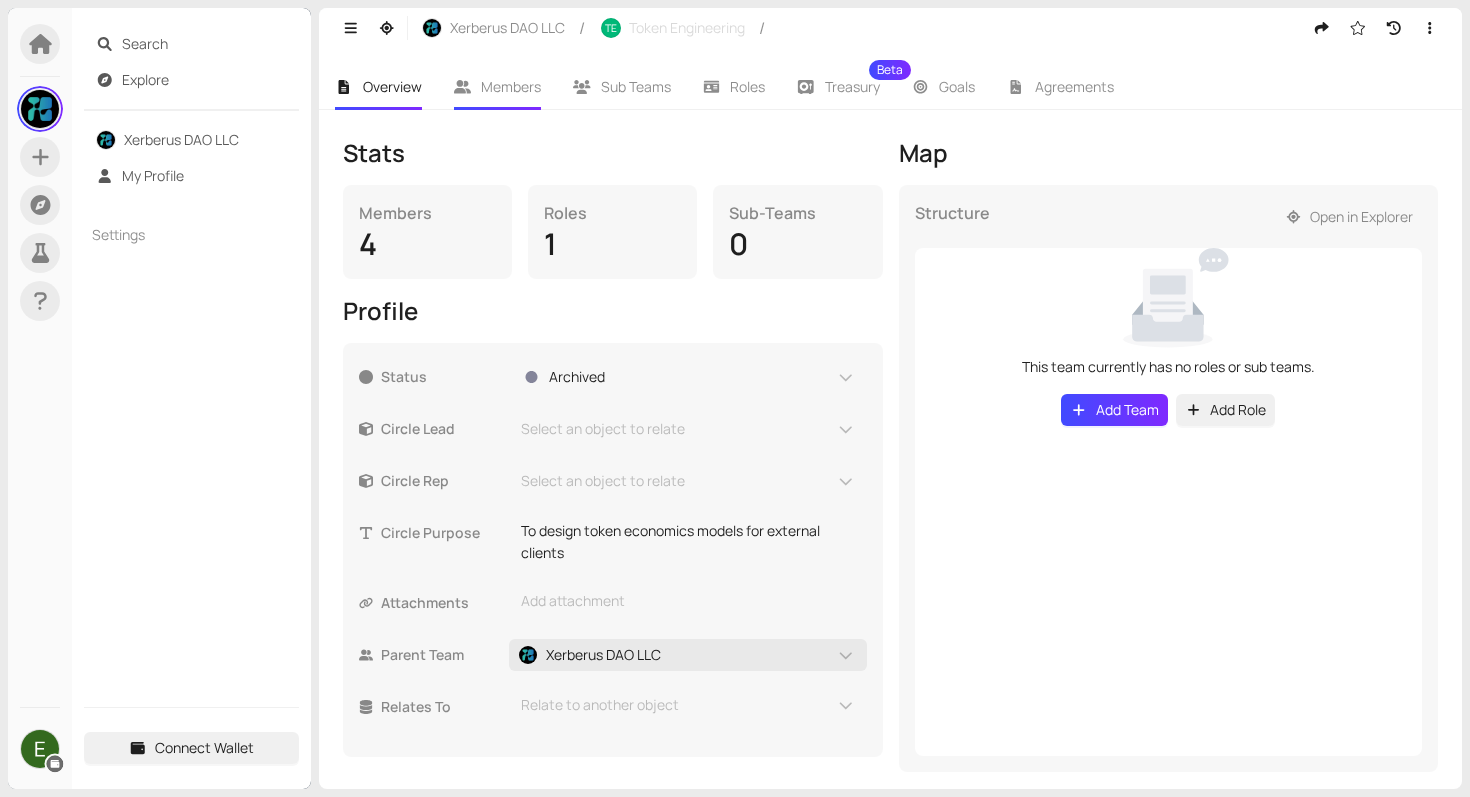 click on "Members" at bounding box center [511, 86] 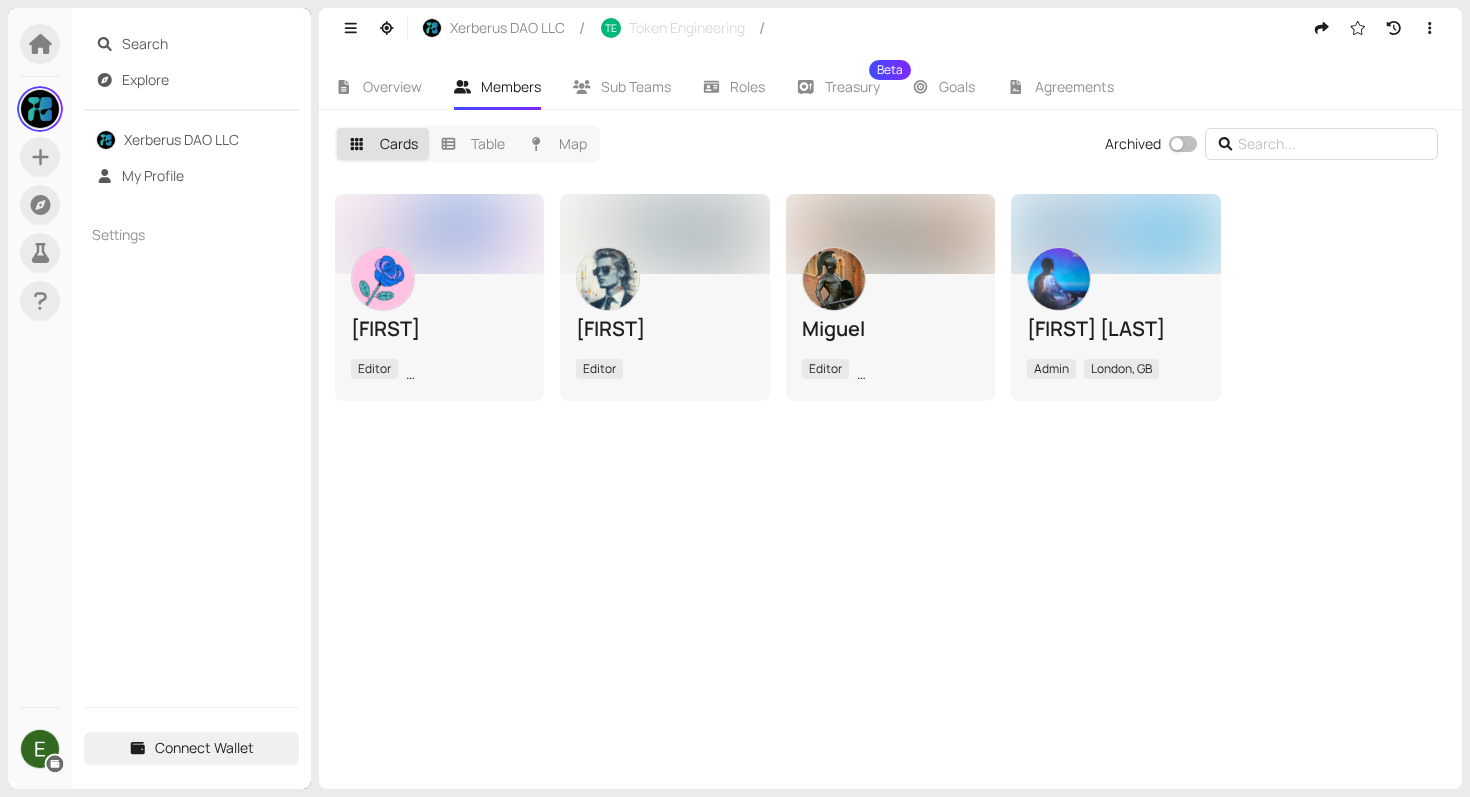 type 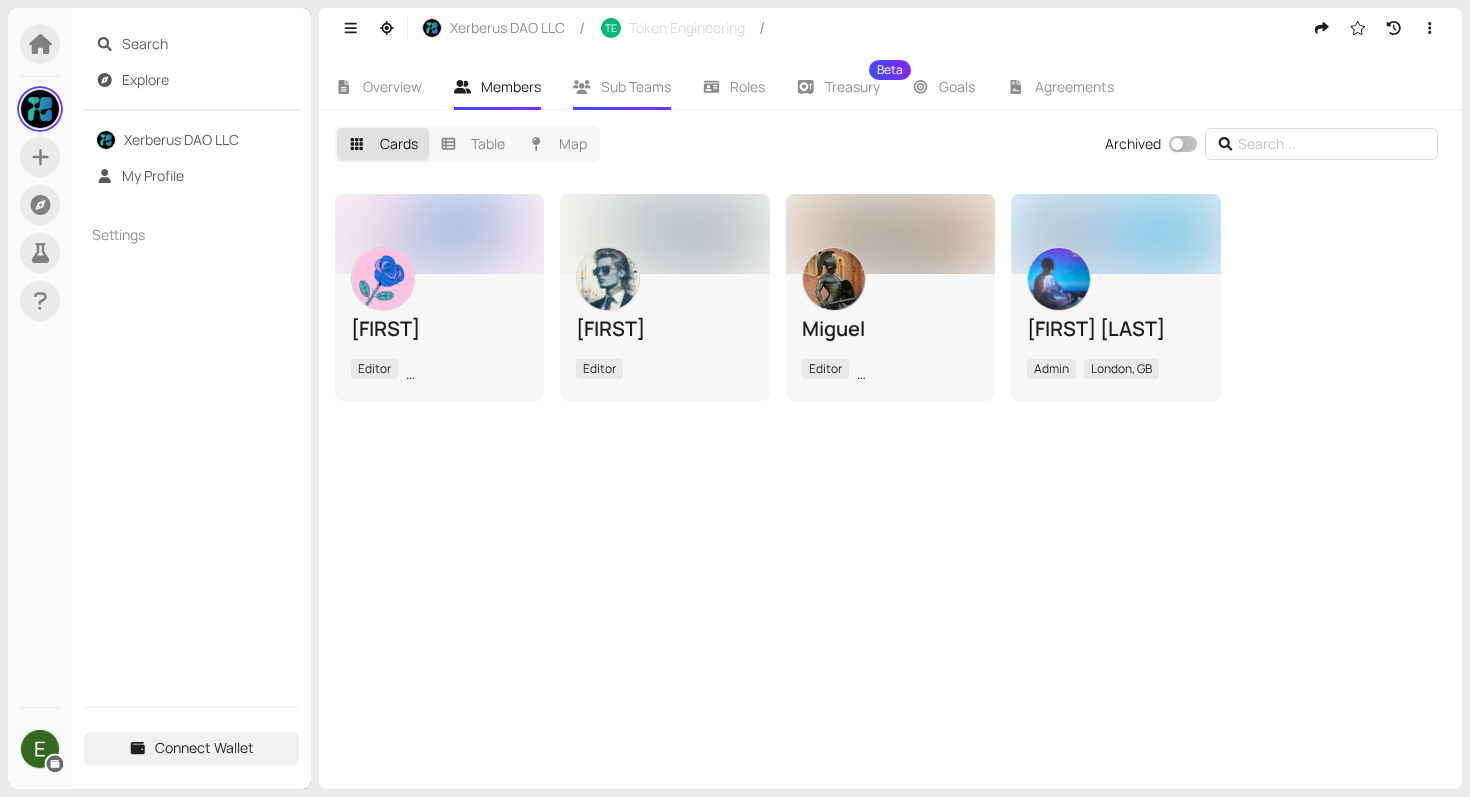 click on "Sub Teams" at bounding box center [636, 86] 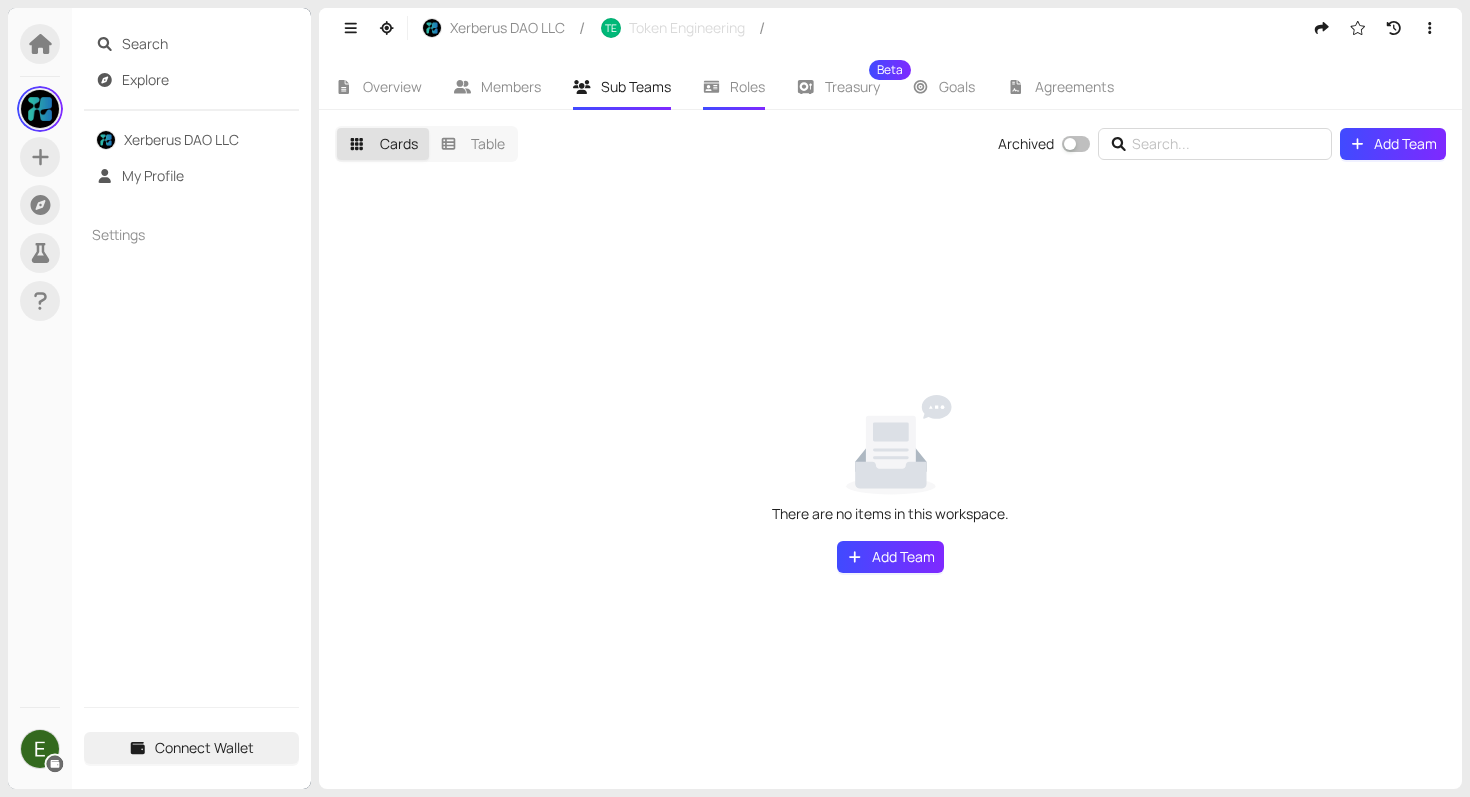 click 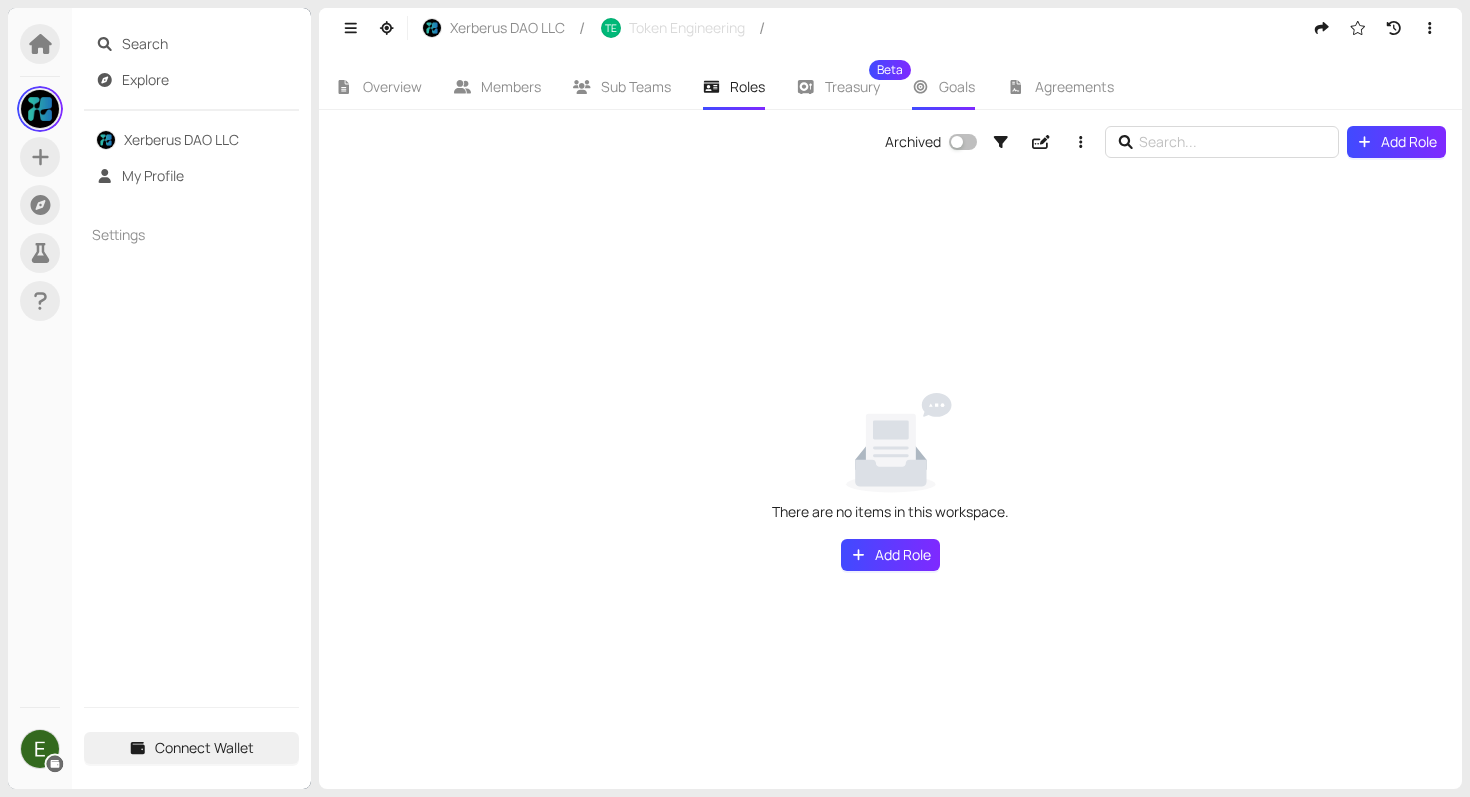click on "Goals" at bounding box center (944, 87) 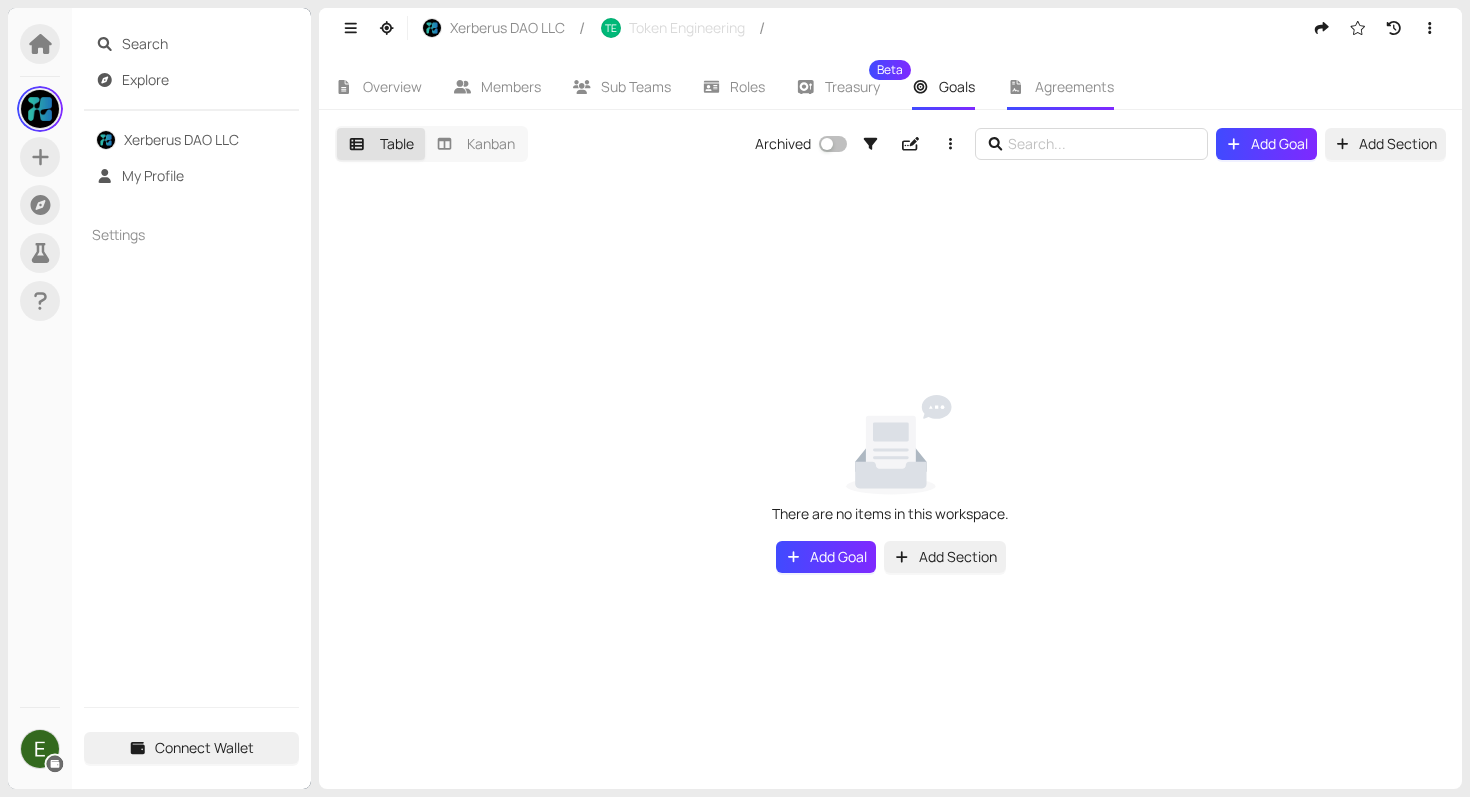 click on "Agreements" at bounding box center [1074, 86] 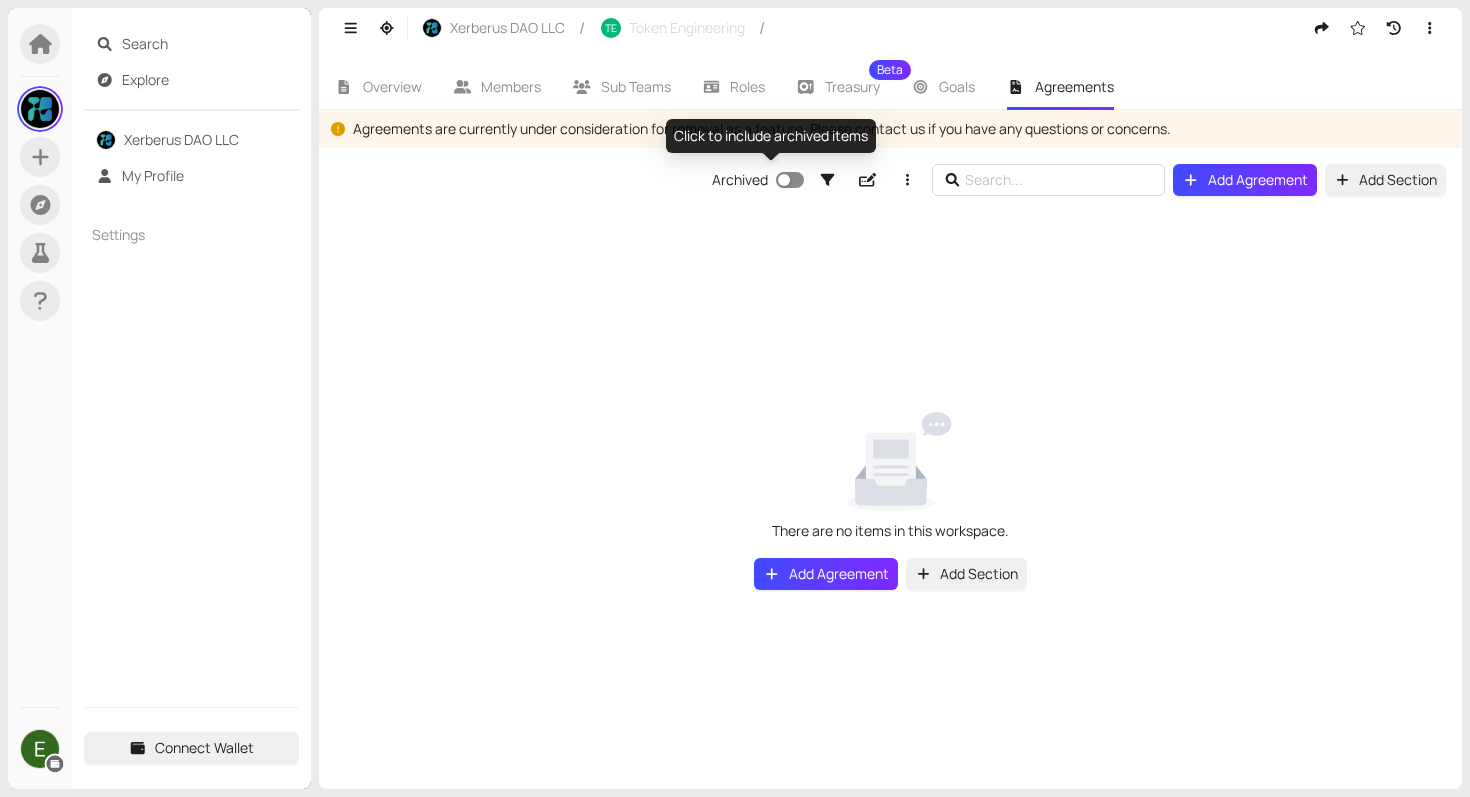 click at bounding box center (784, 180) 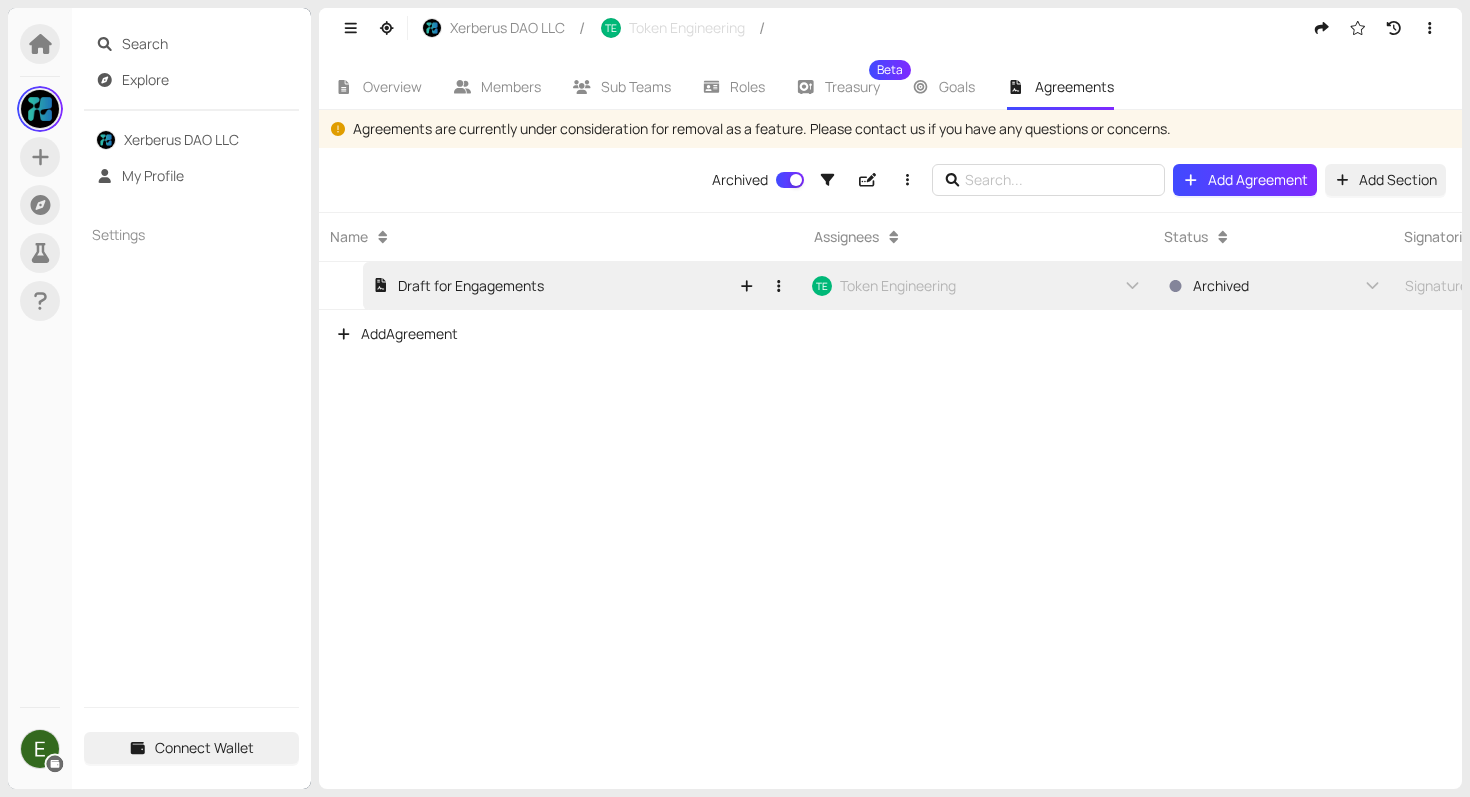 click on "Draft for Engagements" at bounding box center (458, 286) 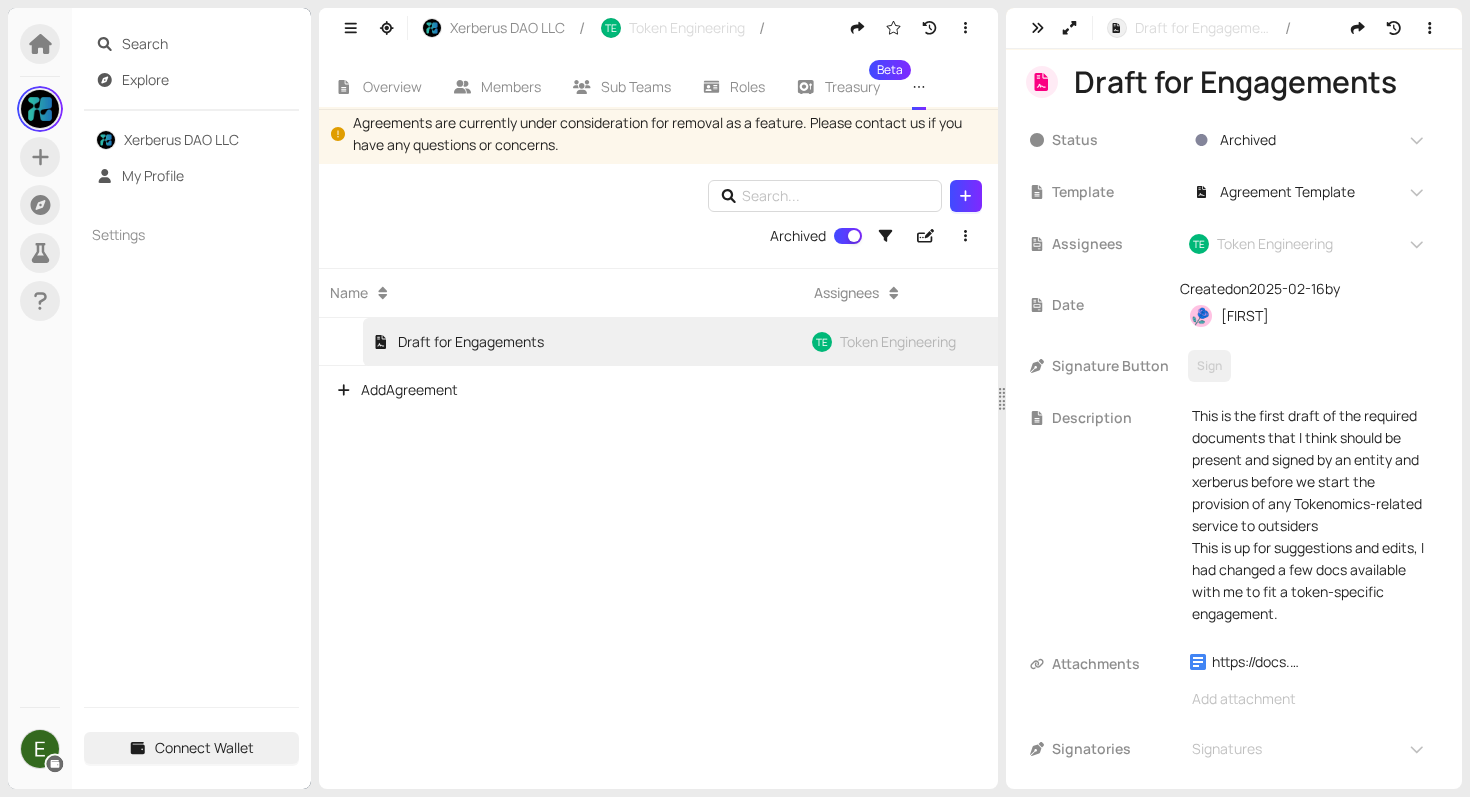 scroll, scrollTop: 80, scrollLeft: 0, axis: vertical 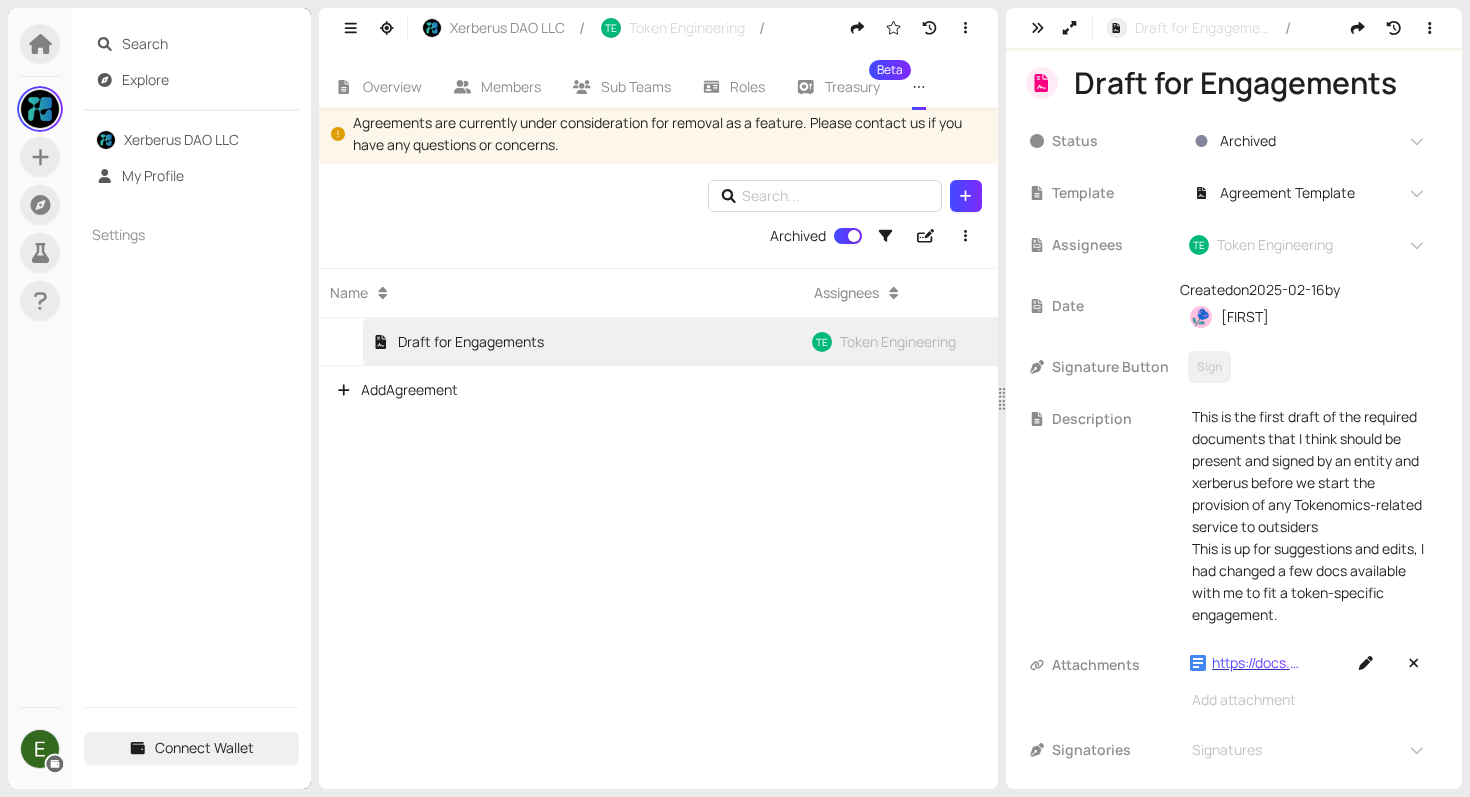 click on "https://docs.google.com/document/d/1dTzNRyPYM0LFfSZm46Wl79XGXEAMDlLmdeZCpBL07VU/edit?tab=t.0" at bounding box center [1257, 663] 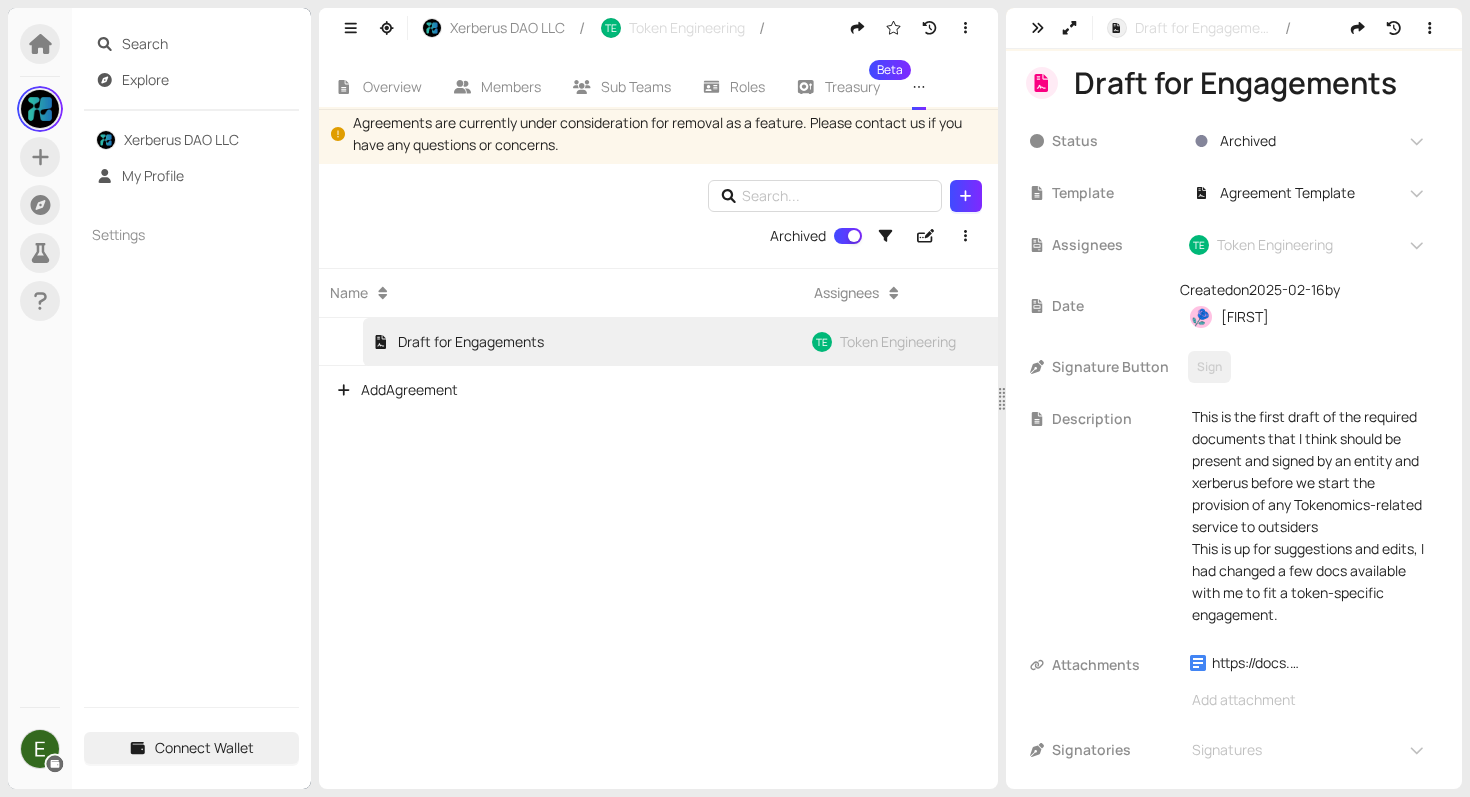 click on "TE Token Engineering" at bounding box center (673, 28) 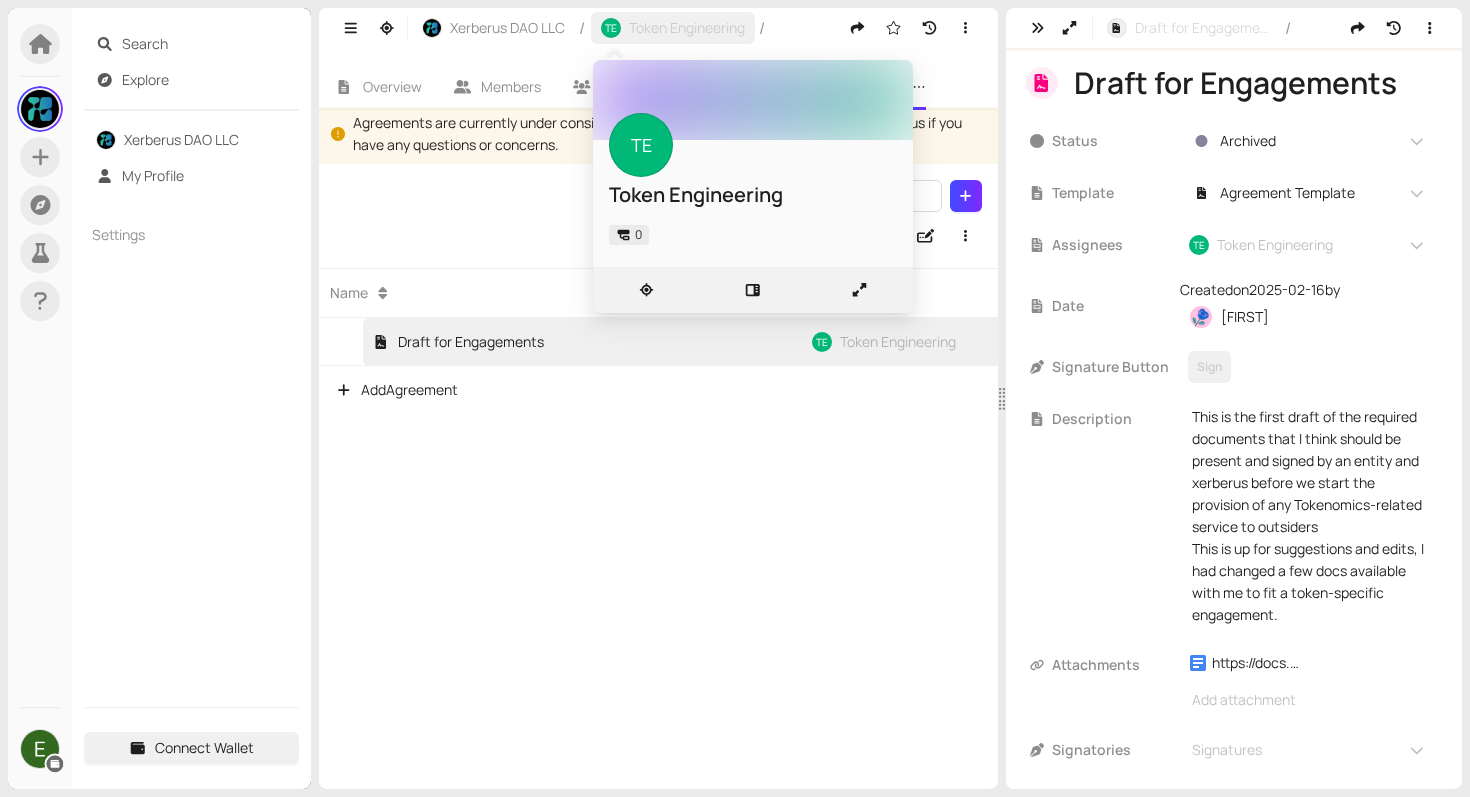 click on "TE Token Engineering" at bounding box center [673, 28] 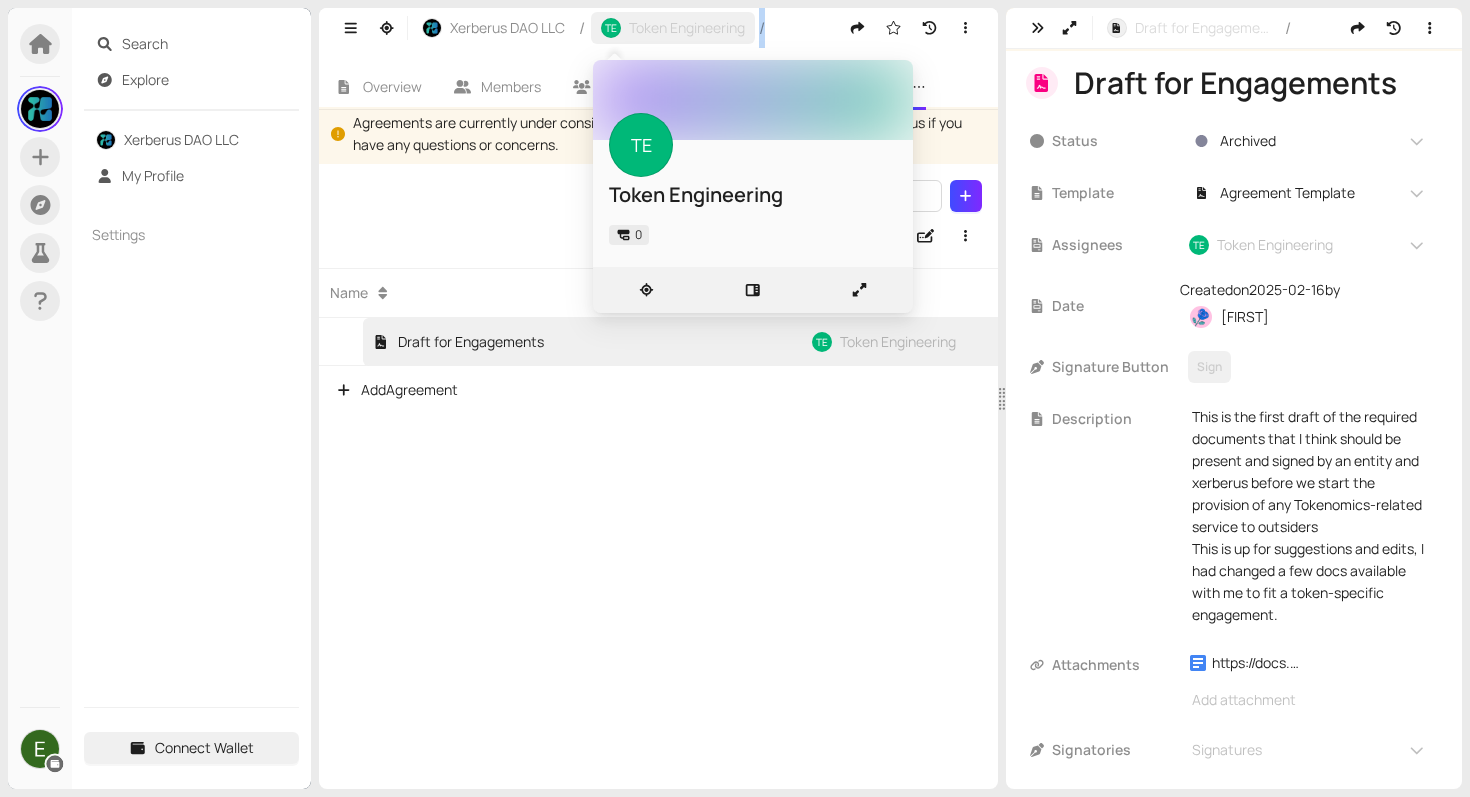 click on "TE Token Engineering" at bounding box center [673, 28] 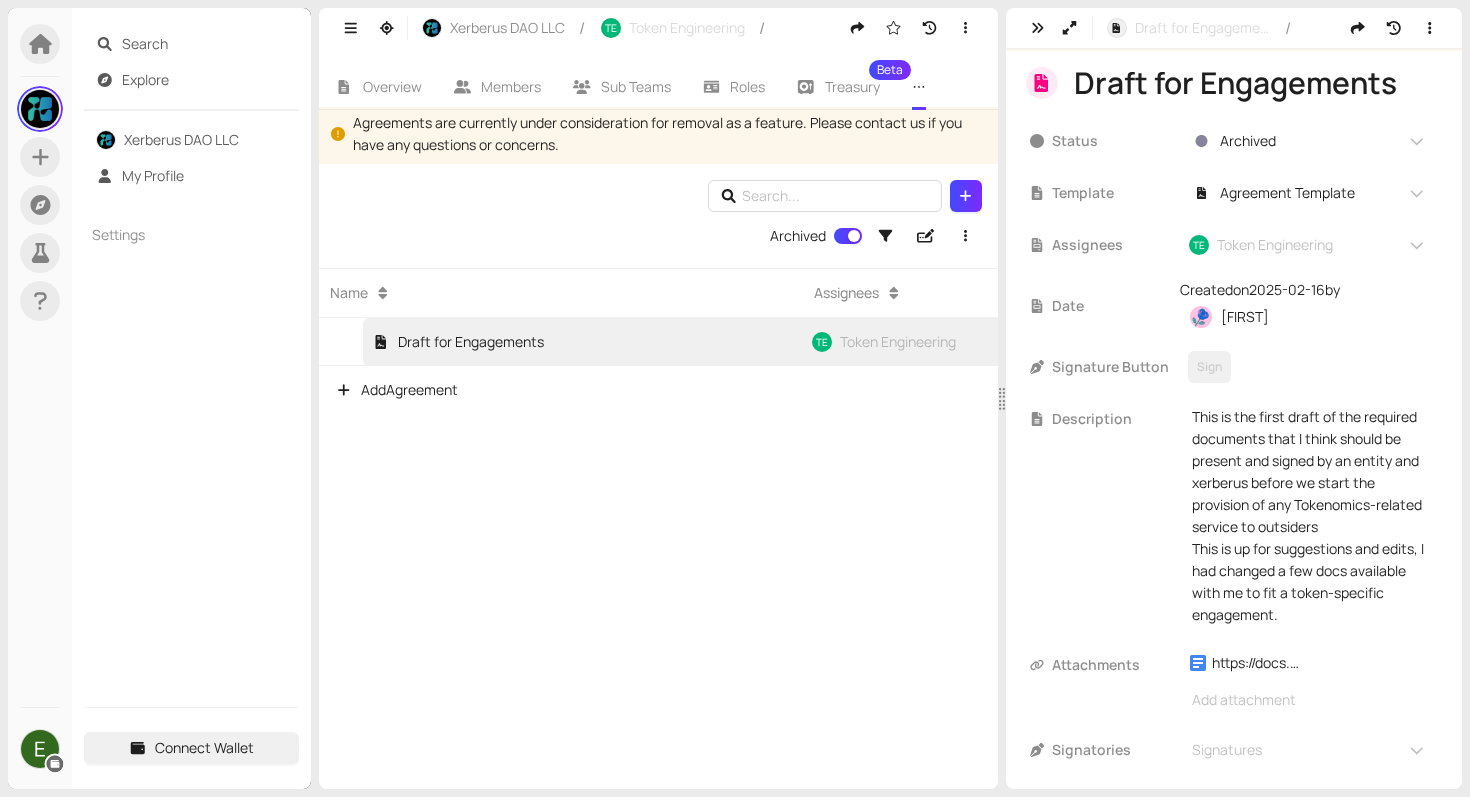 click on "TE Token Engineering" at bounding box center [673, 28] 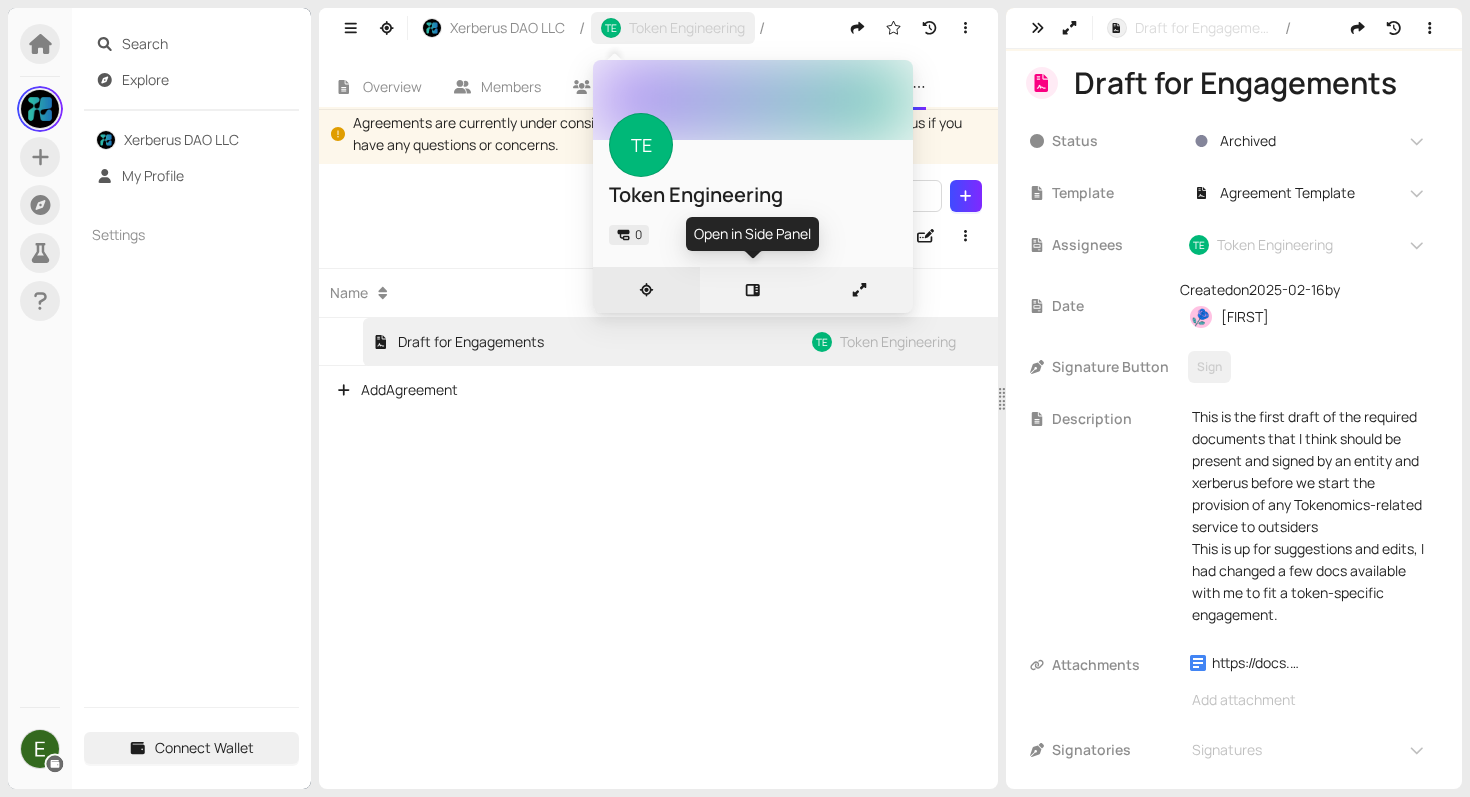 click 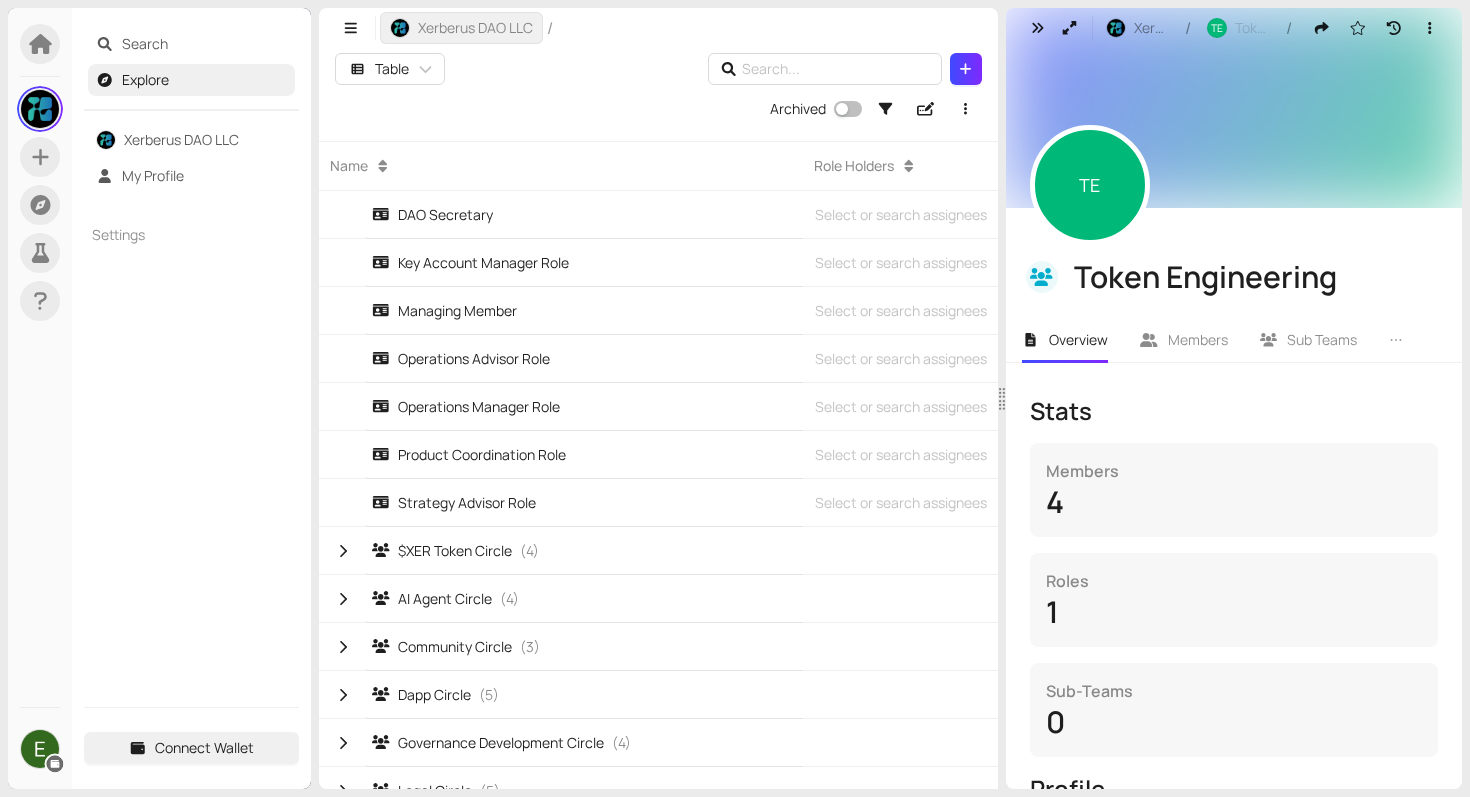 click on "Xerberus DAO LLC" at bounding box center (475, 28) 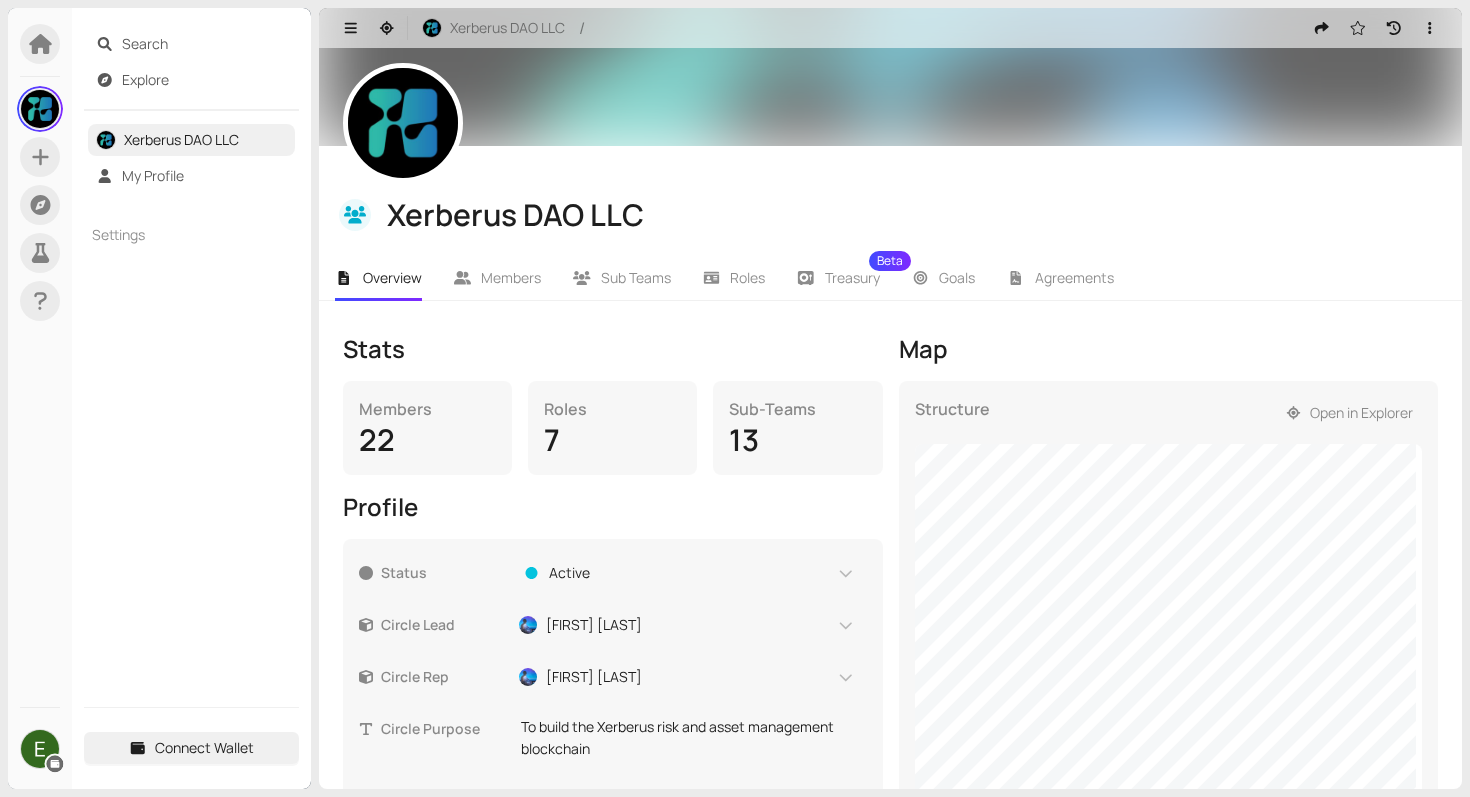 scroll, scrollTop: 49, scrollLeft: 0, axis: vertical 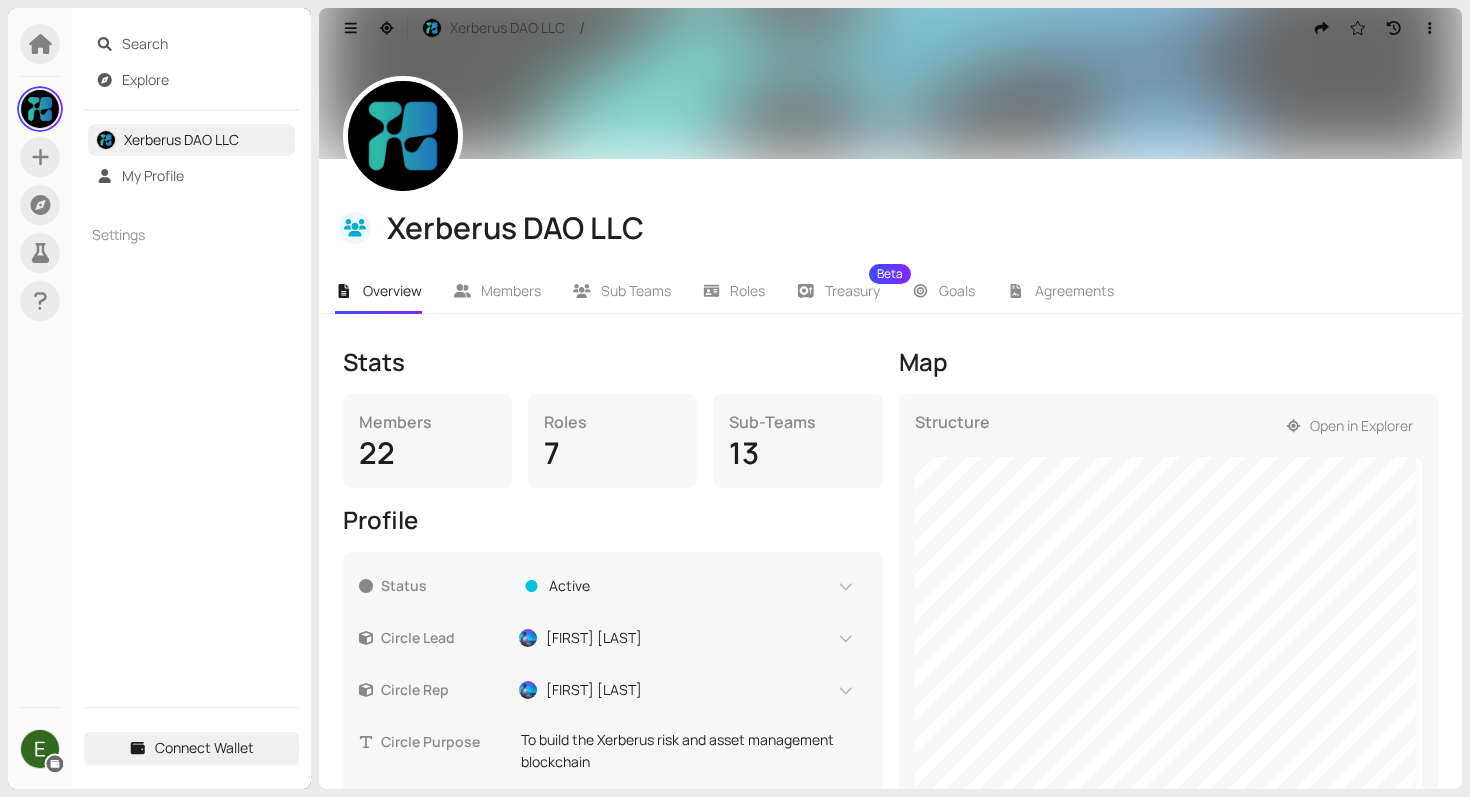 click on "Xerberus DAO LLC /" at bounding box center [890, 28] 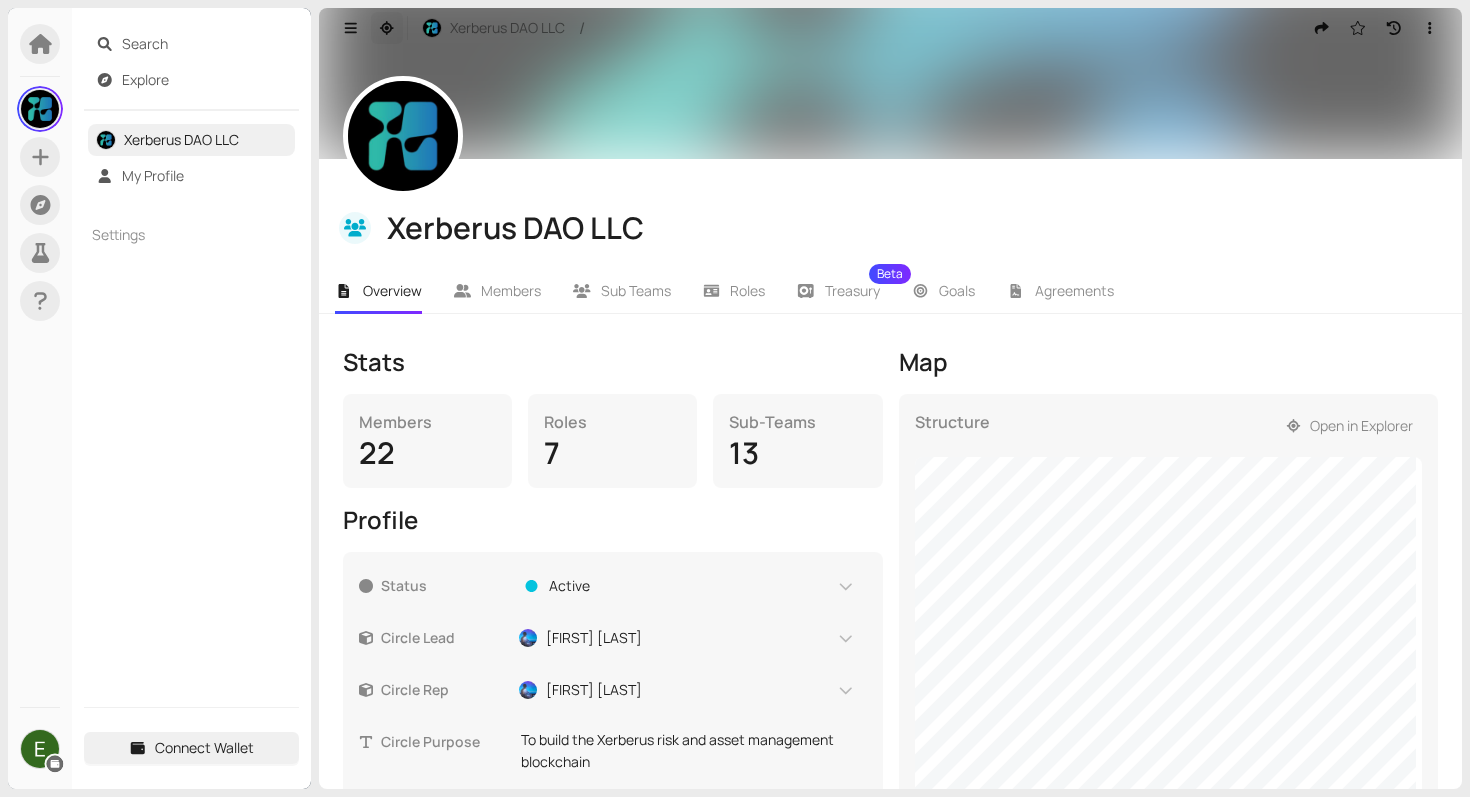 click 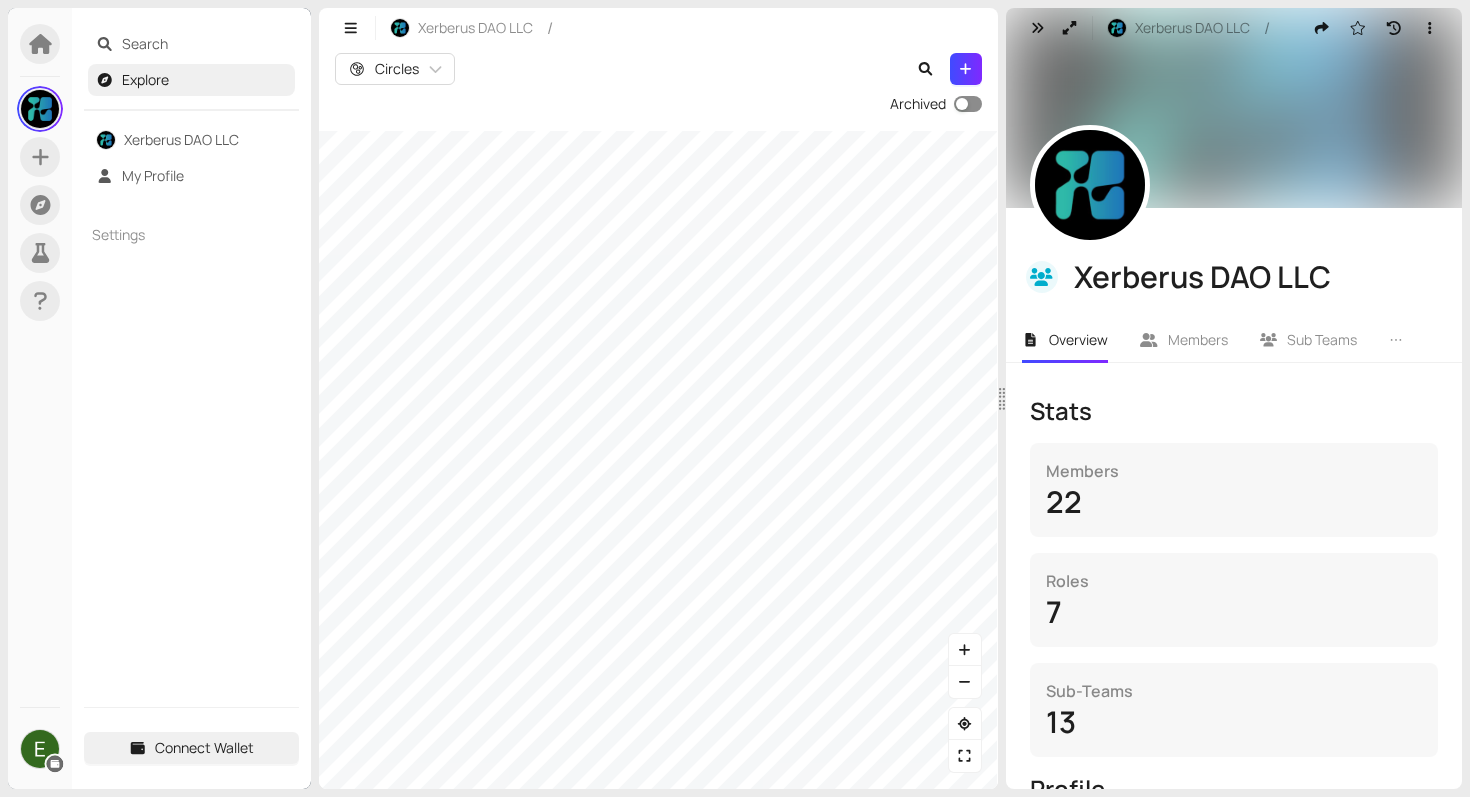 click at bounding box center [968, 104] 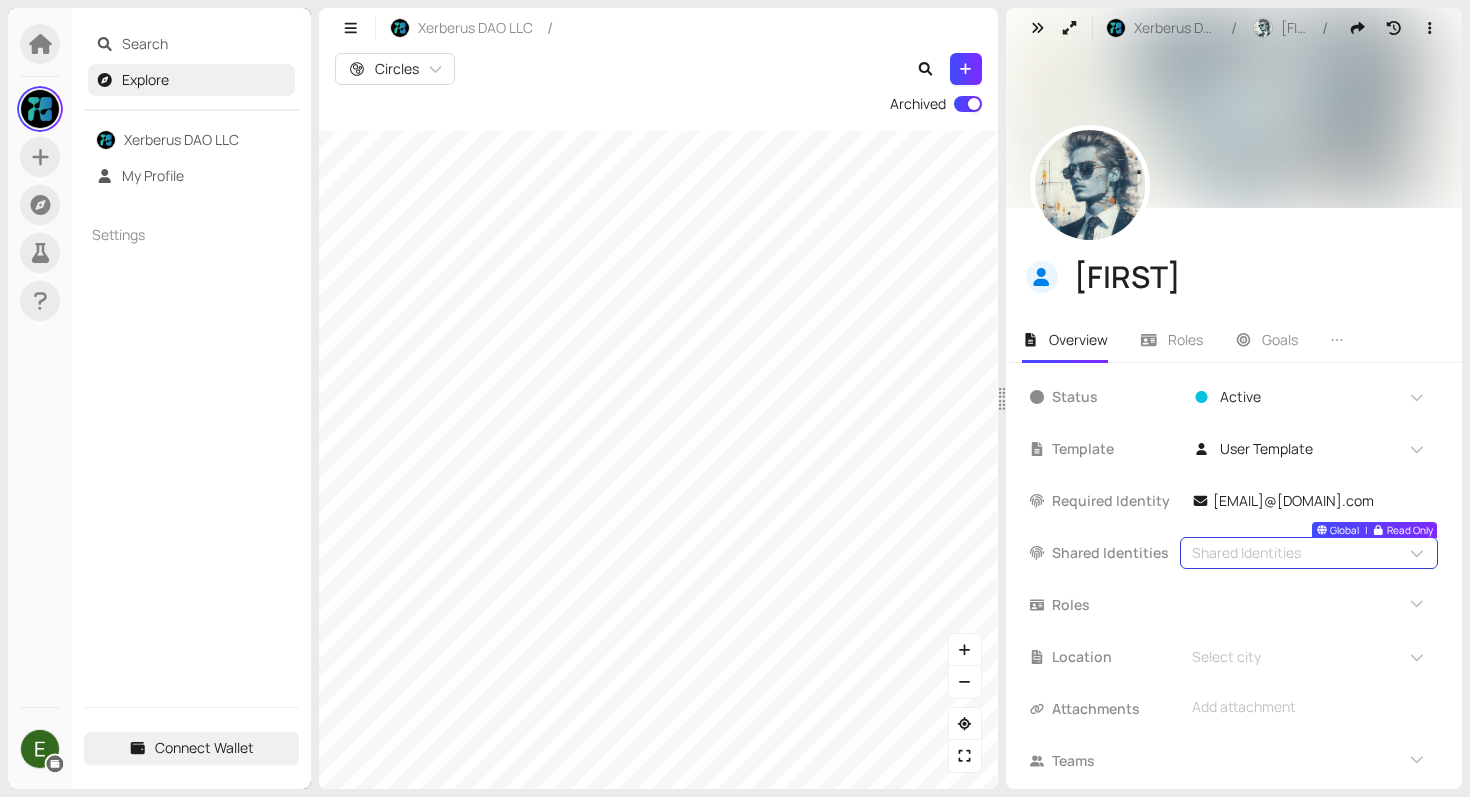 scroll, scrollTop: 30, scrollLeft: 0, axis: vertical 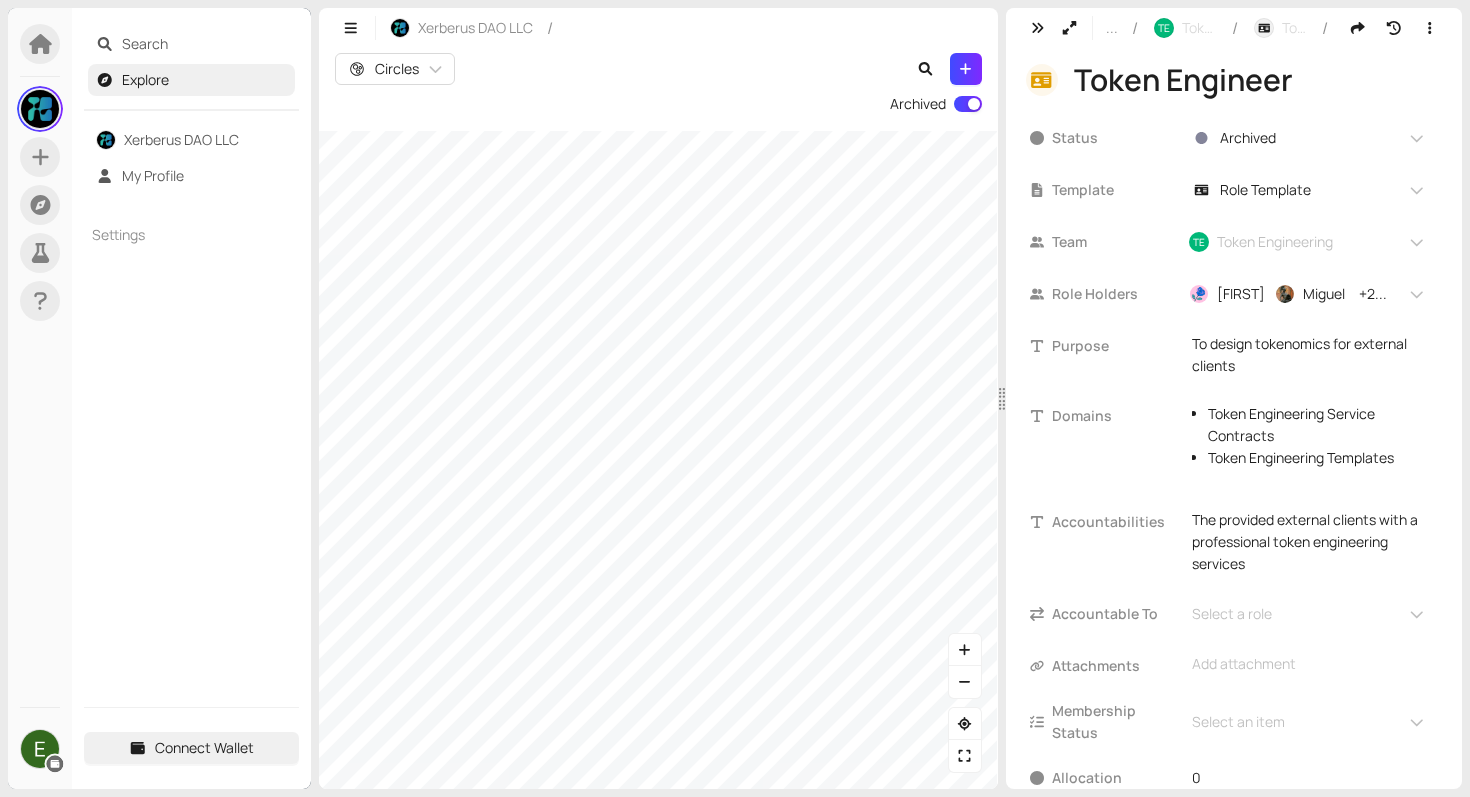 click on "Xerberus DAO LLC / Circles Archived ... / TE Token Engineering / Token Engineer / Token Engineer Status Archived Read Only Template Role Template Team TE Token Engineering Role Holders [FIRST] [FIRST] [FIRST] [FIRST] + 2 ... Read Only Purpose To design tokenomics for external clients This textbox supports markdown and : emojis. Domains Token Engineering Service Contracts Token Engineering Templates This textbox supports markdown and : emojis. Accountabilities The provided external clients with a professional token engineering services This textbox supports markdown and : emojis. Accountable To Select a role Attachments Add attachment Membership Status Select an item Allocation 0" at bounding box center [886, 398] 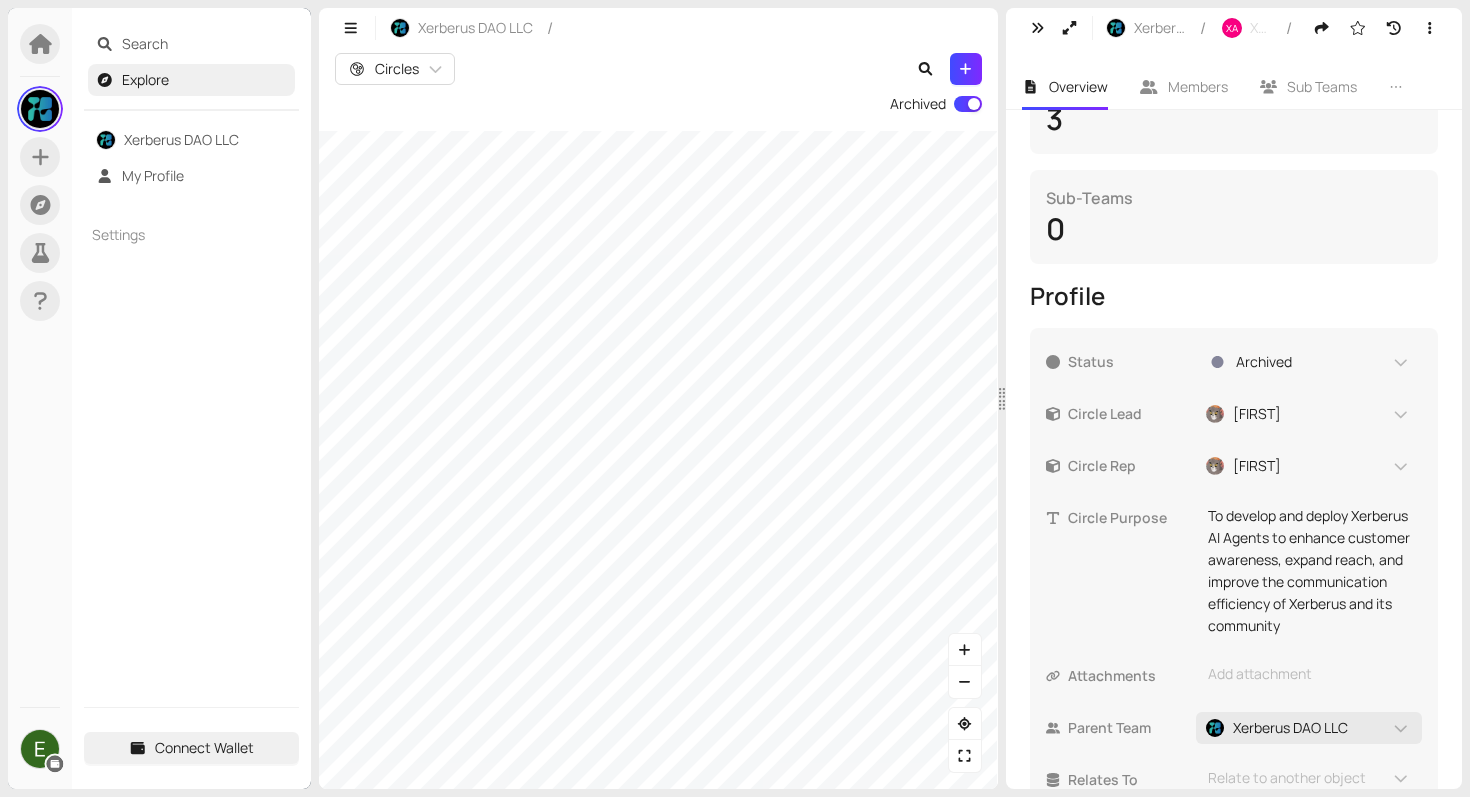 scroll, scrollTop: 466, scrollLeft: 0, axis: vertical 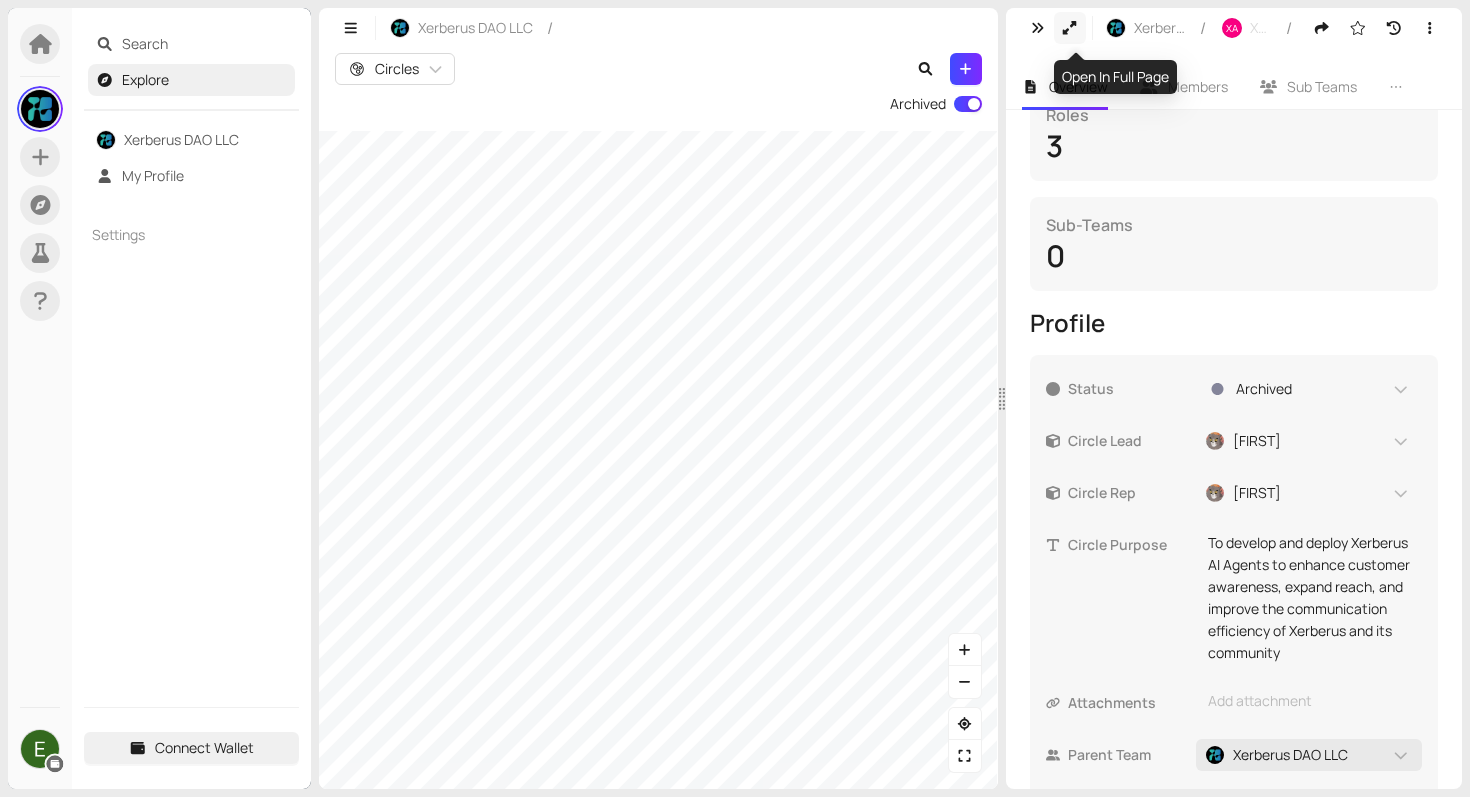 click 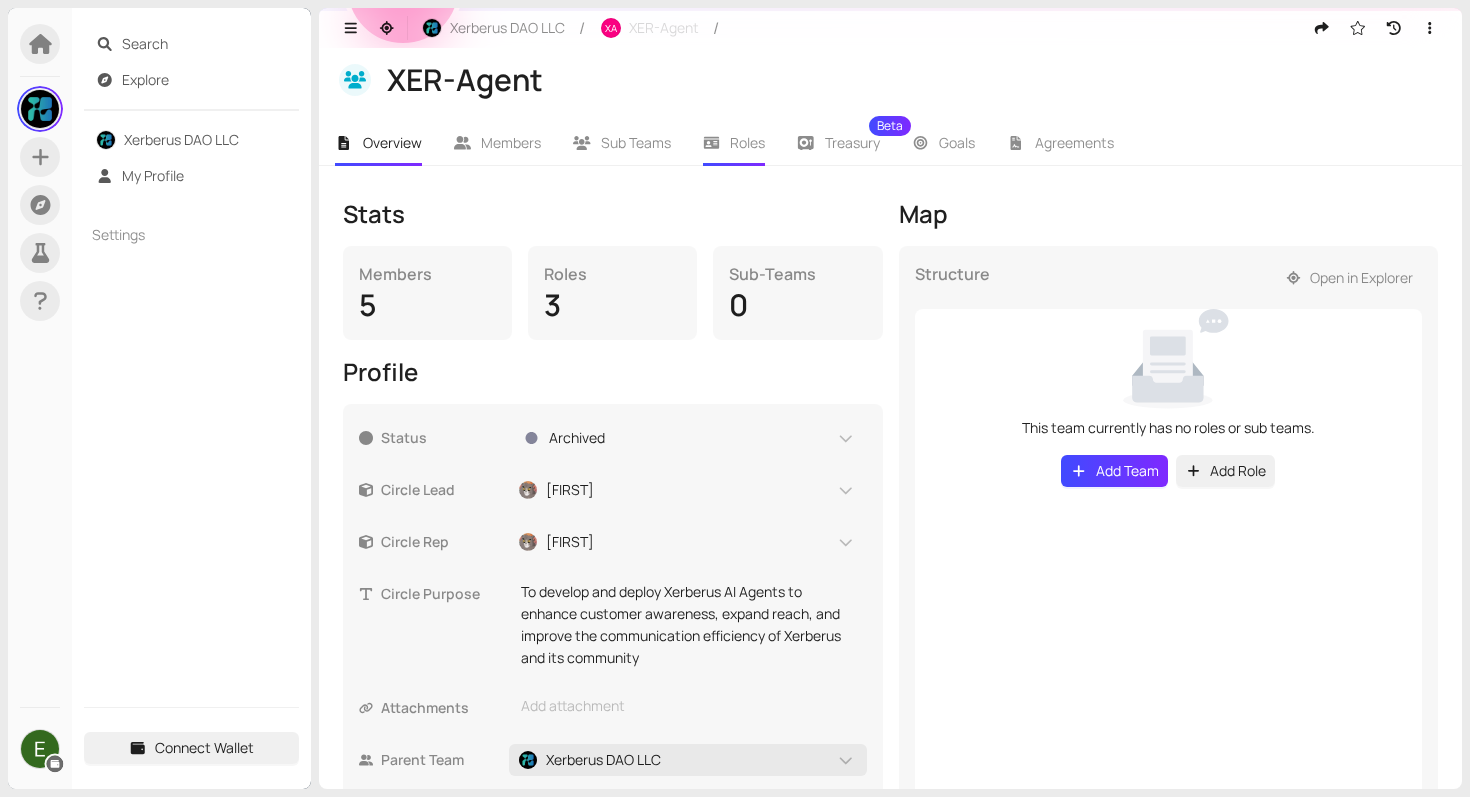 scroll, scrollTop: 199, scrollLeft: 0, axis: vertical 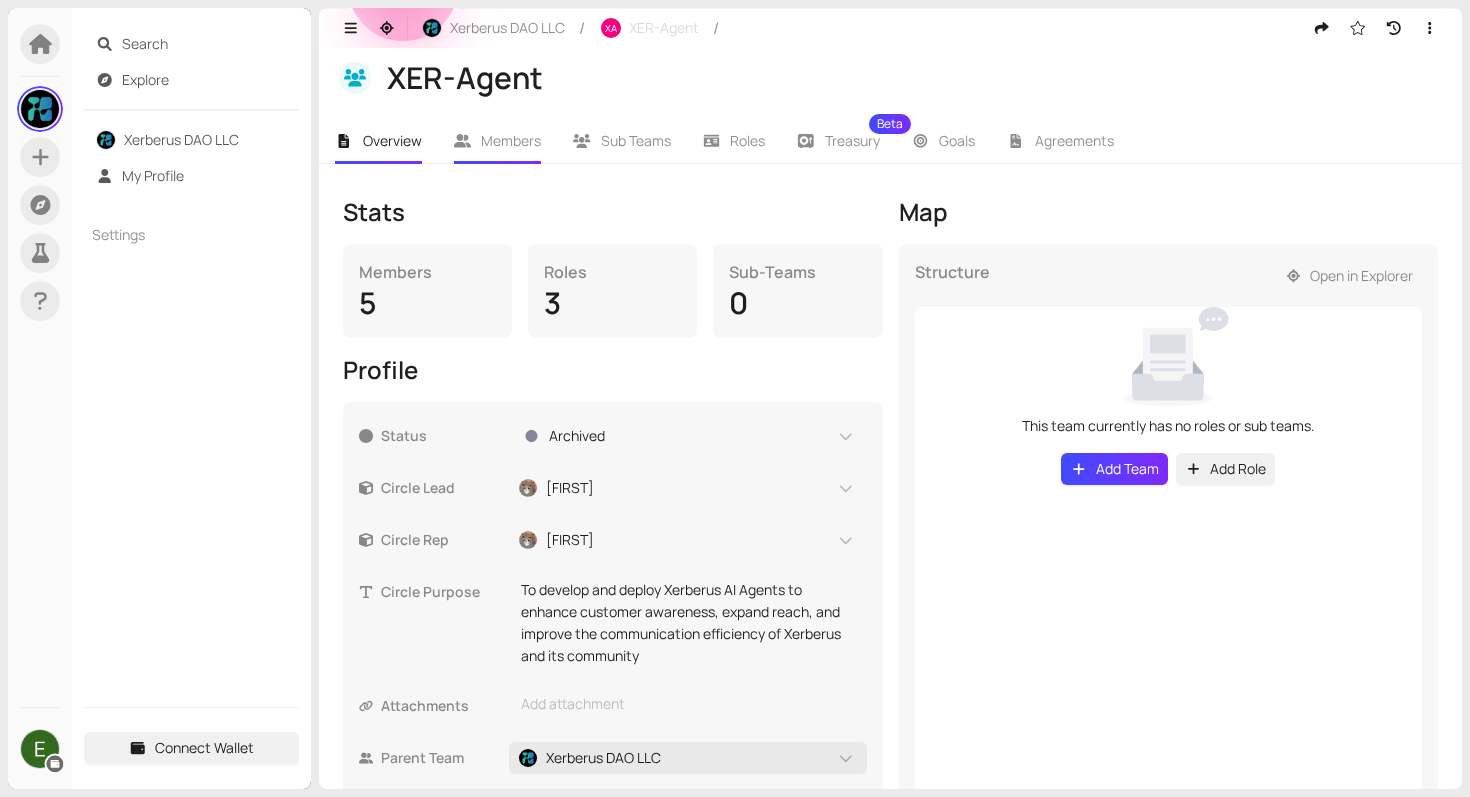 click on "Members" at bounding box center [498, 141] 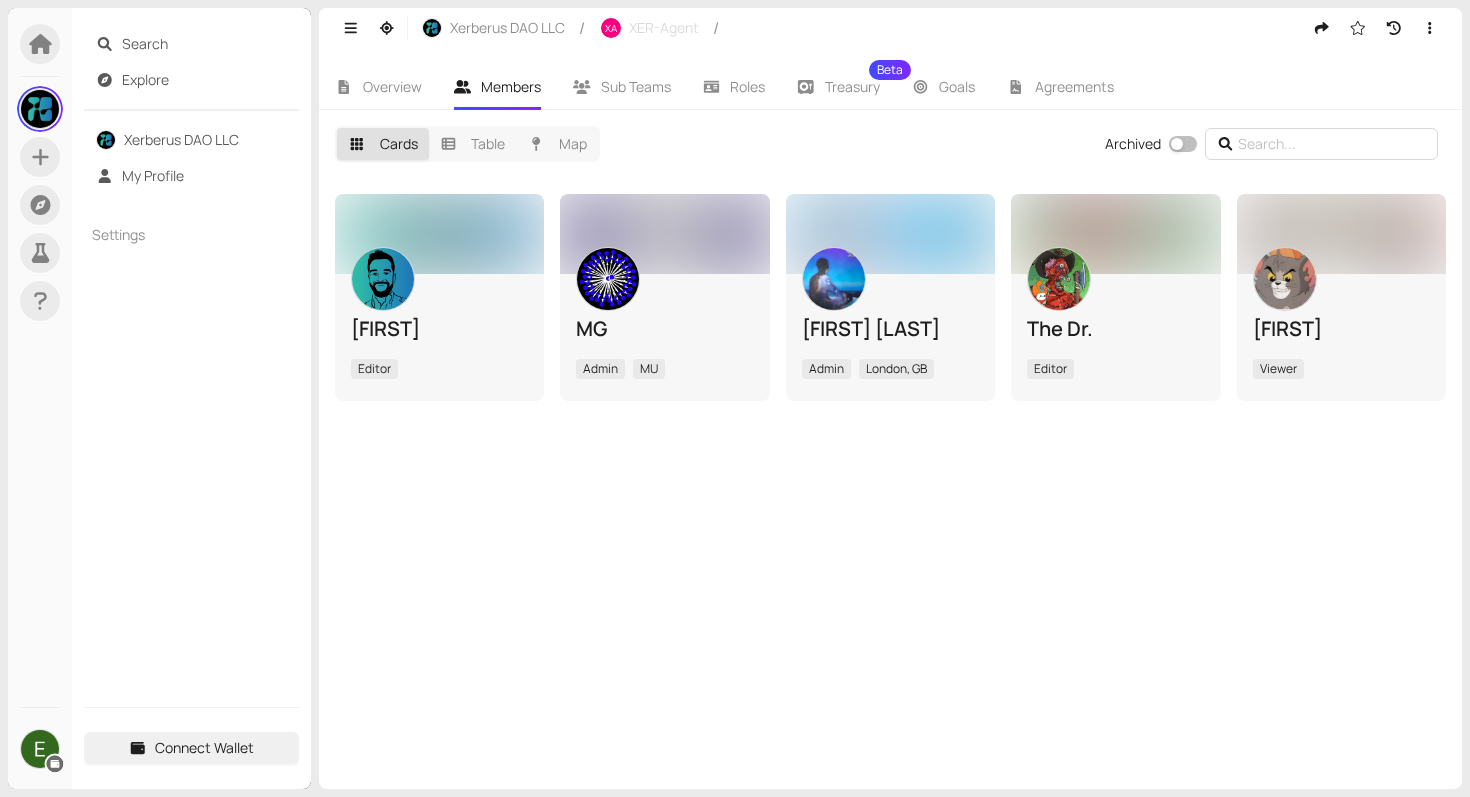 type 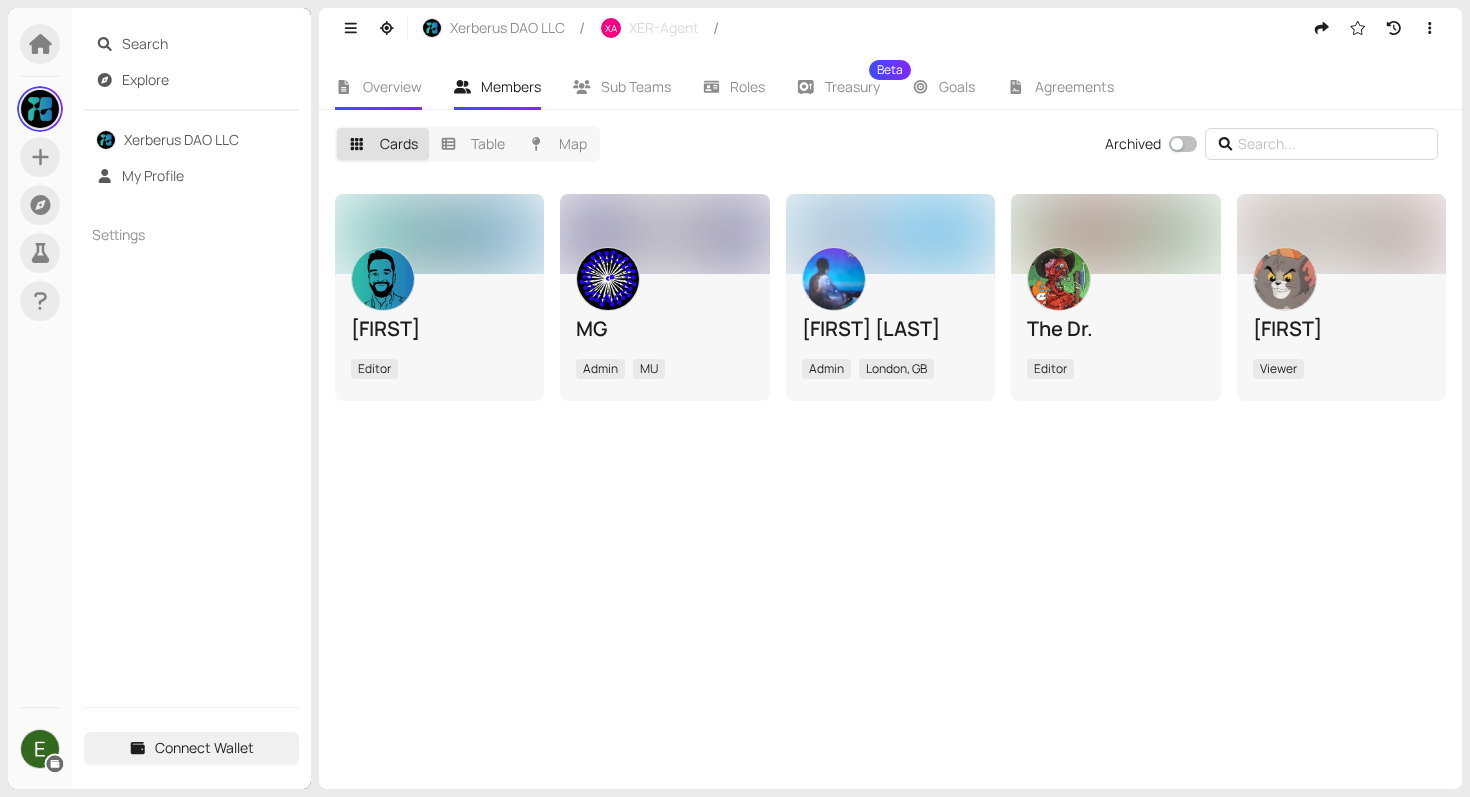 click on "Overview" at bounding box center [378, 87] 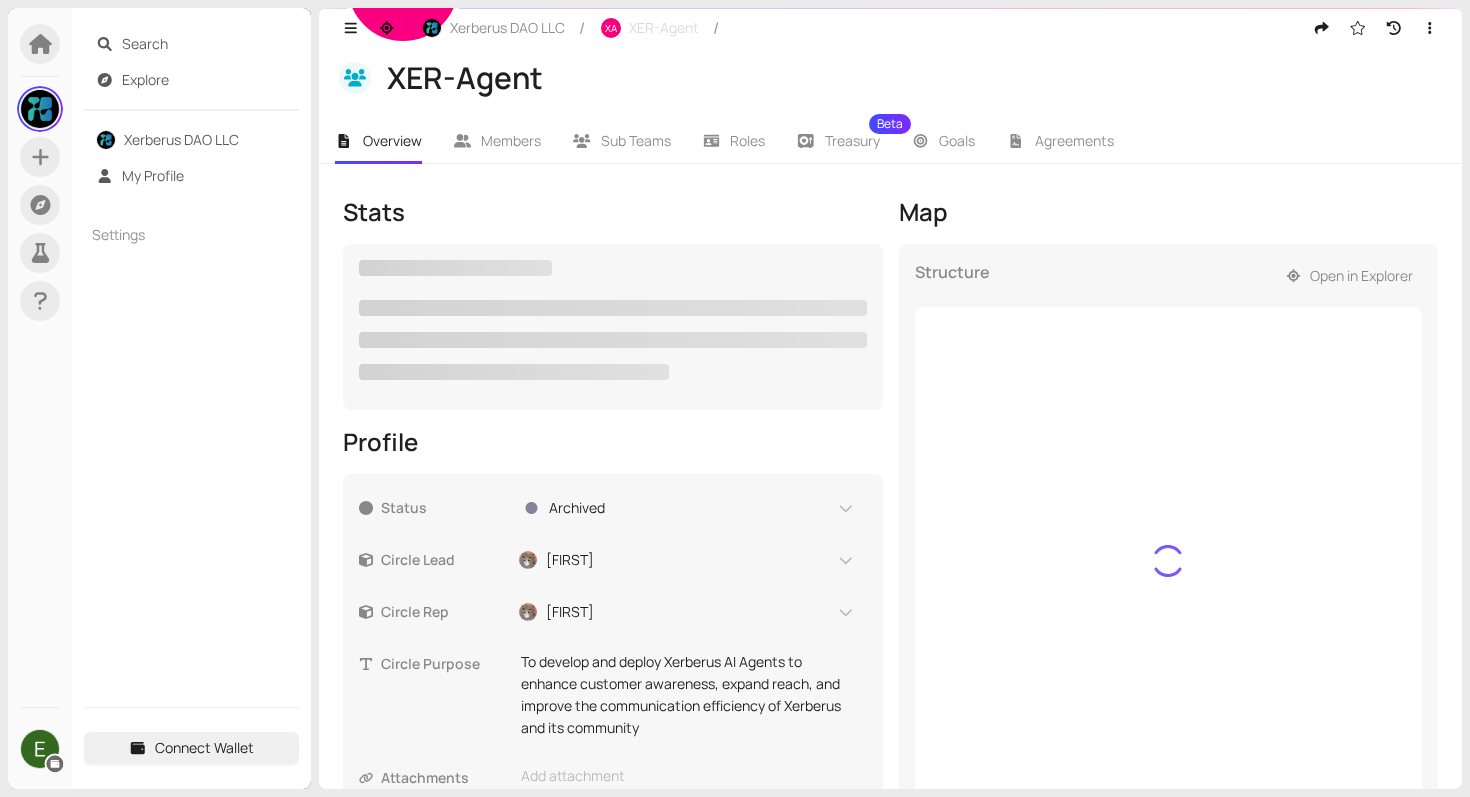 scroll, scrollTop: 73, scrollLeft: 0, axis: vertical 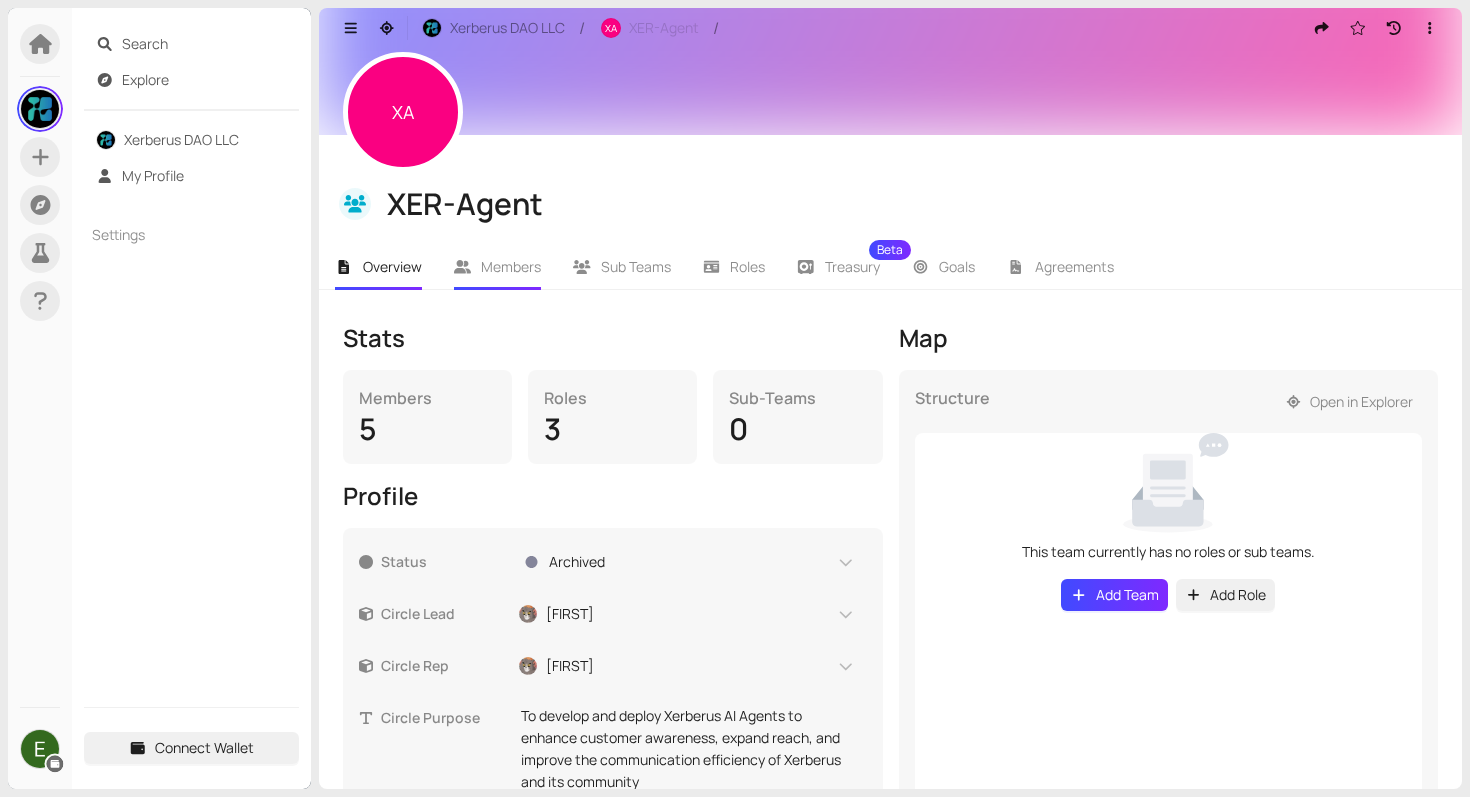 click on "Members" at bounding box center (511, 266) 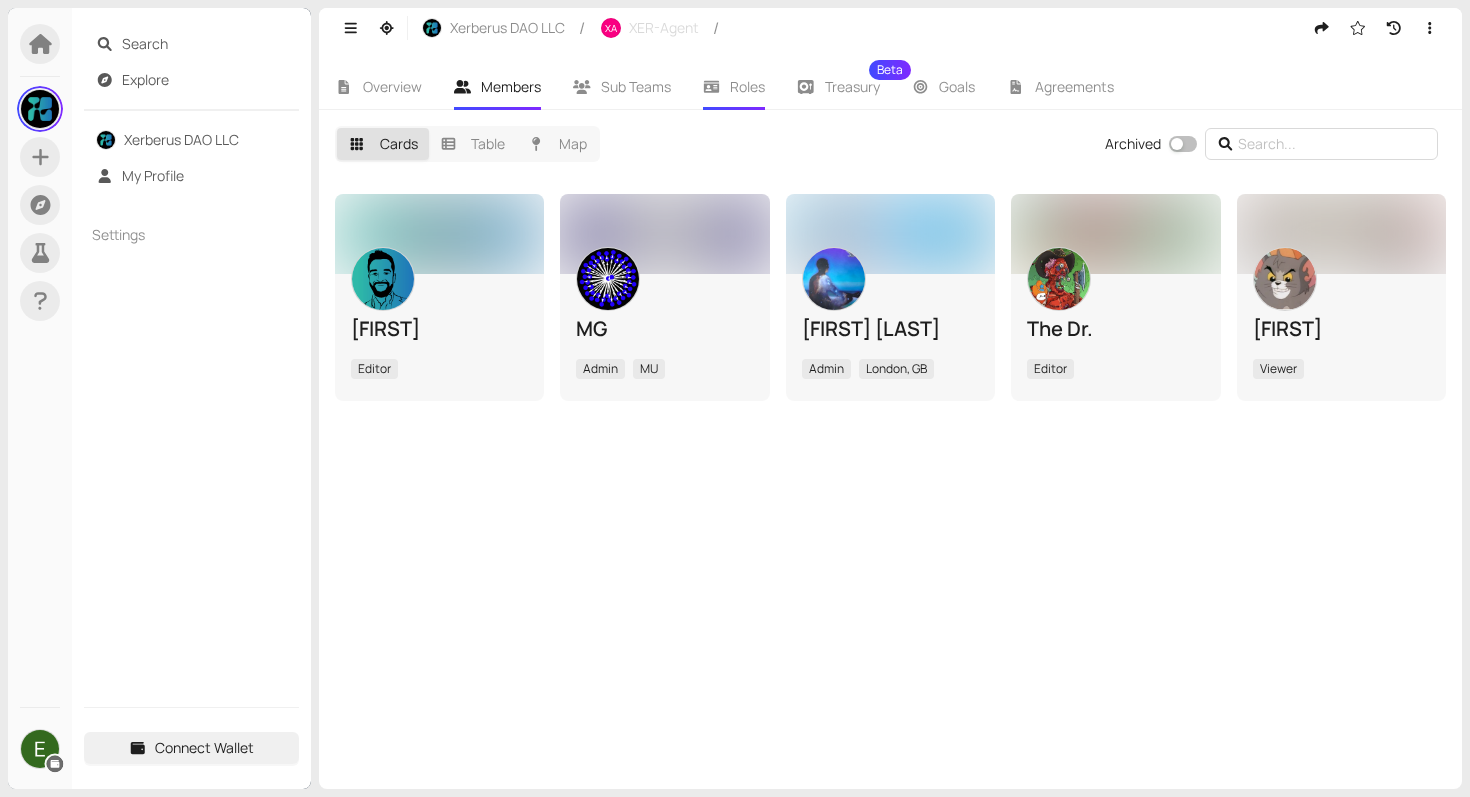 click on "Roles" at bounding box center [747, 86] 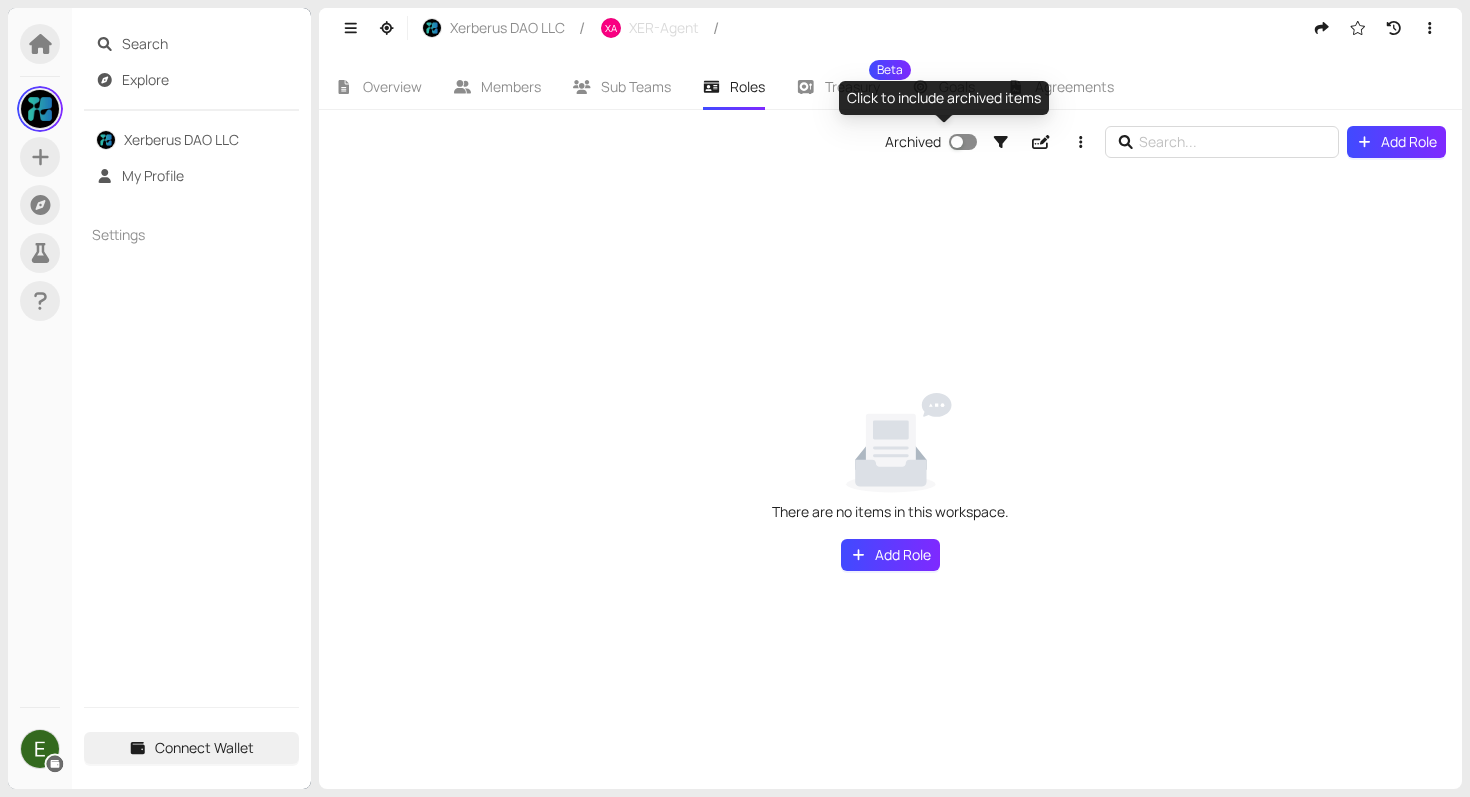 click at bounding box center [957, 142] 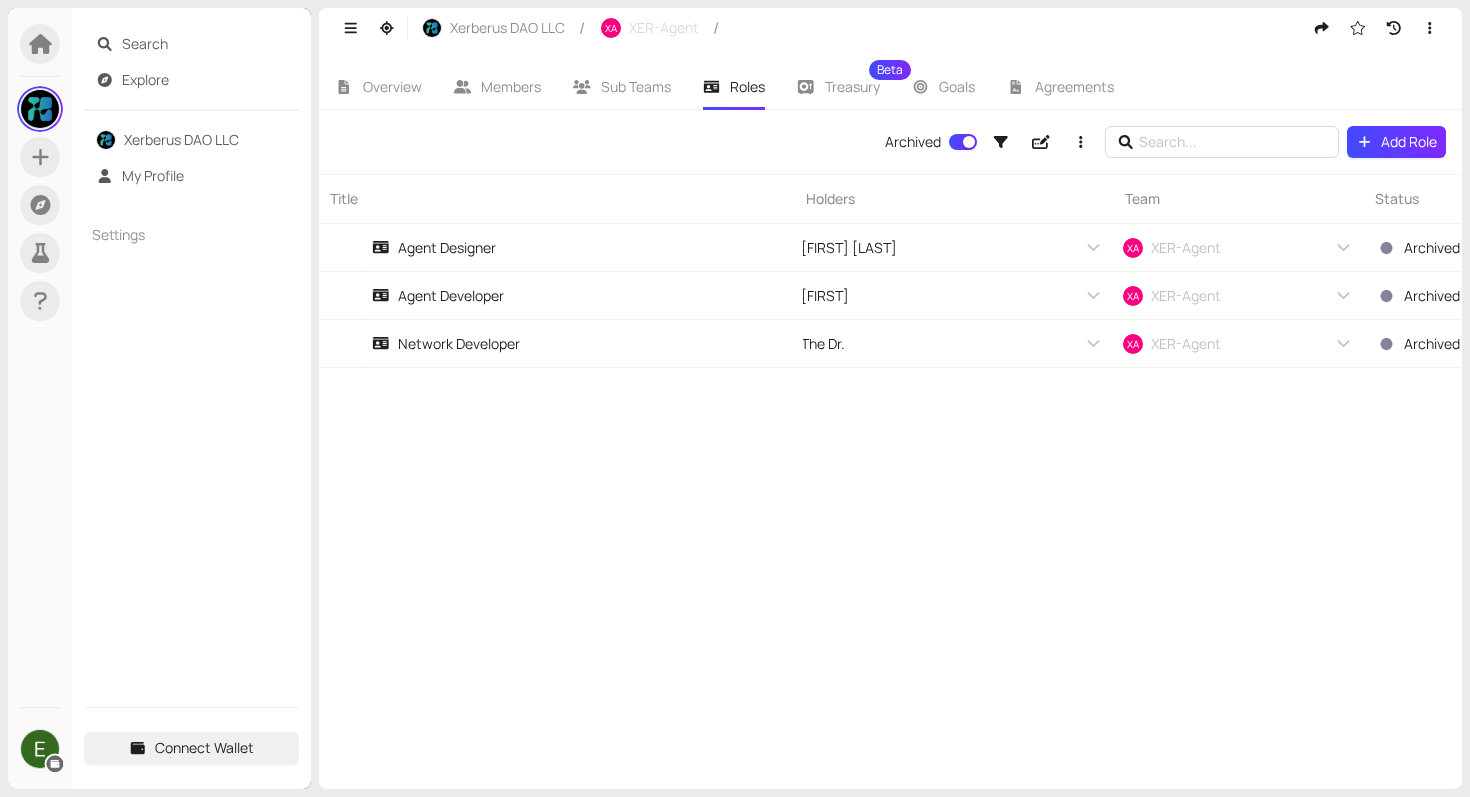 scroll, scrollTop: 0, scrollLeft: 0, axis: both 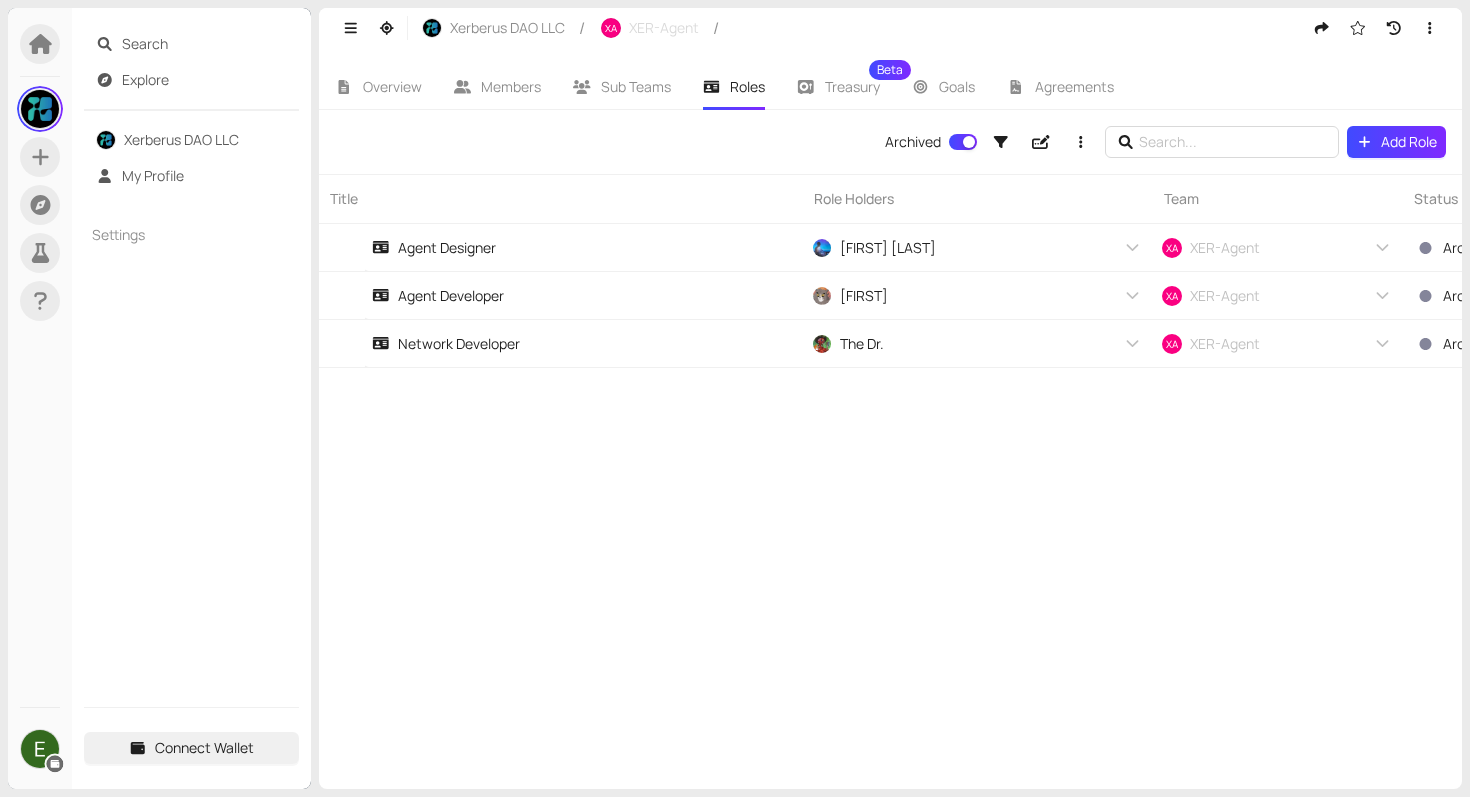 type 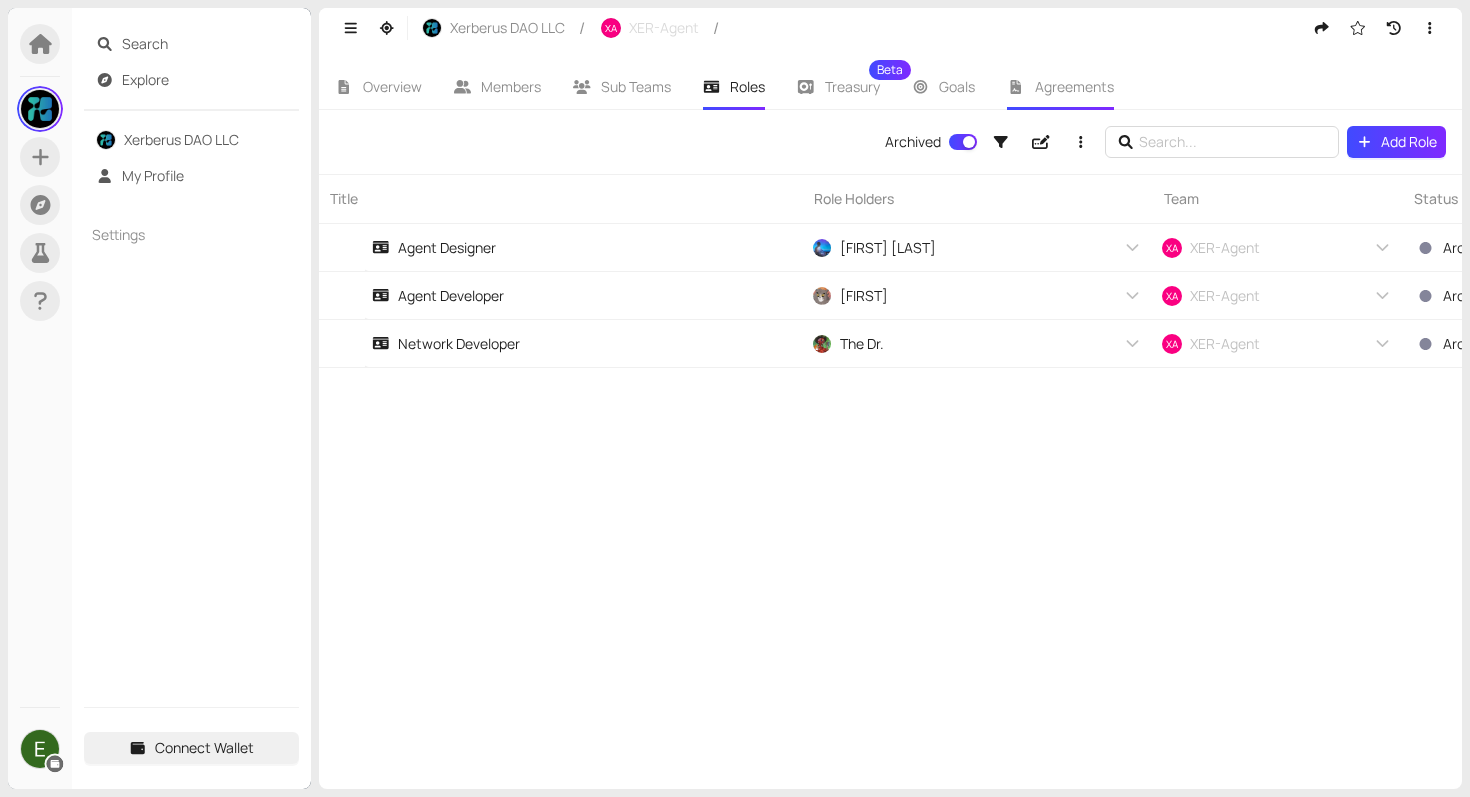 click on "Agreements" at bounding box center (1074, 86) 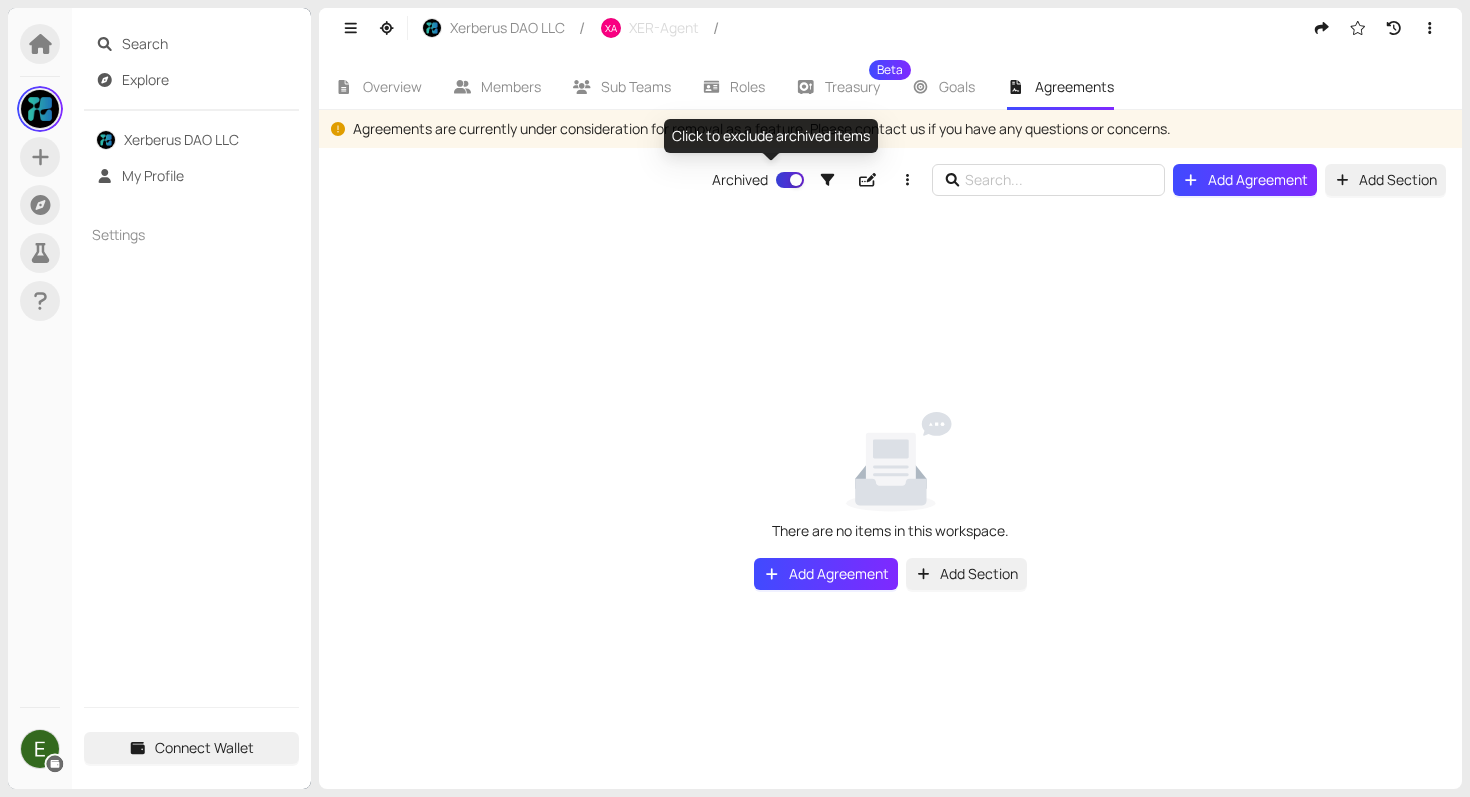 click at bounding box center (796, 180) 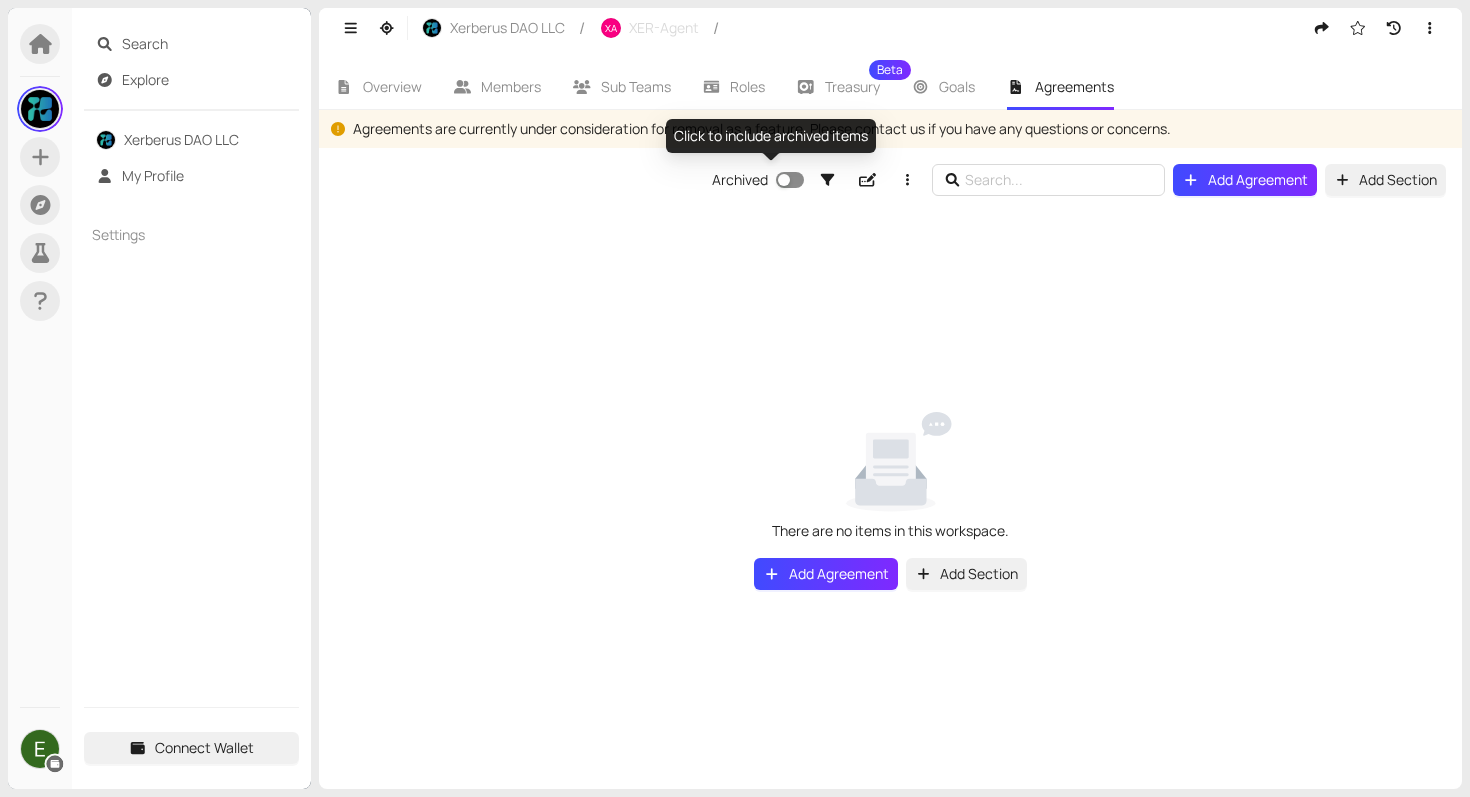 click at bounding box center [790, 180] 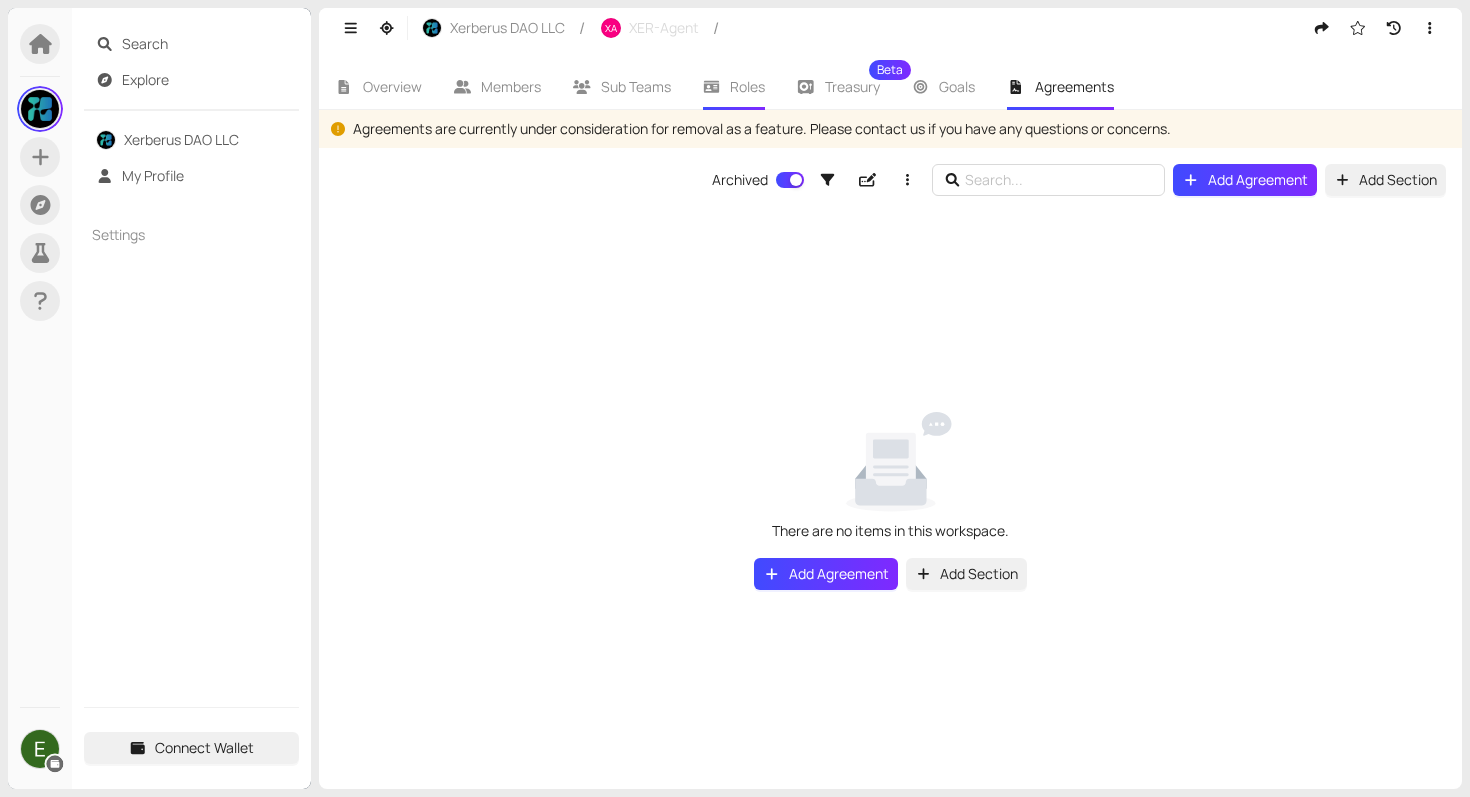 click on "Roles" at bounding box center [747, 86] 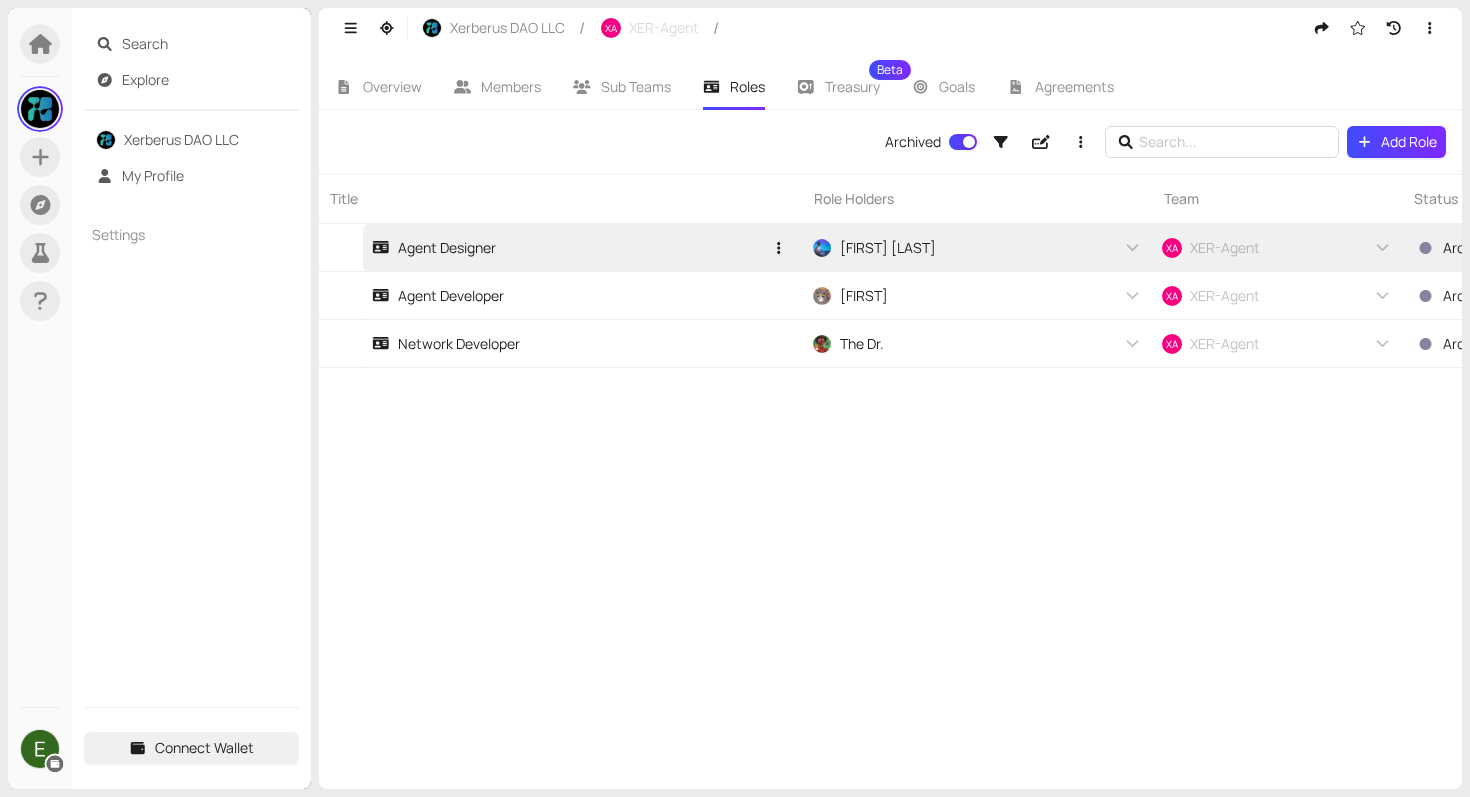 click on "Agent Designer" at bounding box center (434, 248) 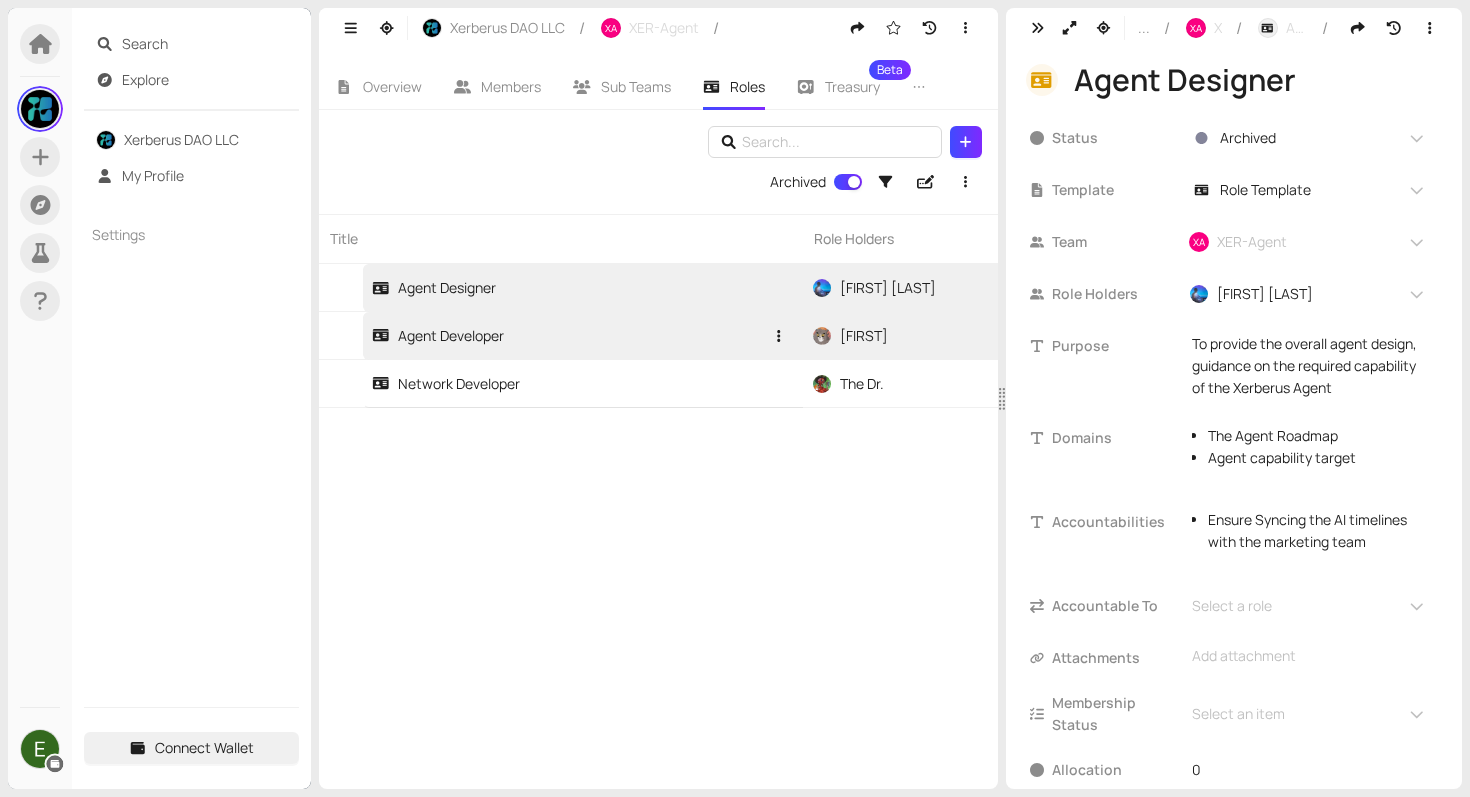 click on "Agent Developer" at bounding box center [438, 336] 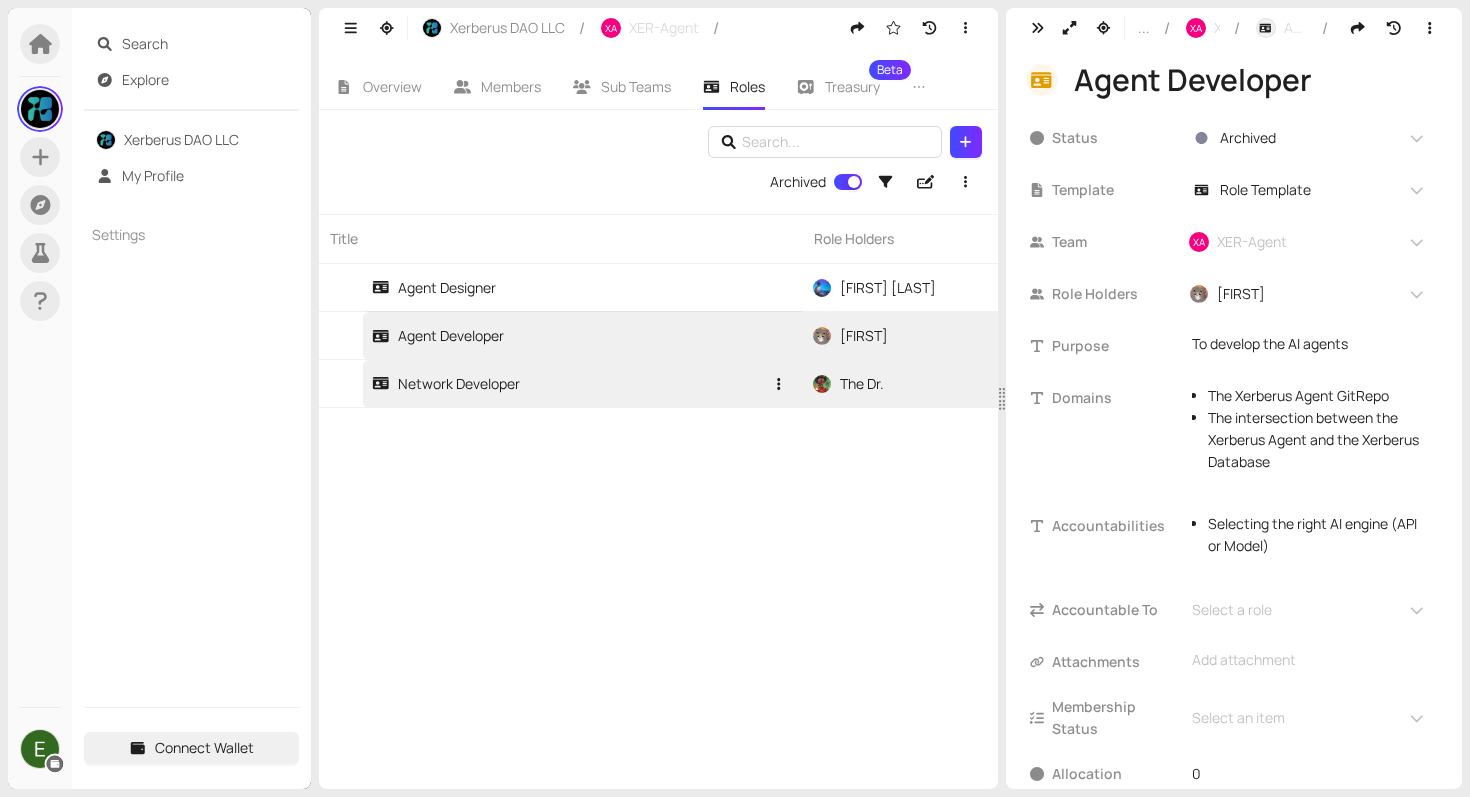 click on "Network Developer" at bounding box center (446, 384) 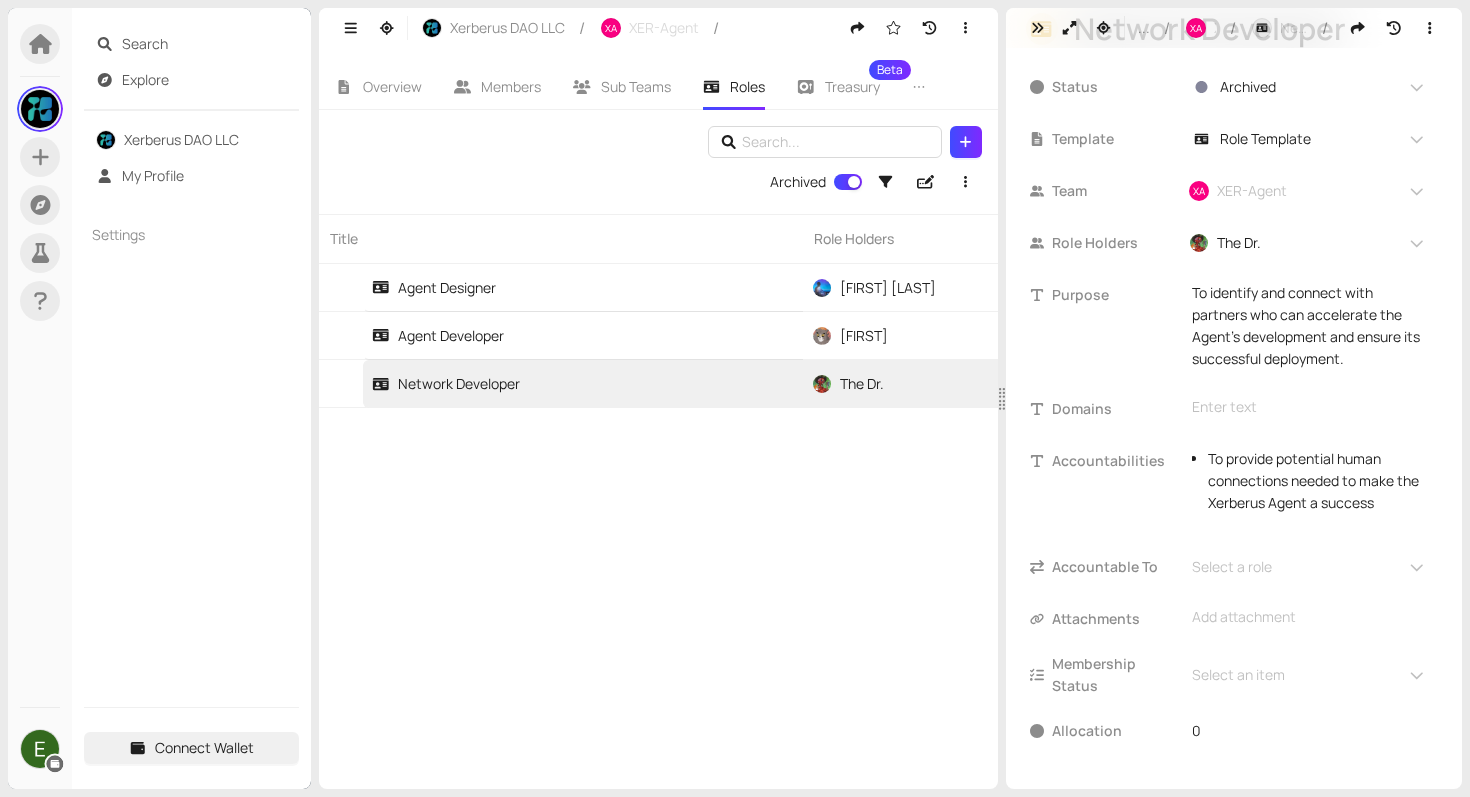 scroll, scrollTop: 0, scrollLeft: 0, axis: both 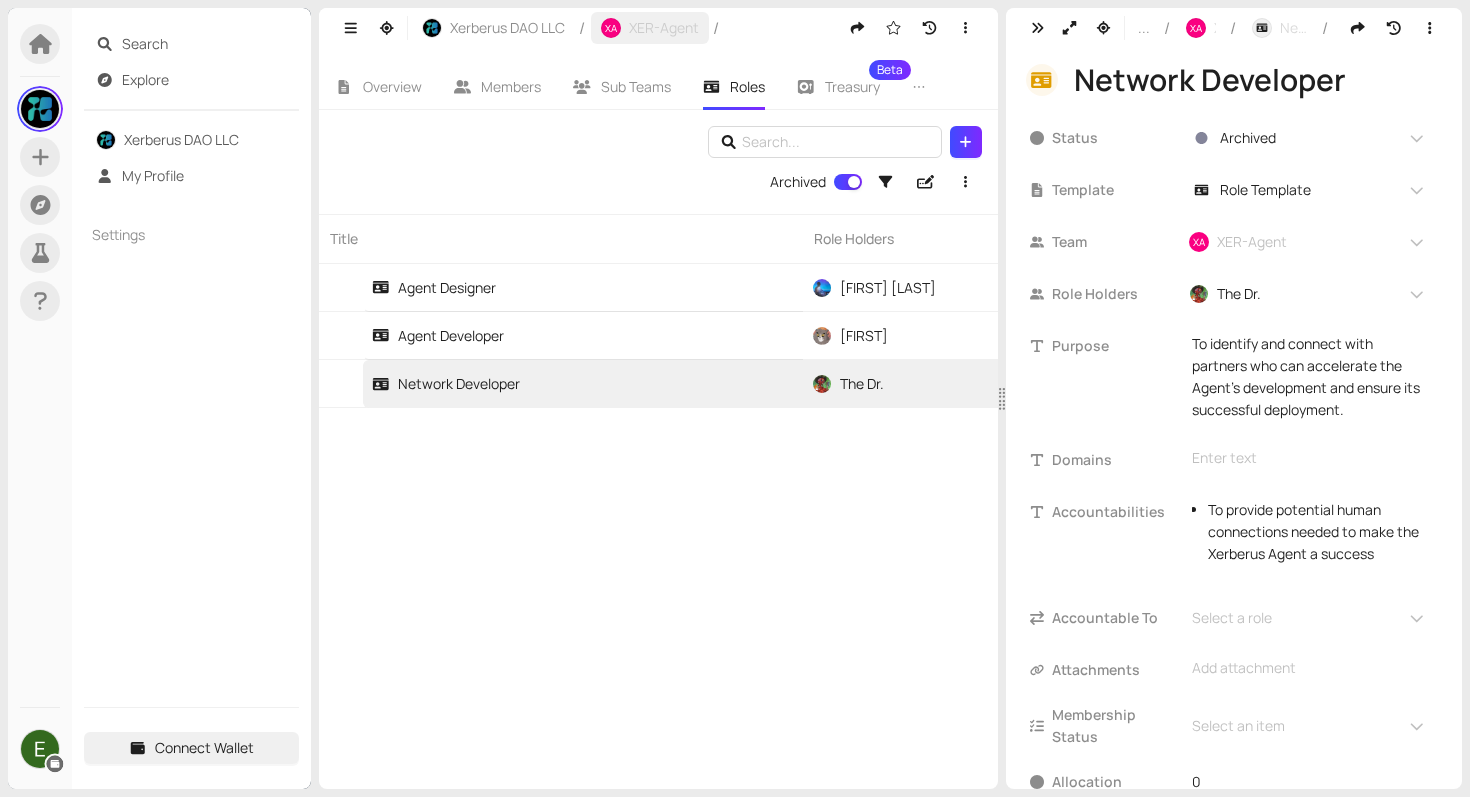 click on "XA XER-Agent" at bounding box center [650, 28] 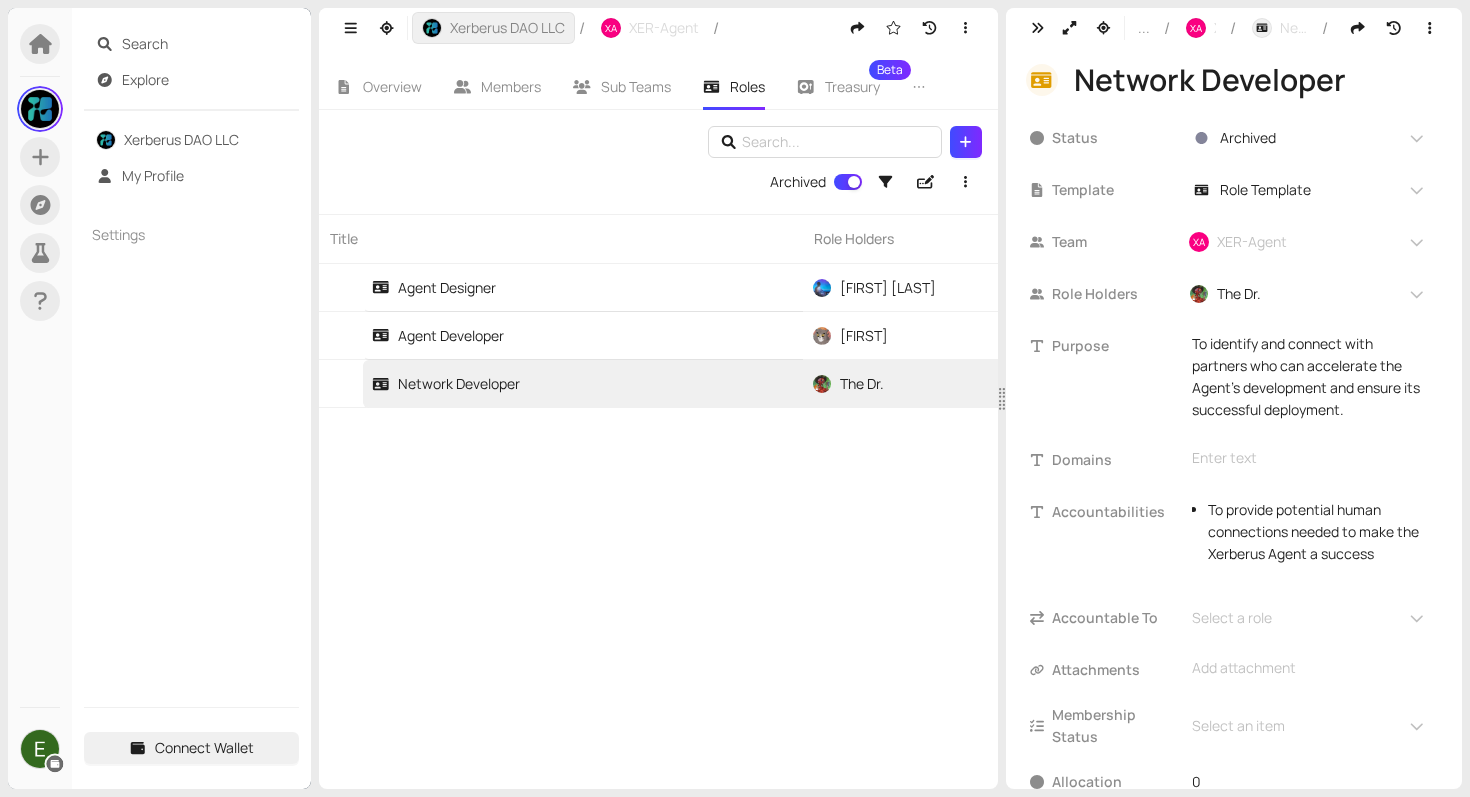 click on "Xerberus DAO LLC" at bounding box center [507, 28] 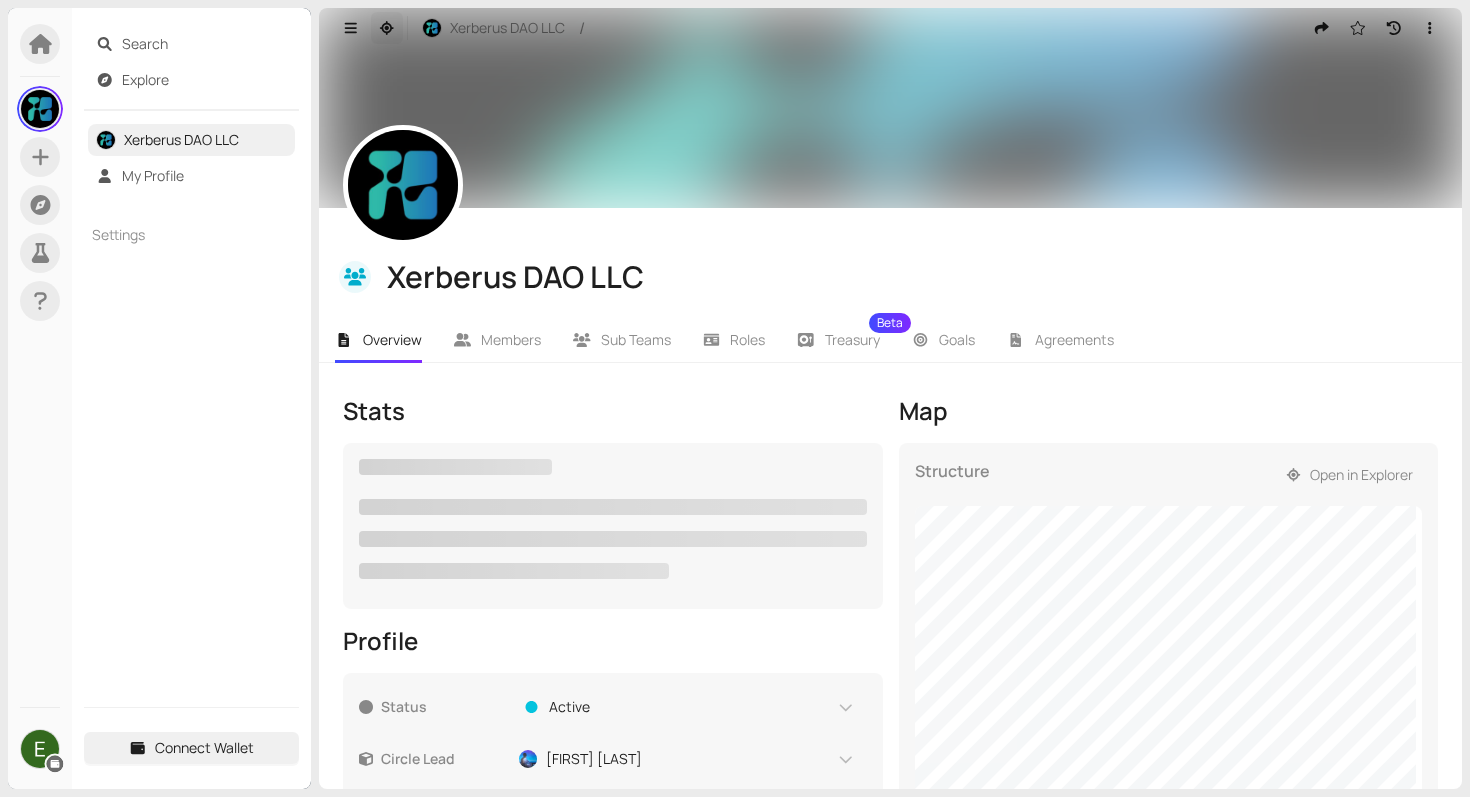 click 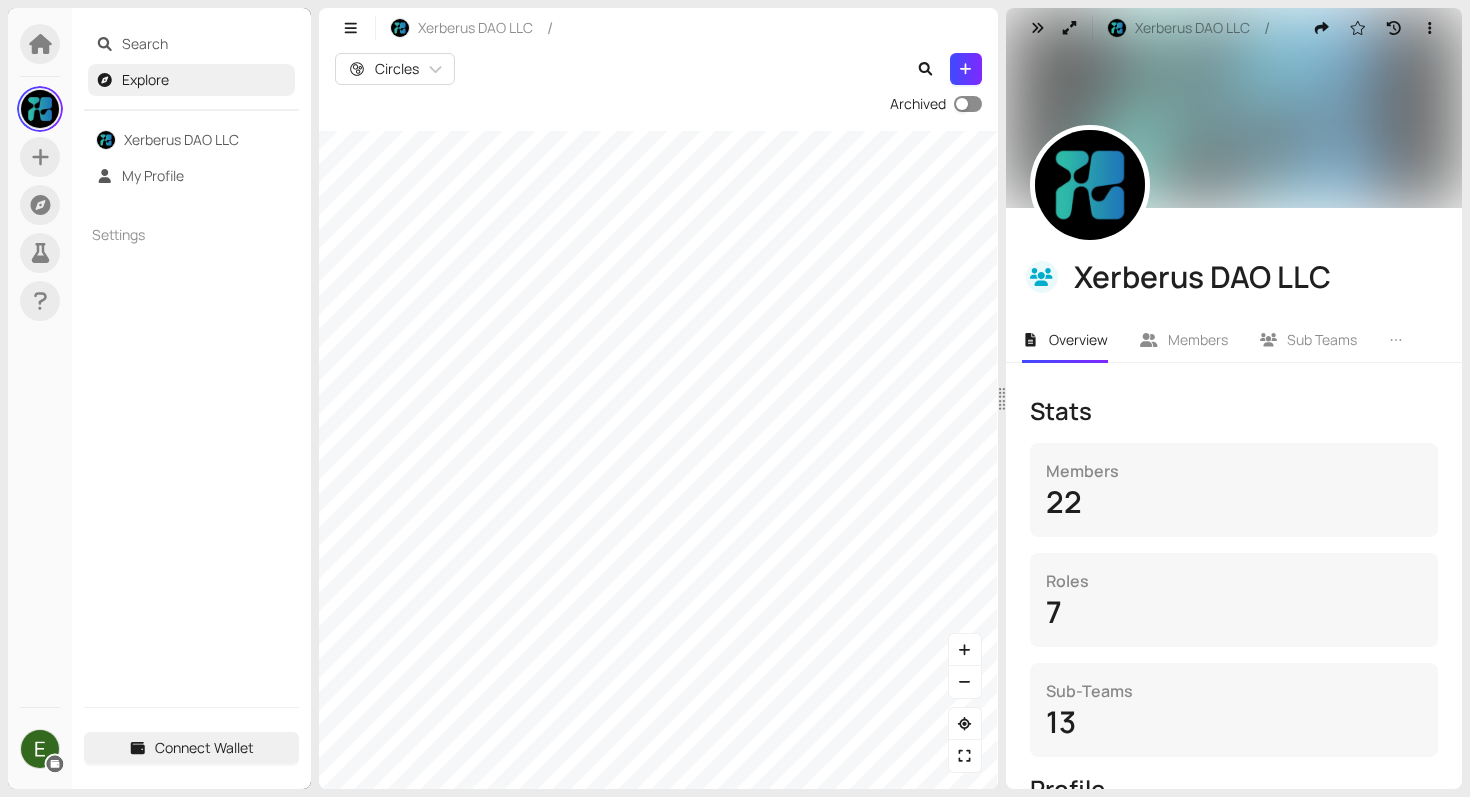 click at bounding box center (968, 104) 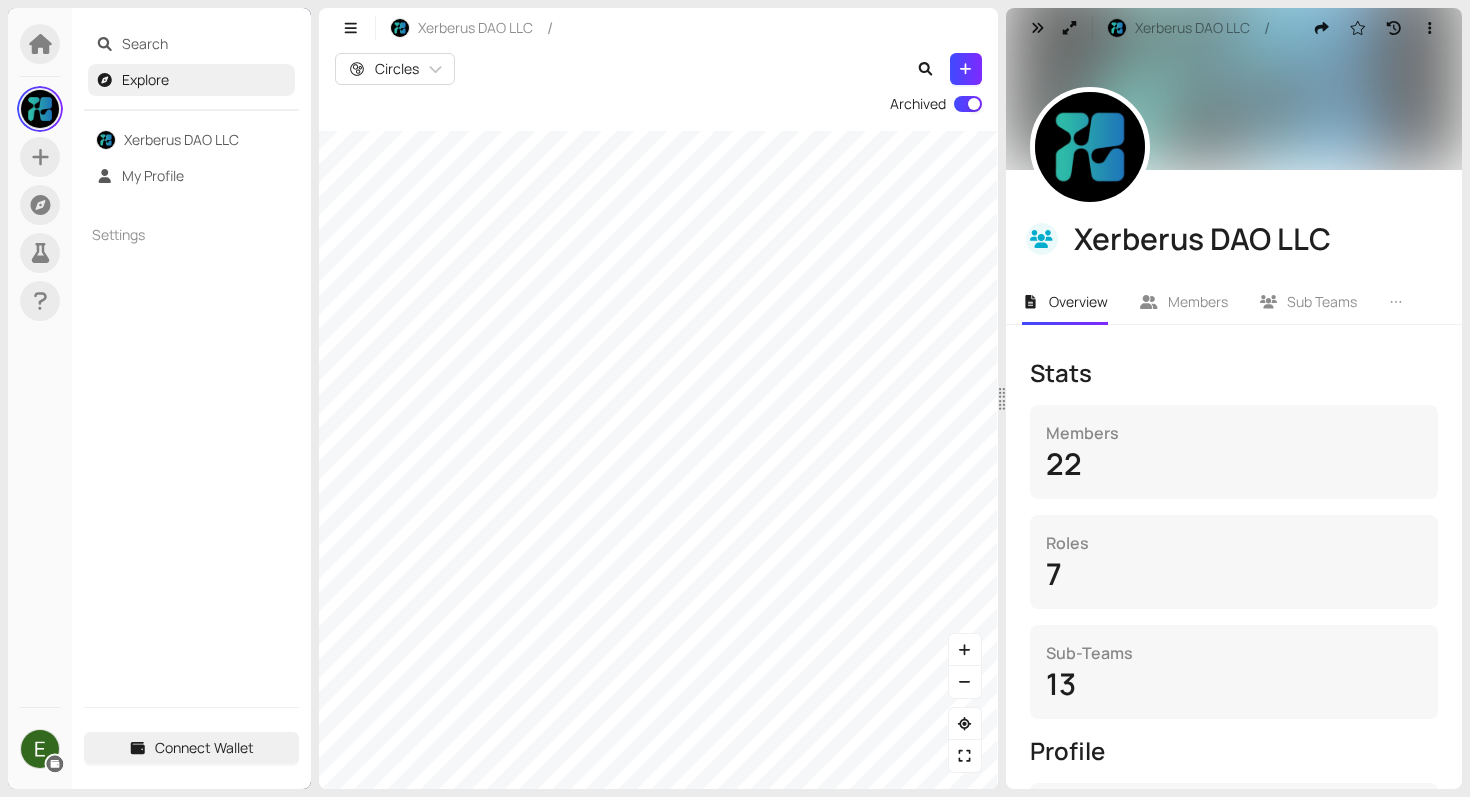 scroll, scrollTop: 39, scrollLeft: 0, axis: vertical 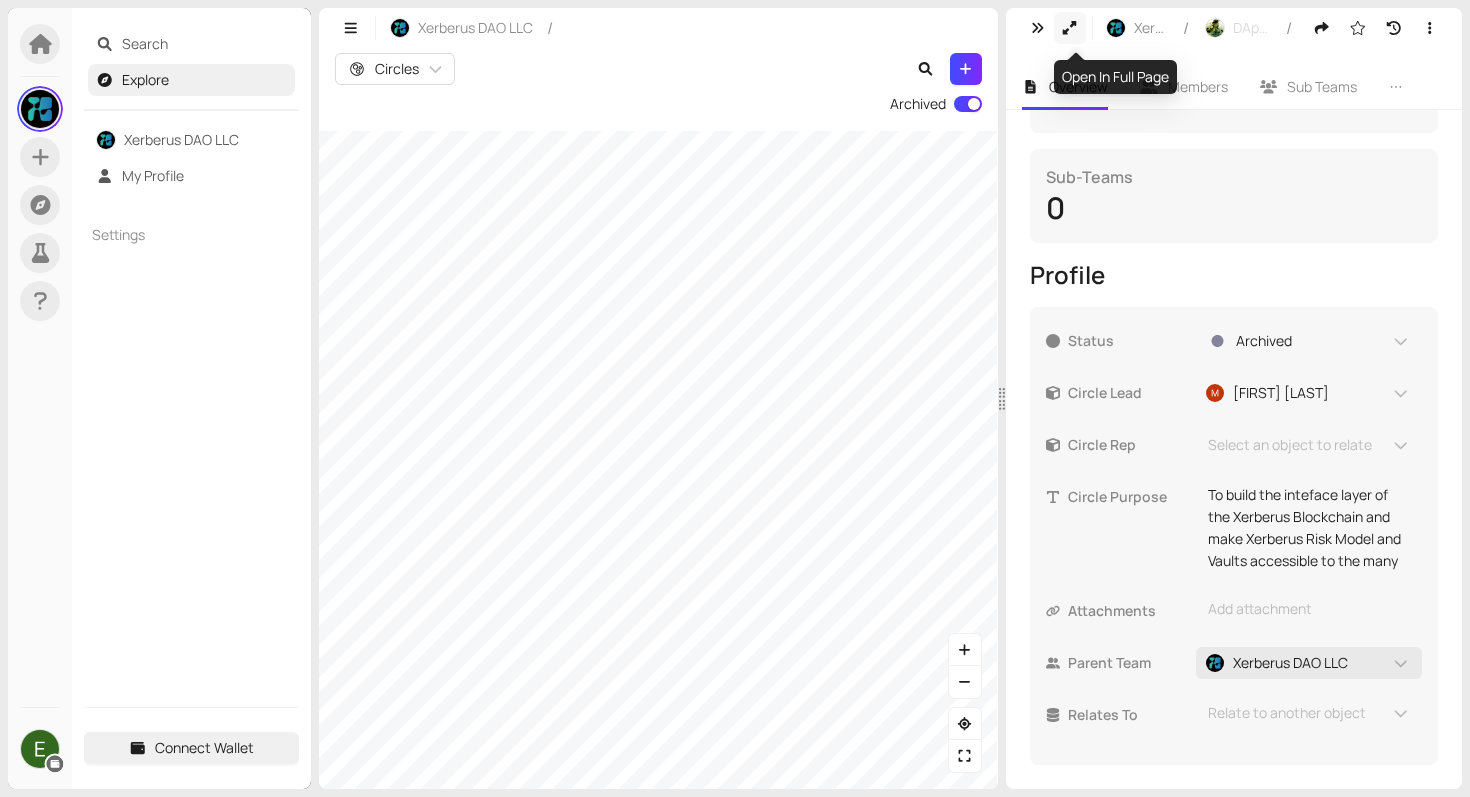 click 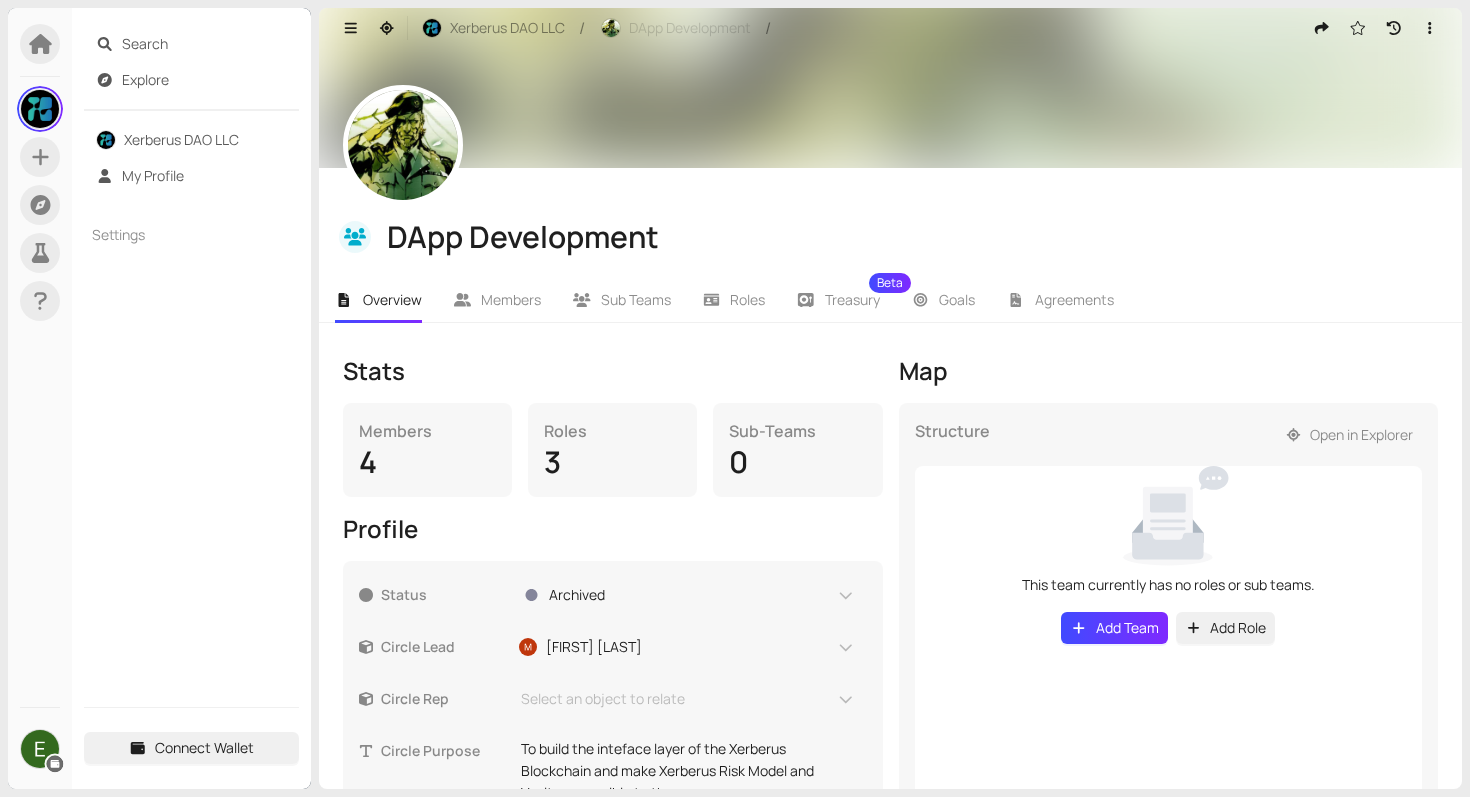 scroll, scrollTop: 0, scrollLeft: 0, axis: both 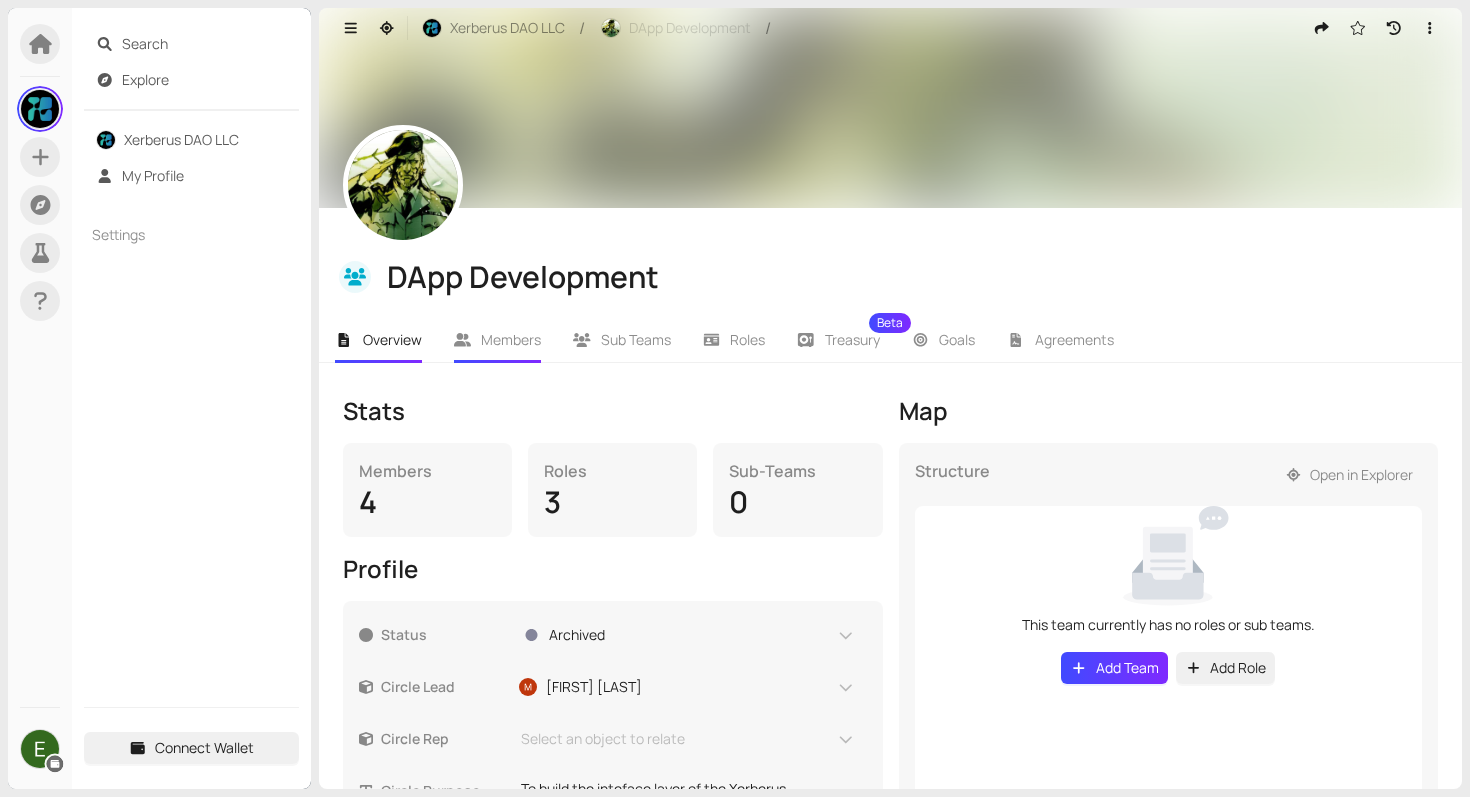 click on "Members" at bounding box center [511, 339] 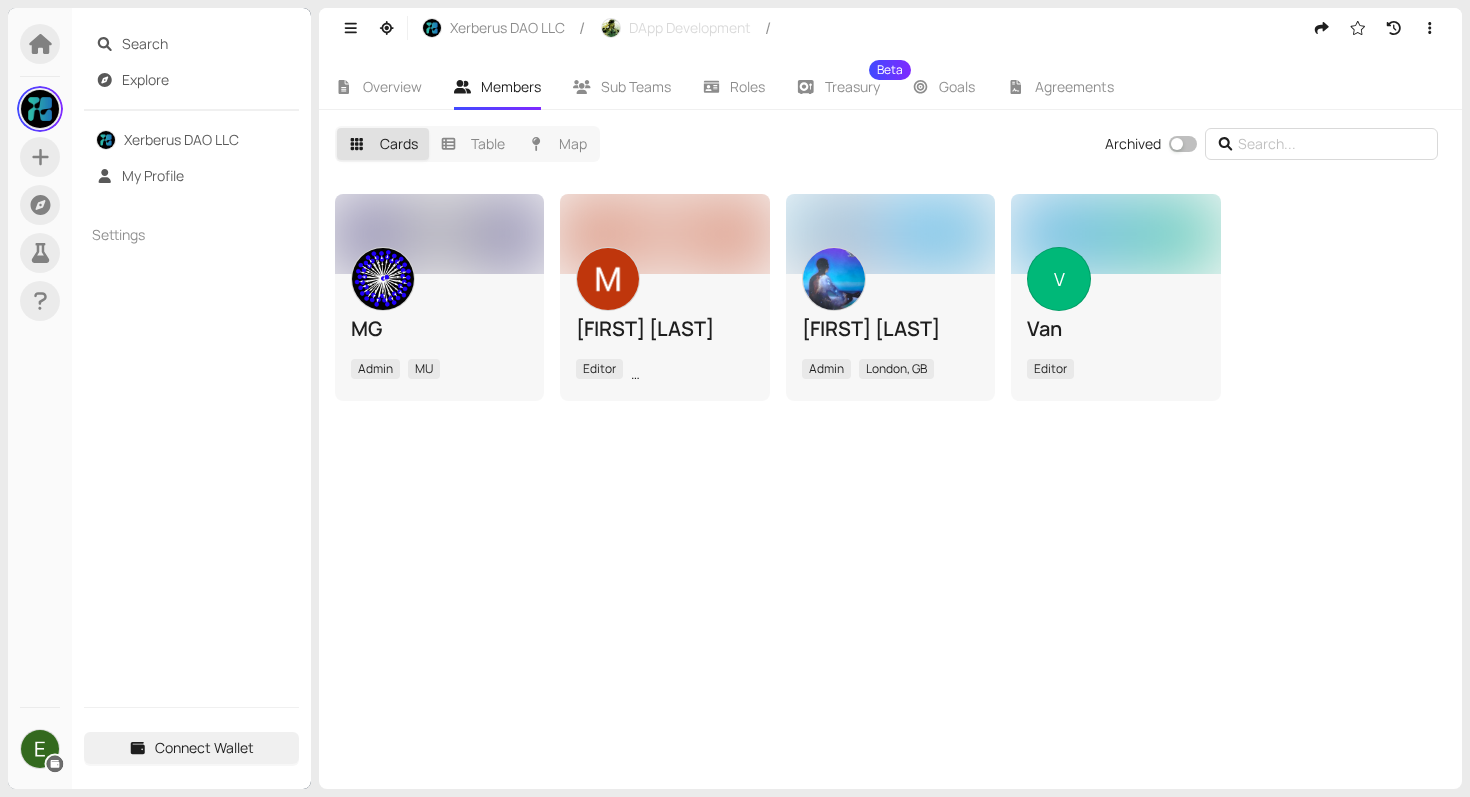 type 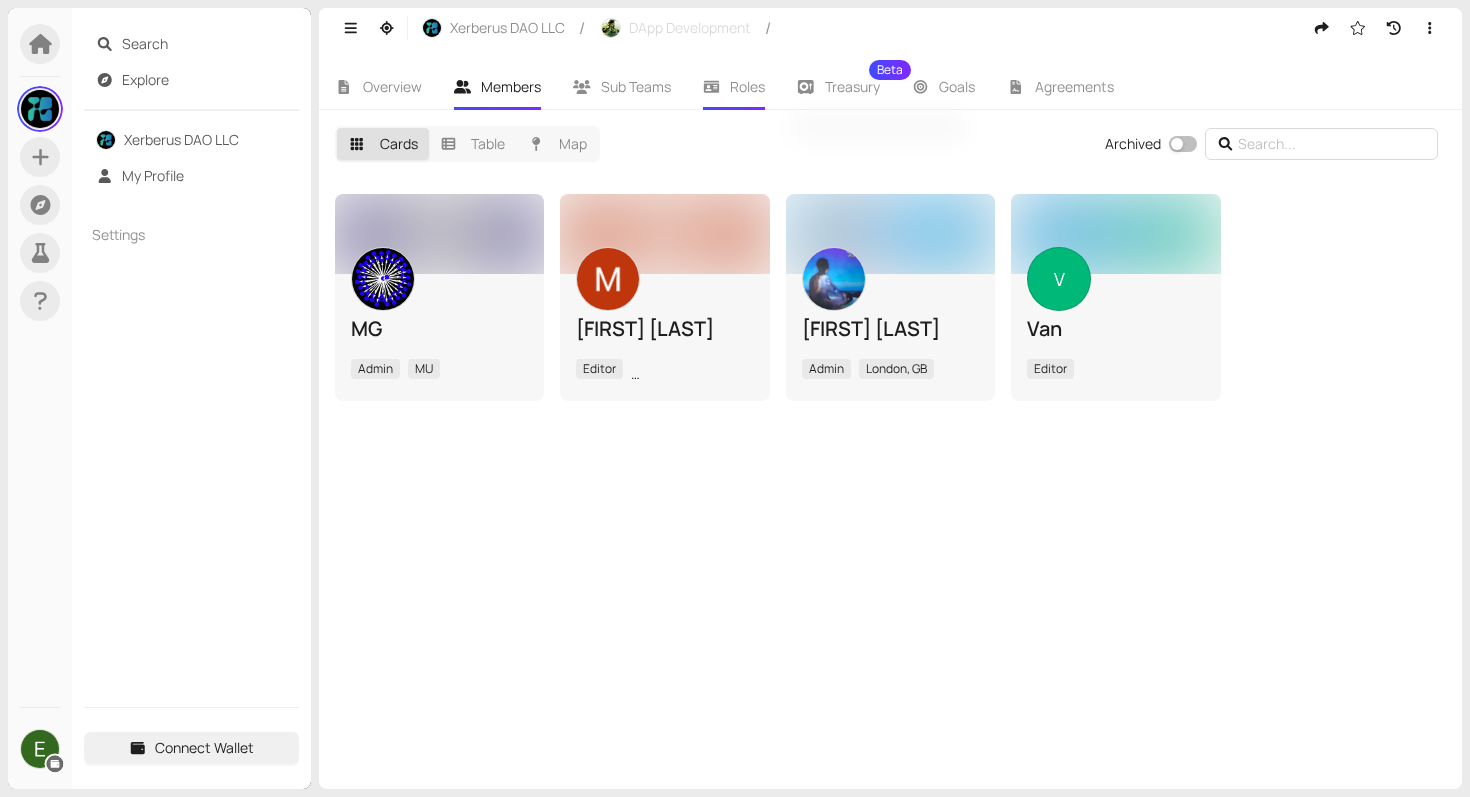 click on "Roles" at bounding box center [734, 87] 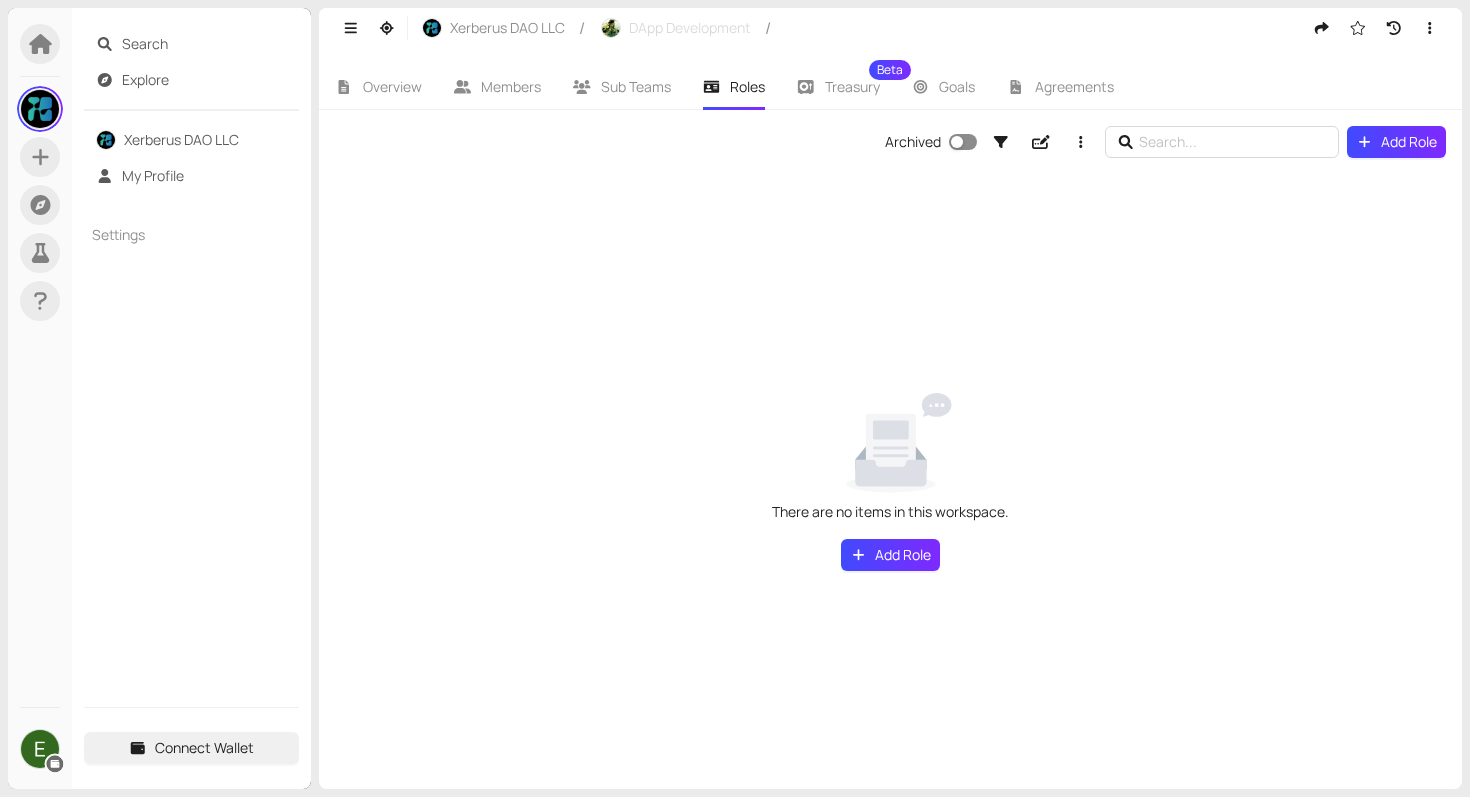 click at bounding box center [957, 142] 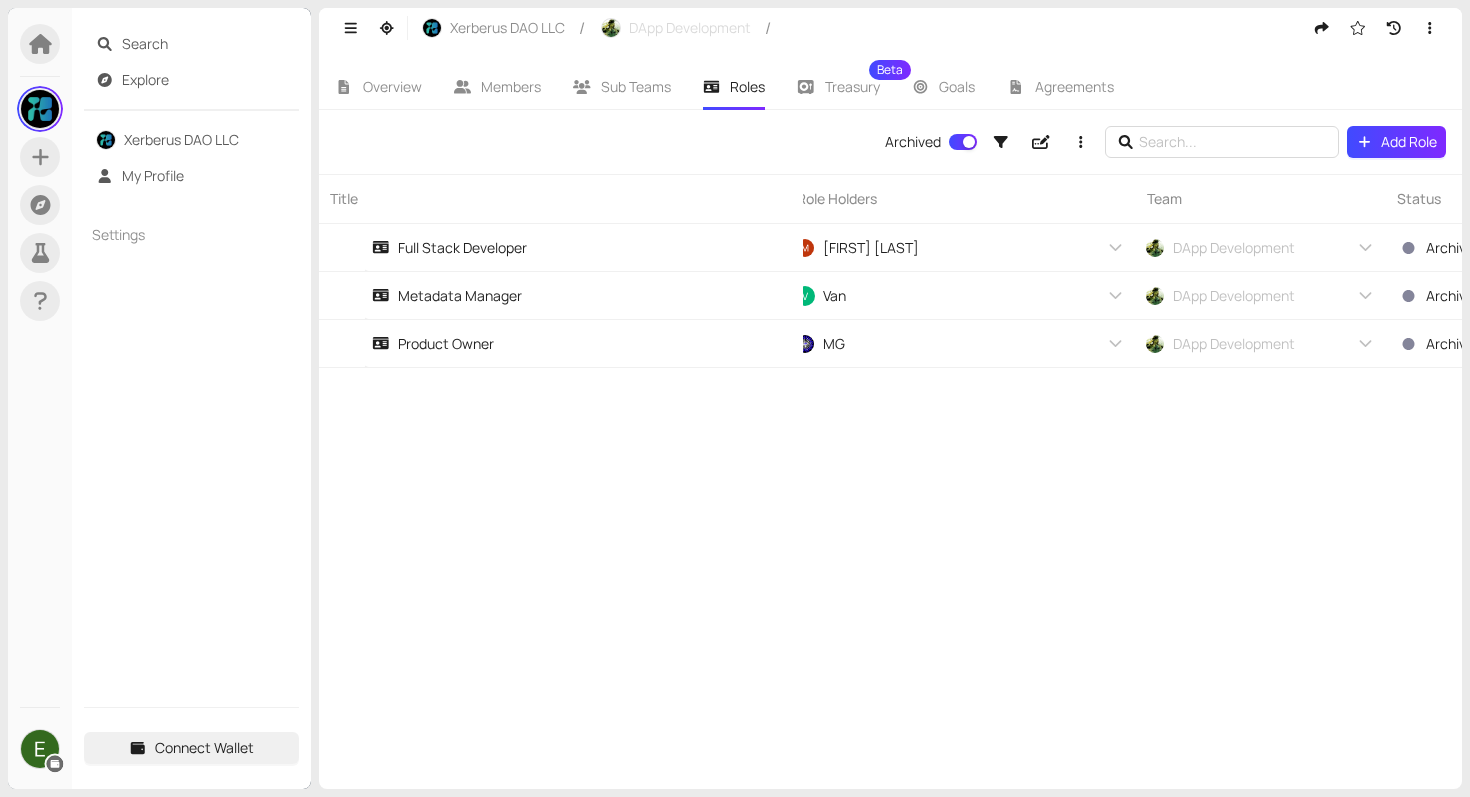 scroll, scrollTop: 0, scrollLeft: 0, axis: both 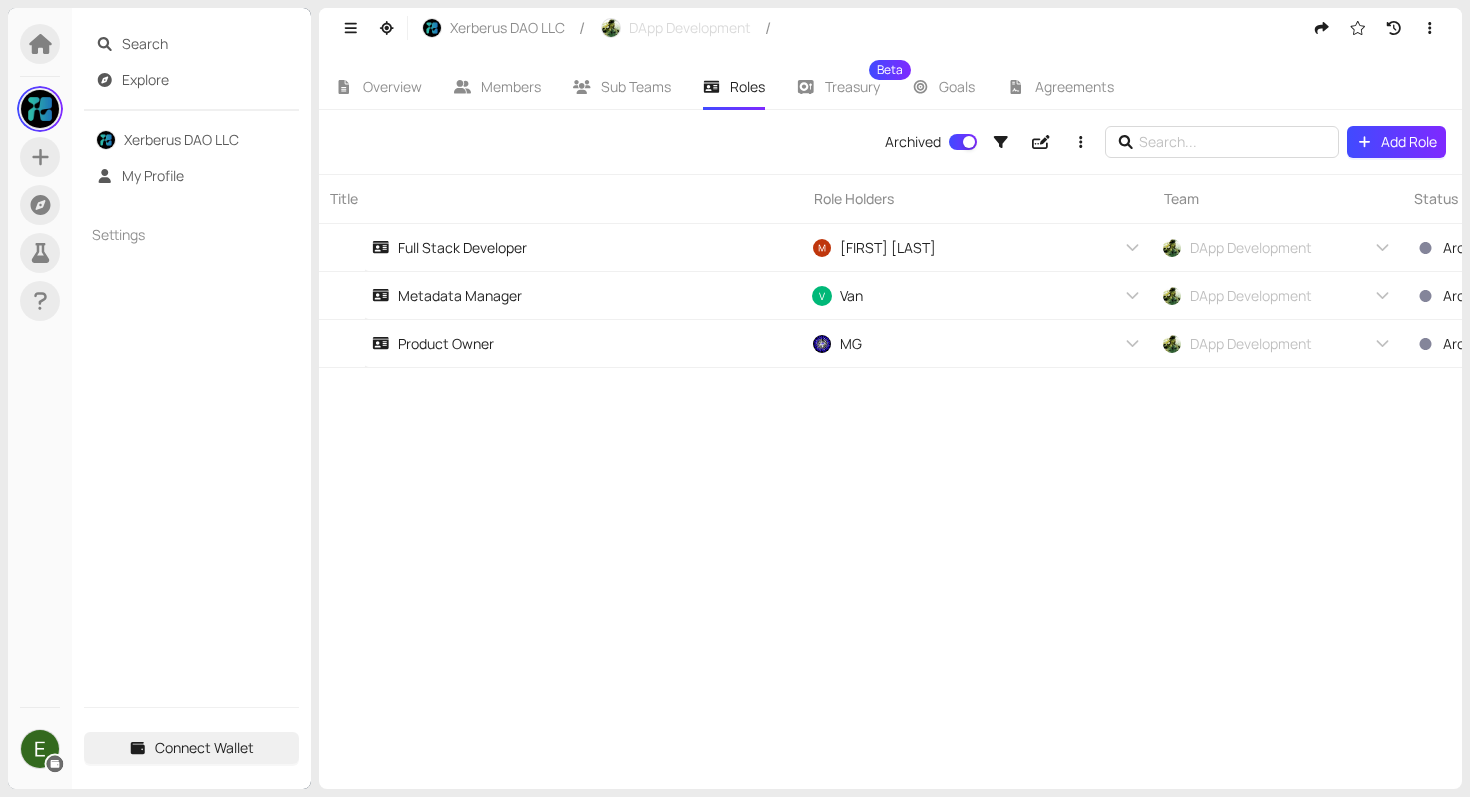 type 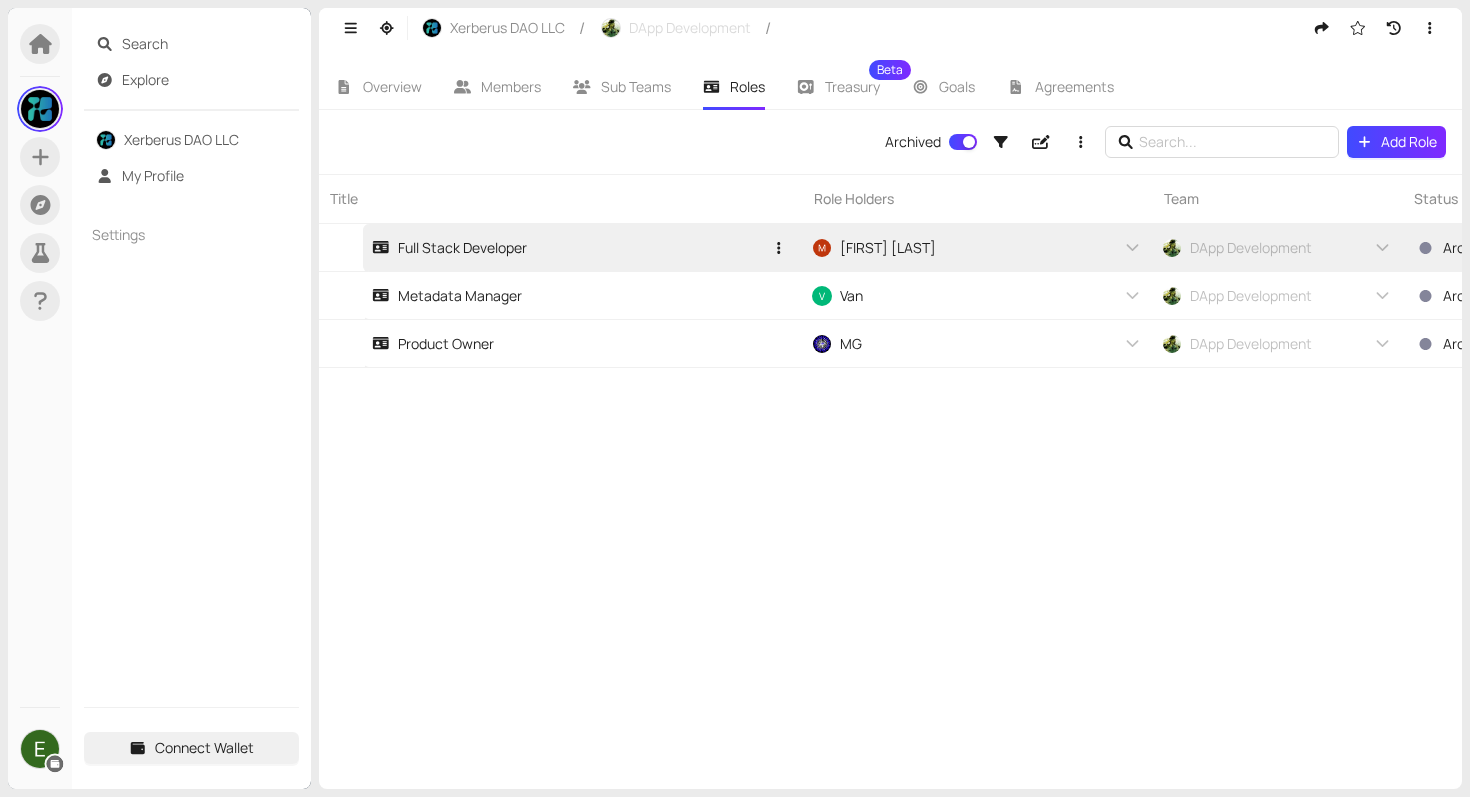 click on "Full Stack Developer" at bounding box center (449, 248) 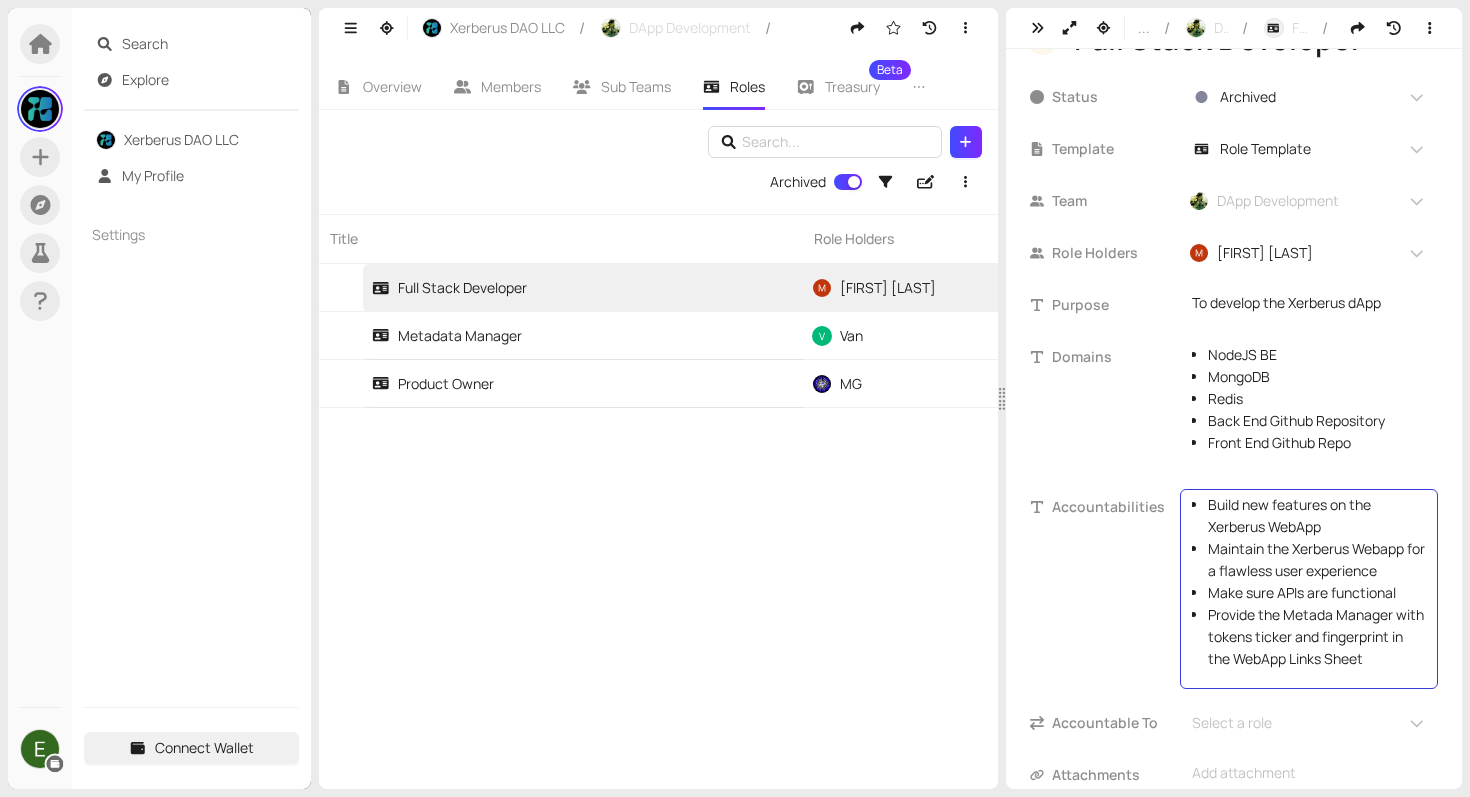 scroll, scrollTop: 0, scrollLeft: 0, axis: both 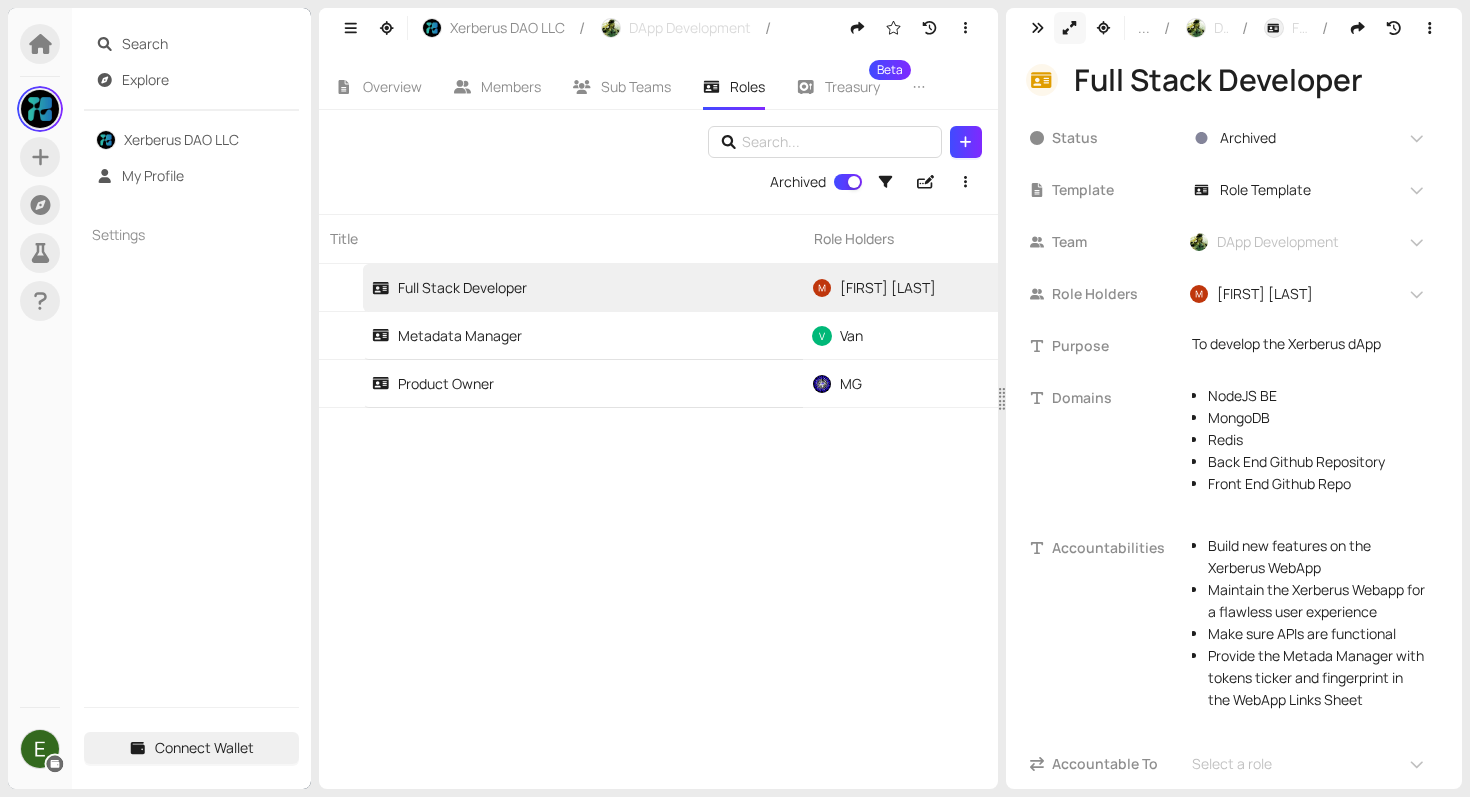 click 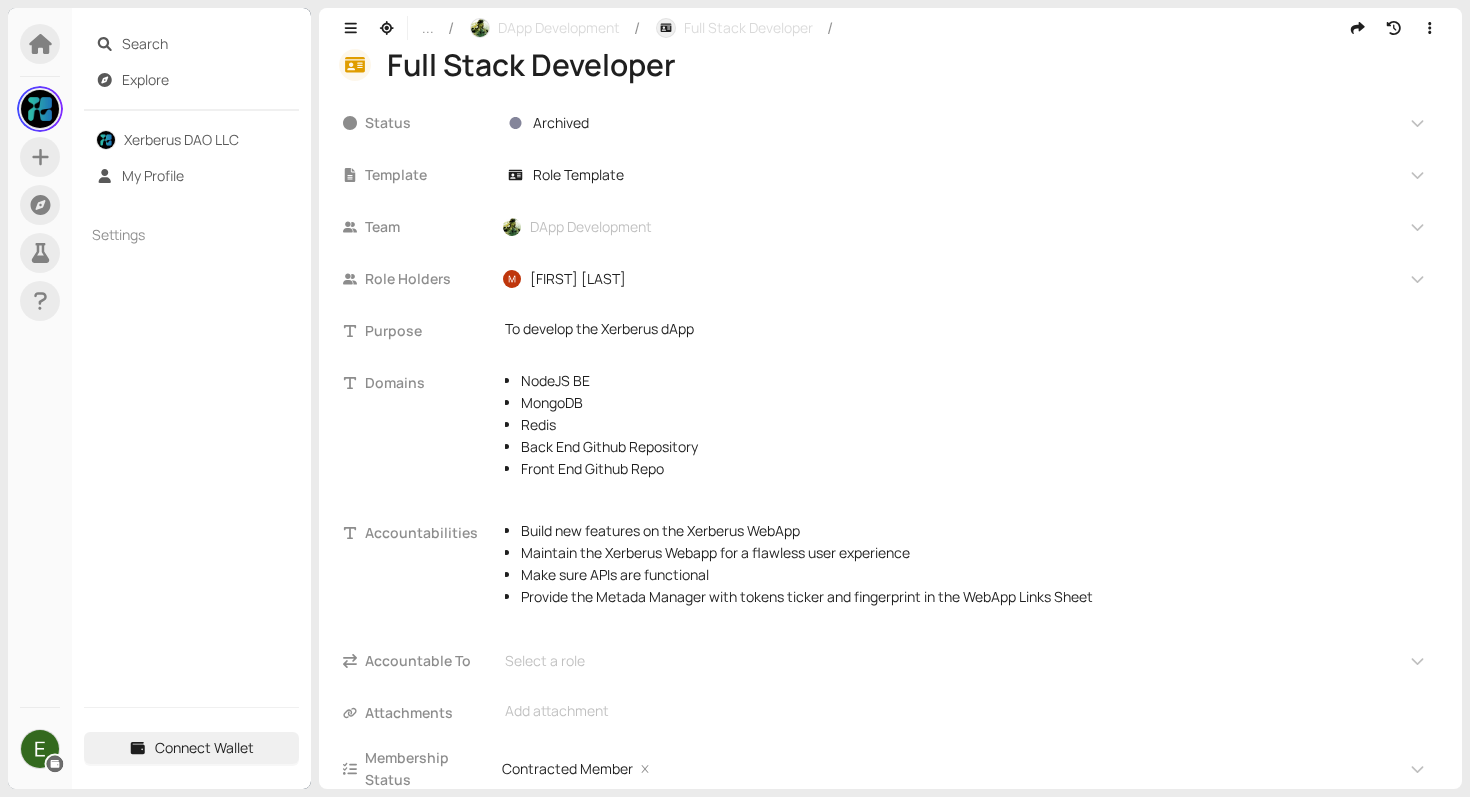 scroll, scrollTop: 17, scrollLeft: 0, axis: vertical 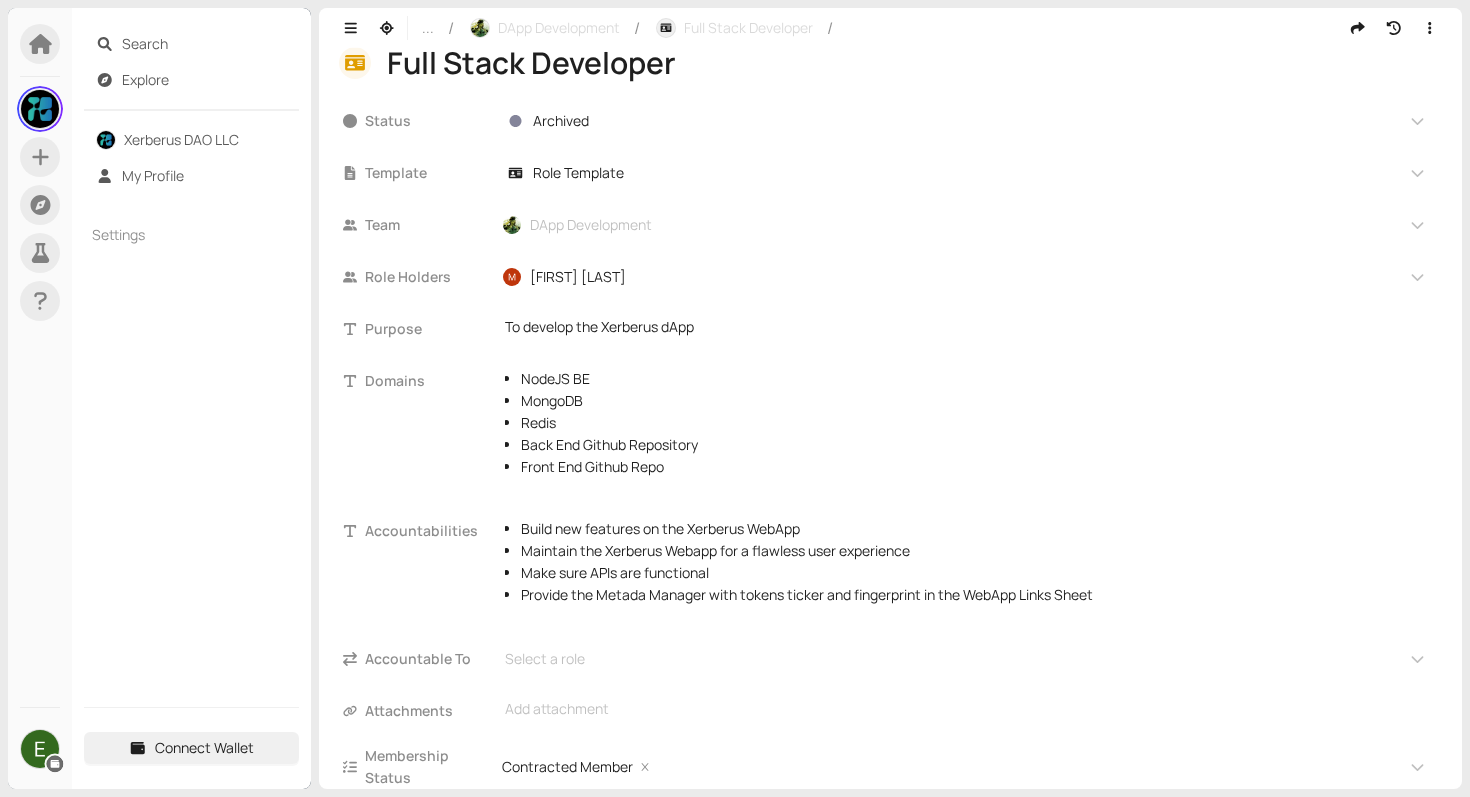 click on "DApp Development" at bounding box center (545, 28) 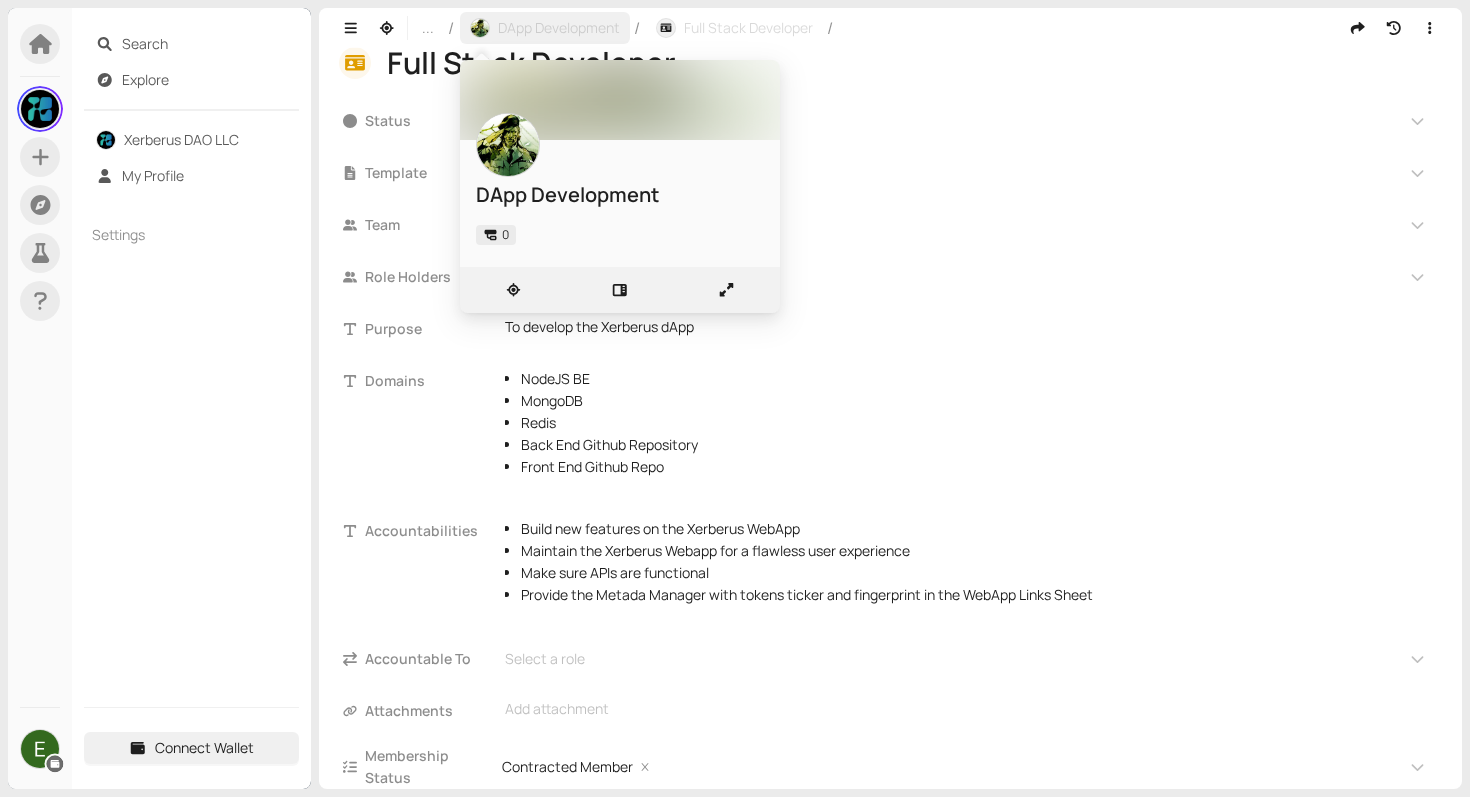 click on "DApp Development" at bounding box center [545, 28] 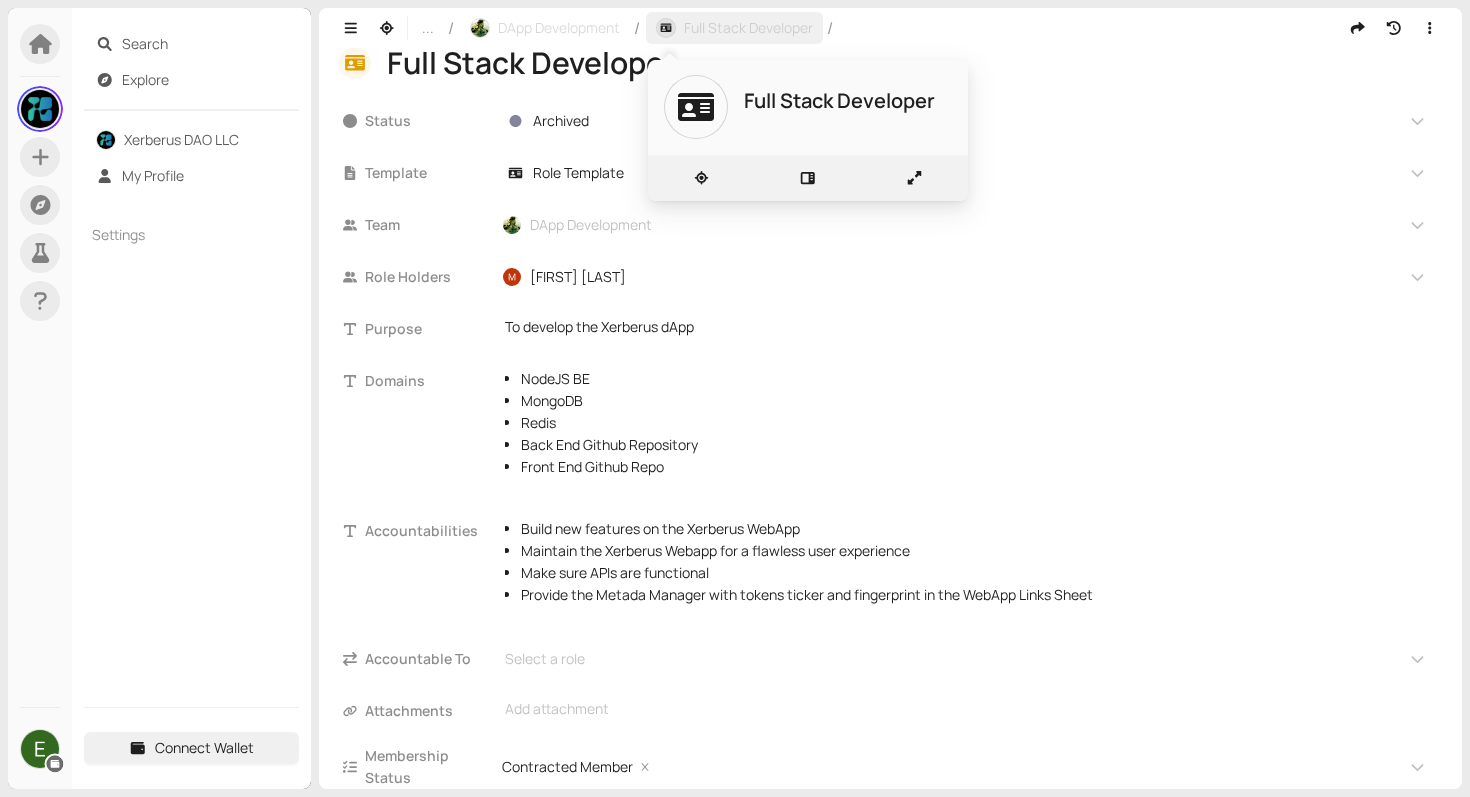 click on "Full Stack Developer" at bounding box center (734, 28) 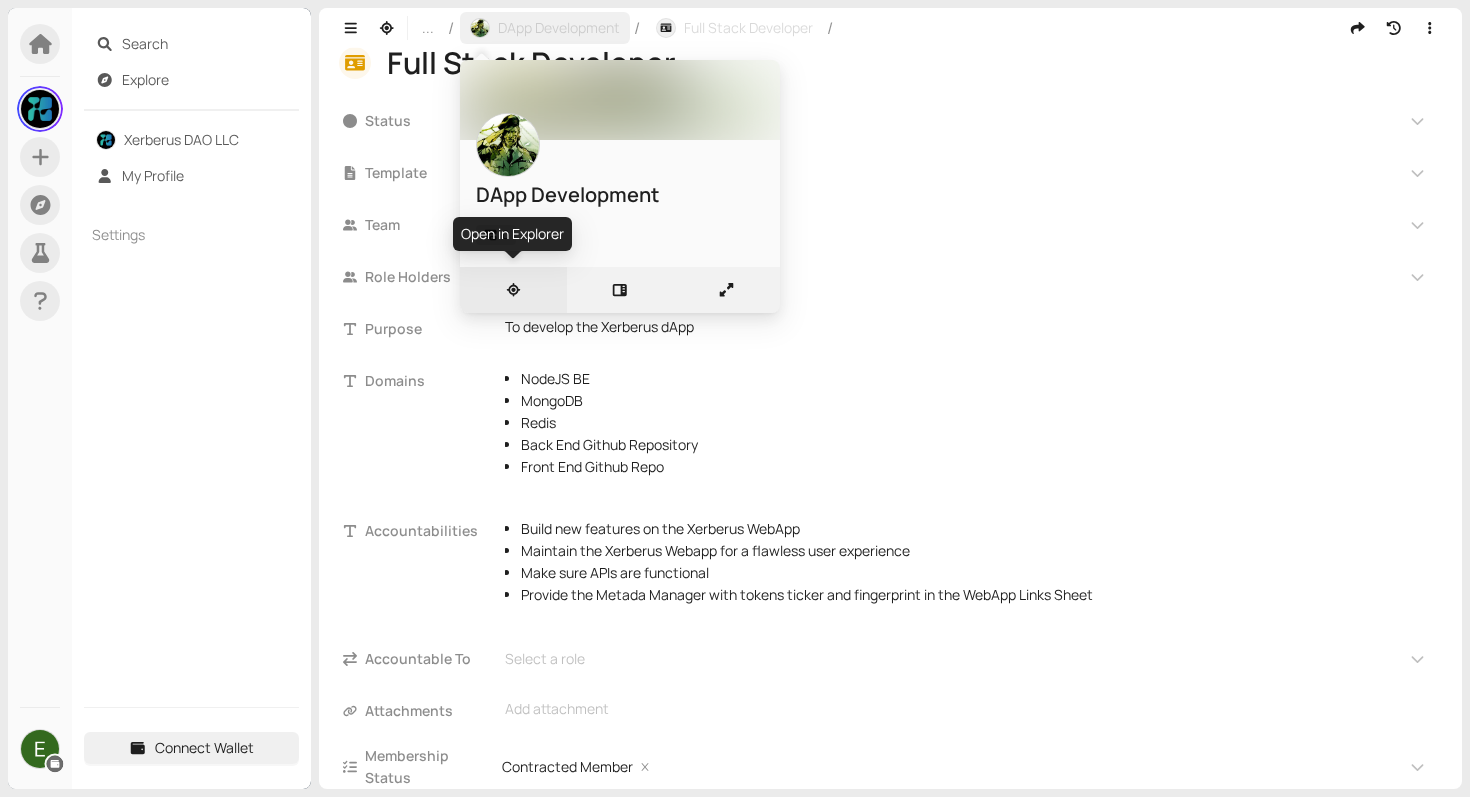 click 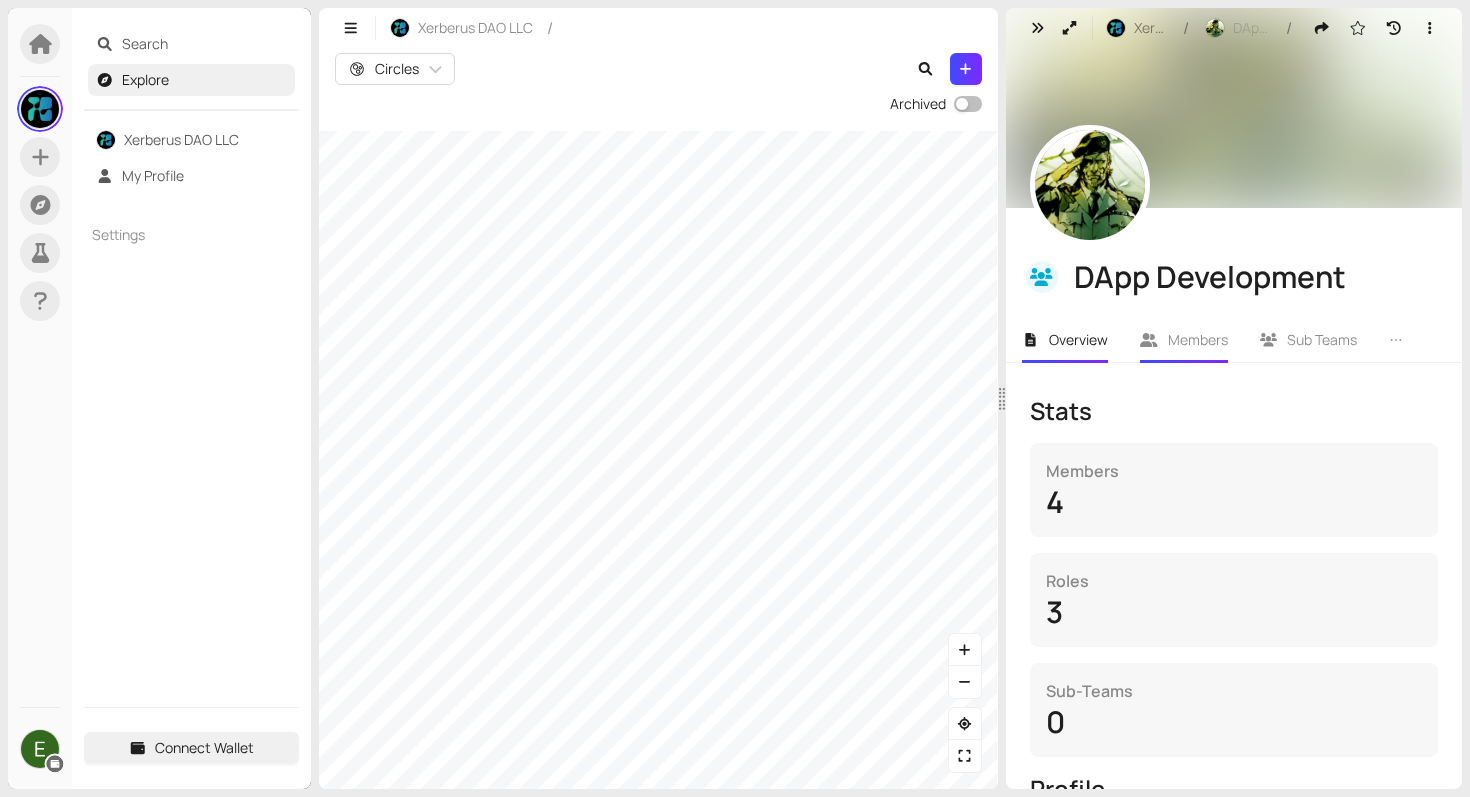 click on "Members" at bounding box center [1184, 340] 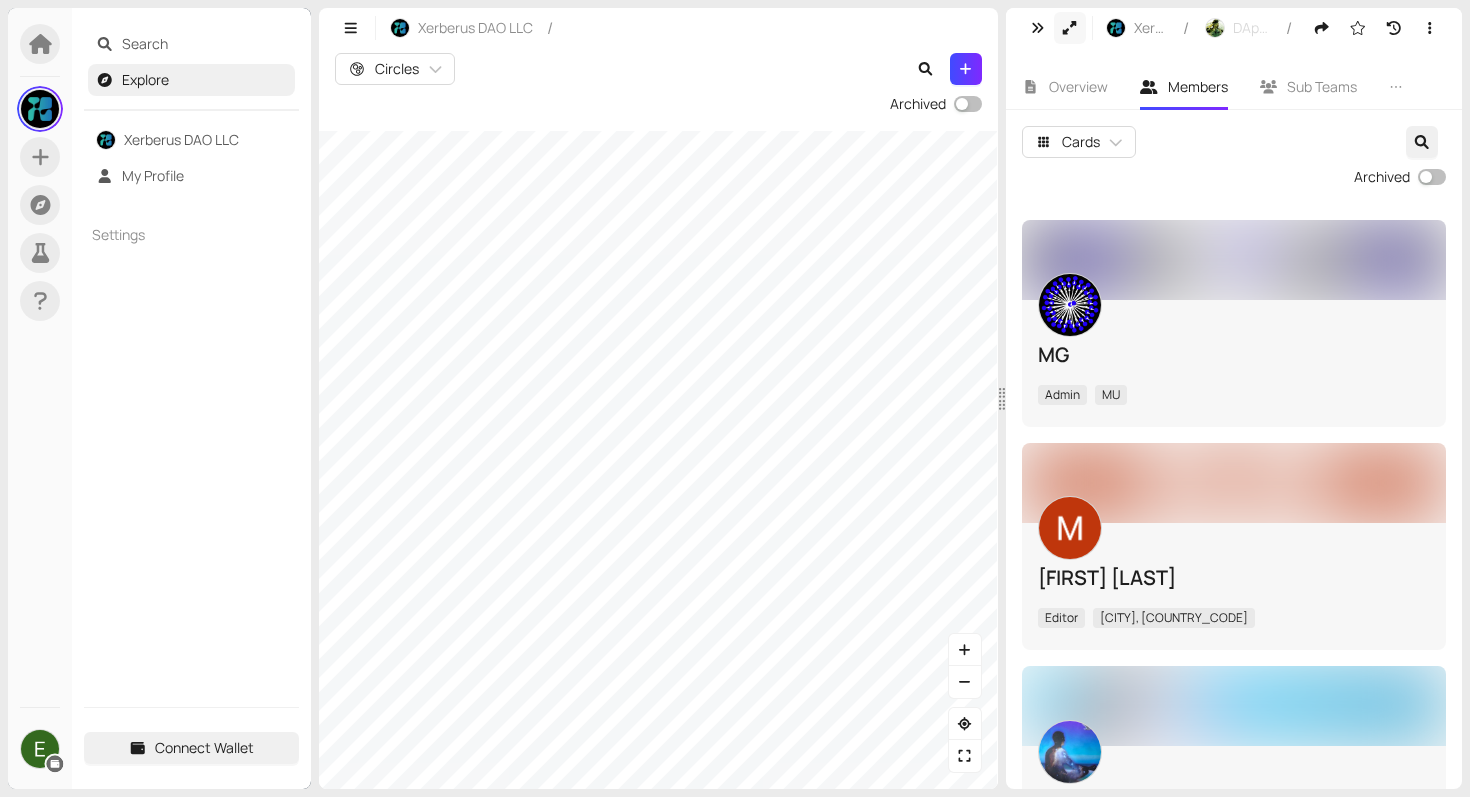 click at bounding box center [1070, 28] 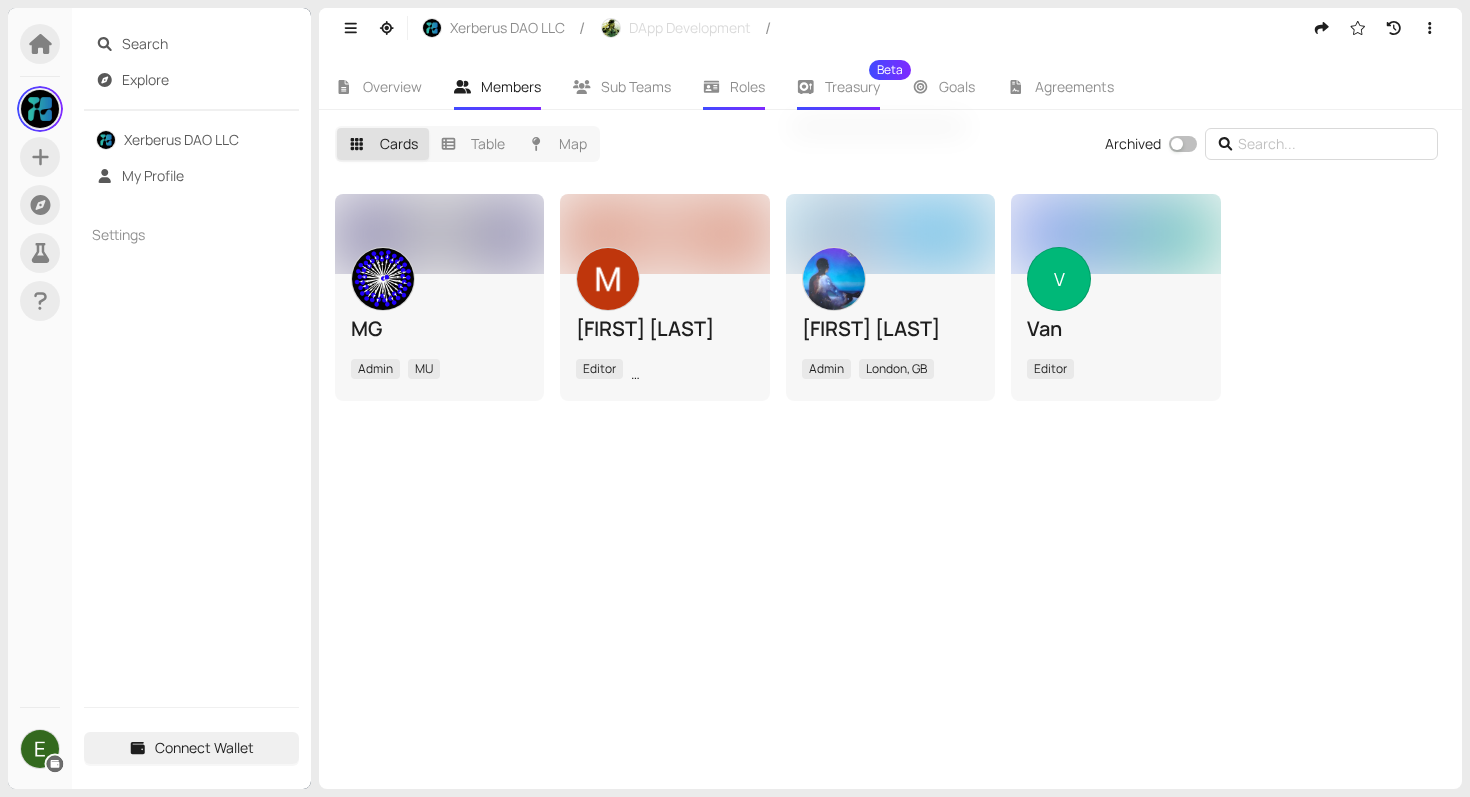 click on "Roles" at bounding box center (734, 87) 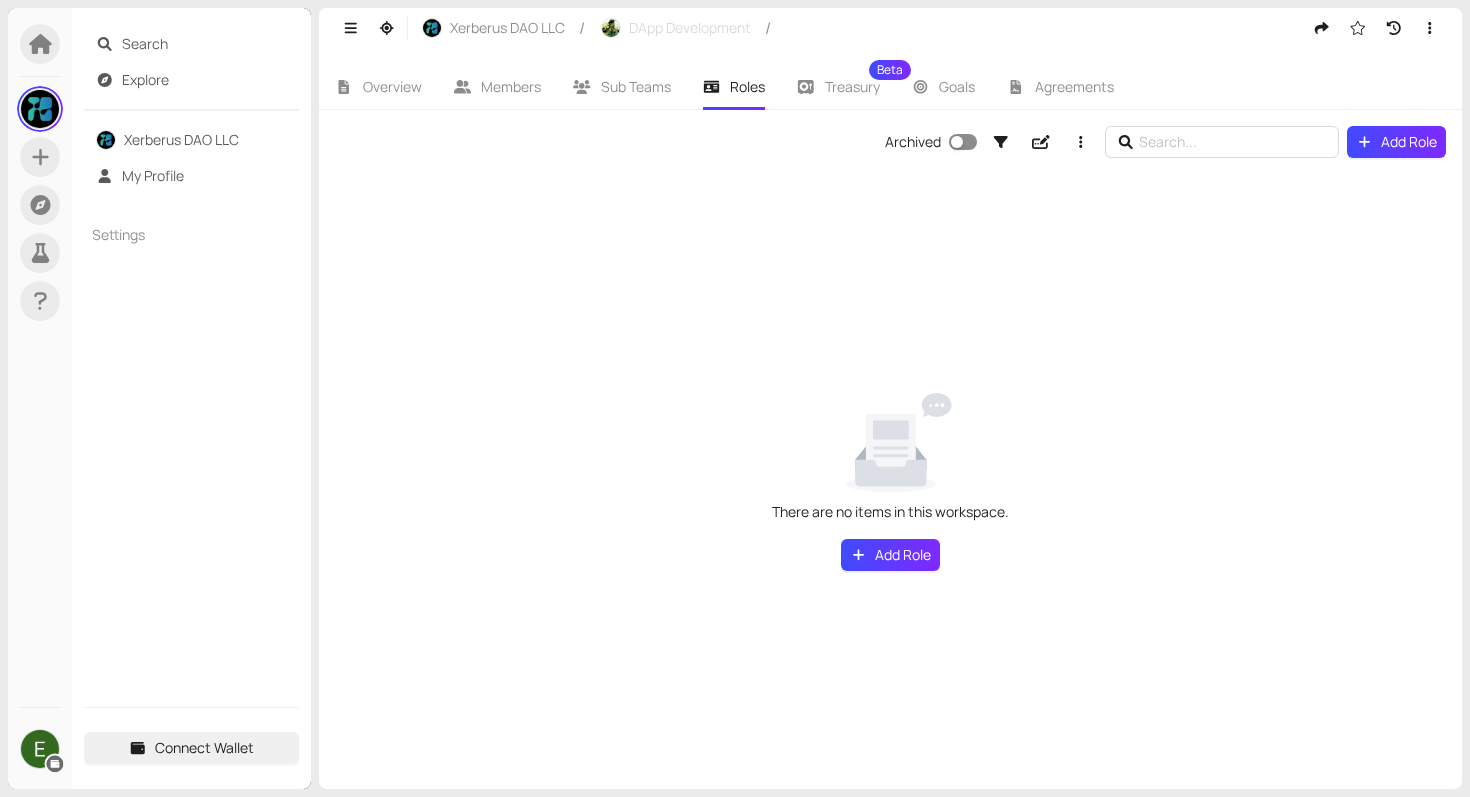 click at bounding box center [957, 142] 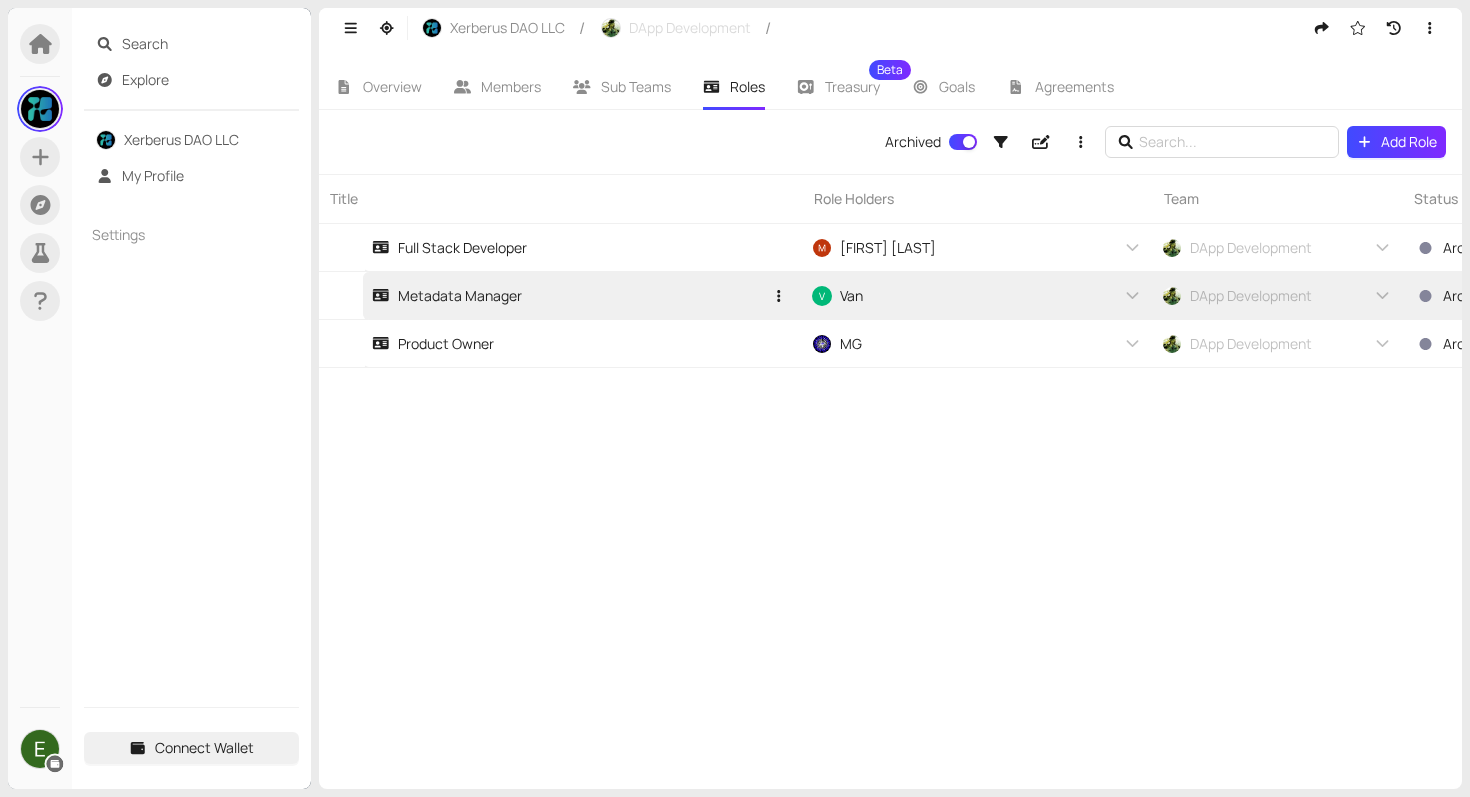 click on "Metadata Manager" at bounding box center (447, 296) 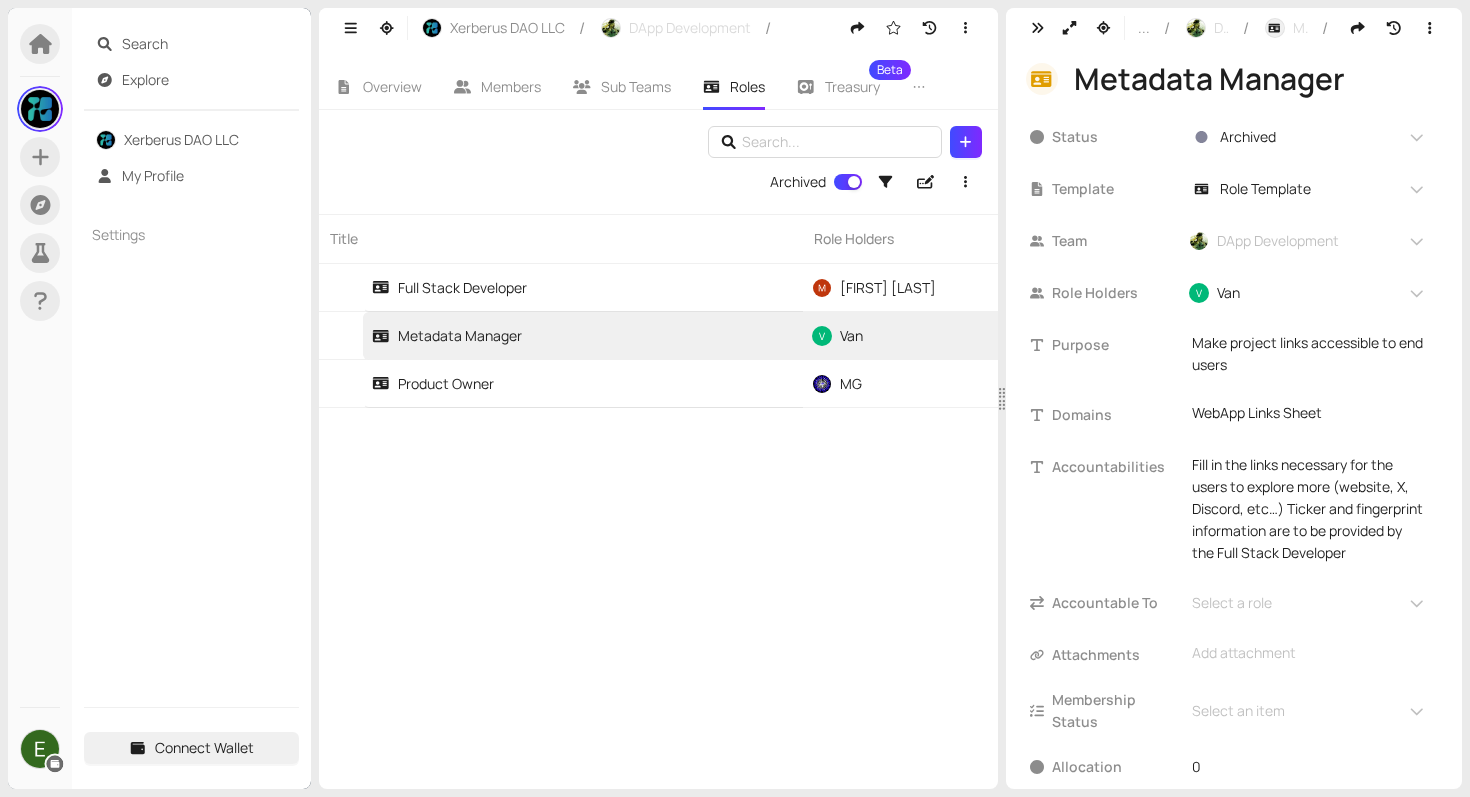 scroll, scrollTop: 0, scrollLeft: 0, axis: both 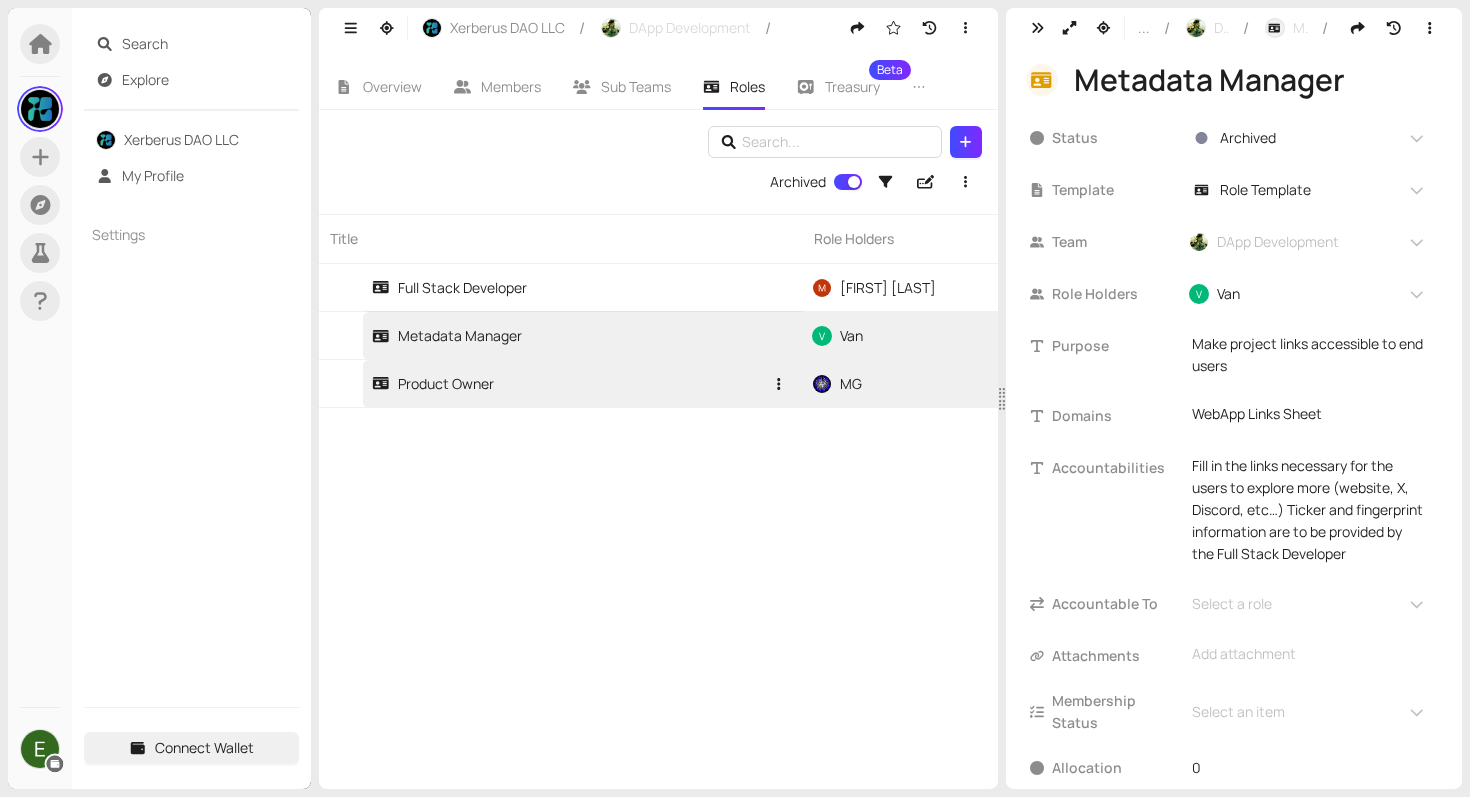 click on "Product Owner" at bounding box center [567, 383] 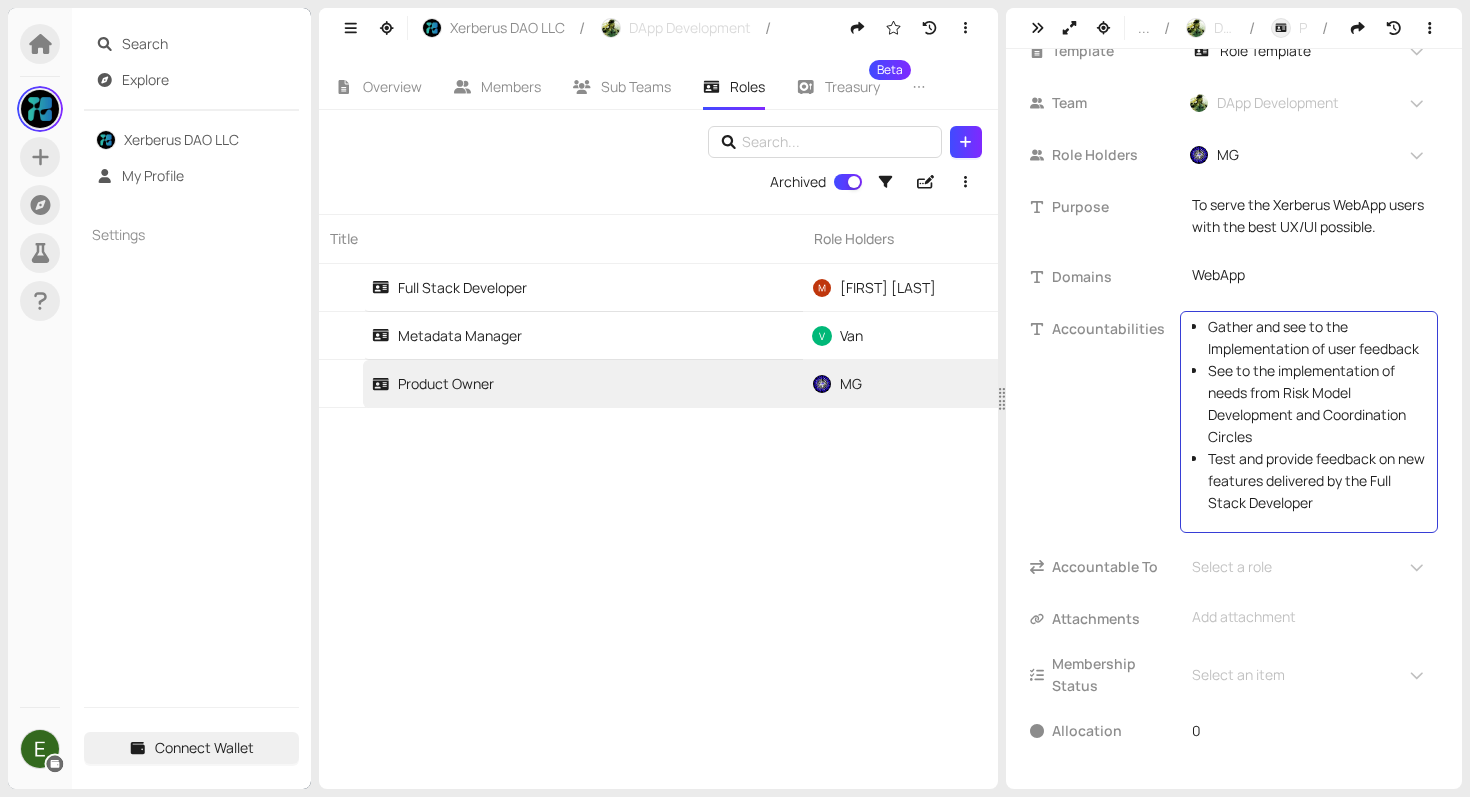scroll, scrollTop: 0, scrollLeft: 0, axis: both 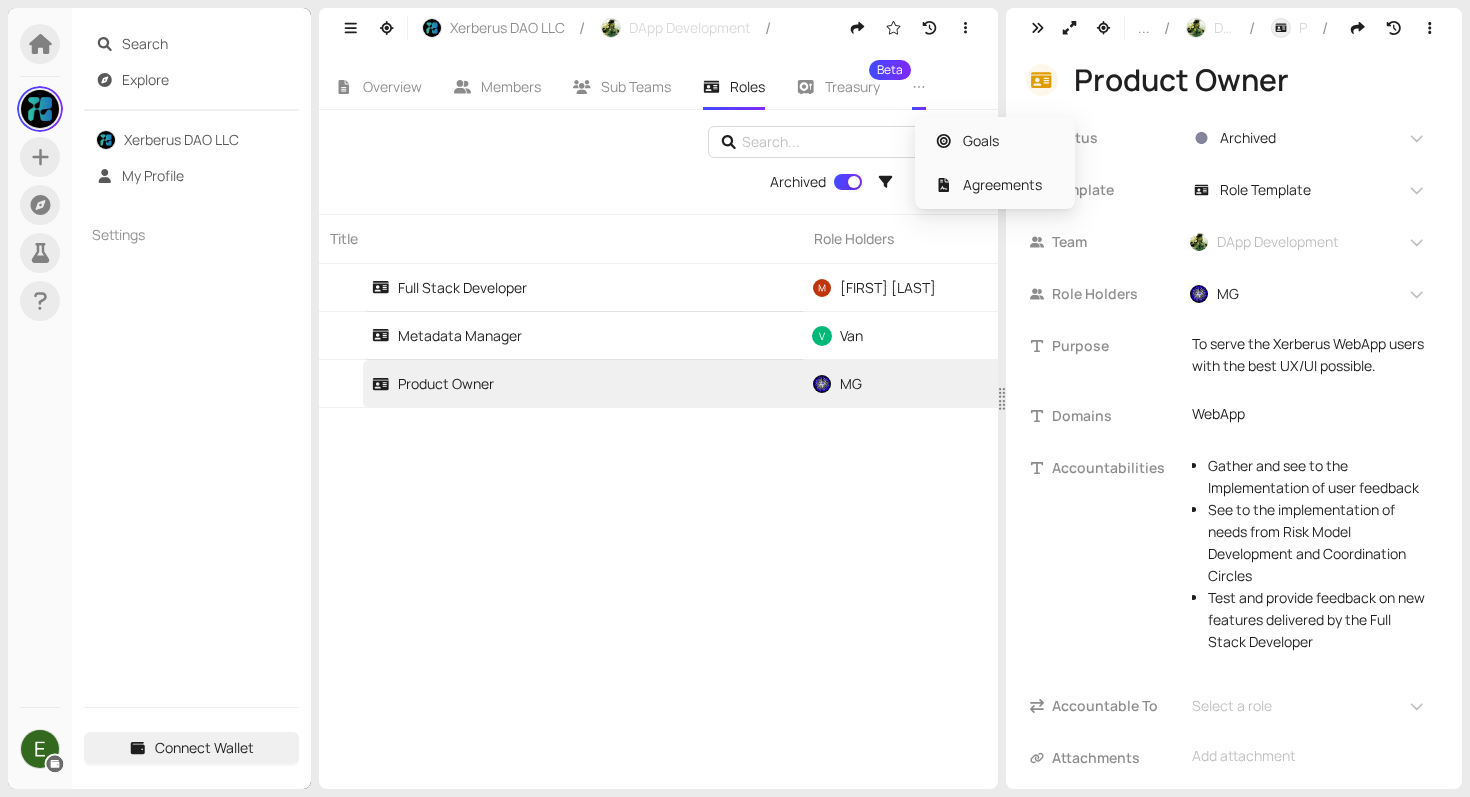 click 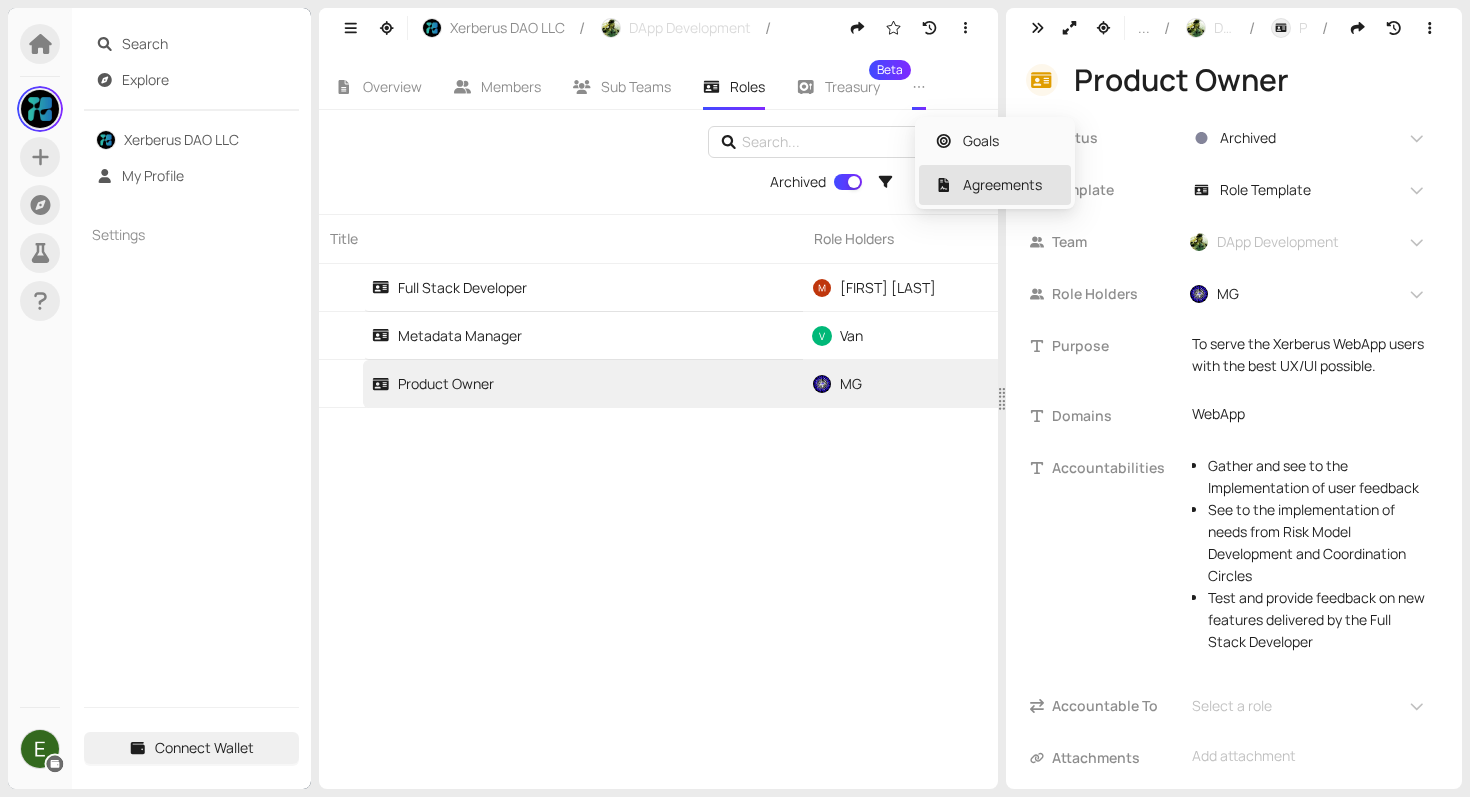 click on "Agreements" at bounding box center [1002, 184] 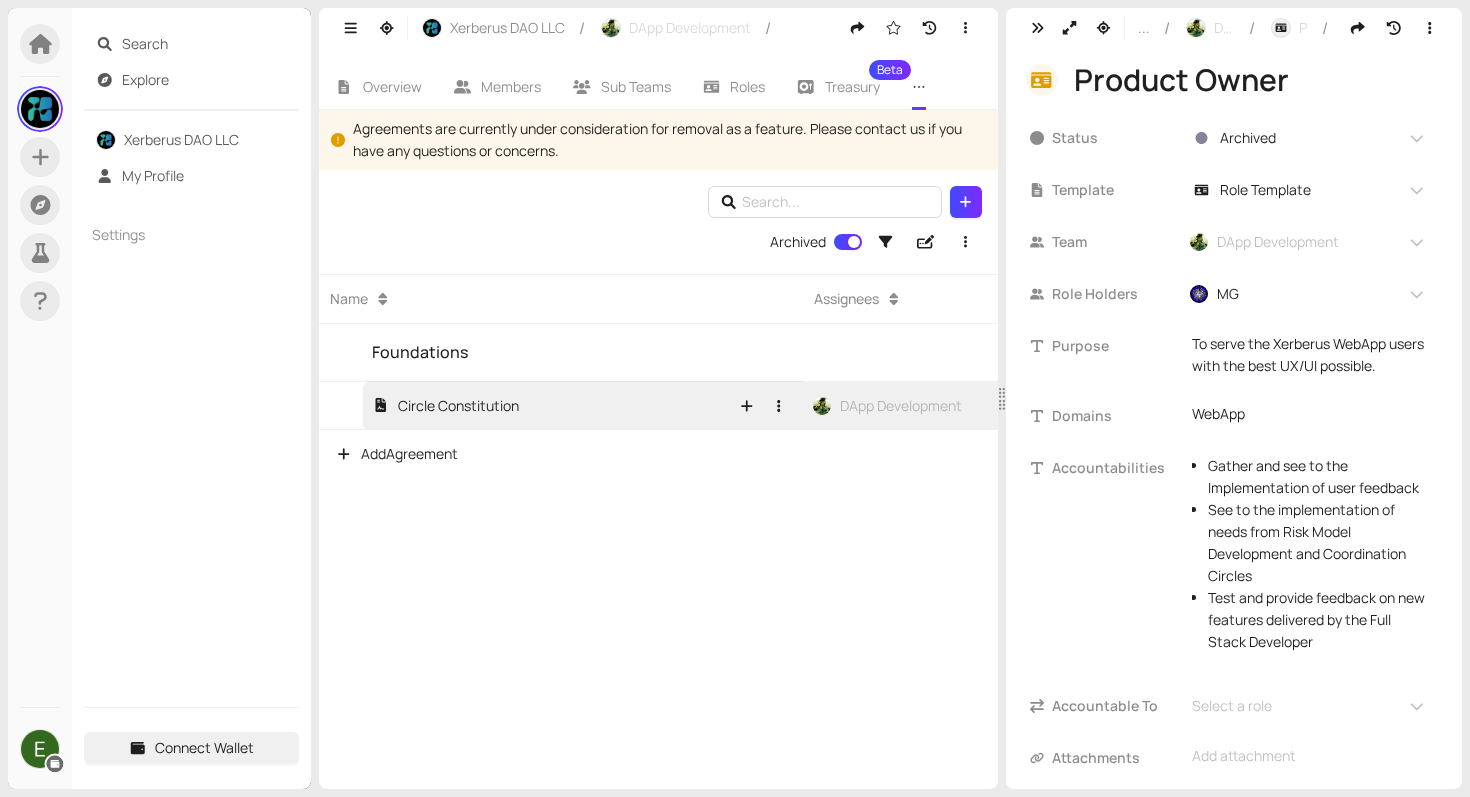 click on "Circle Constitution" at bounding box center (551, 405) 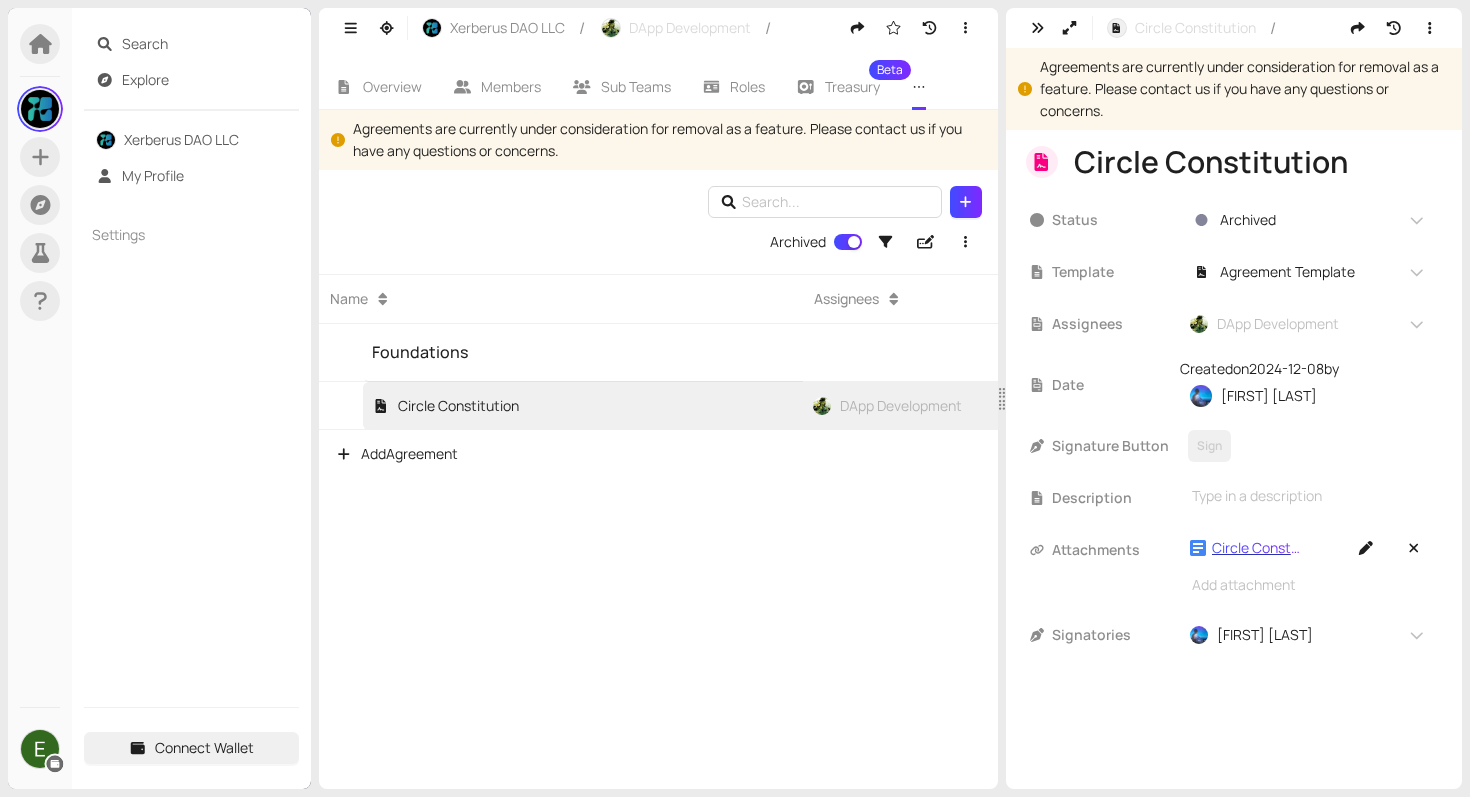click on "Circle Constitution" at bounding box center (1257, 548) 